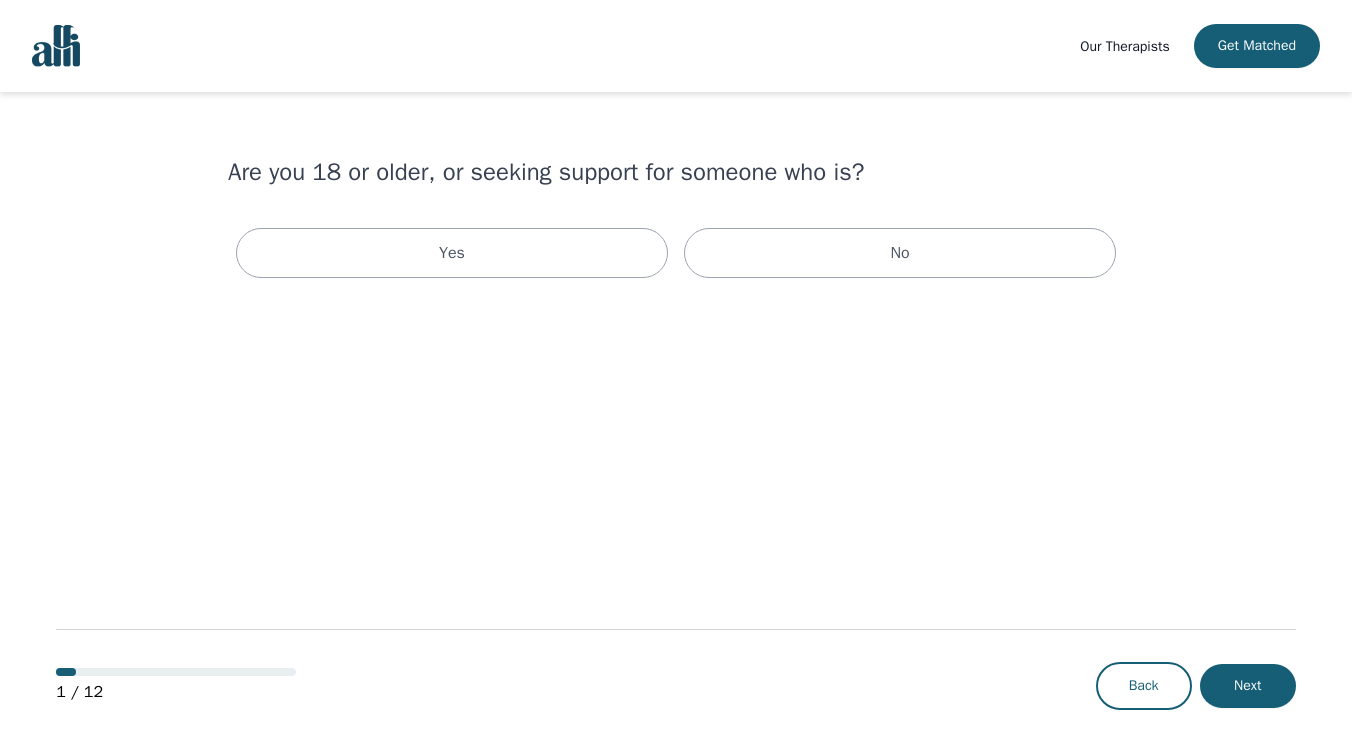 scroll, scrollTop: 0, scrollLeft: 0, axis: both 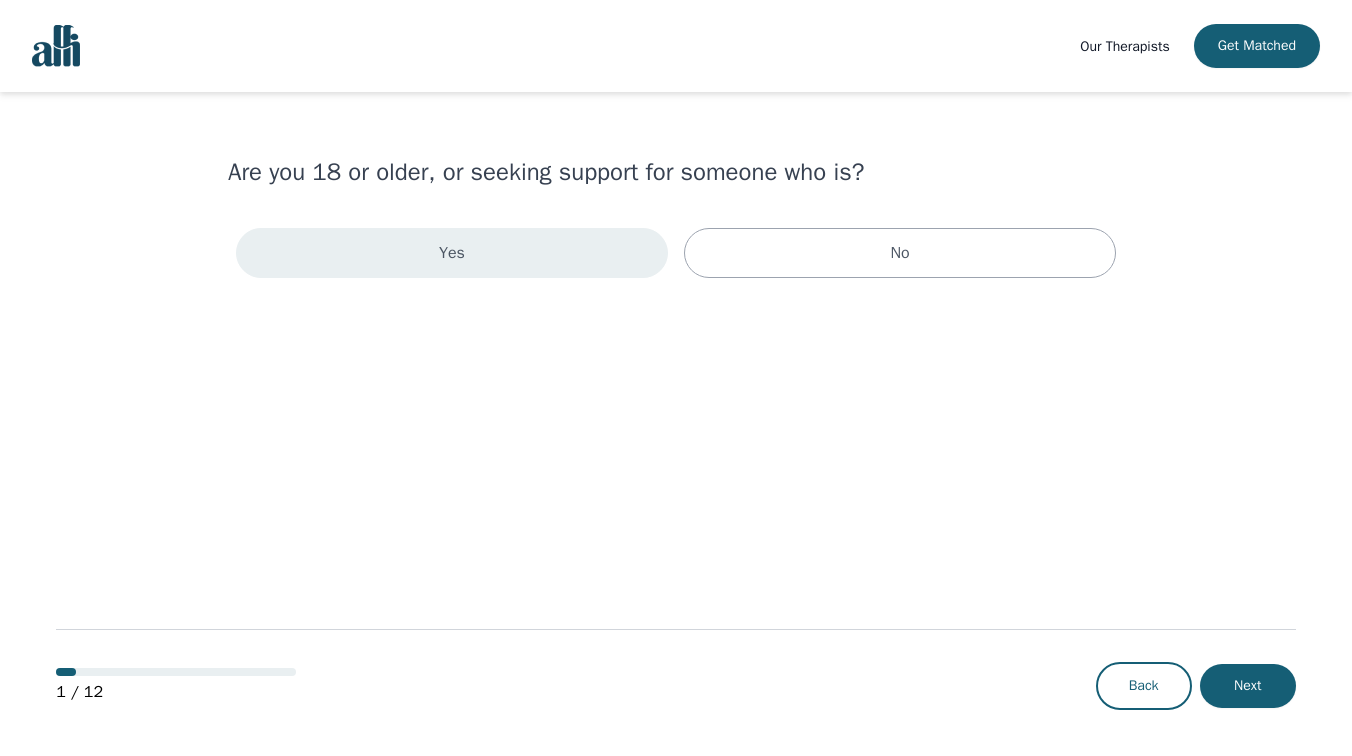 click on "Yes" at bounding box center [452, 253] 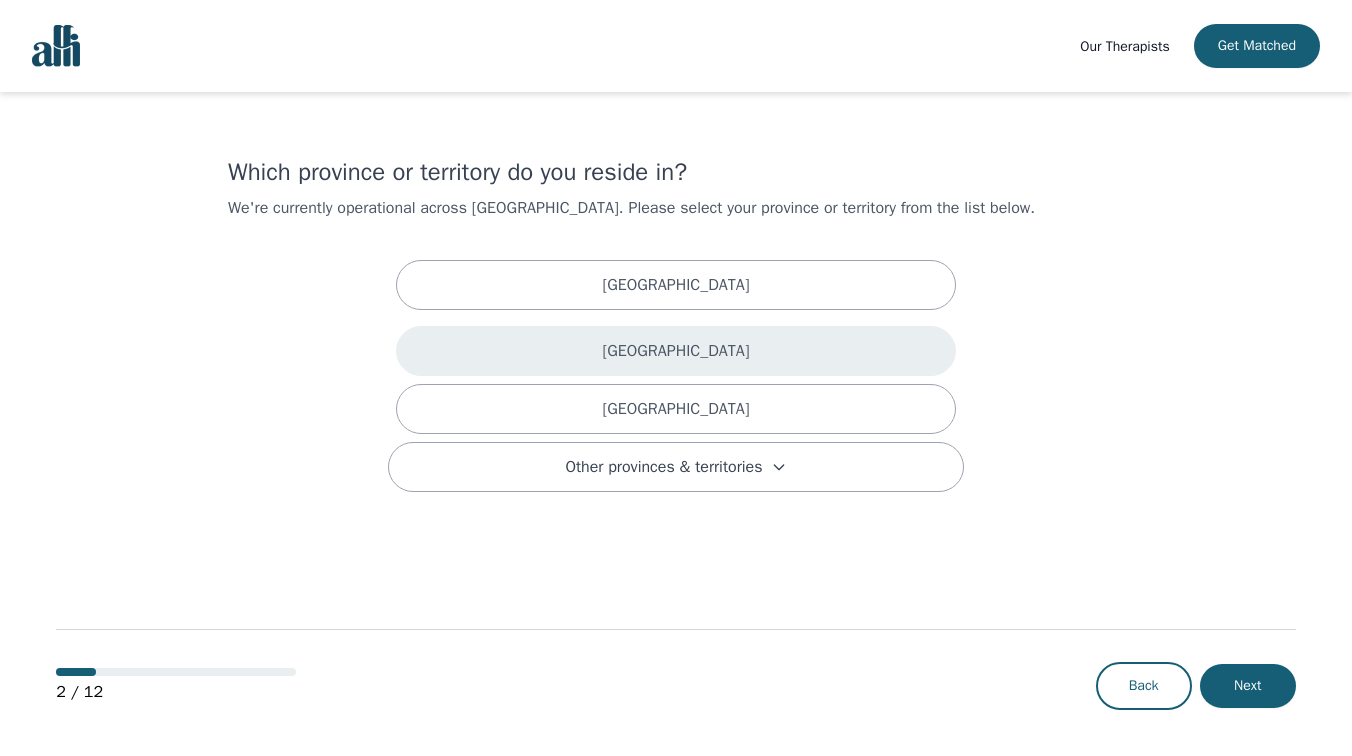 click on "[GEOGRAPHIC_DATA]" at bounding box center (675, 351) 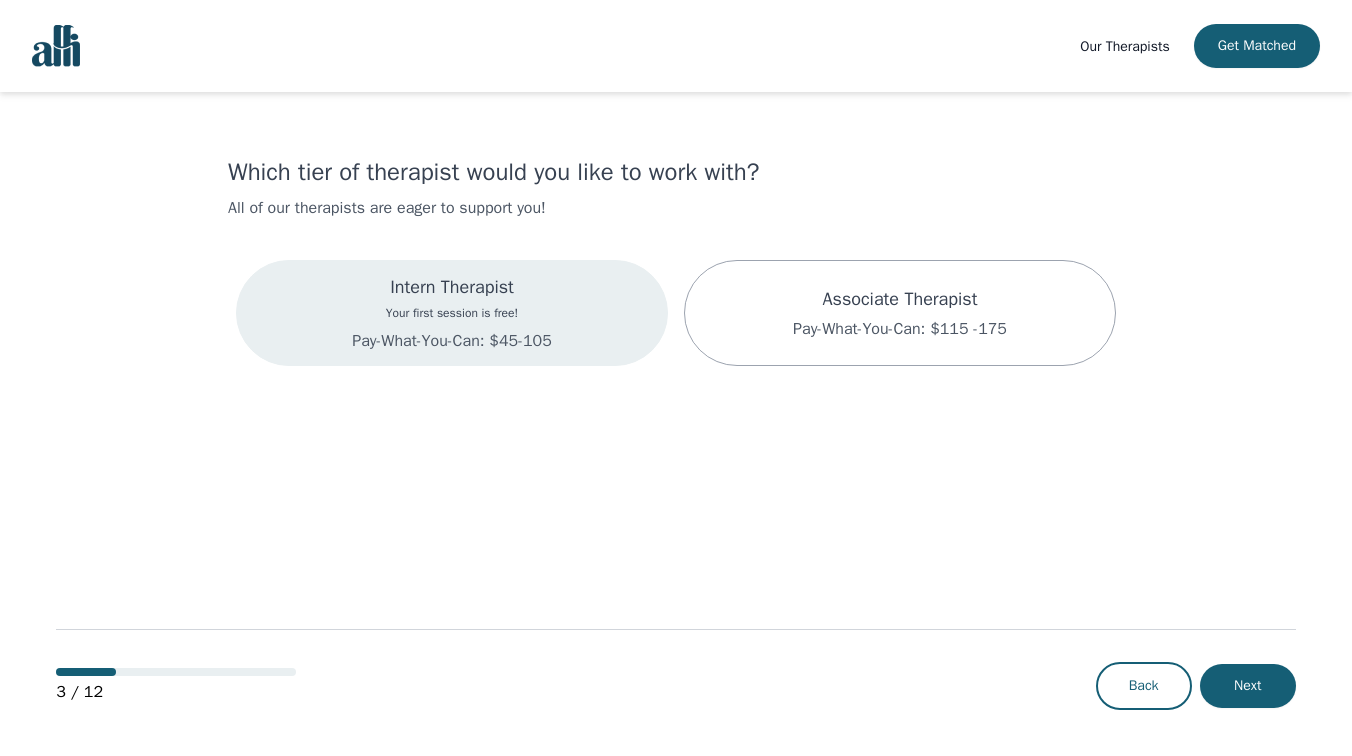 click on "Intern Therapist Your first session is free! Pay-What-You-Can: $45-105" at bounding box center (452, 313) 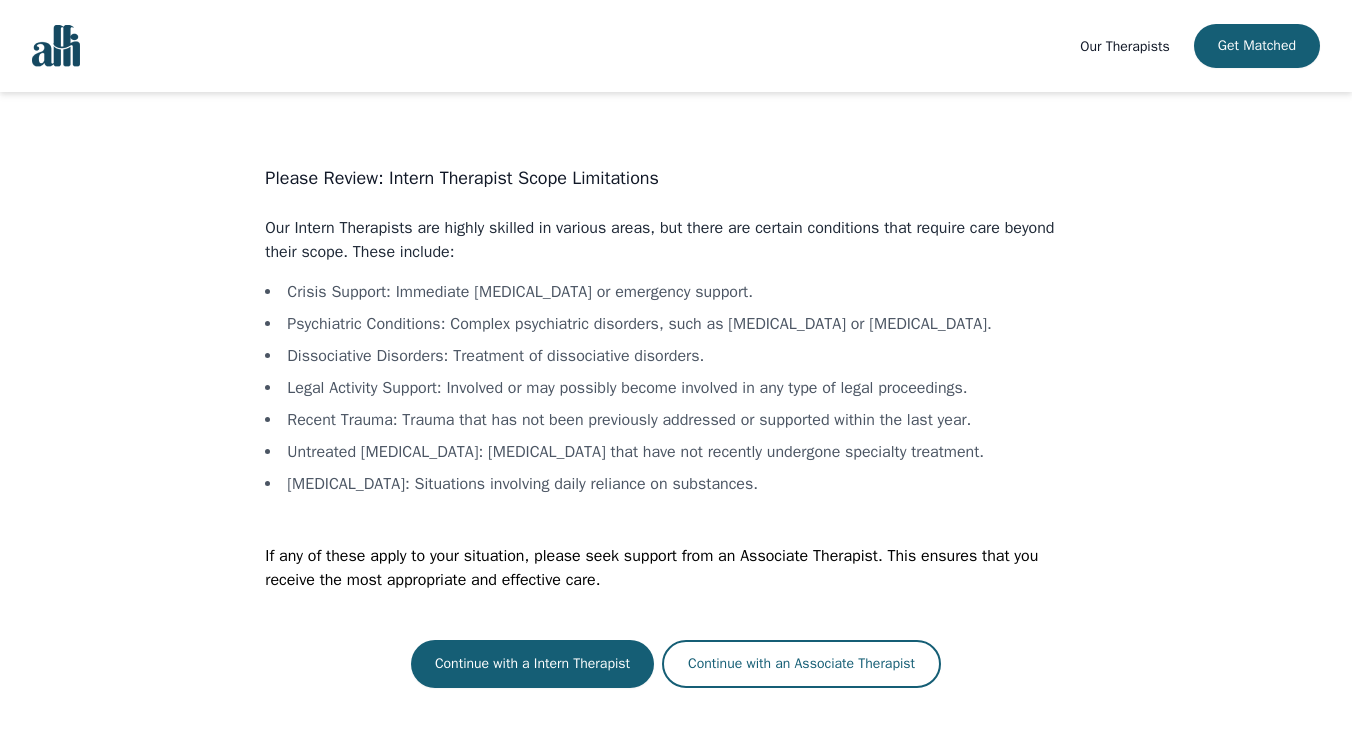 scroll, scrollTop: 2, scrollLeft: 0, axis: vertical 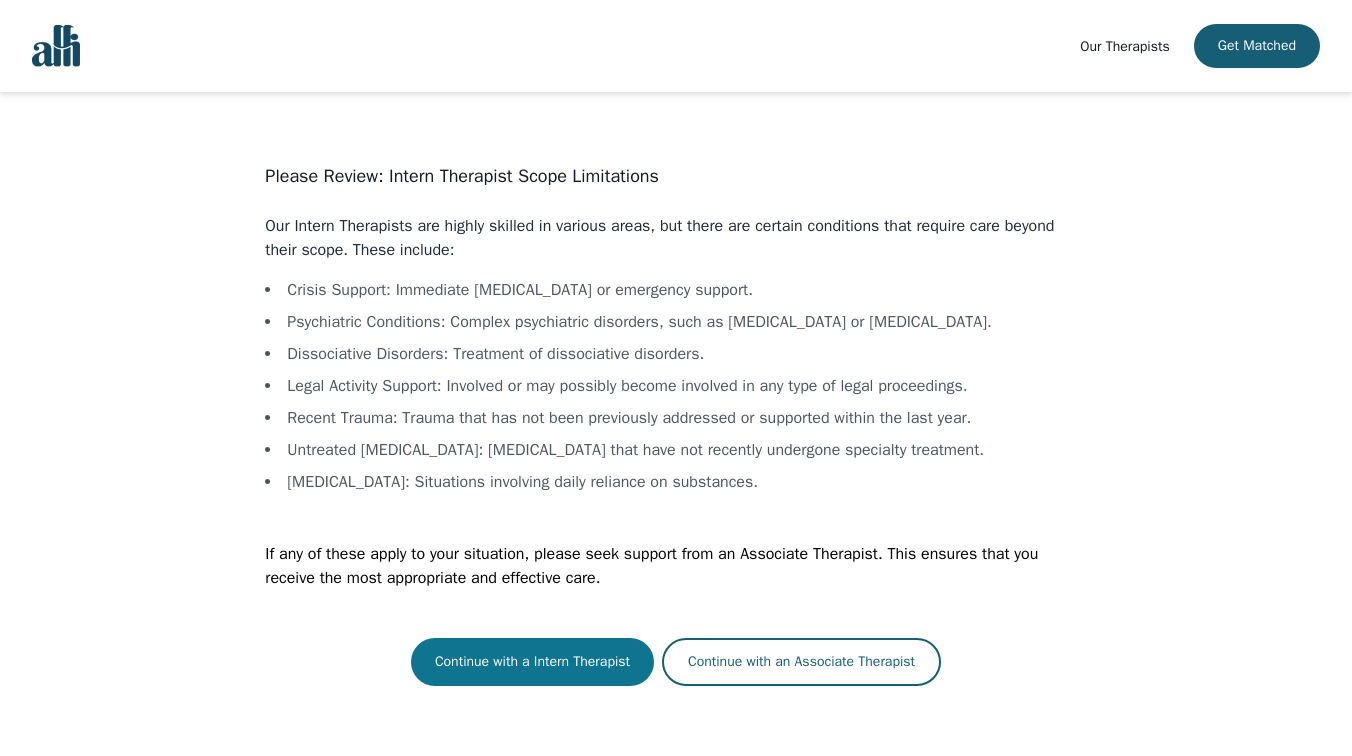 click on "Continue with a Intern Therapist" at bounding box center (532, 662) 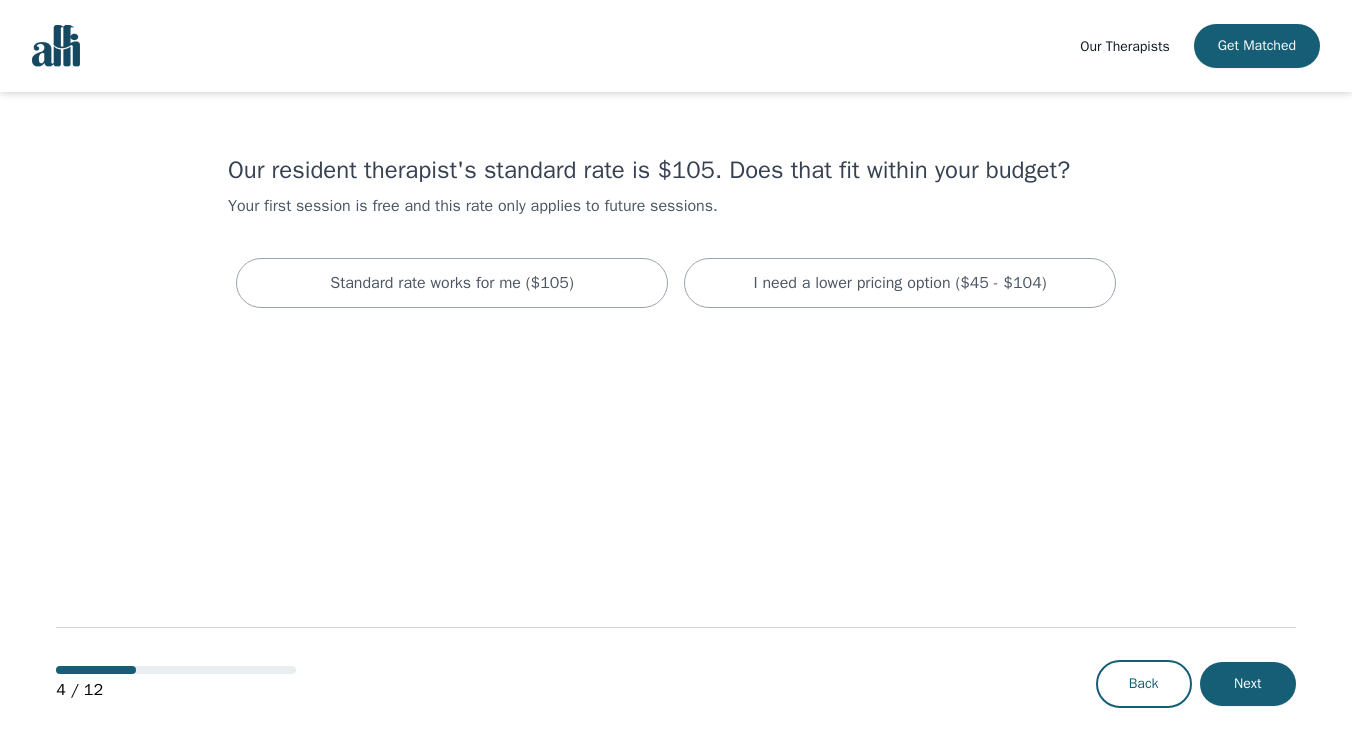 scroll, scrollTop: 0, scrollLeft: 0, axis: both 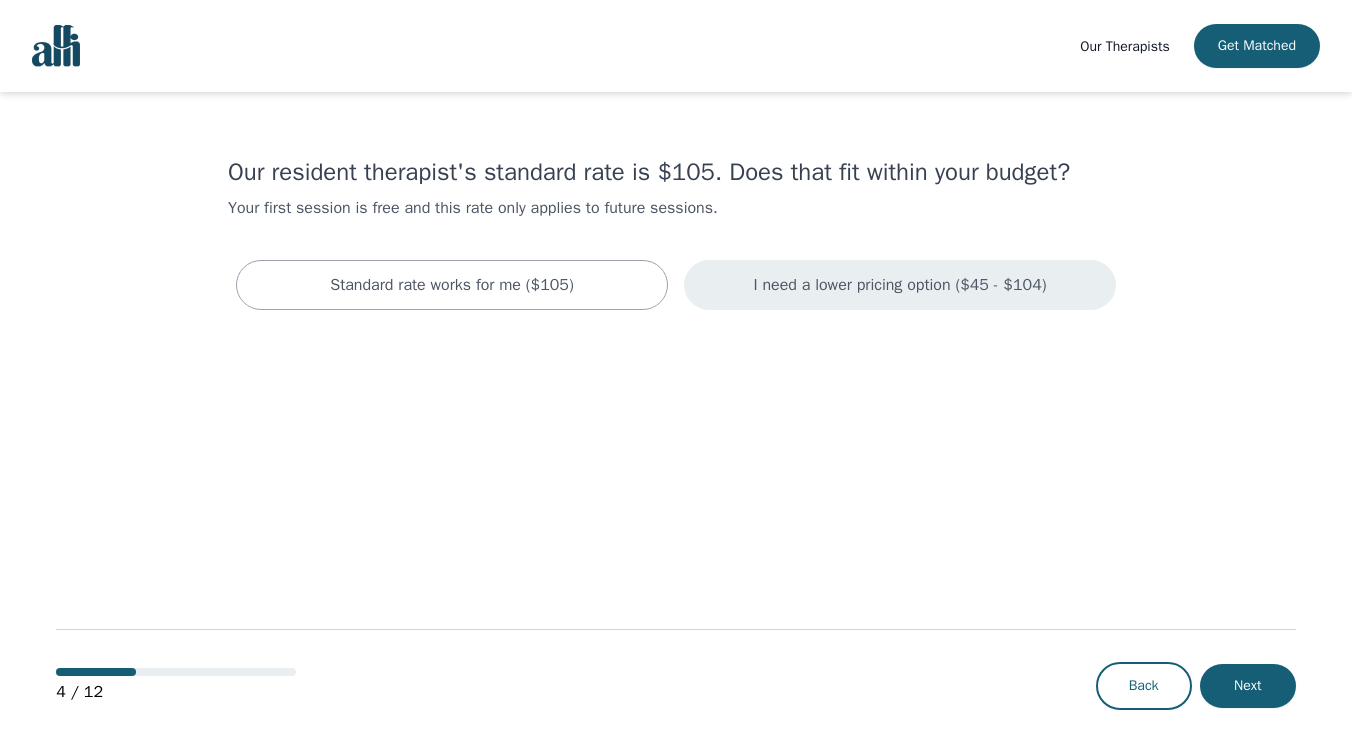 click on "I need a lower pricing option ($45 - $104)" at bounding box center [899, 285] 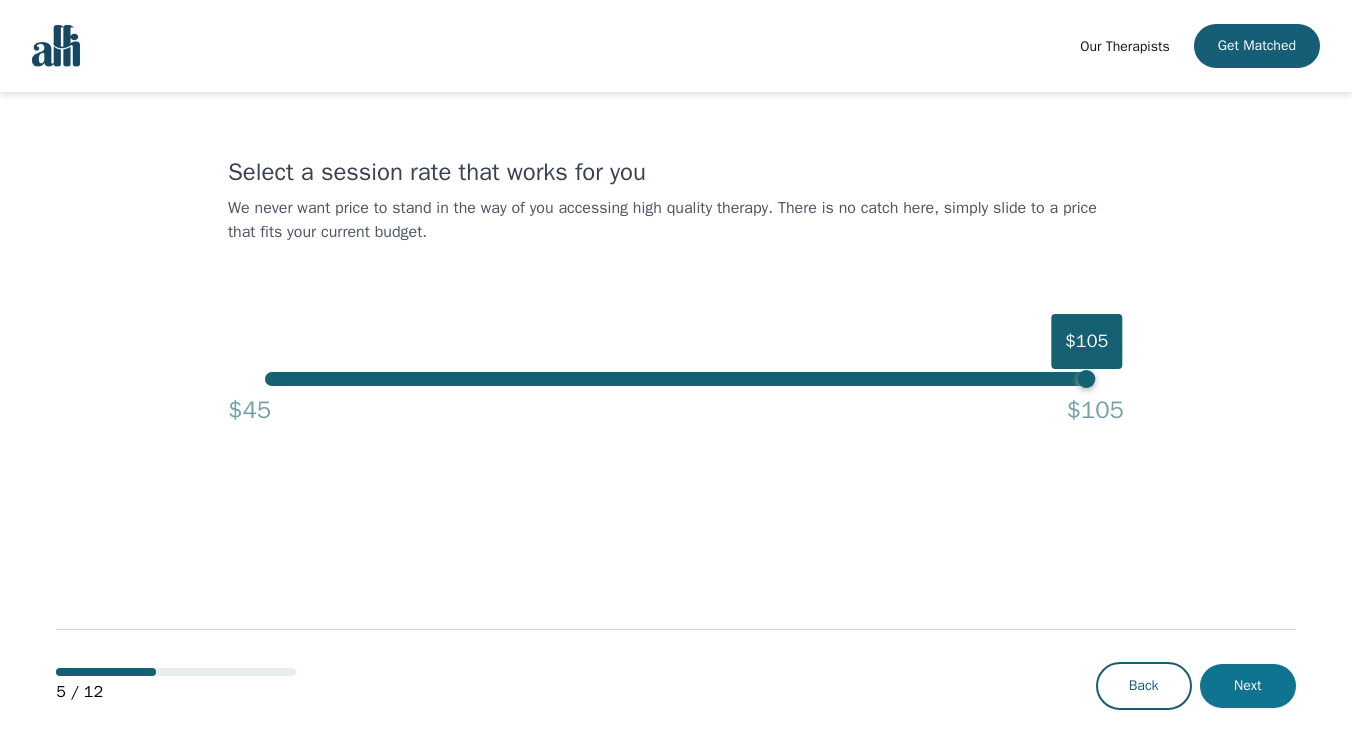 click on "Next" at bounding box center [1248, 686] 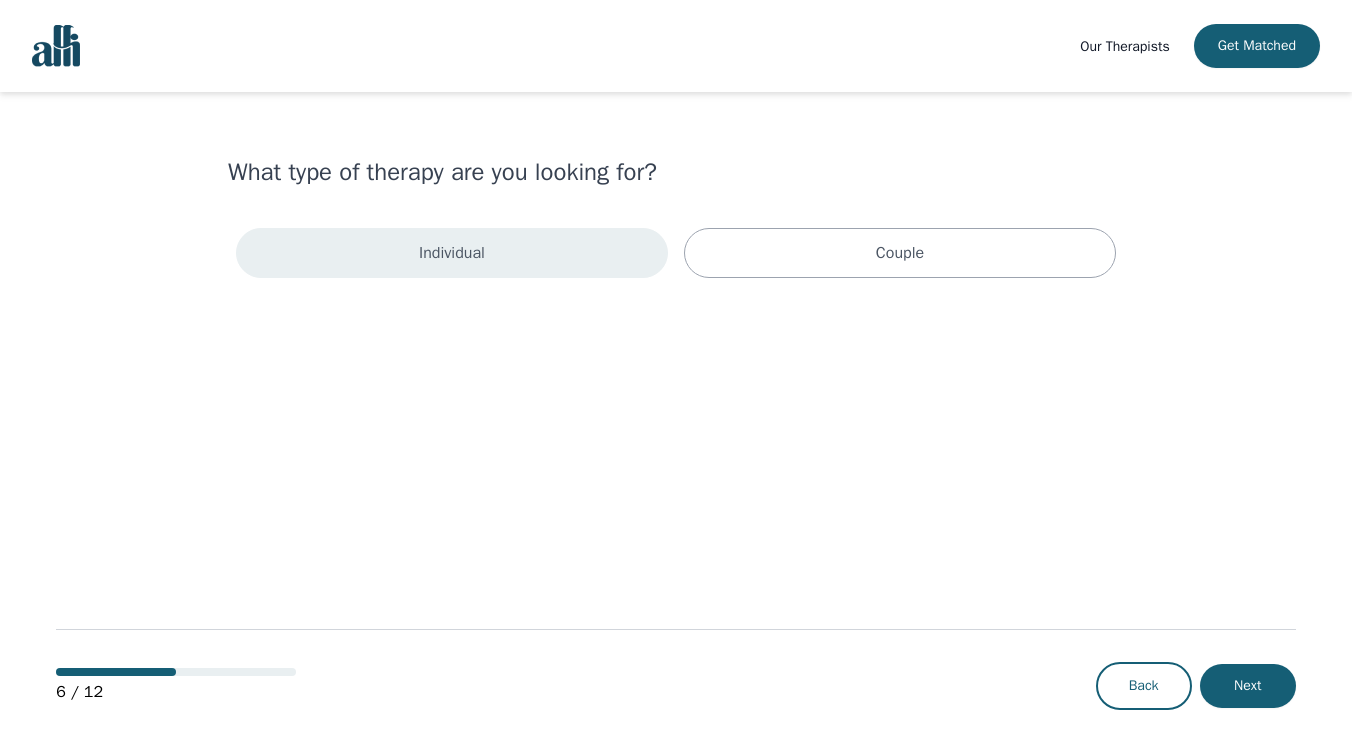 click on "Individual" at bounding box center (452, 253) 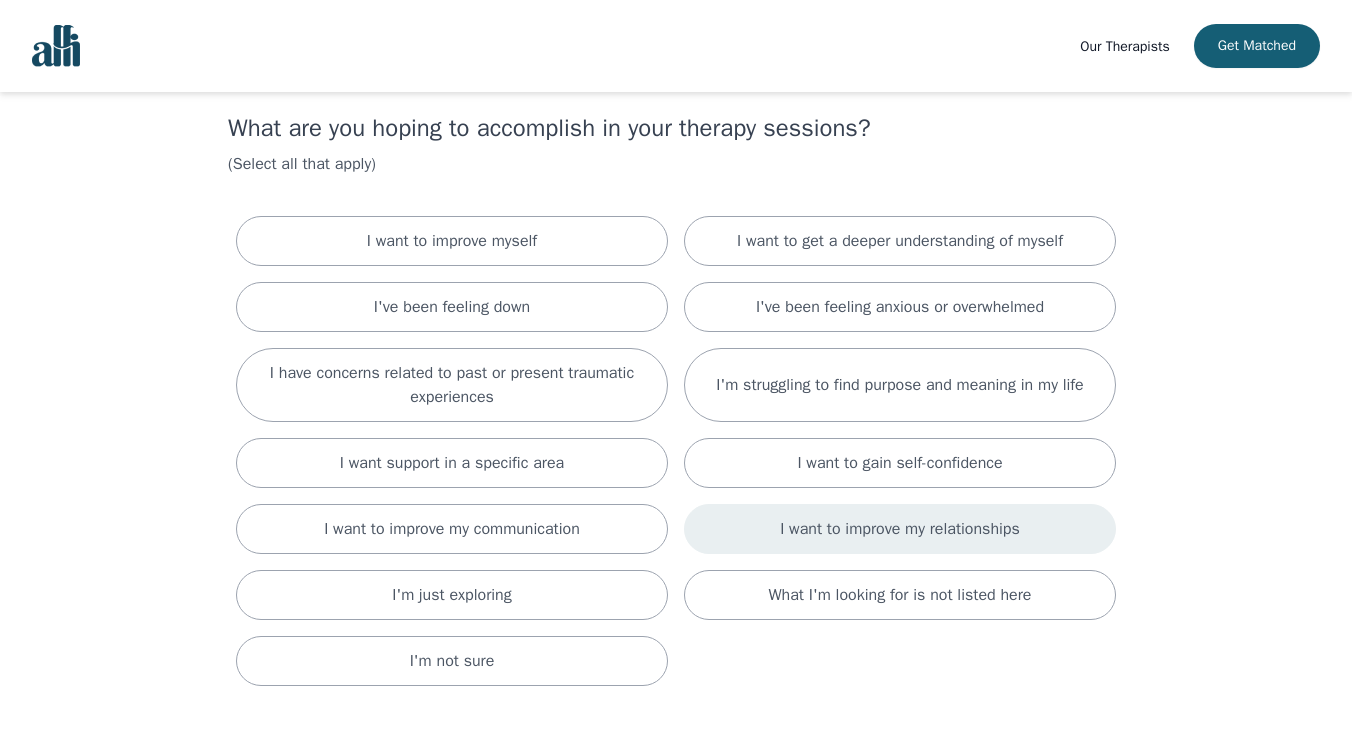 scroll, scrollTop: 42, scrollLeft: 0, axis: vertical 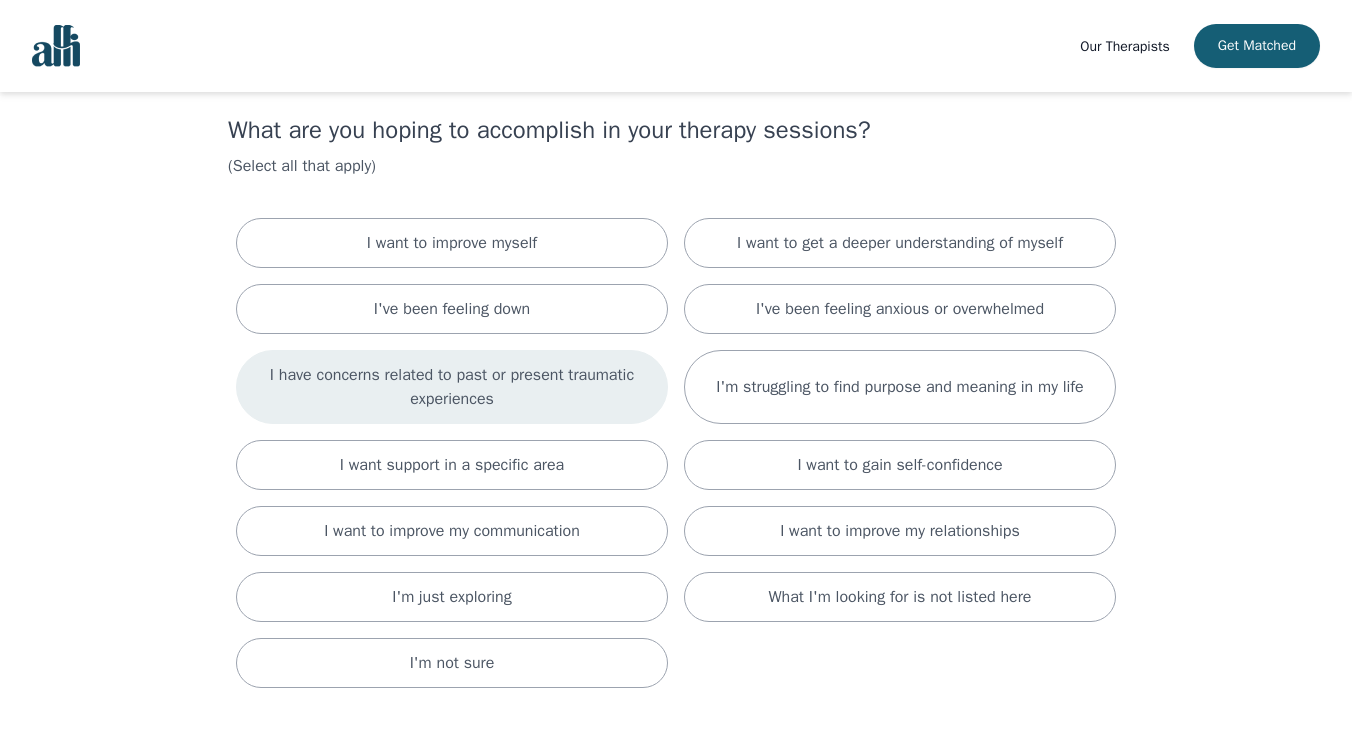 click on "I have concerns related to past or present traumatic experiences" at bounding box center [452, 387] 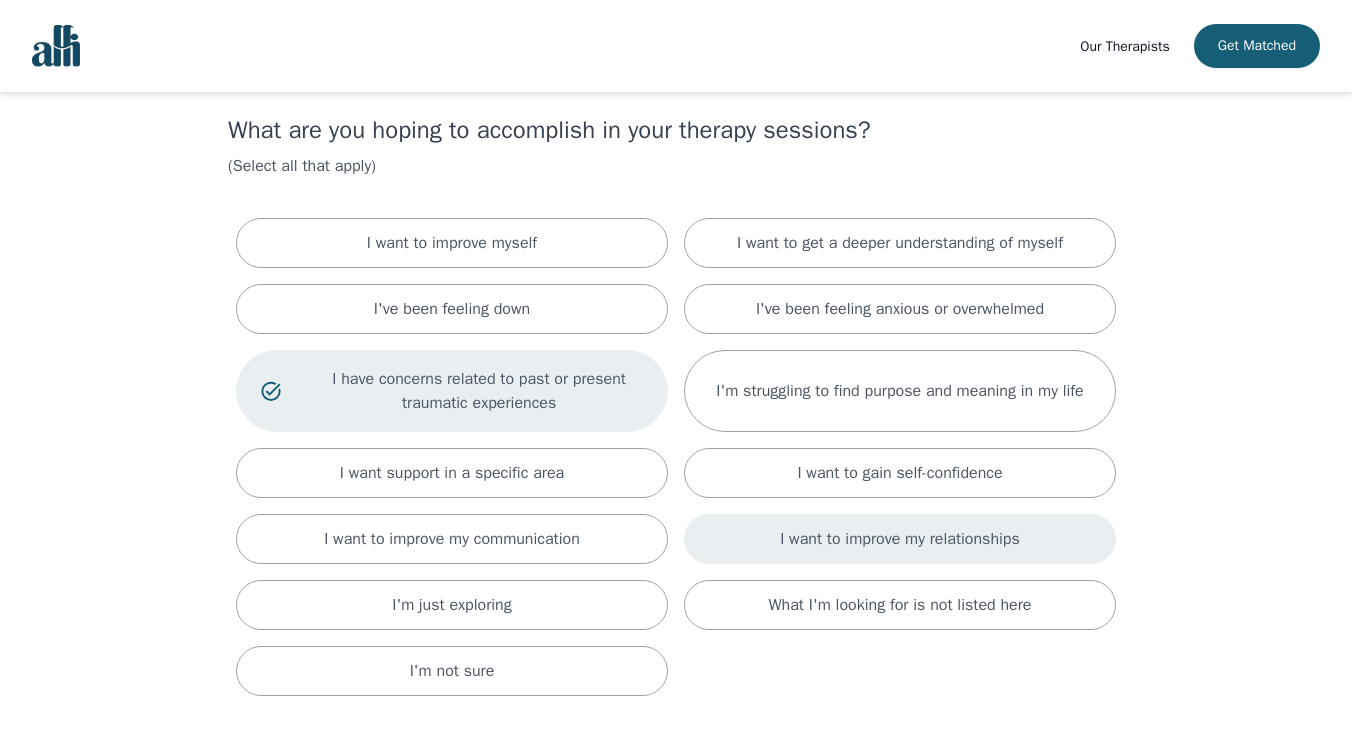 scroll, scrollTop: 199, scrollLeft: 0, axis: vertical 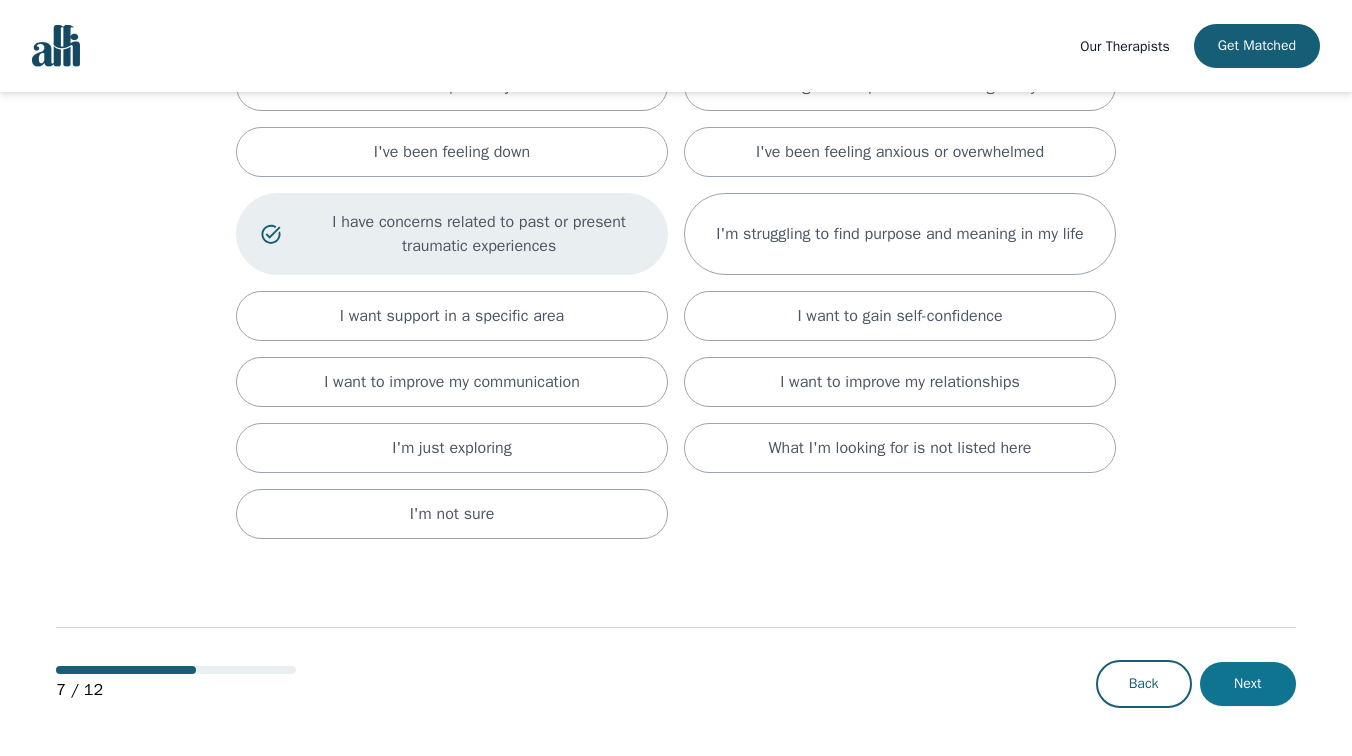 click on "Next" at bounding box center [1248, 684] 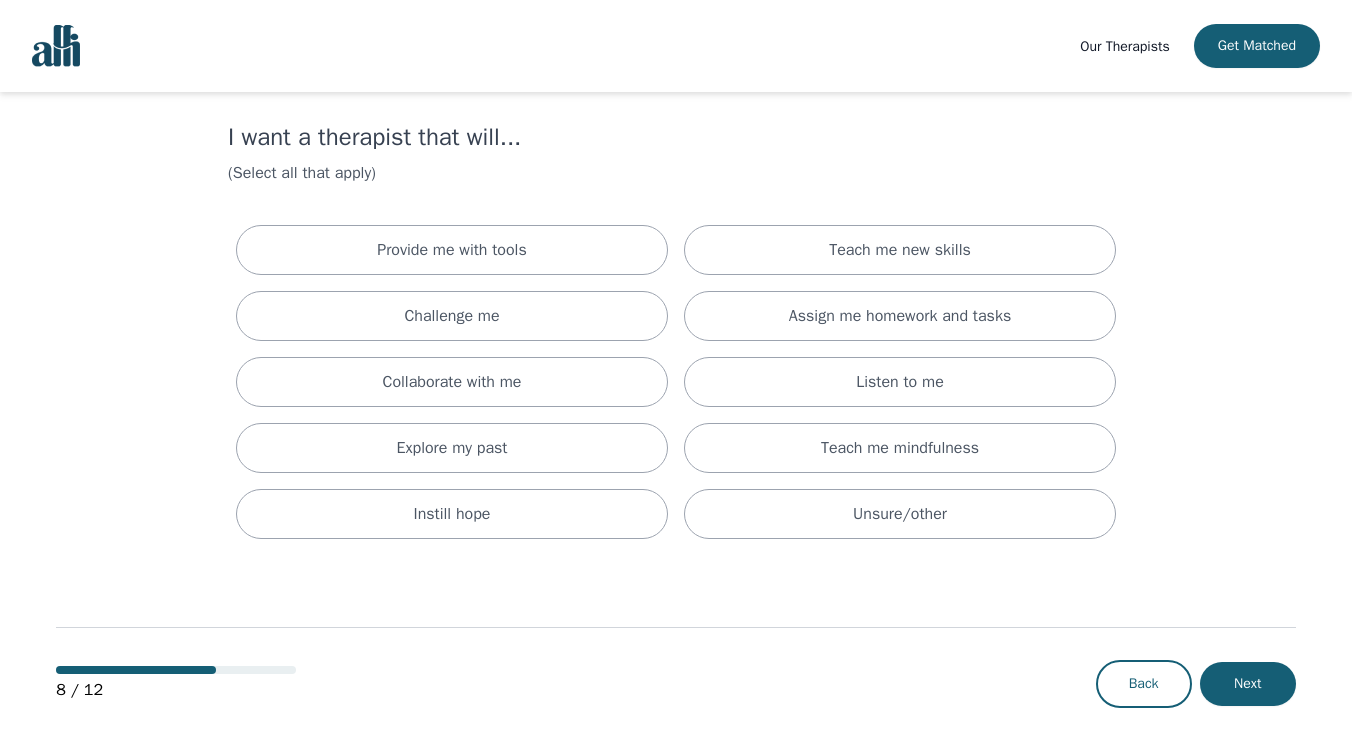 scroll, scrollTop: 0, scrollLeft: 0, axis: both 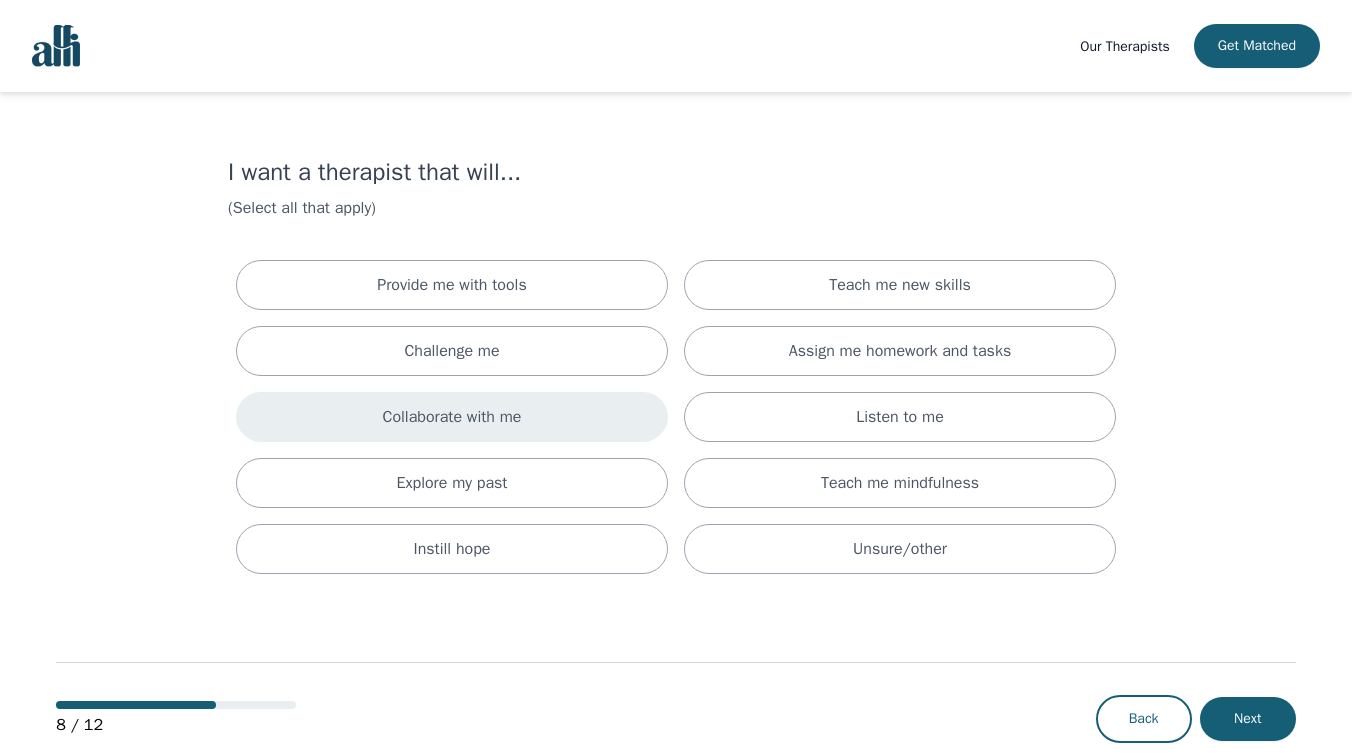 click on "Collaborate with me" at bounding box center [452, 417] 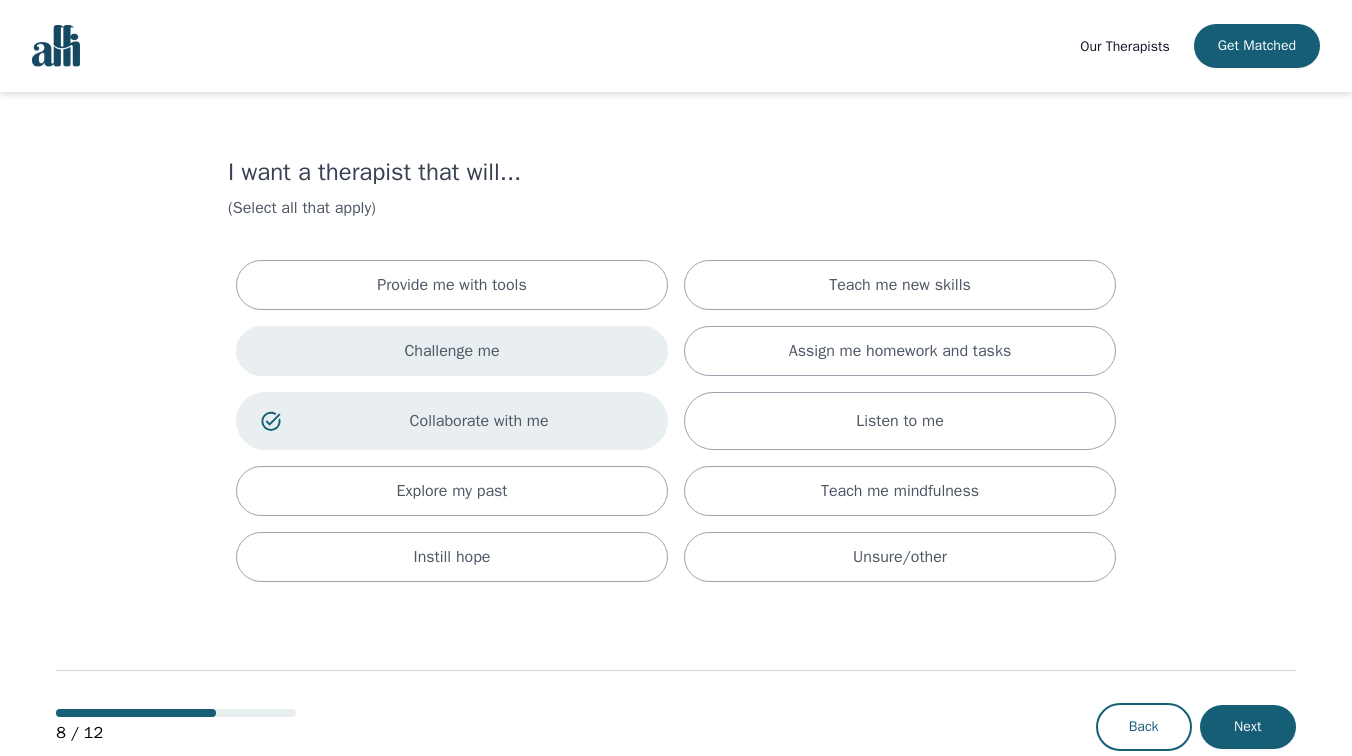 click on "Challenge me" at bounding box center [452, 351] 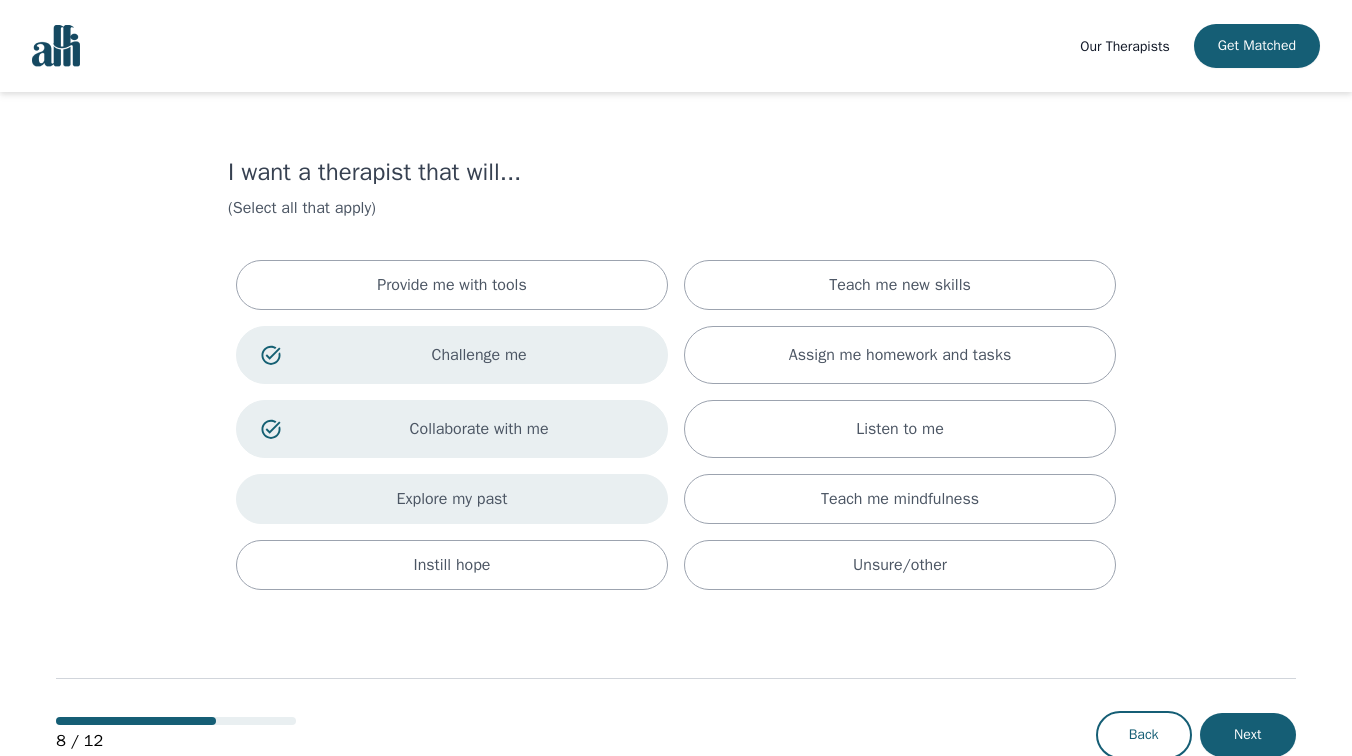 click on "Explore my past" at bounding box center [452, 499] 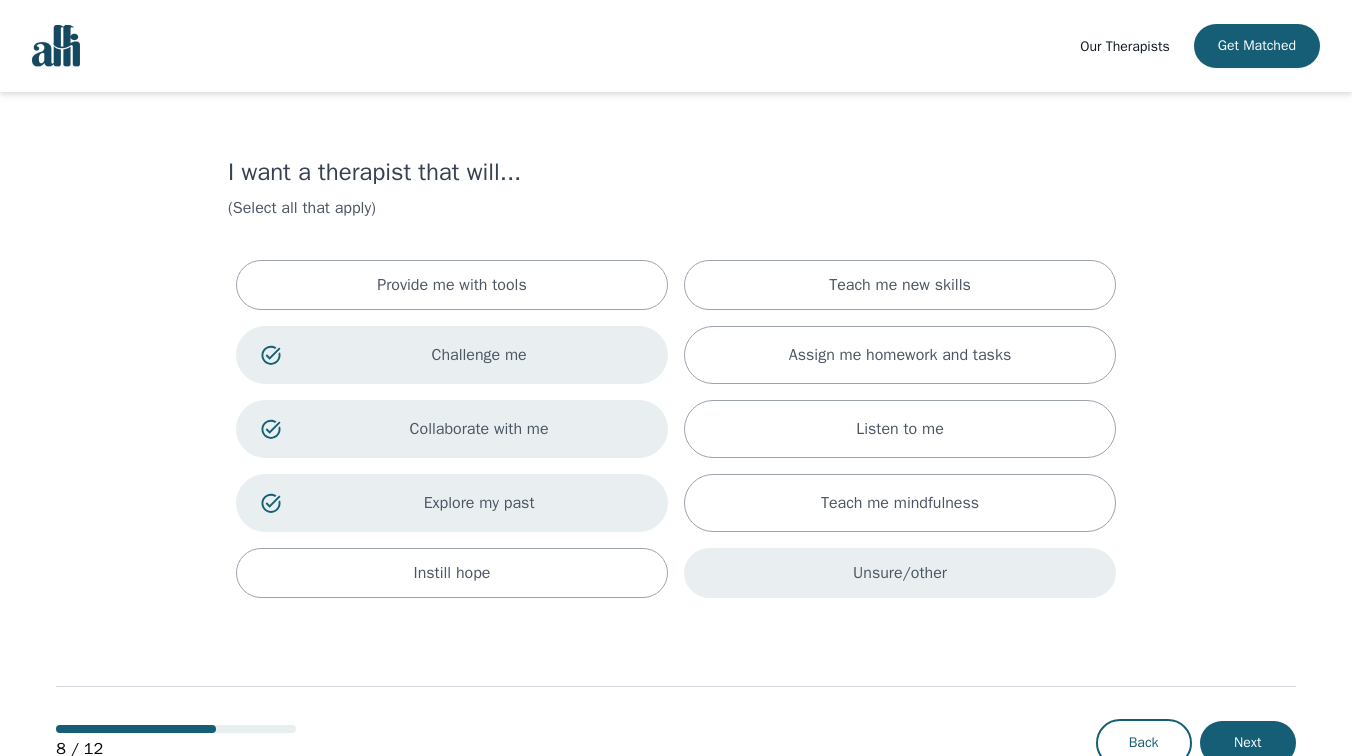 click on "Unsure/other" at bounding box center [900, 573] 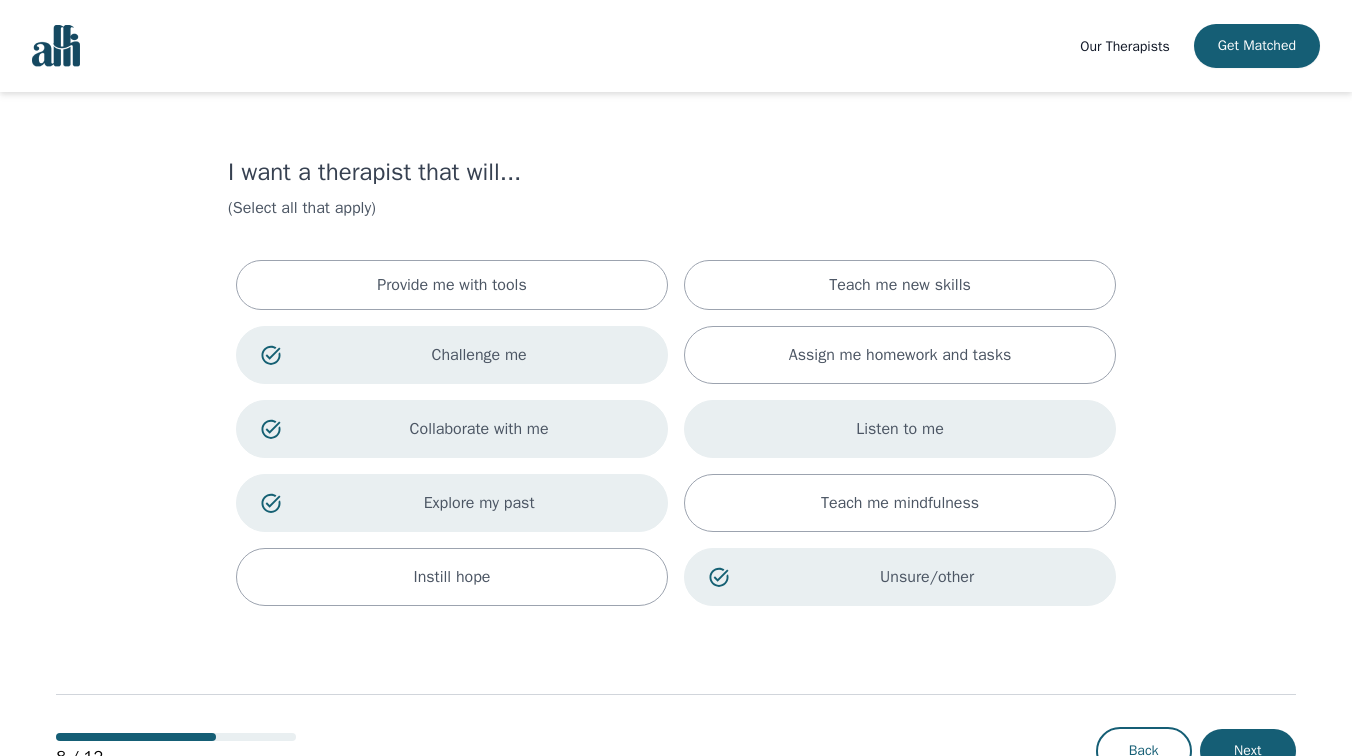 click on "Listen to me" at bounding box center (900, 429) 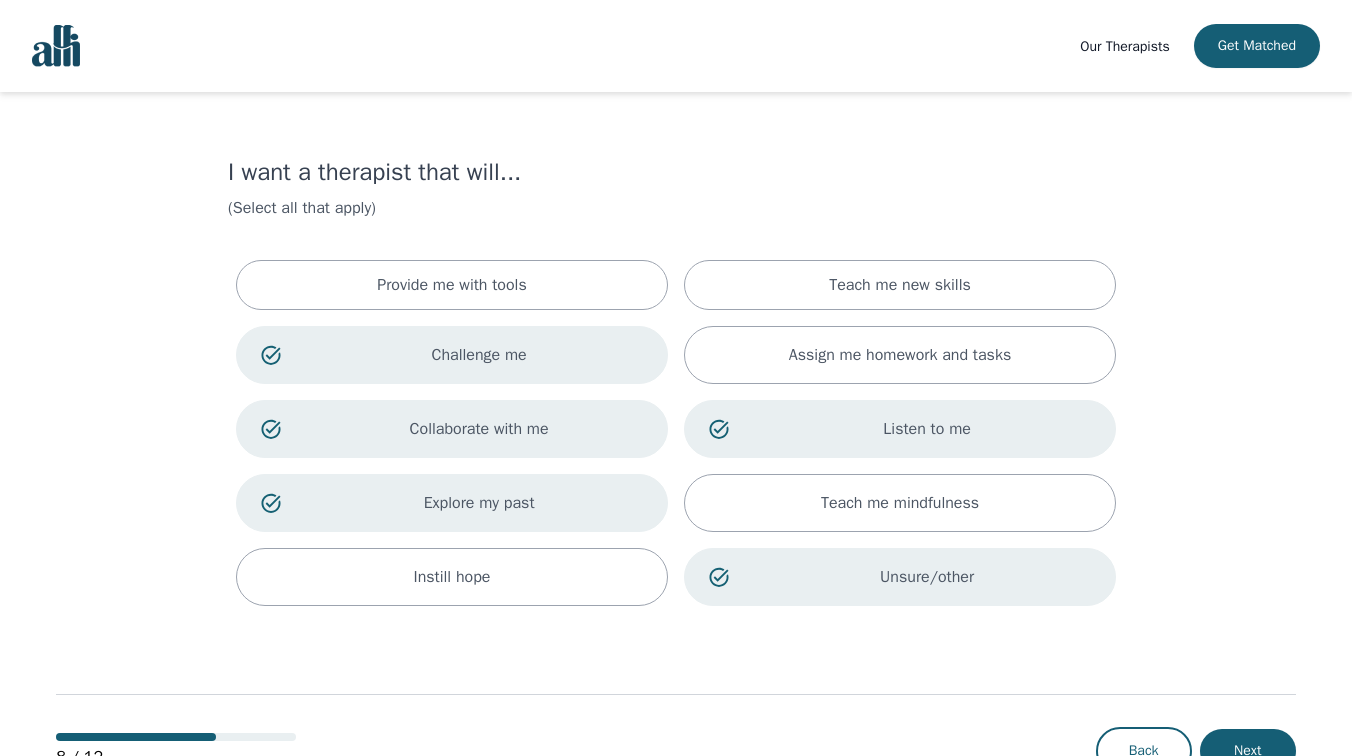 scroll, scrollTop: 67, scrollLeft: 0, axis: vertical 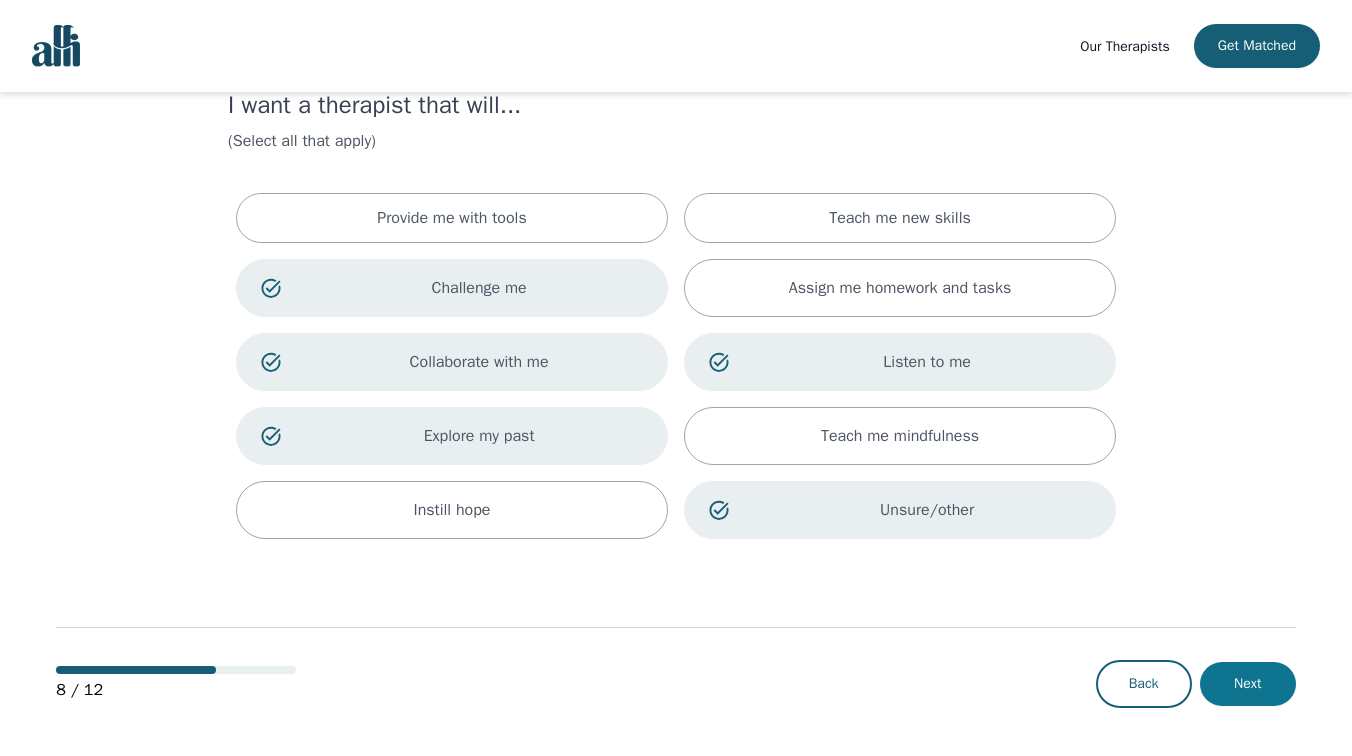 click on "Next" at bounding box center (1248, 684) 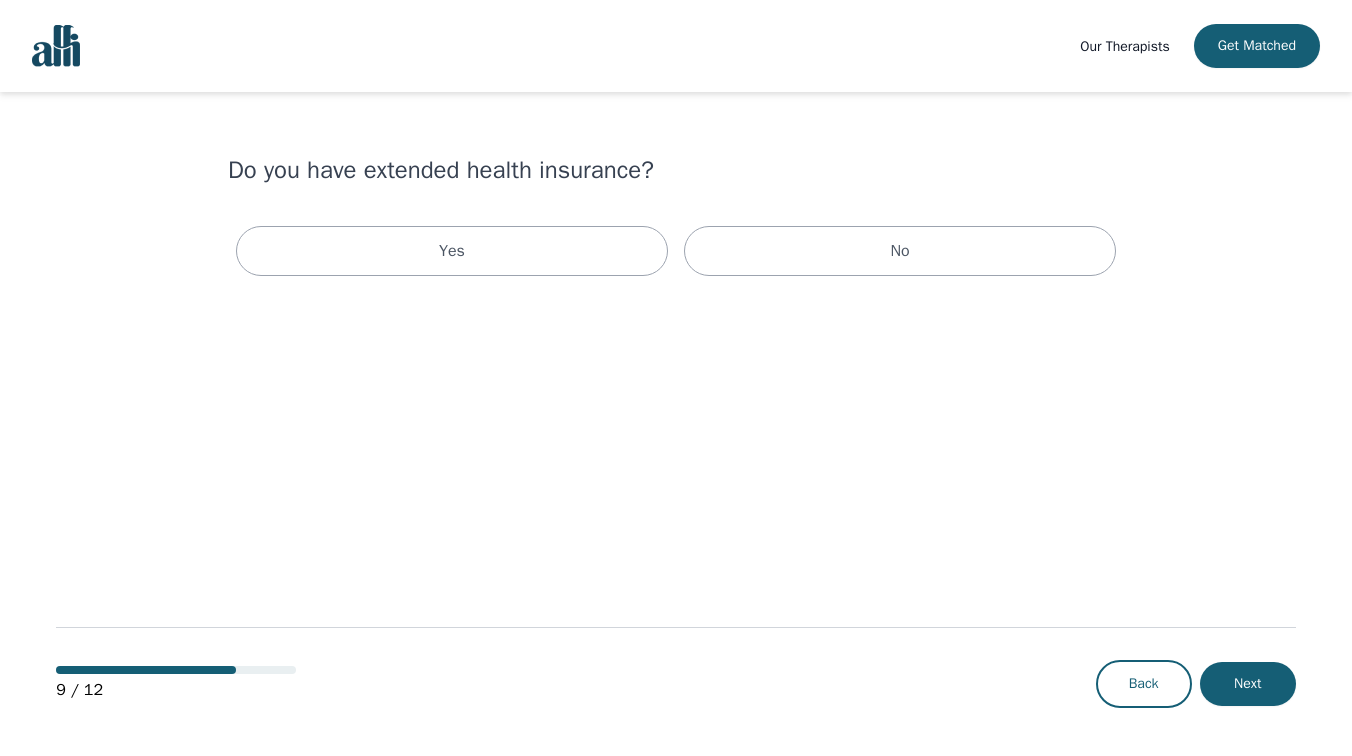 scroll, scrollTop: 0, scrollLeft: 0, axis: both 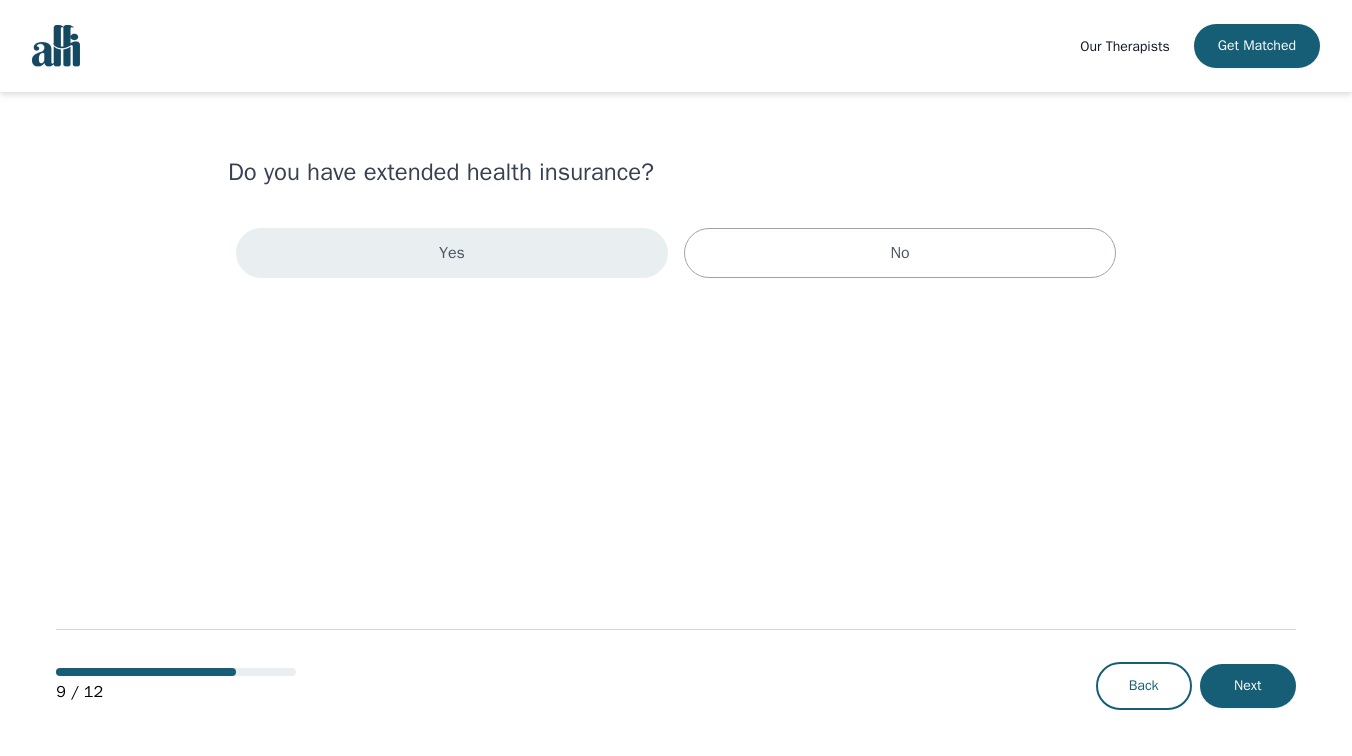 click on "Yes" at bounding box center (452, 253) 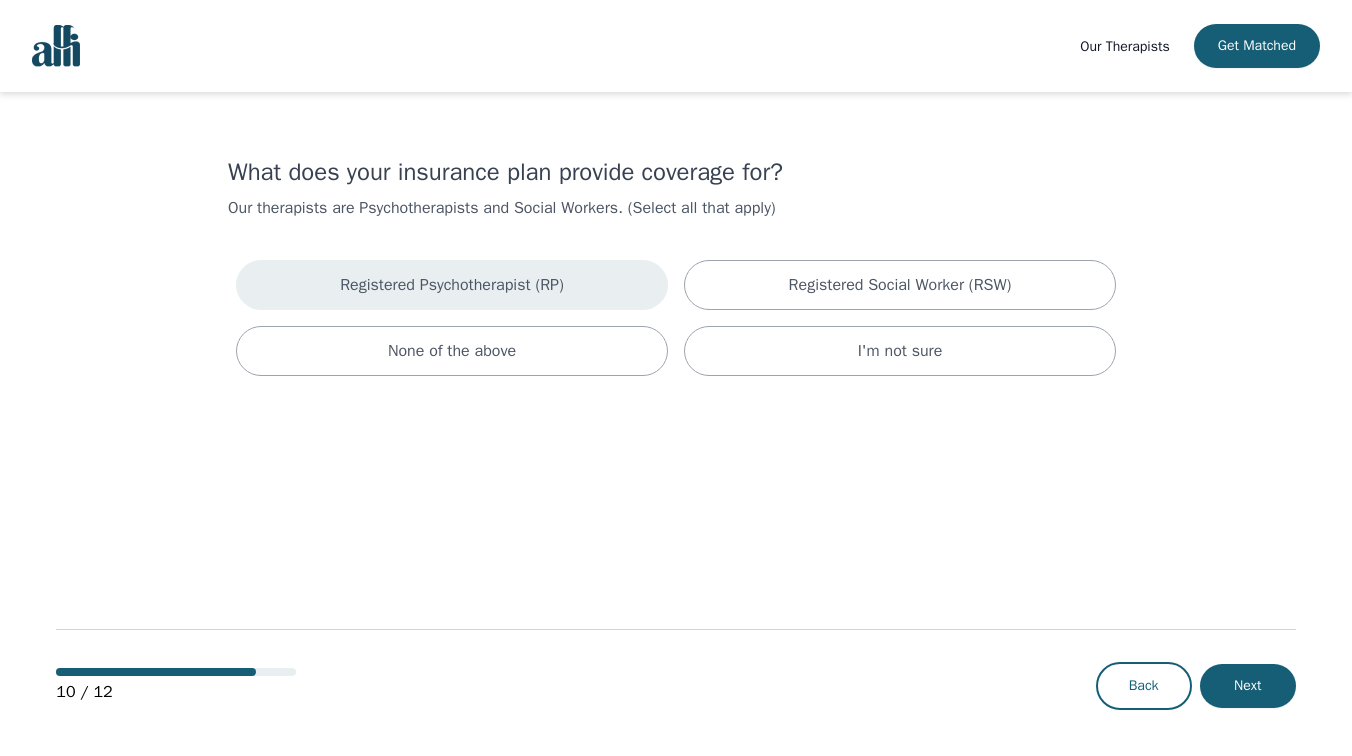 click on "Registered Psychotherapist (RP)" at bounding box center (452, 285) 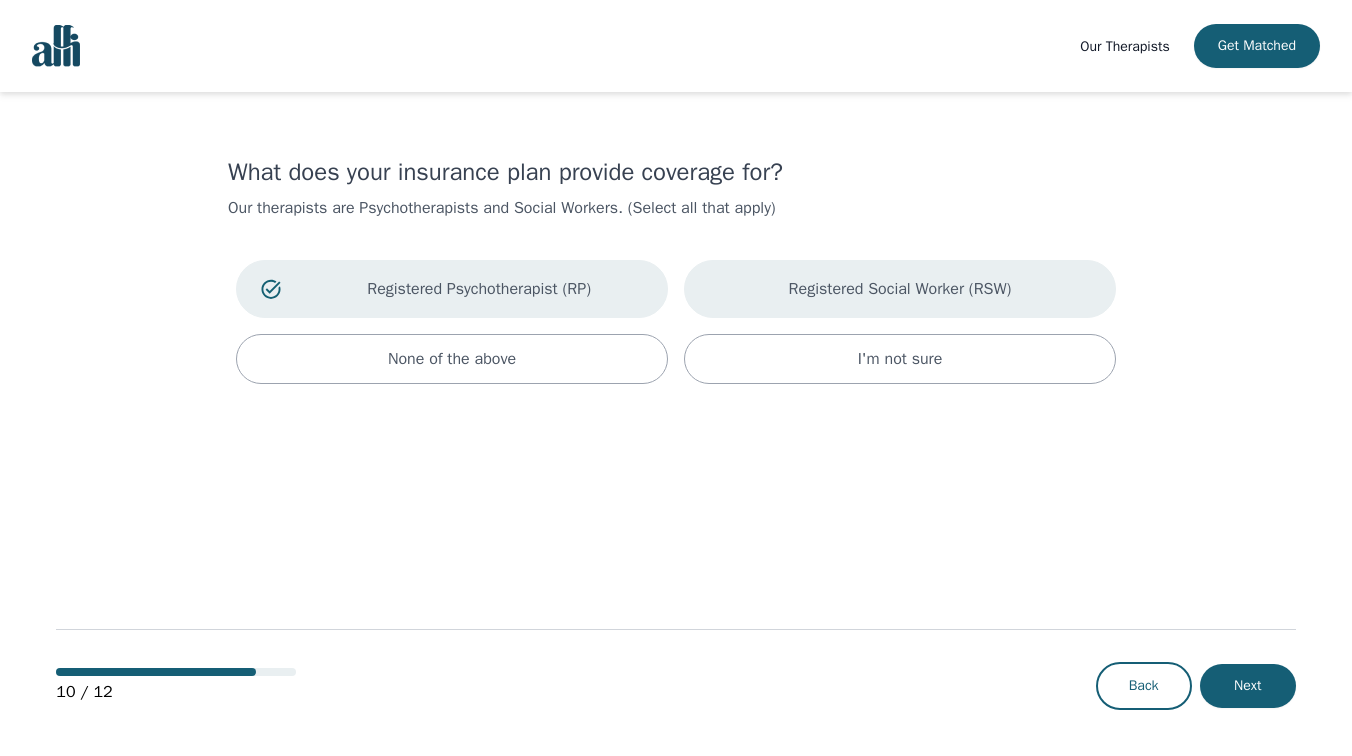 click on "Registered Social Worker (RSW)" at bounding box center [900, 289] 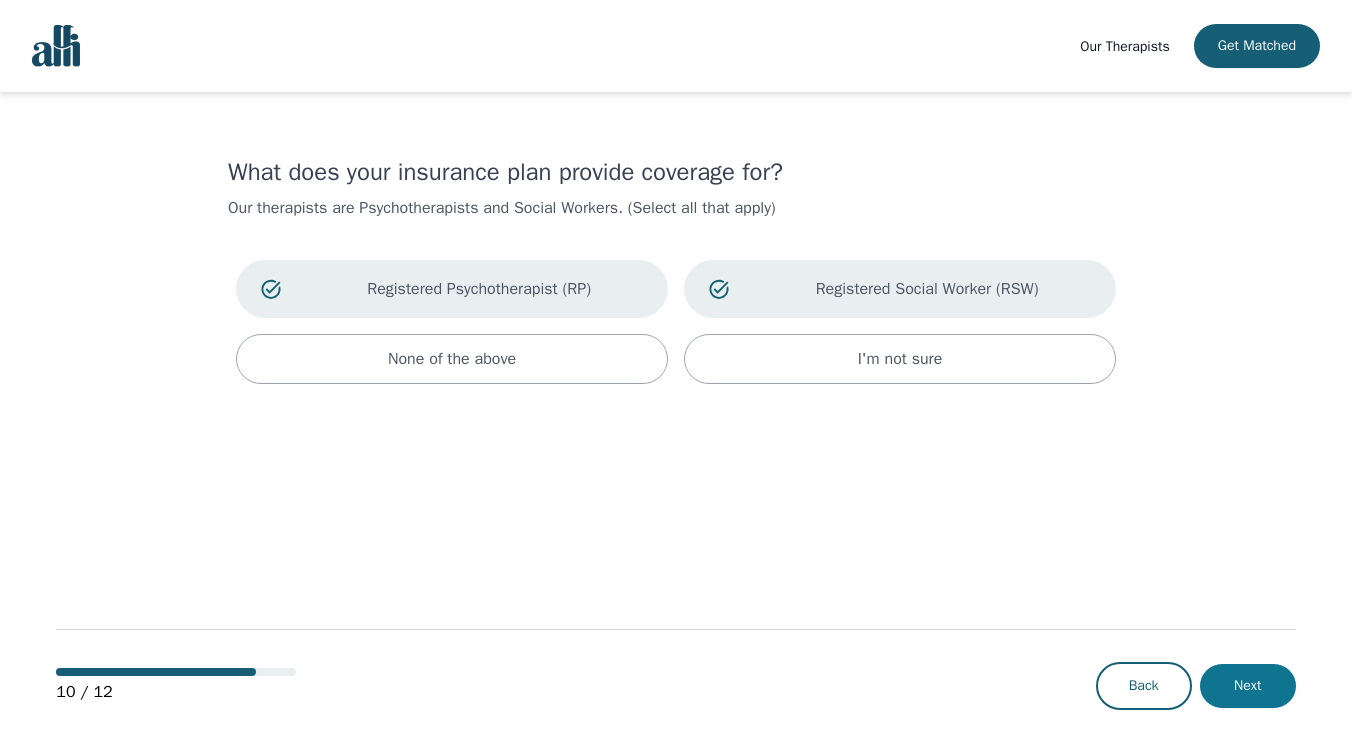 click on "Next" at bounding box center [1248, 686] 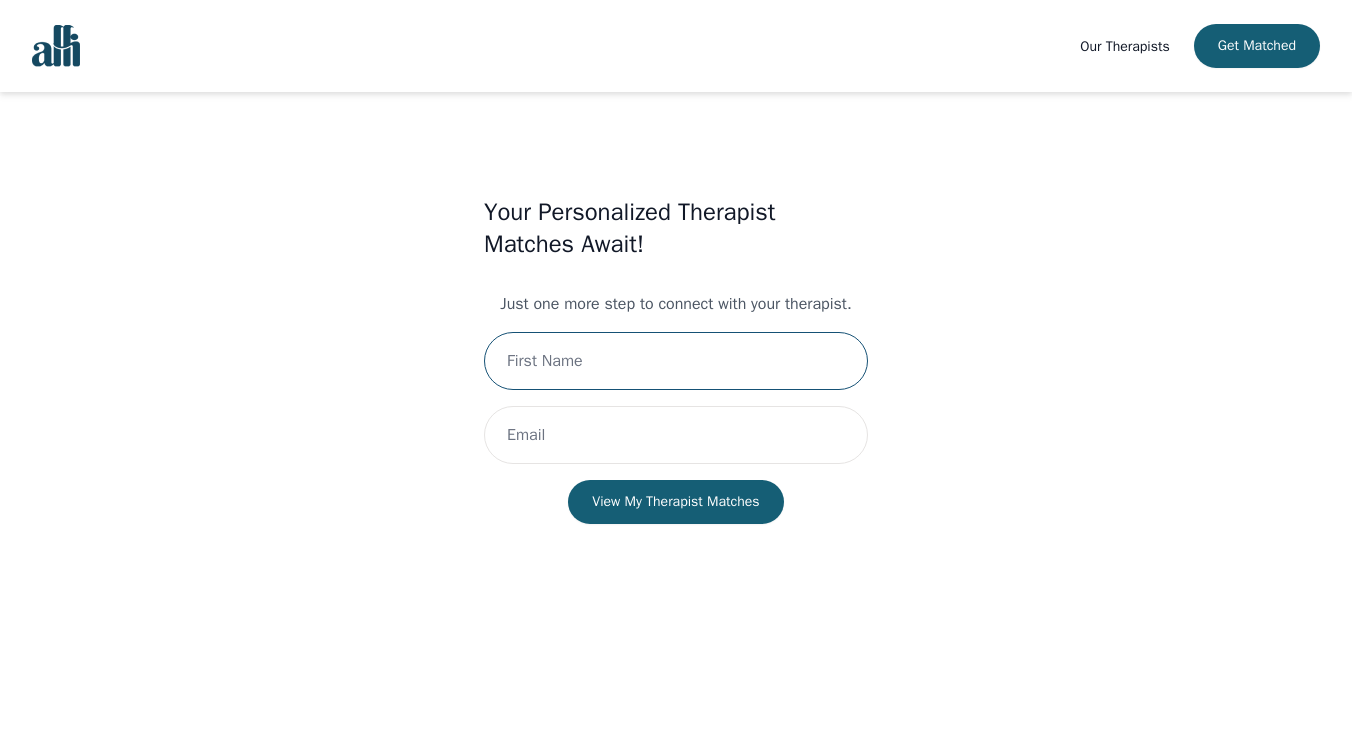 click at bounding box center [676, 361] 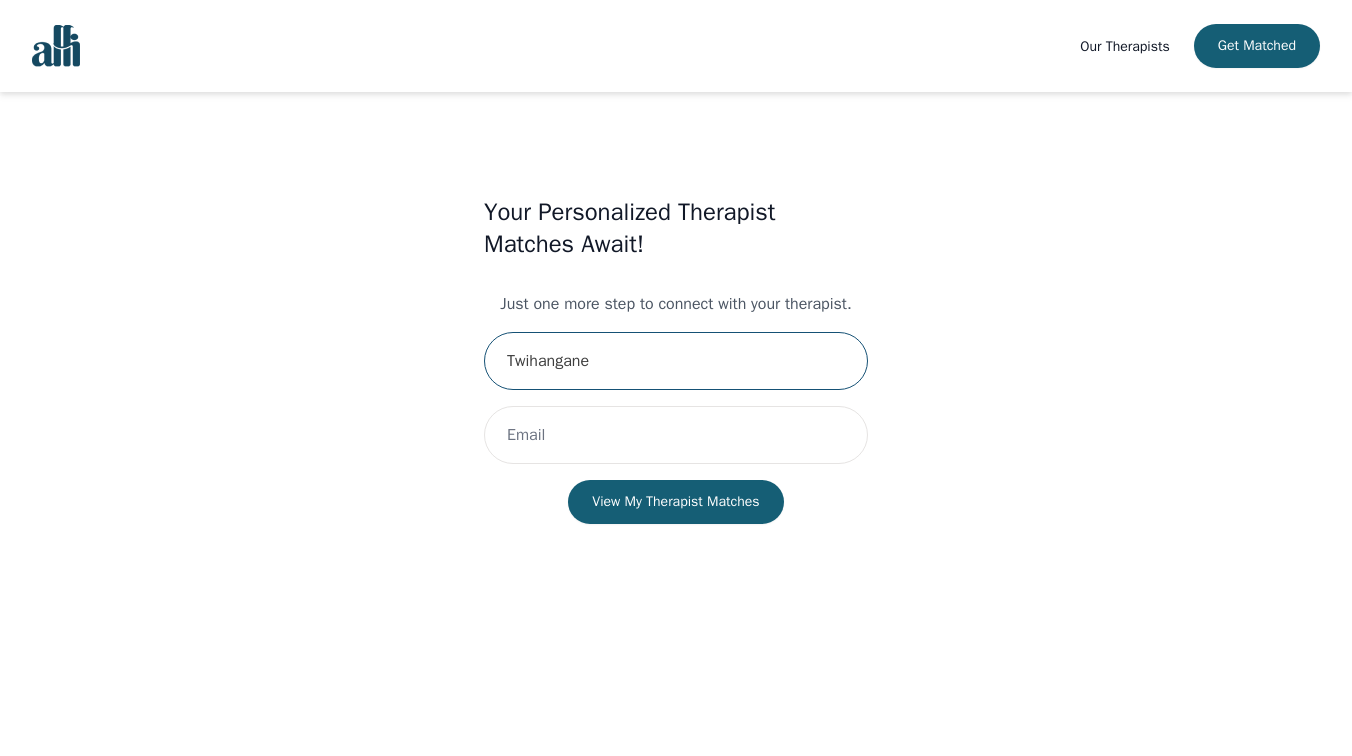 type on "Twihangane" 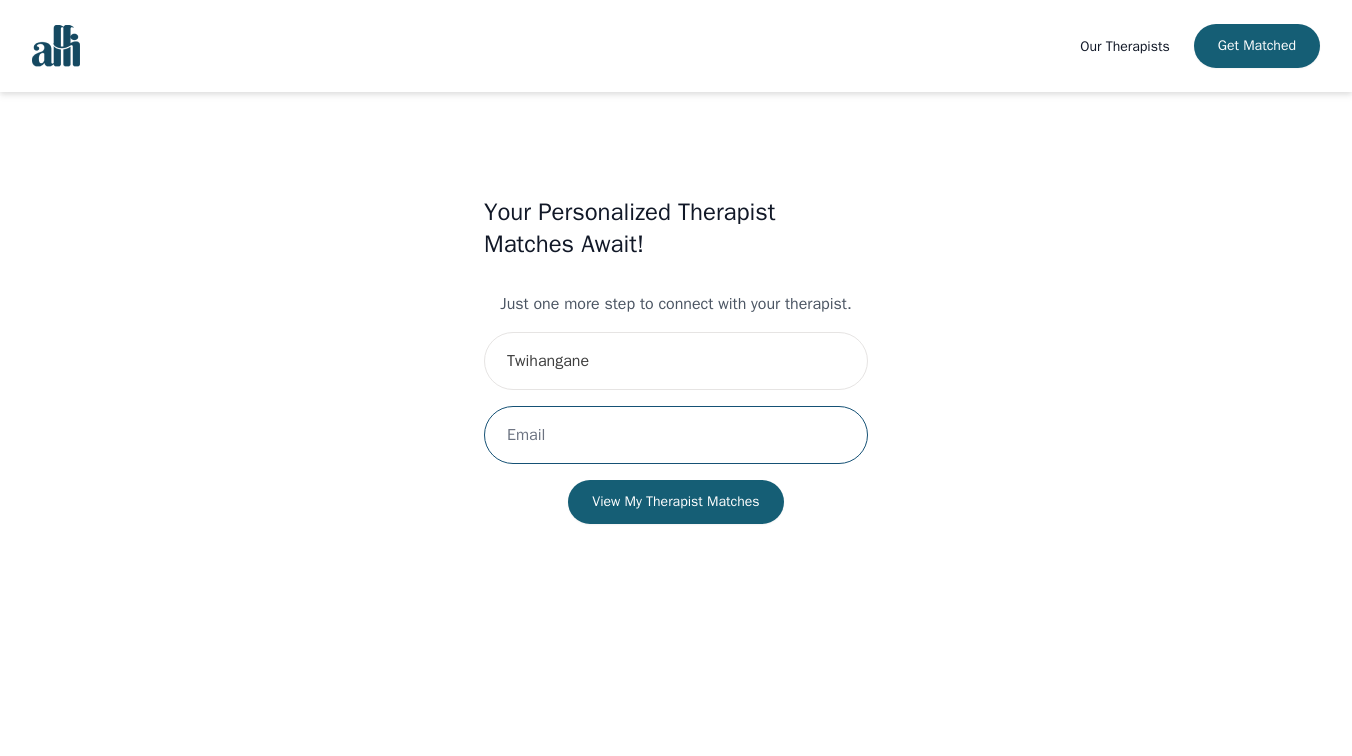 click at bounding box center (676, 435) 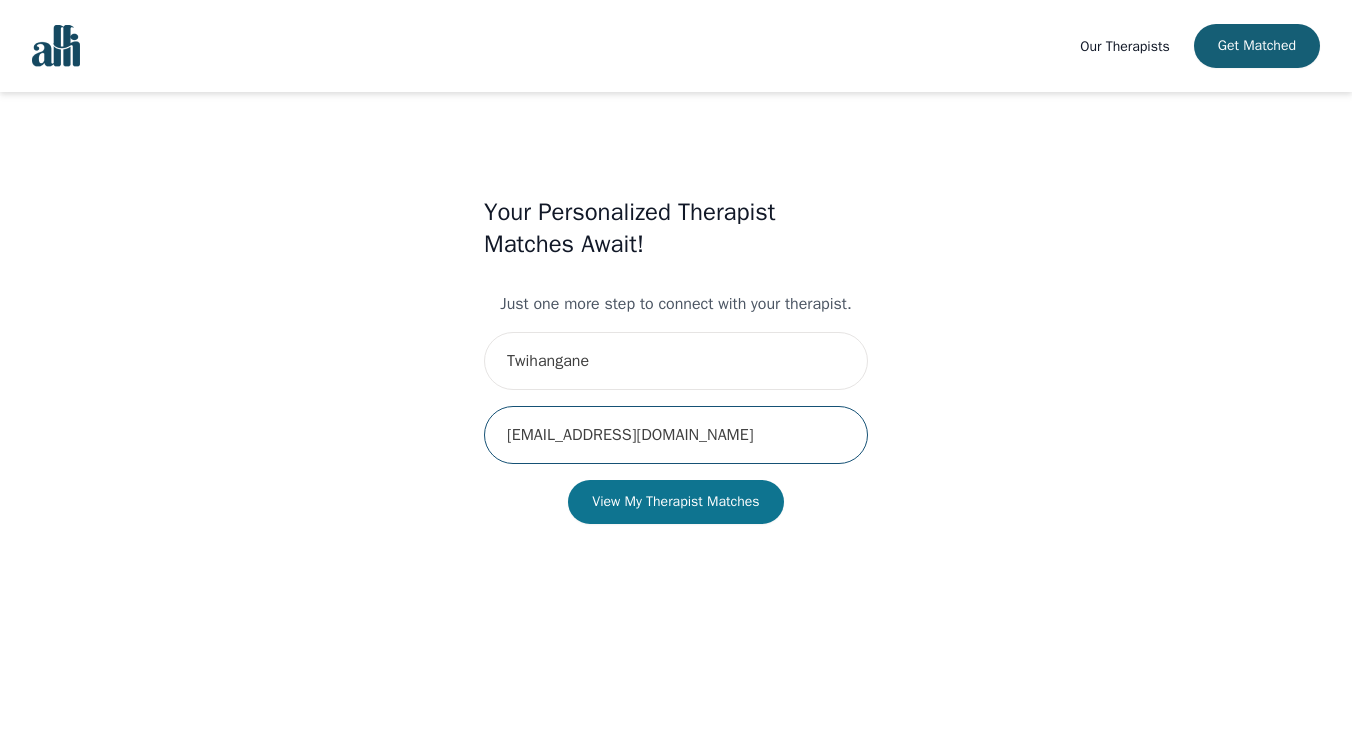 type on "samiejohnz@icbc.com" 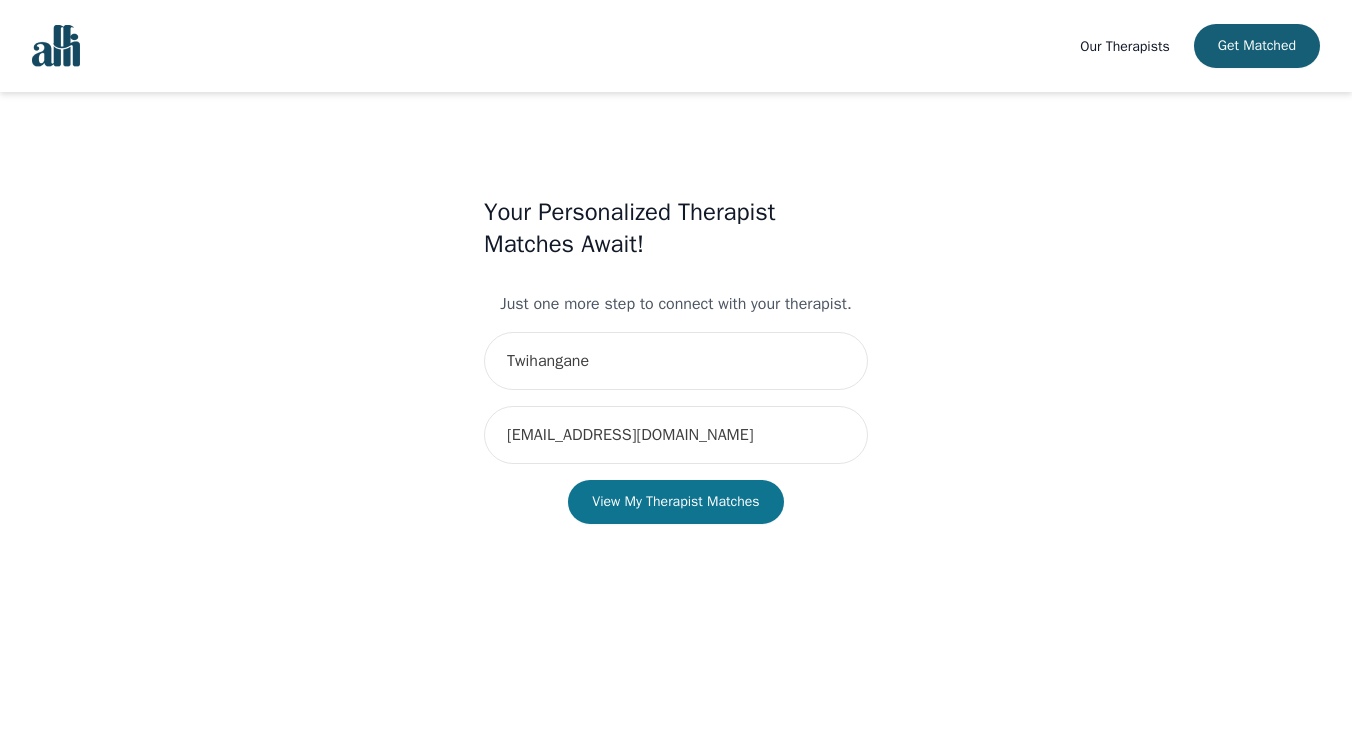 click on "View My Therapist Matches" at bounding box center [675, 502] 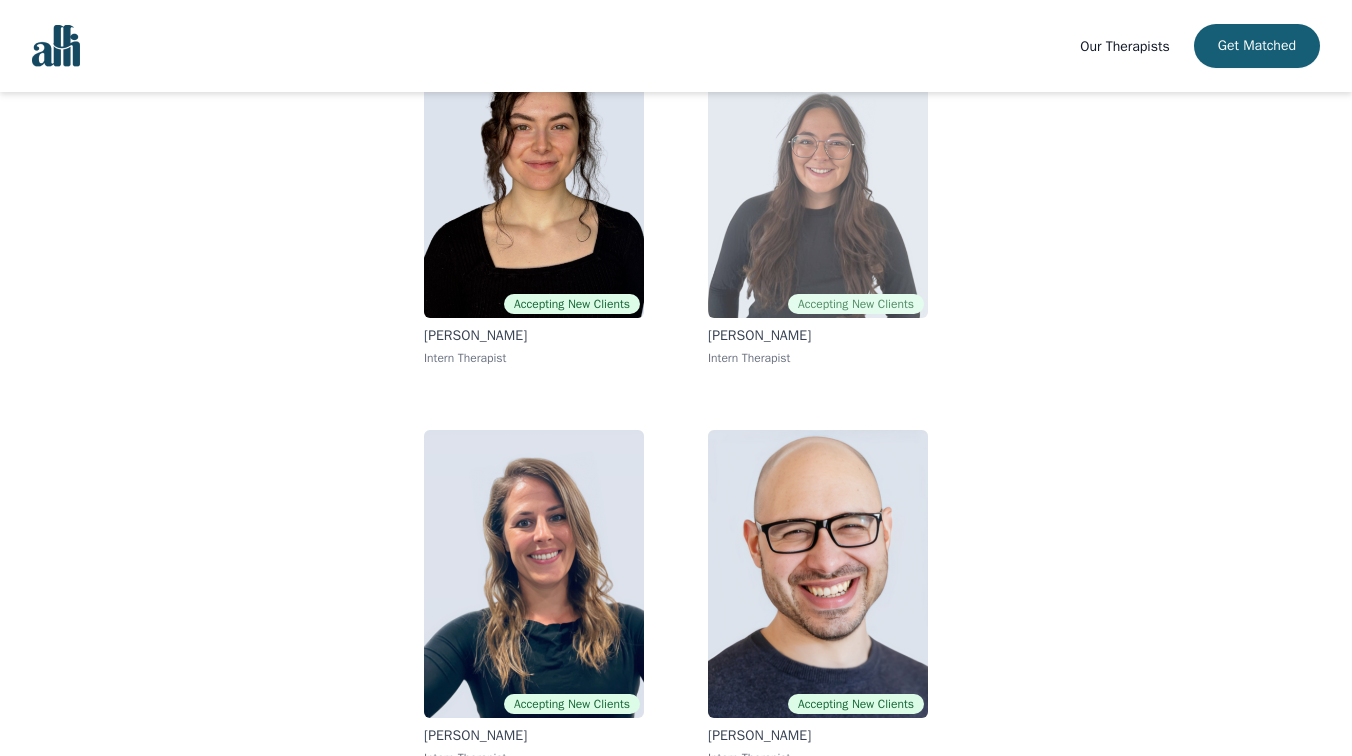 scroll, scrollTop: 288, scrollLeft: 0, axis: vertical 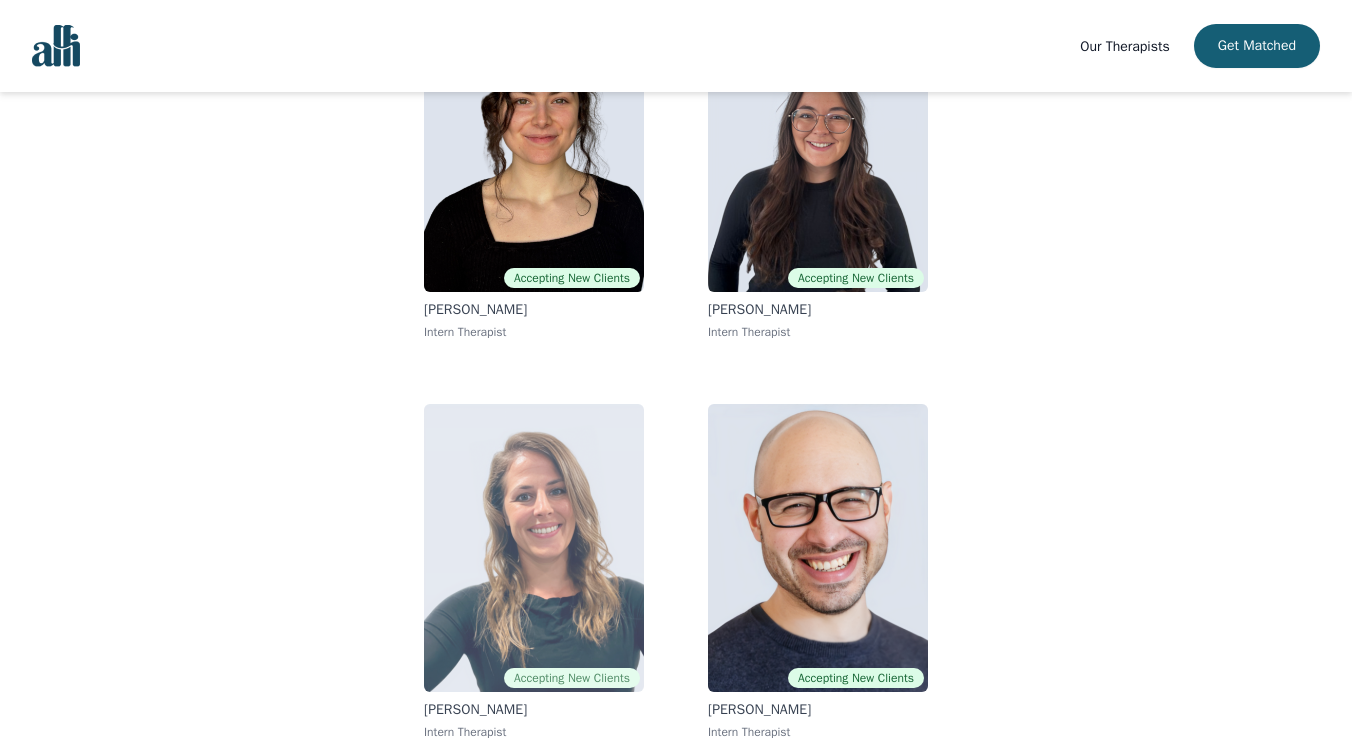 click at bounding box center (534, 548) 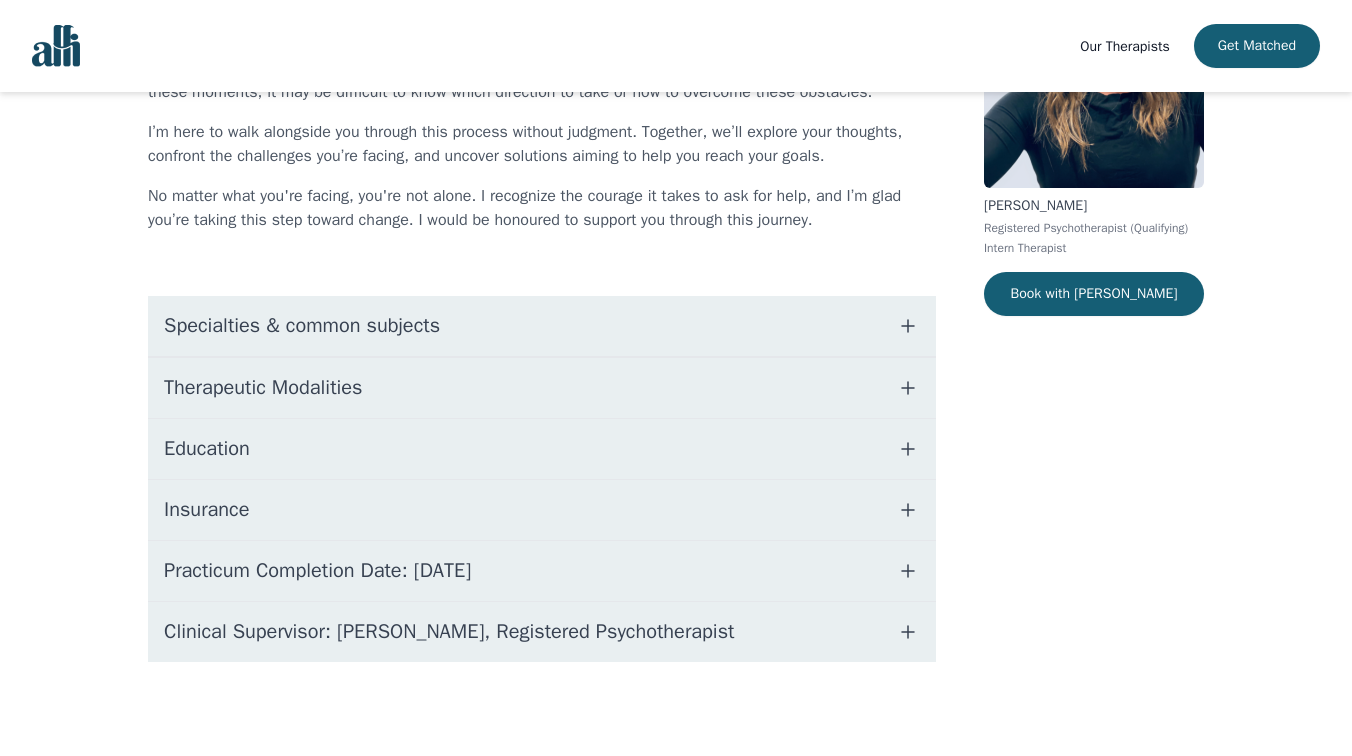 scroll, scrollTop: 242, scrollLeft: 0, axis: vertical 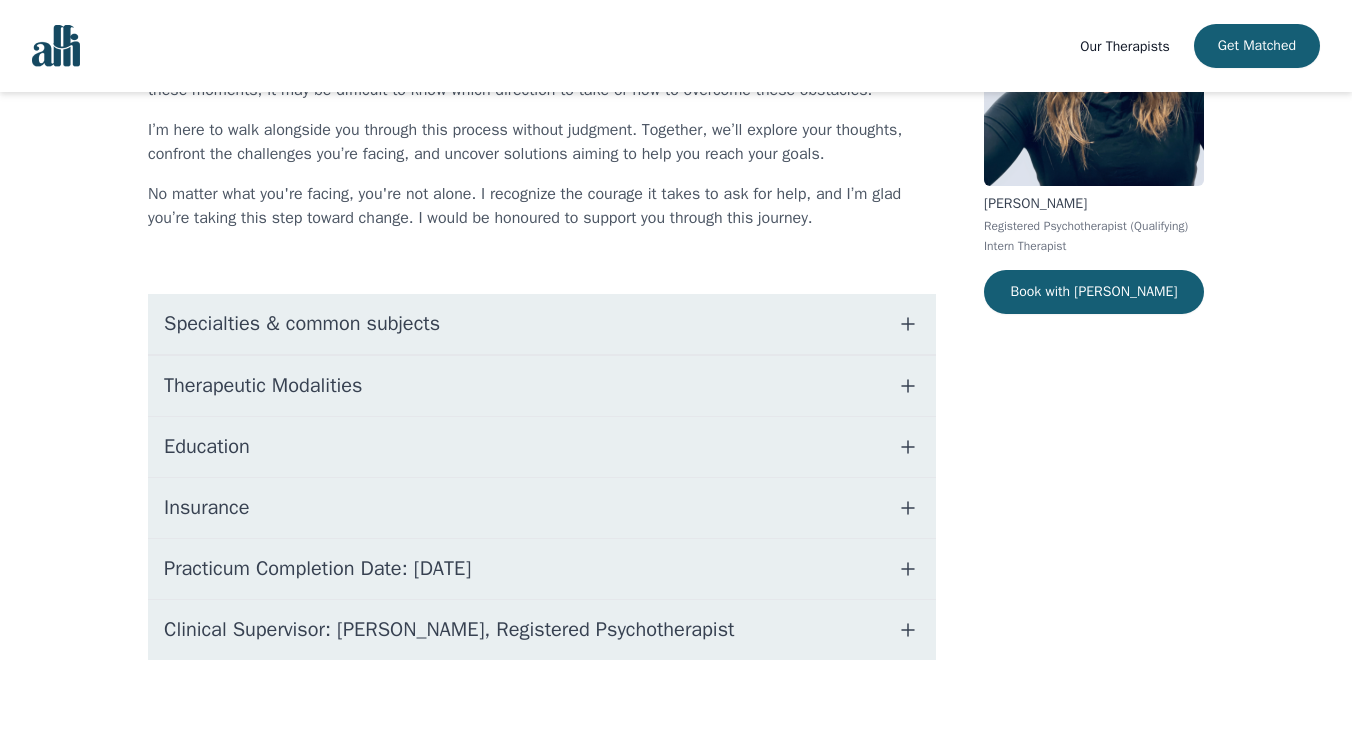 click 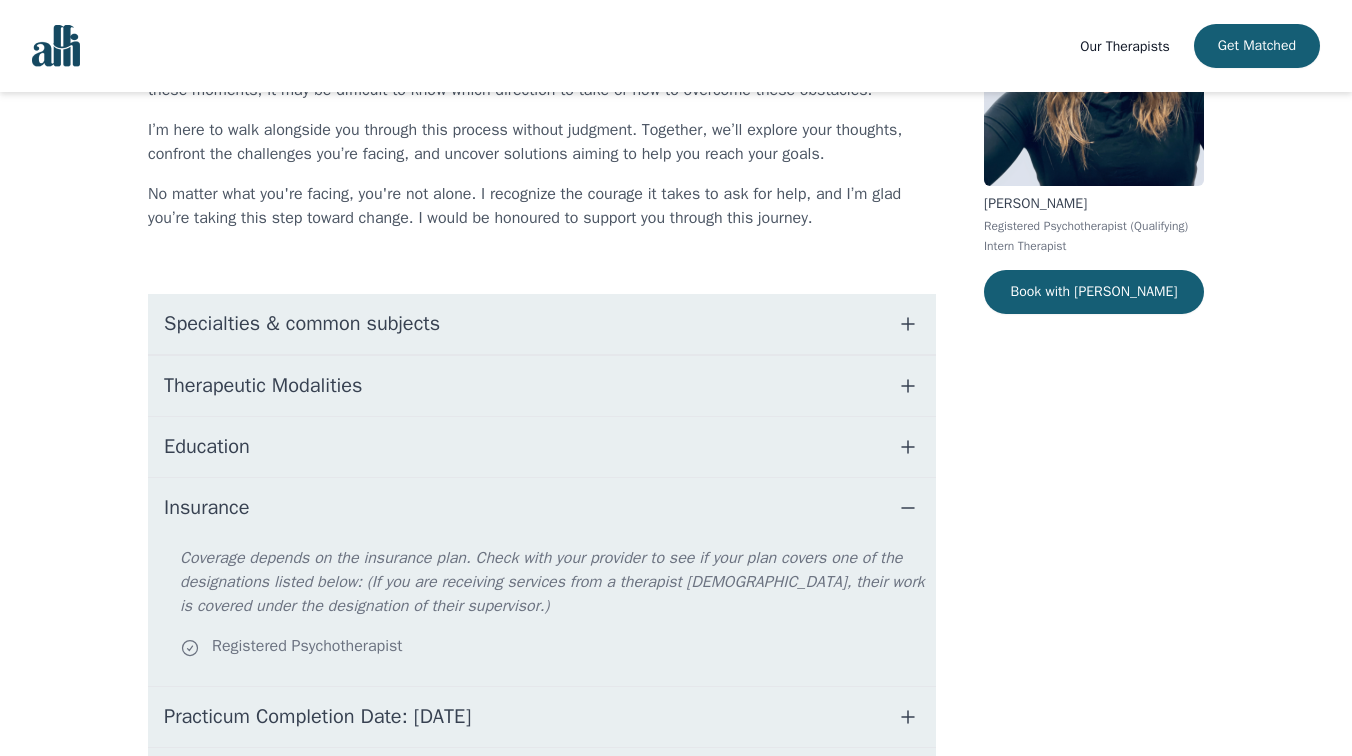 click 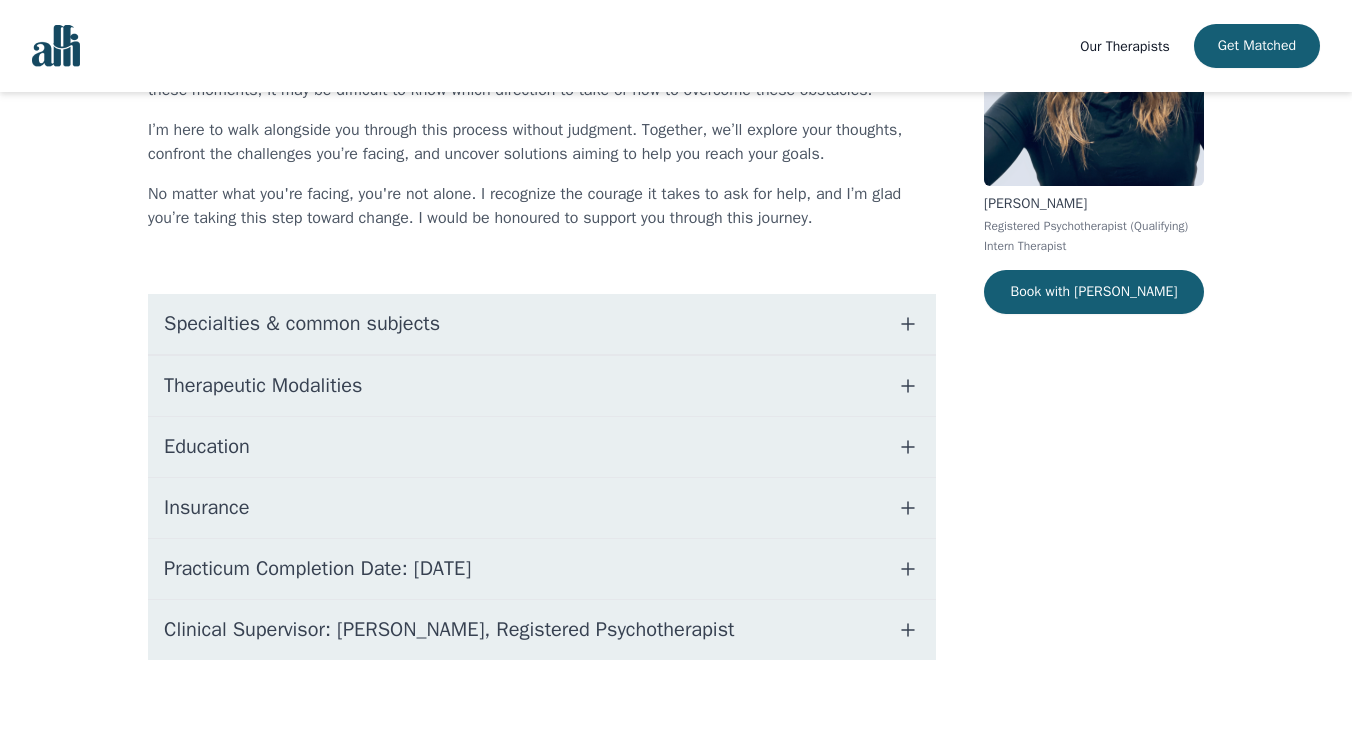 click 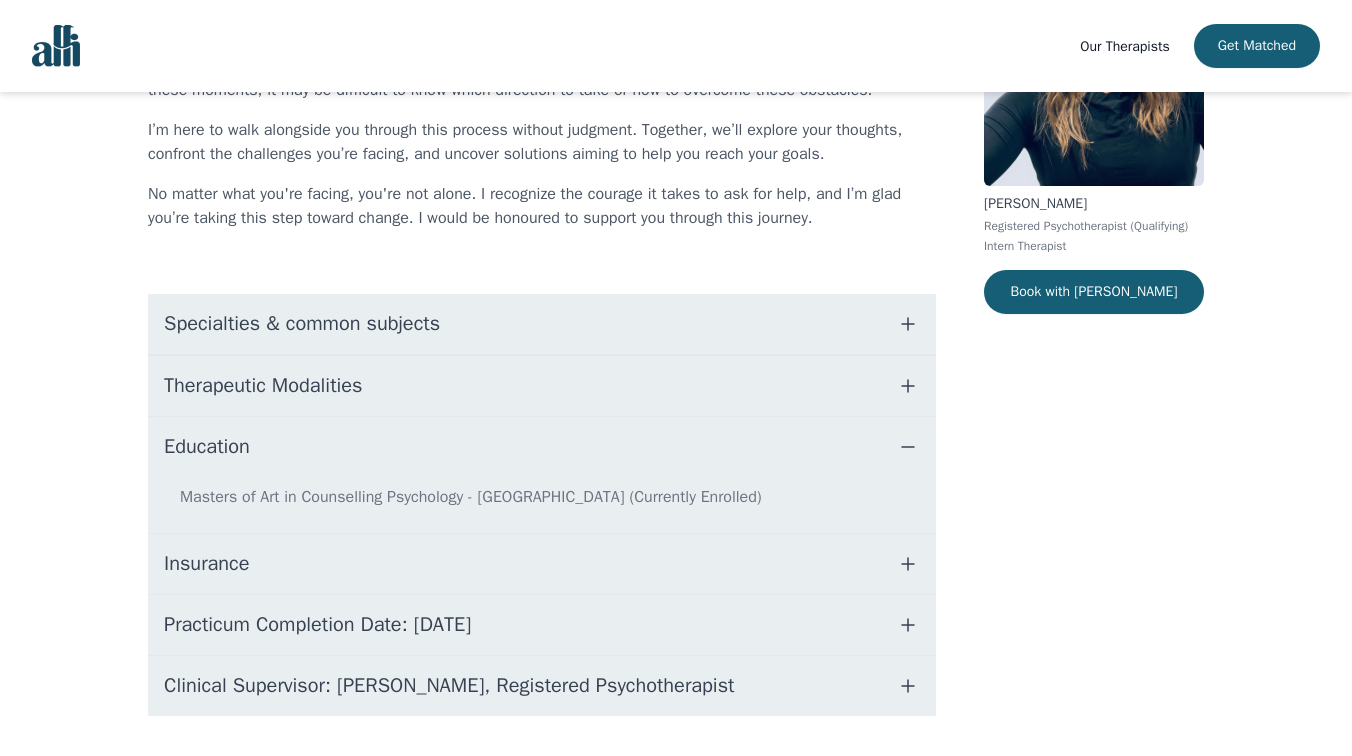 click 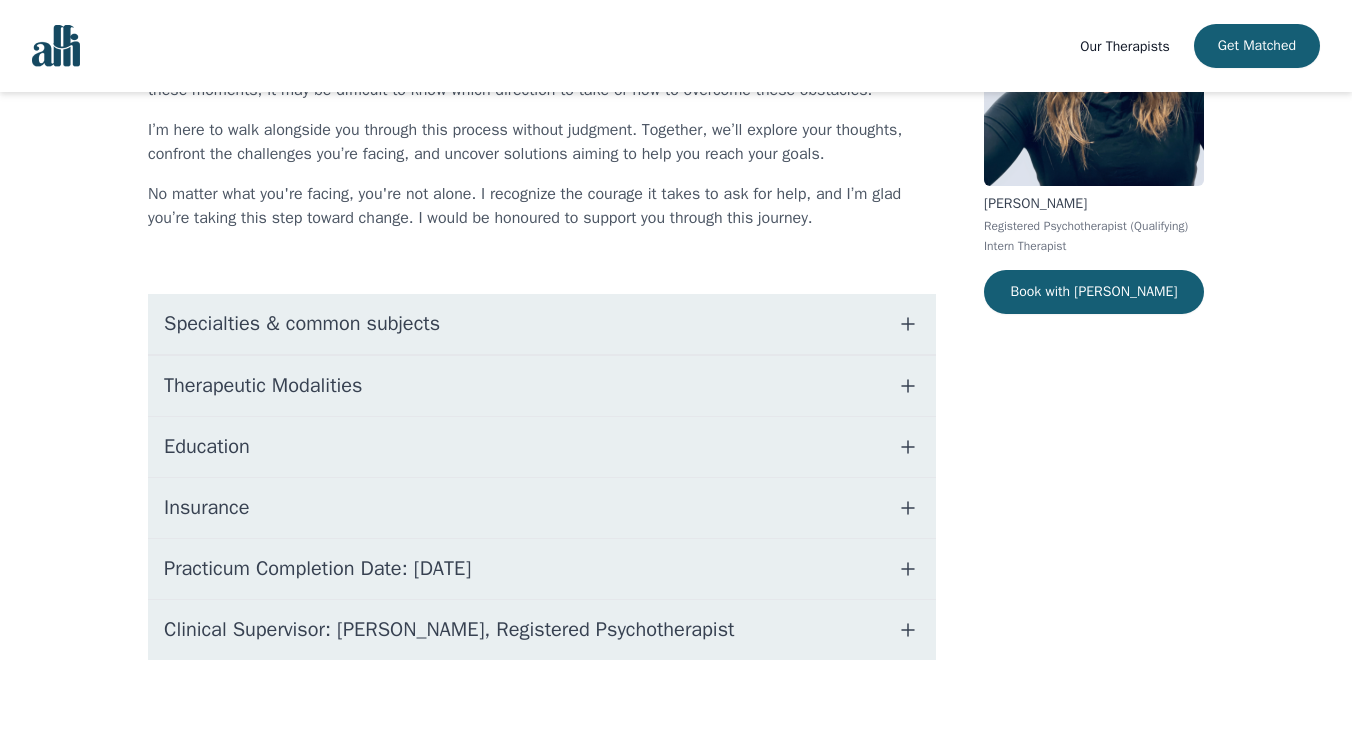 click 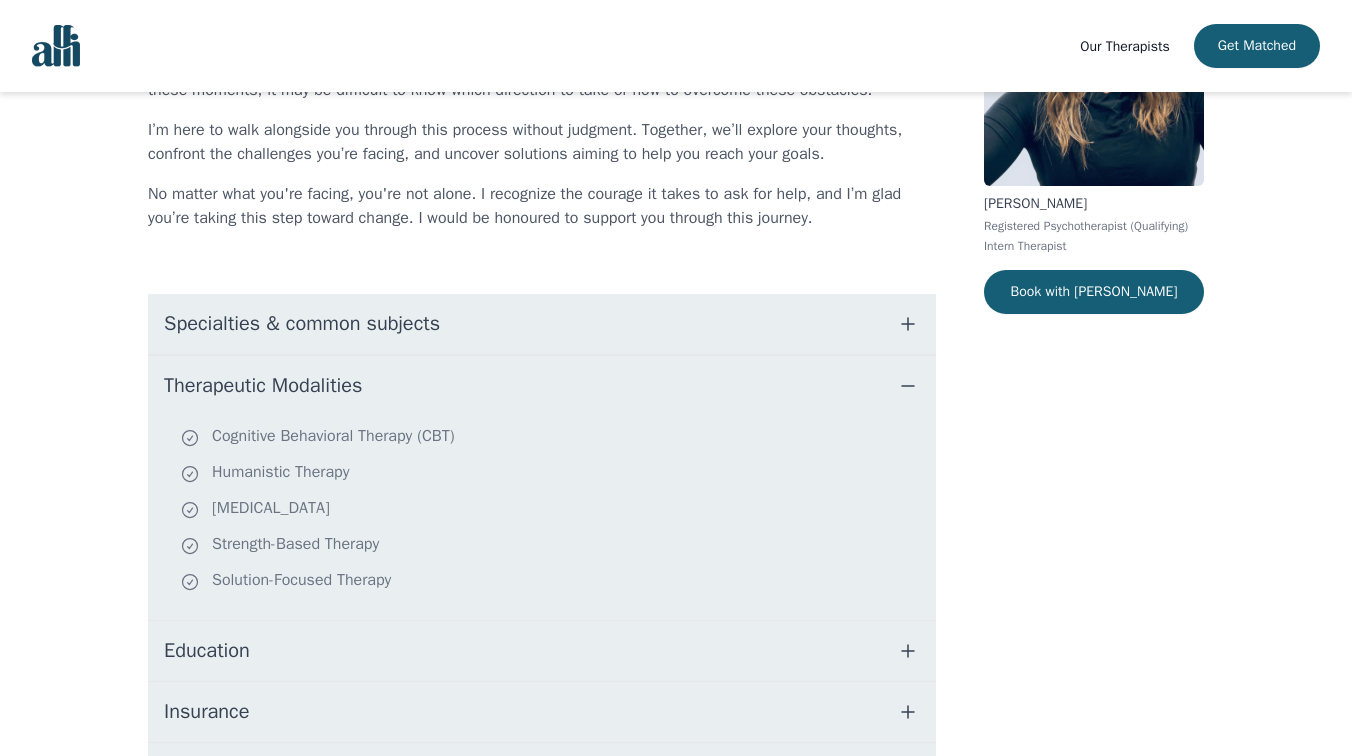 click 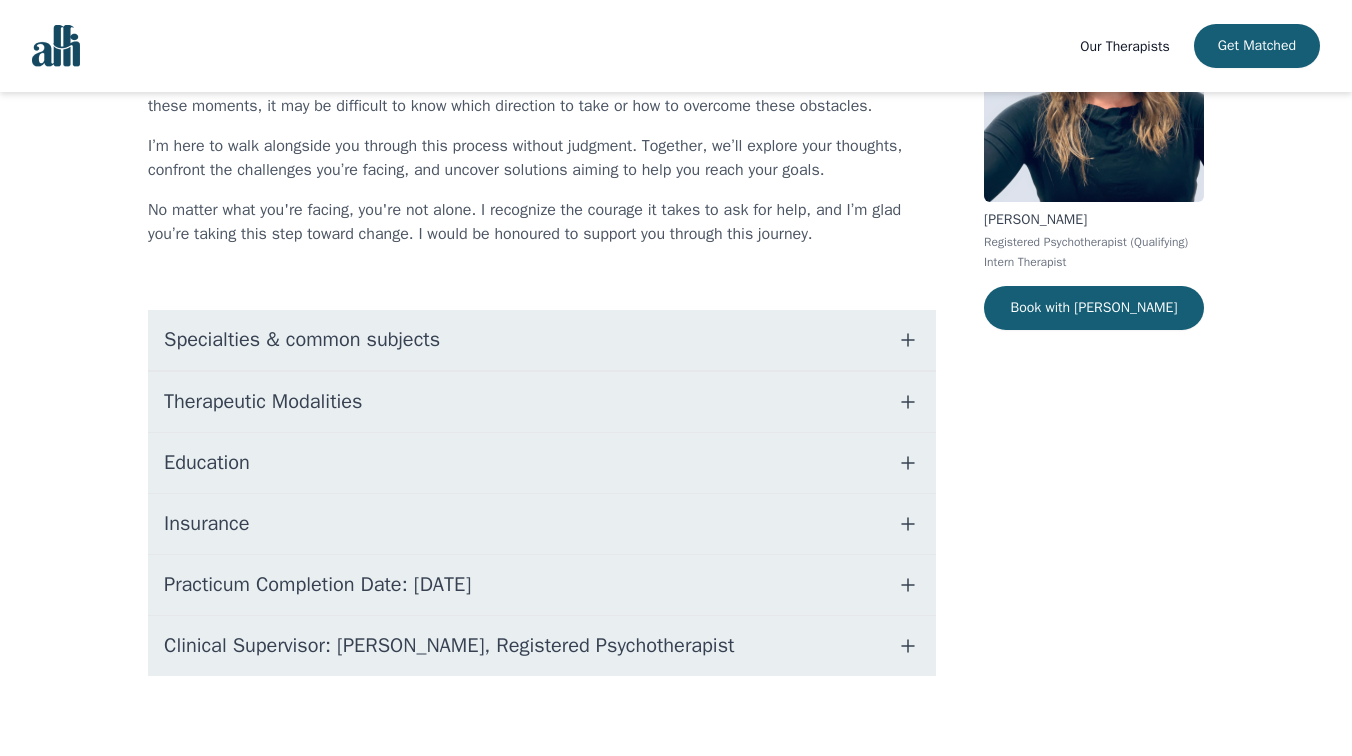 scroll, scrollTop: 232, scrollLeft: 0, axis: vertical 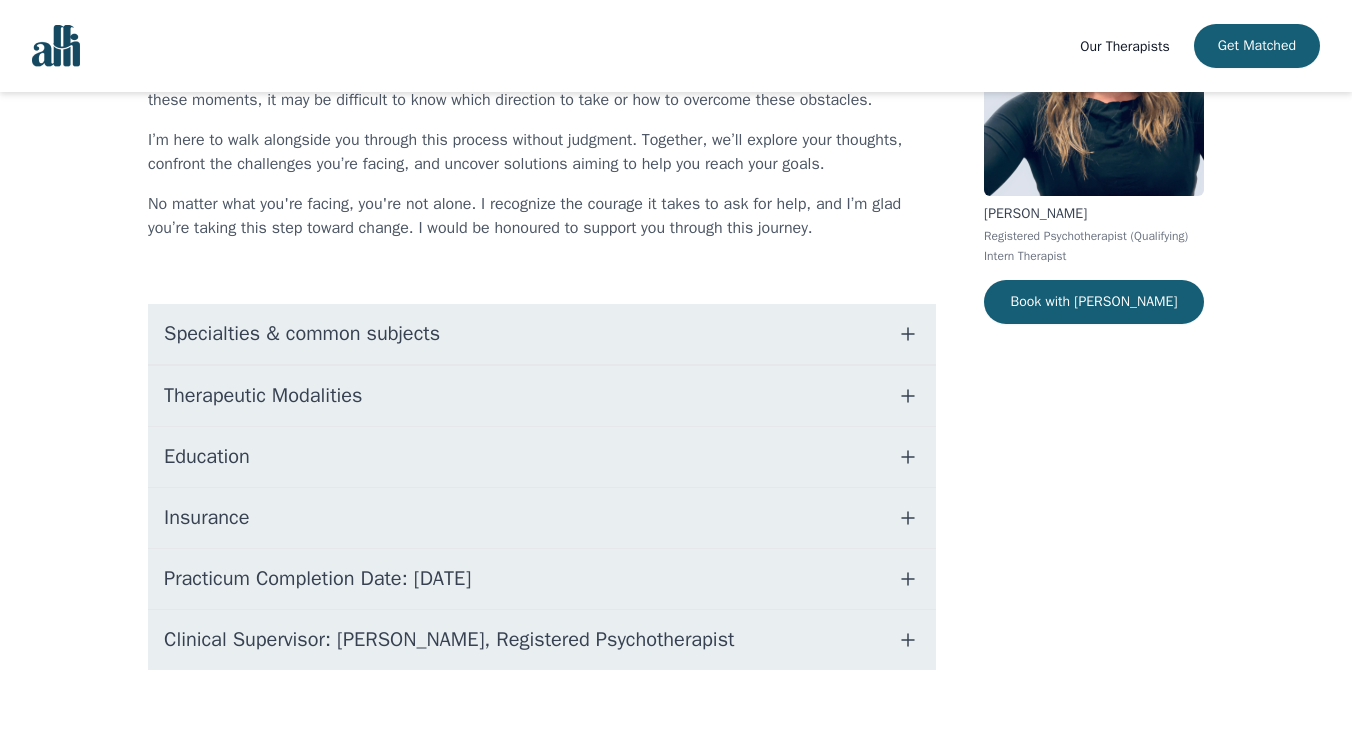 click 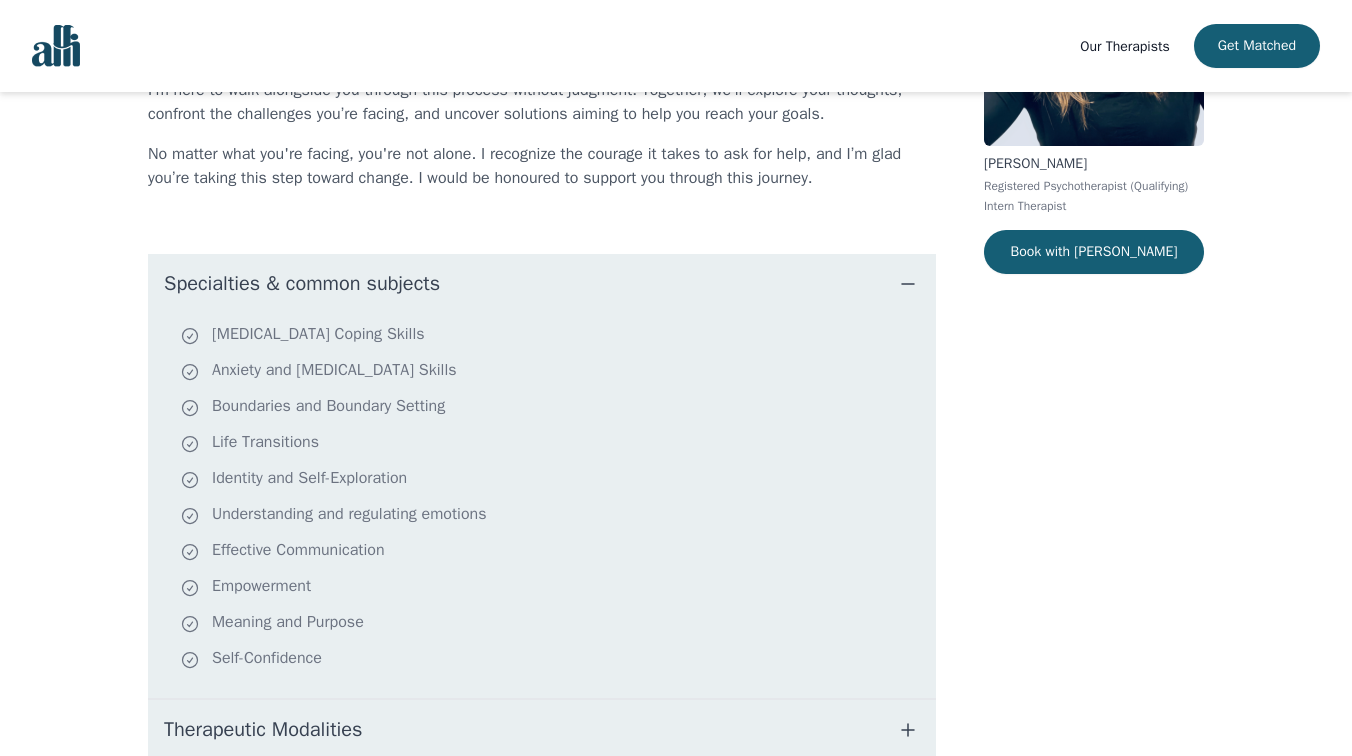 scroll, scrollTop: 287, scrollLeft: 0, axis: vertical 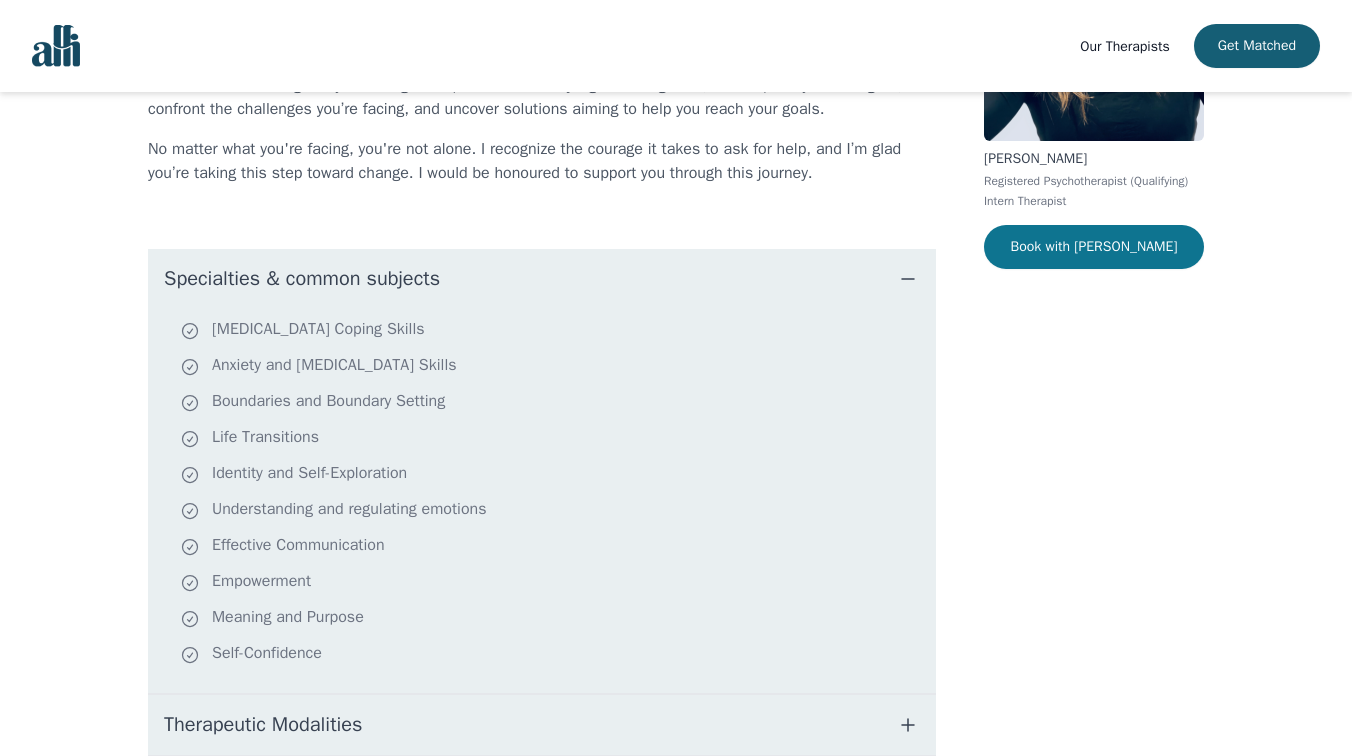 click on "Book with Rachel" at bounding box center [1094, 247] 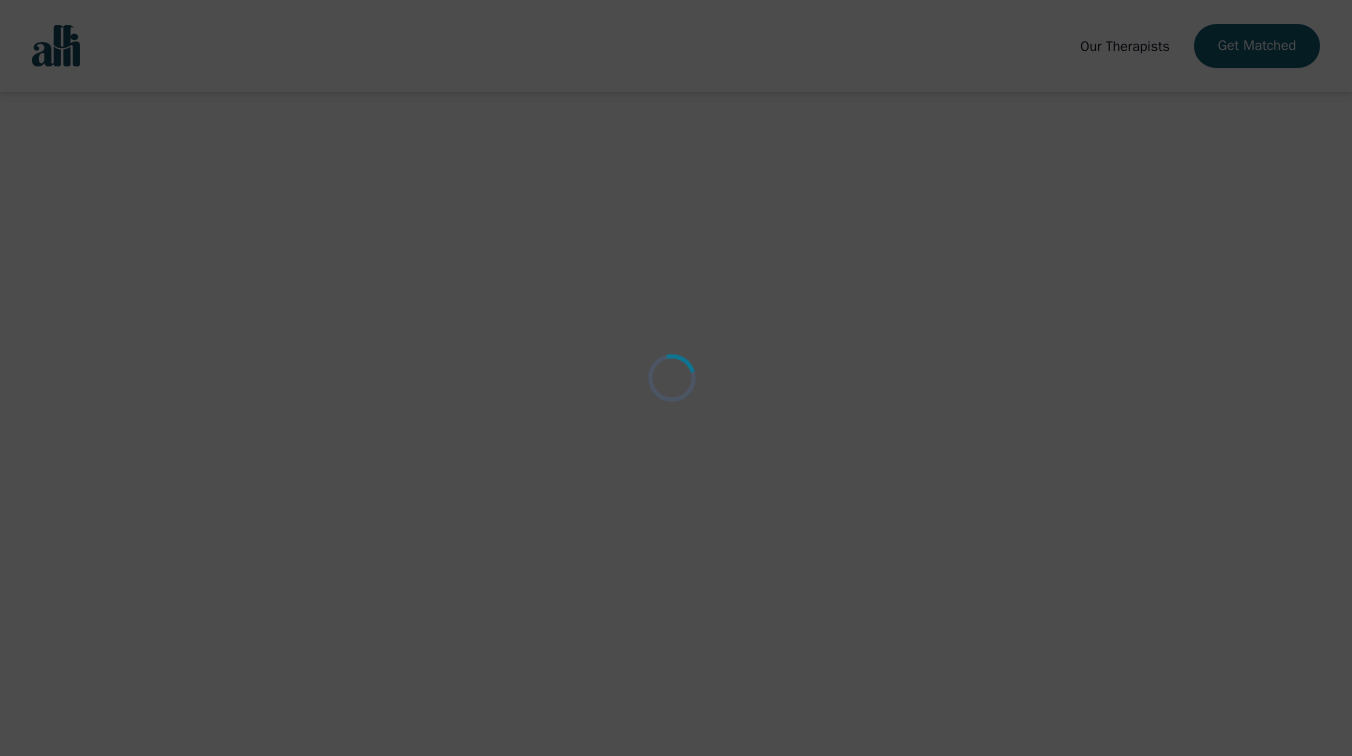 scroll, scrollTop: 0, scrollLeft: 0, axis: both 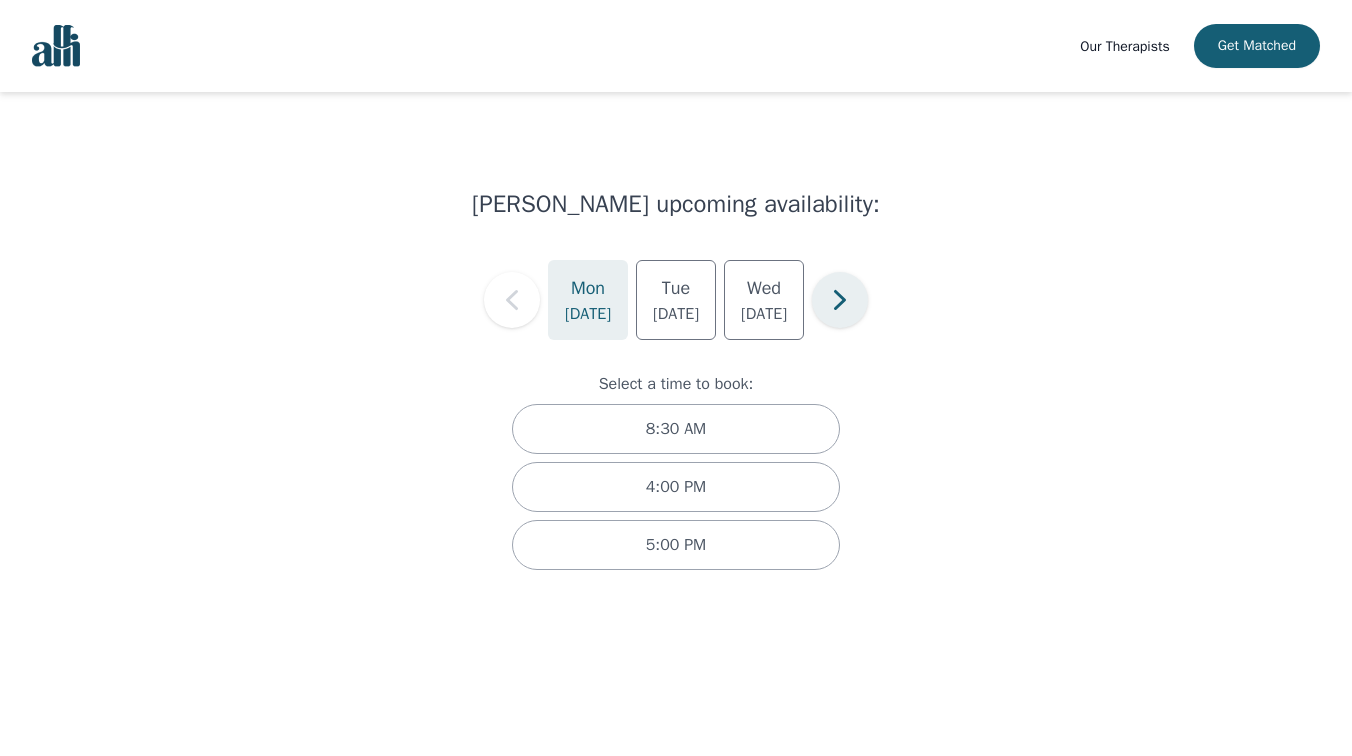 click 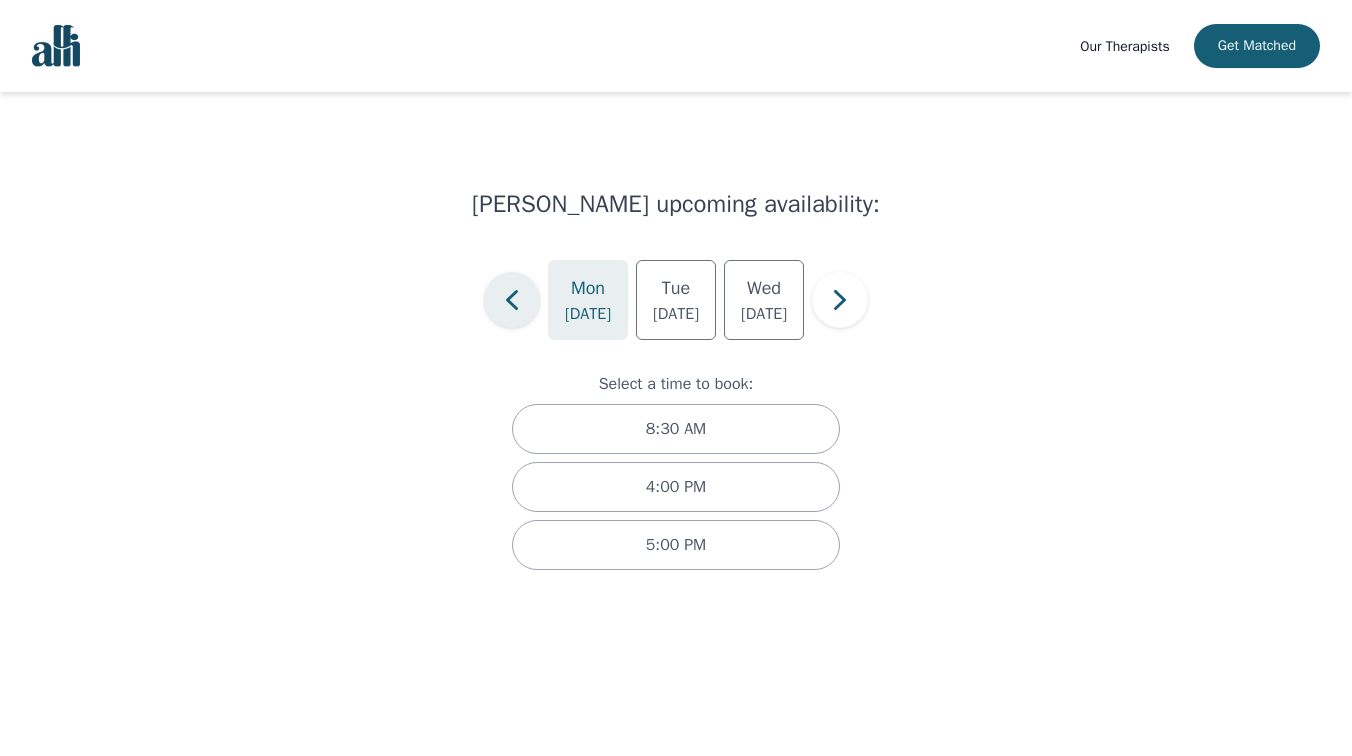 click 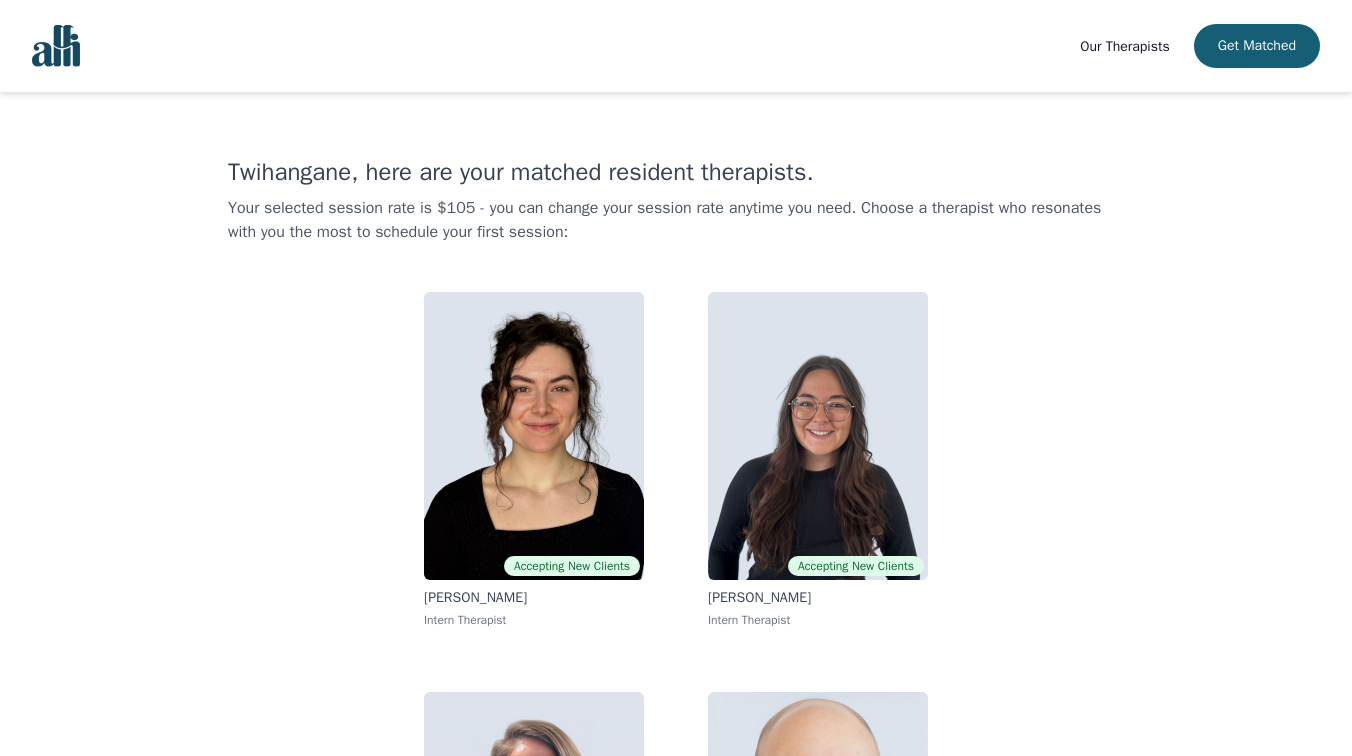 scroll, scrollTop: 242, scrollLeft: 0, axis: vertical 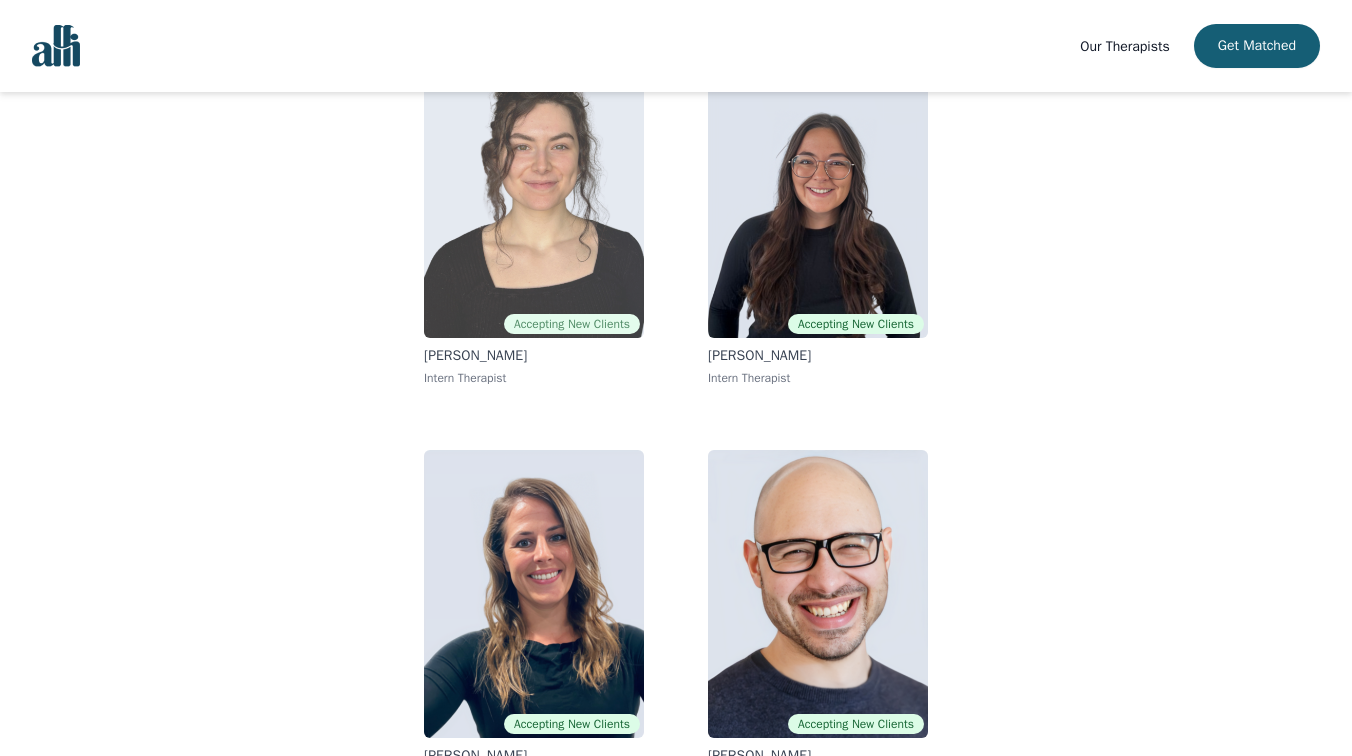 click at bounding box center [534, 194] 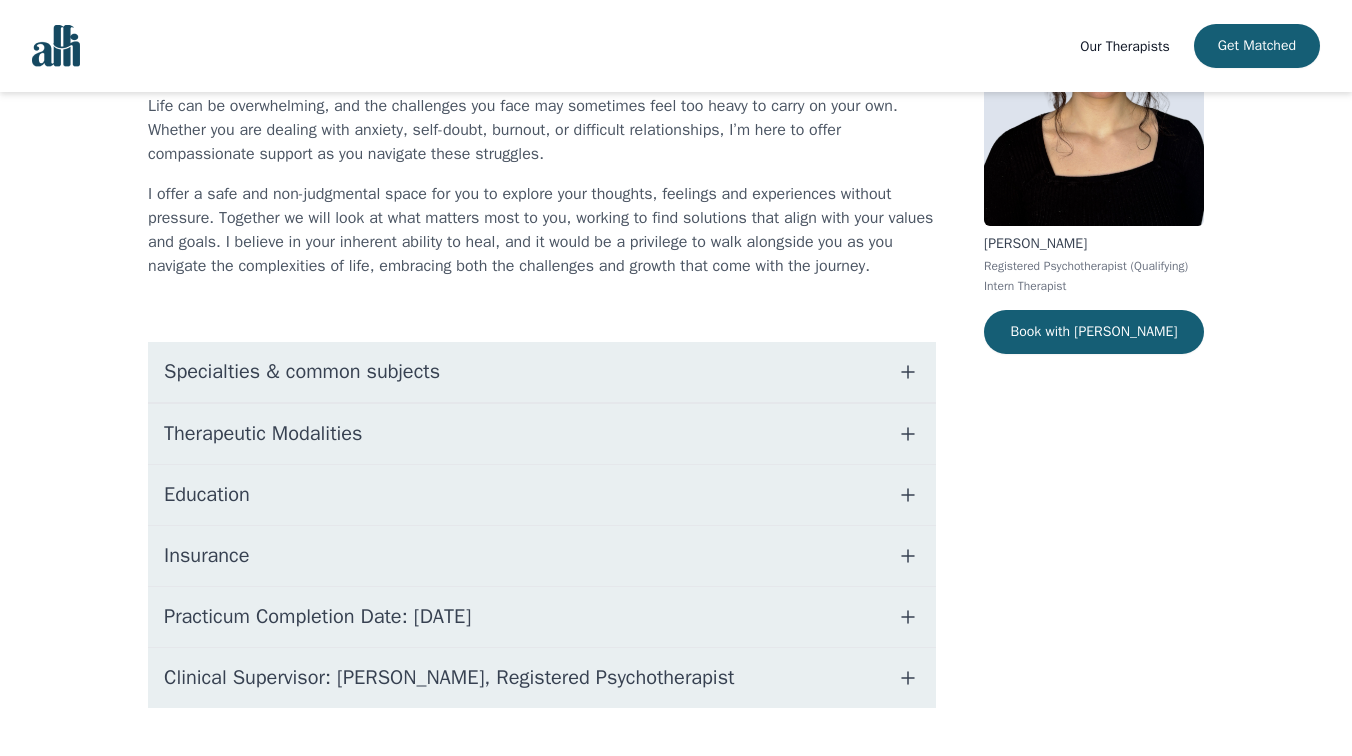 scroll, scrollTop: 250, scrollLeft: 0, axis: vertical 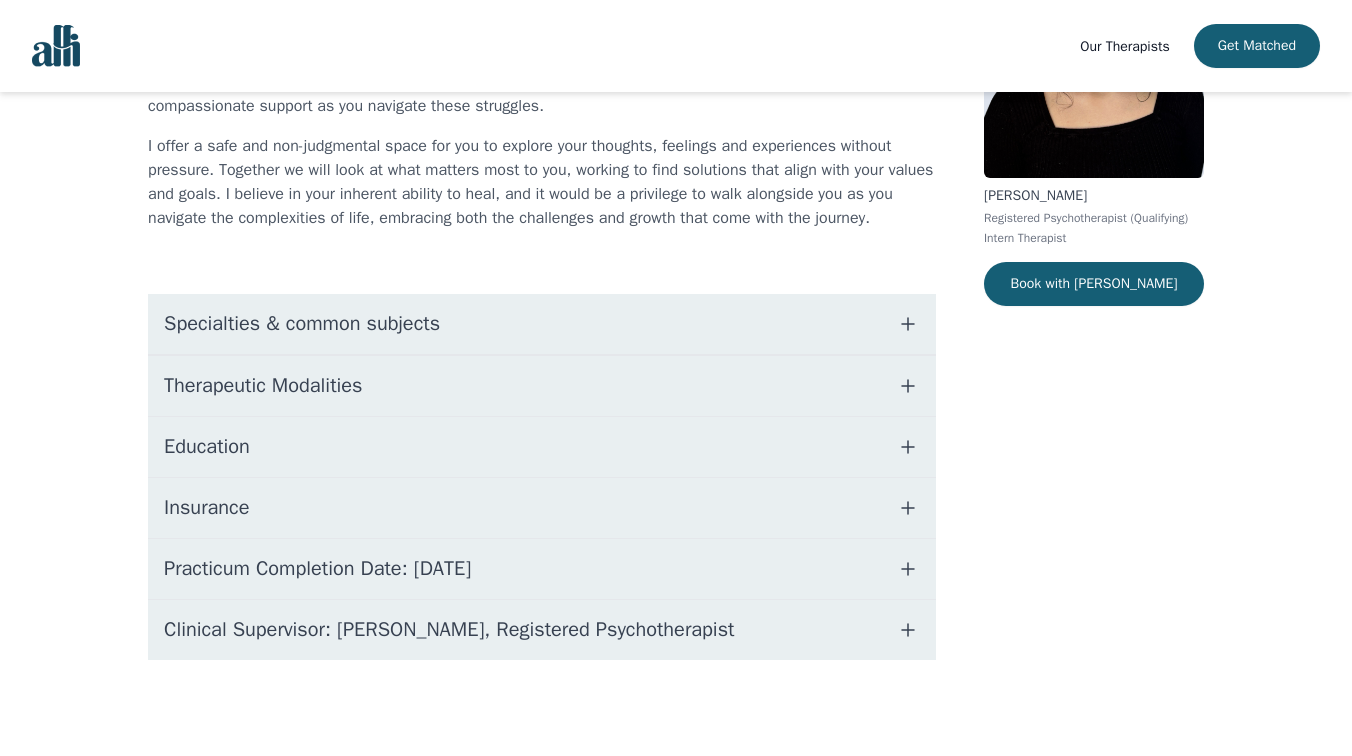 click 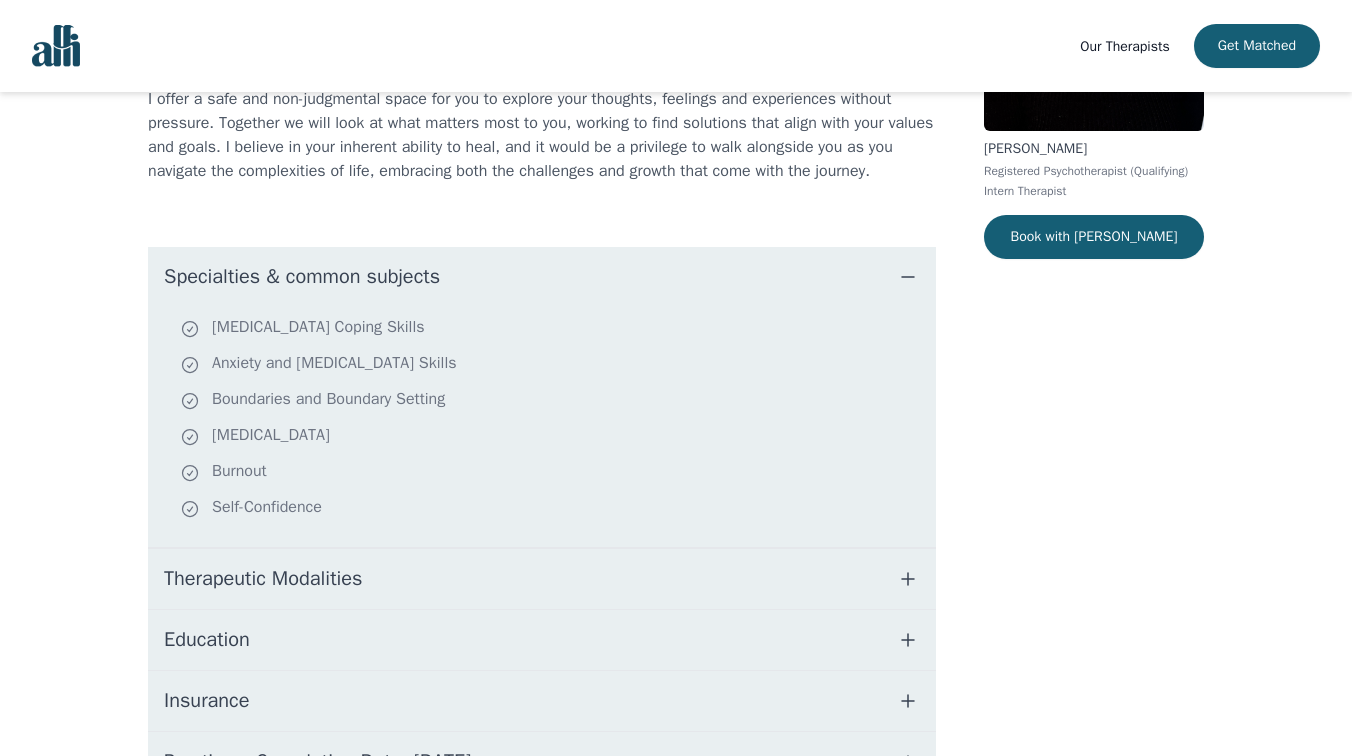 scroll, scrollTop: 299, scrollLeft: 0, axis: vertical 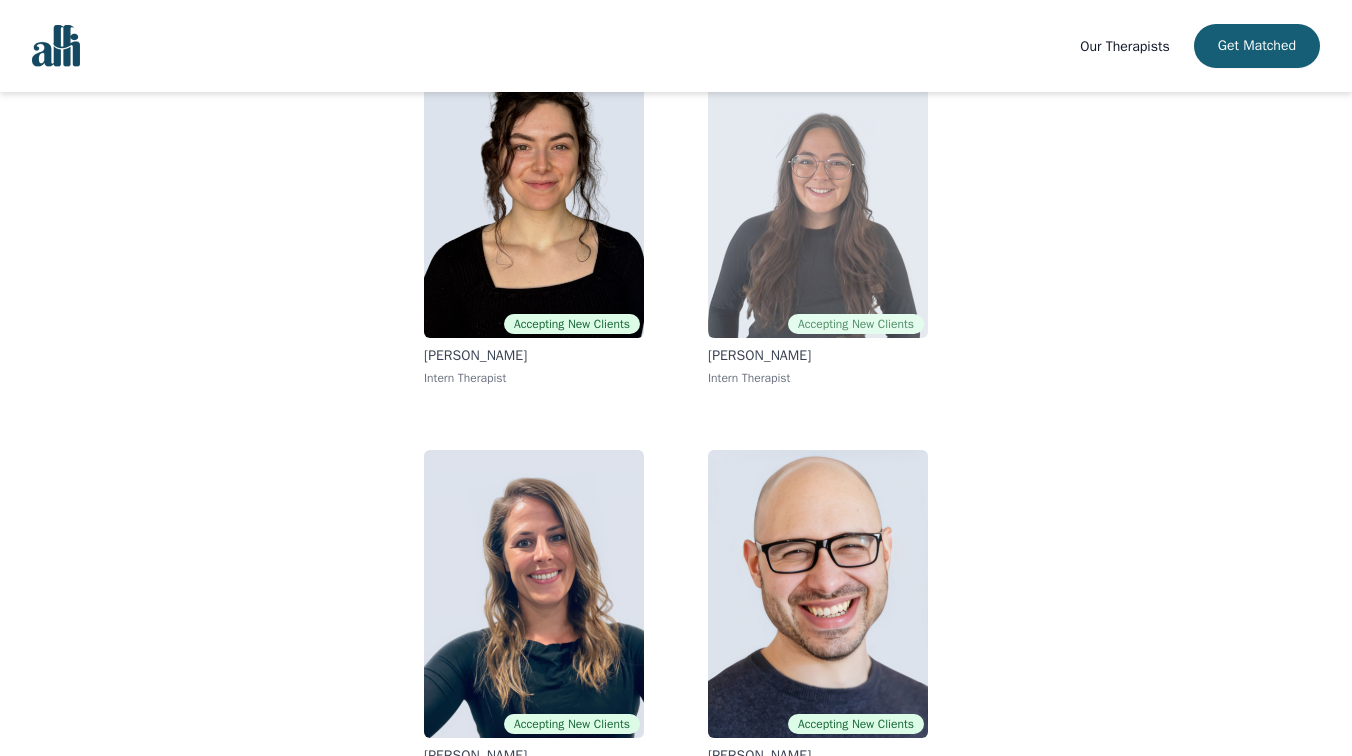 click at bounding box center [818, 194] 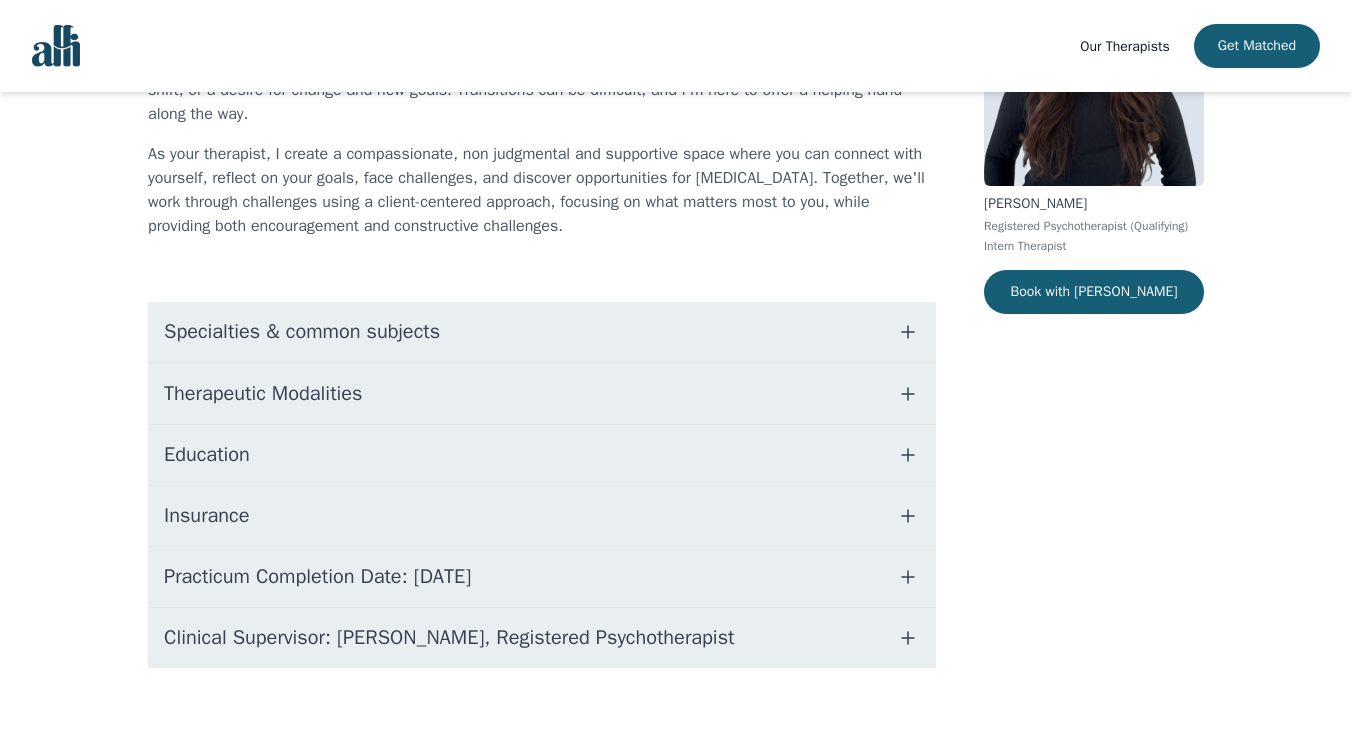 scroll, scrollTop: 0, scrollLeft: 0, axis: both 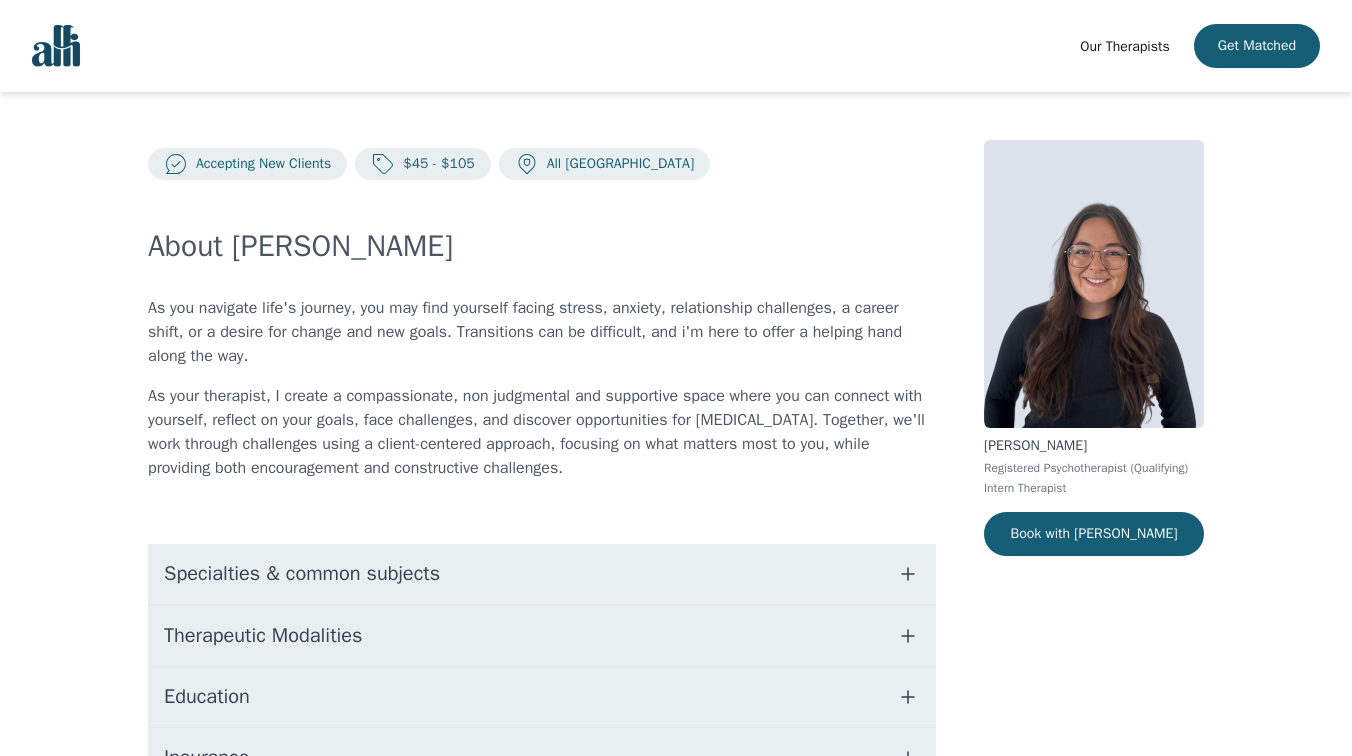 click 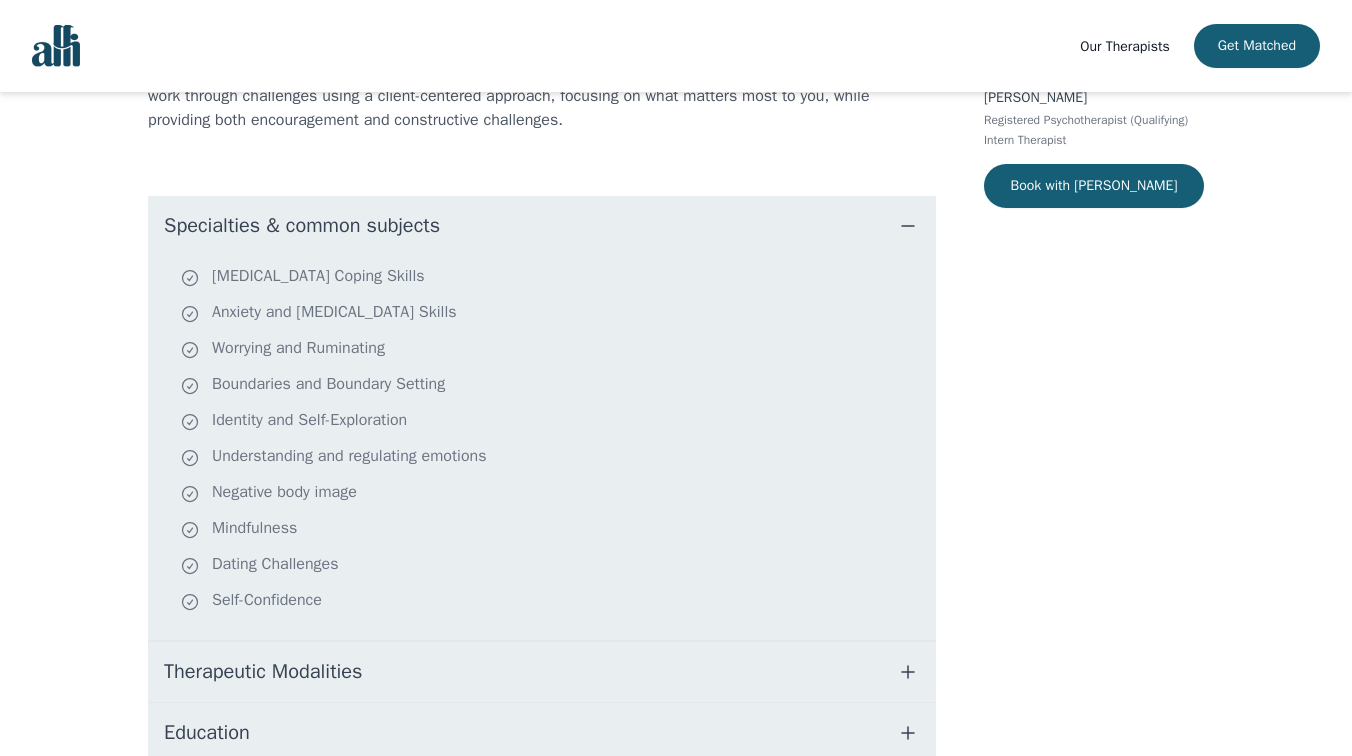 scroll, scrollTop: 335, scrollLeft: 0, axis: vertical 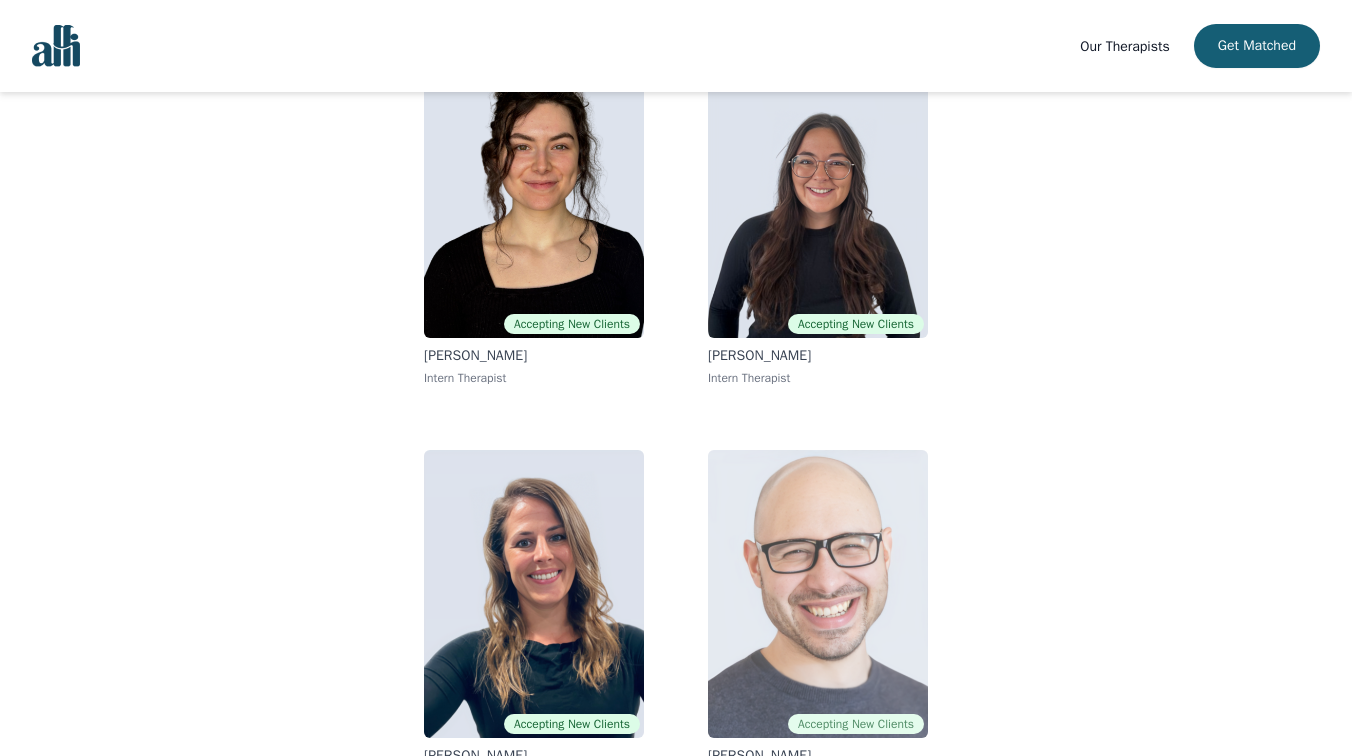 click at bounding box center [818, 594] 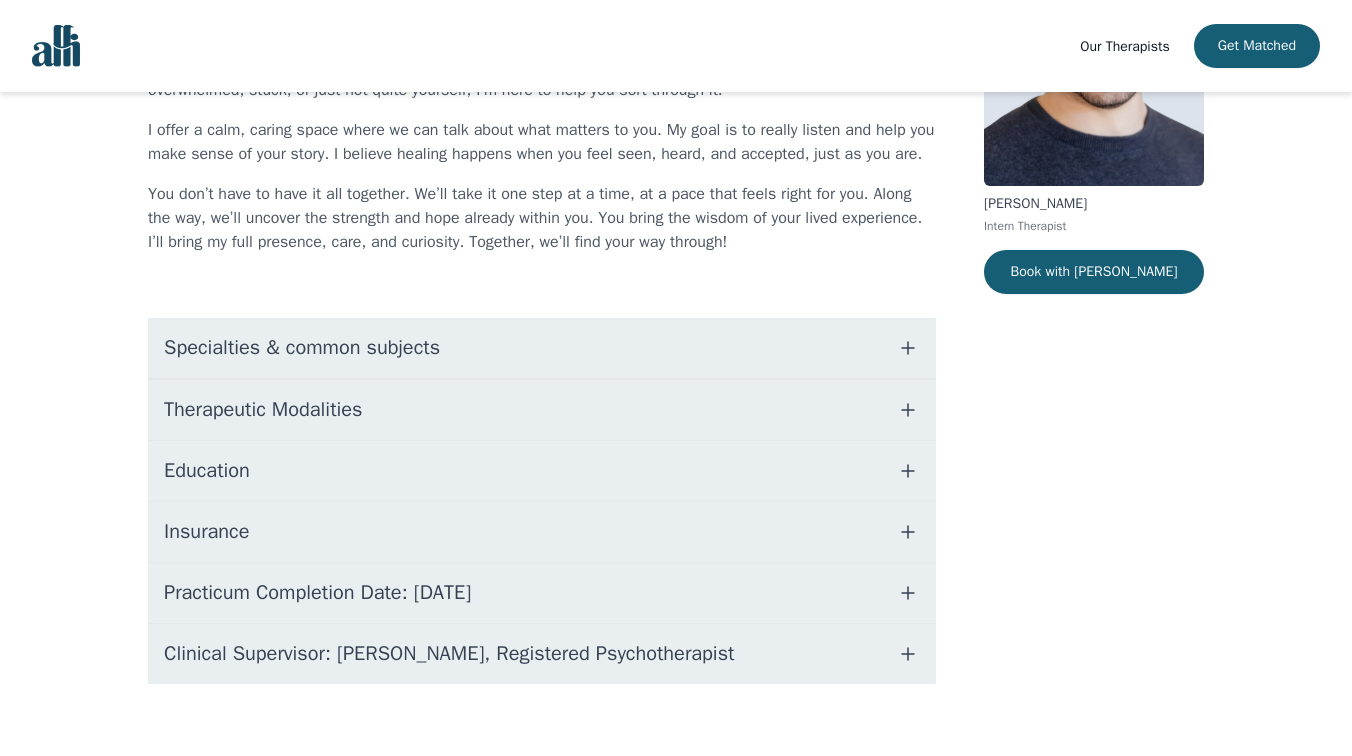 scroll, scrollTop: 0, scrollLeft: 0, axis: both 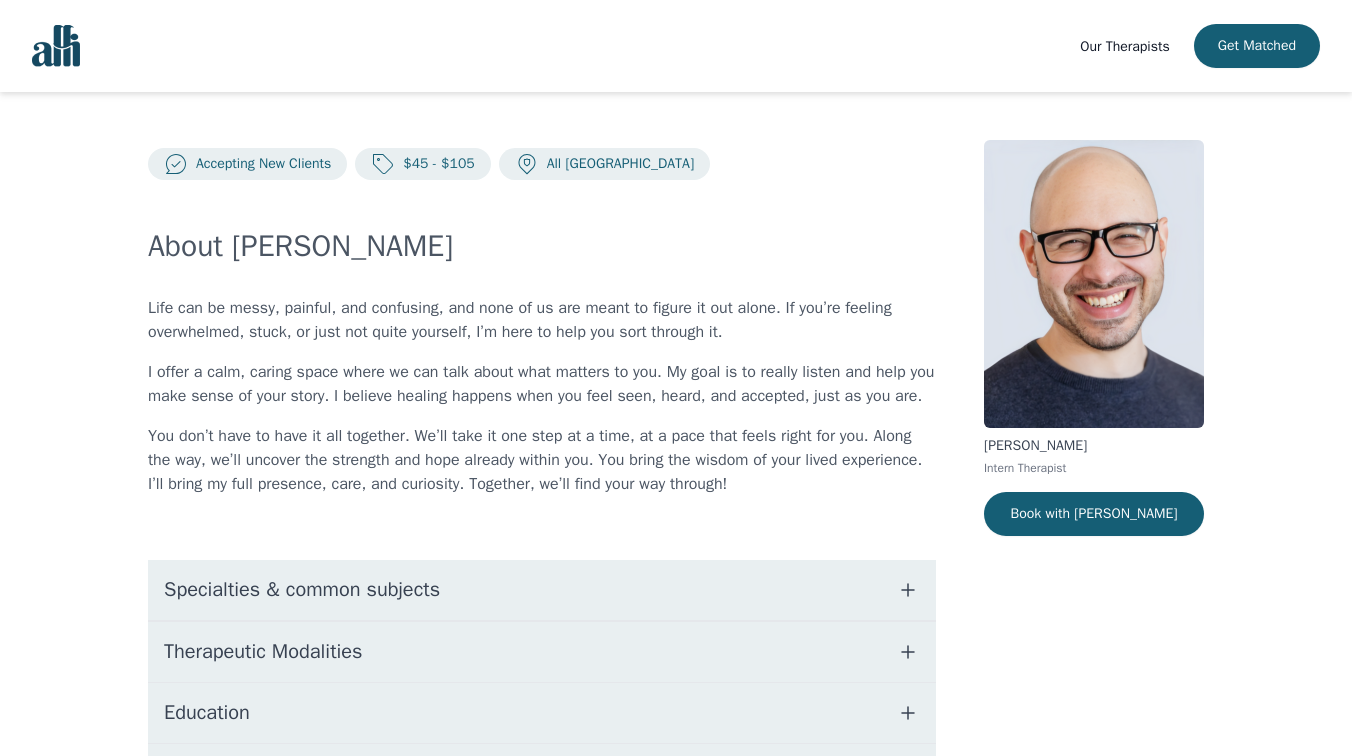 click 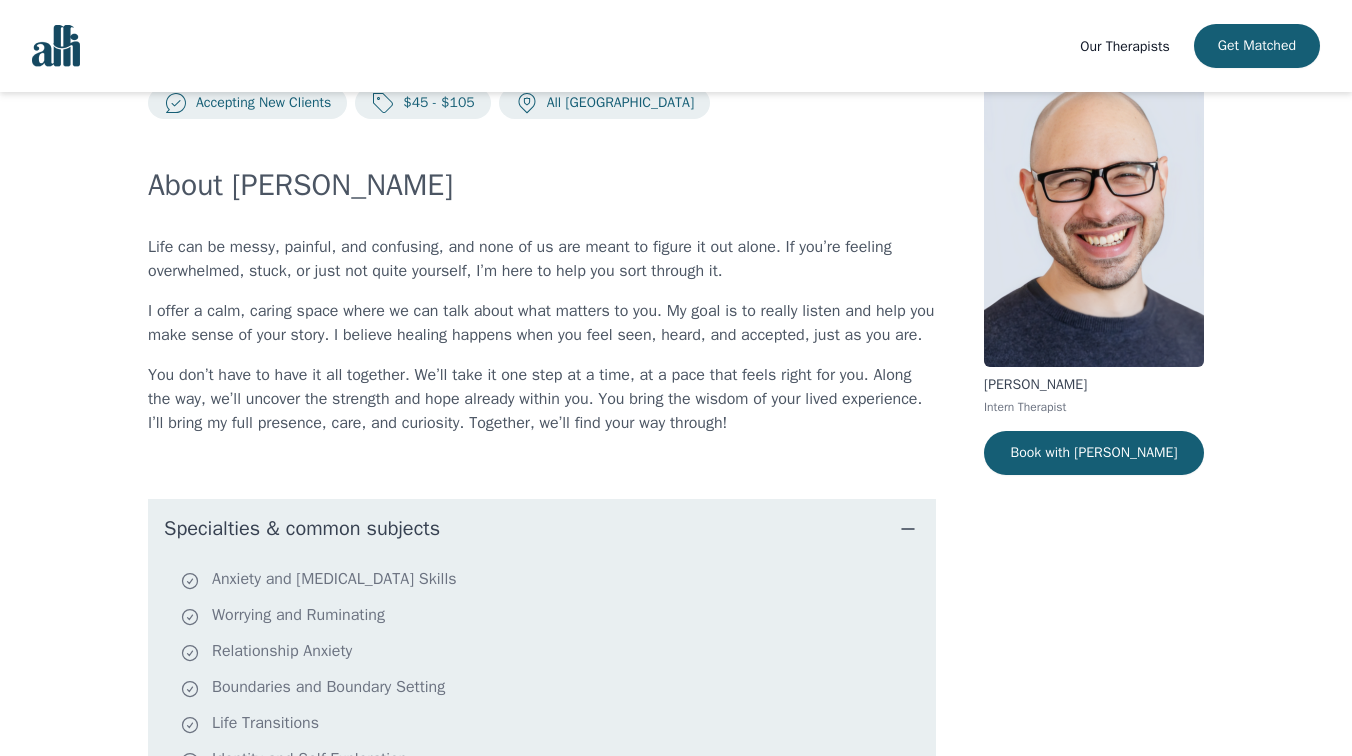 scroll, scrollTop: 58, scrollLeft: 0, axis: vertical 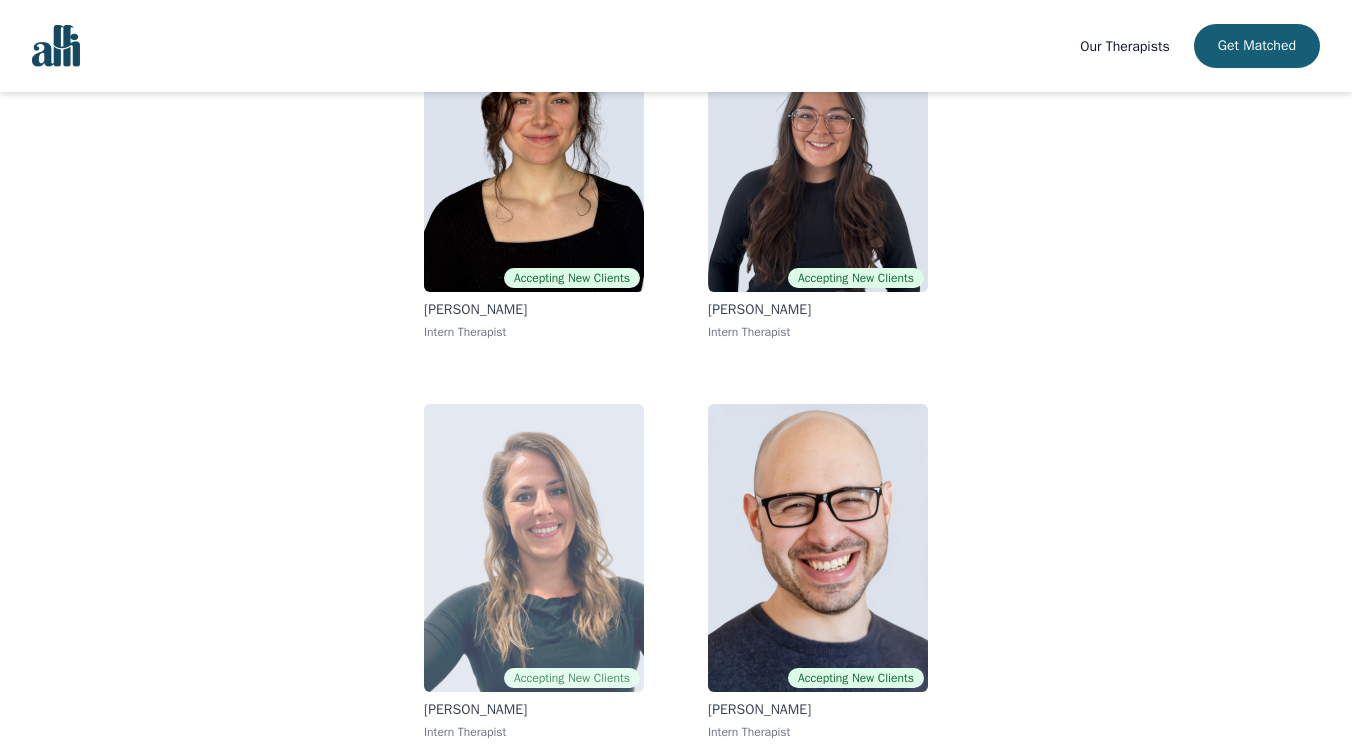 click at bounding box center (534, 548) 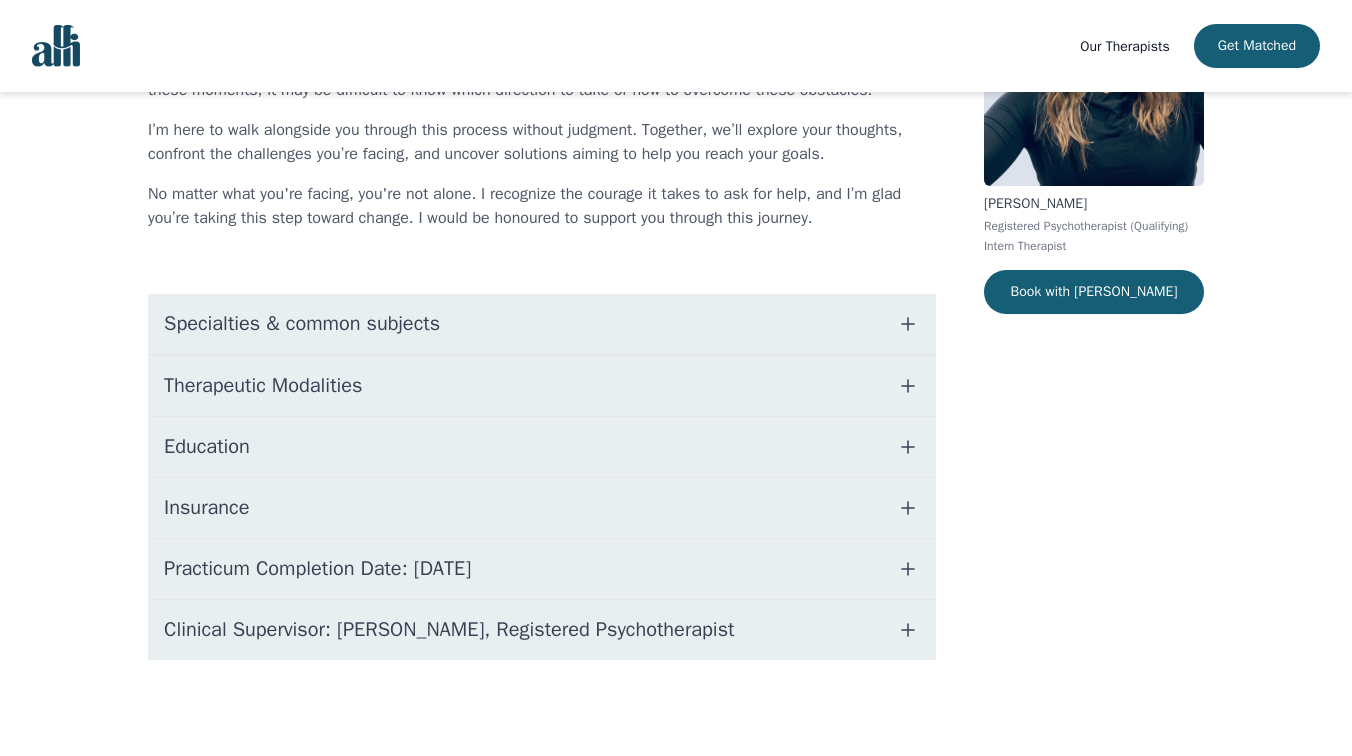 scroll, scrollTop: 0, scrollLeft: 0, axis: both 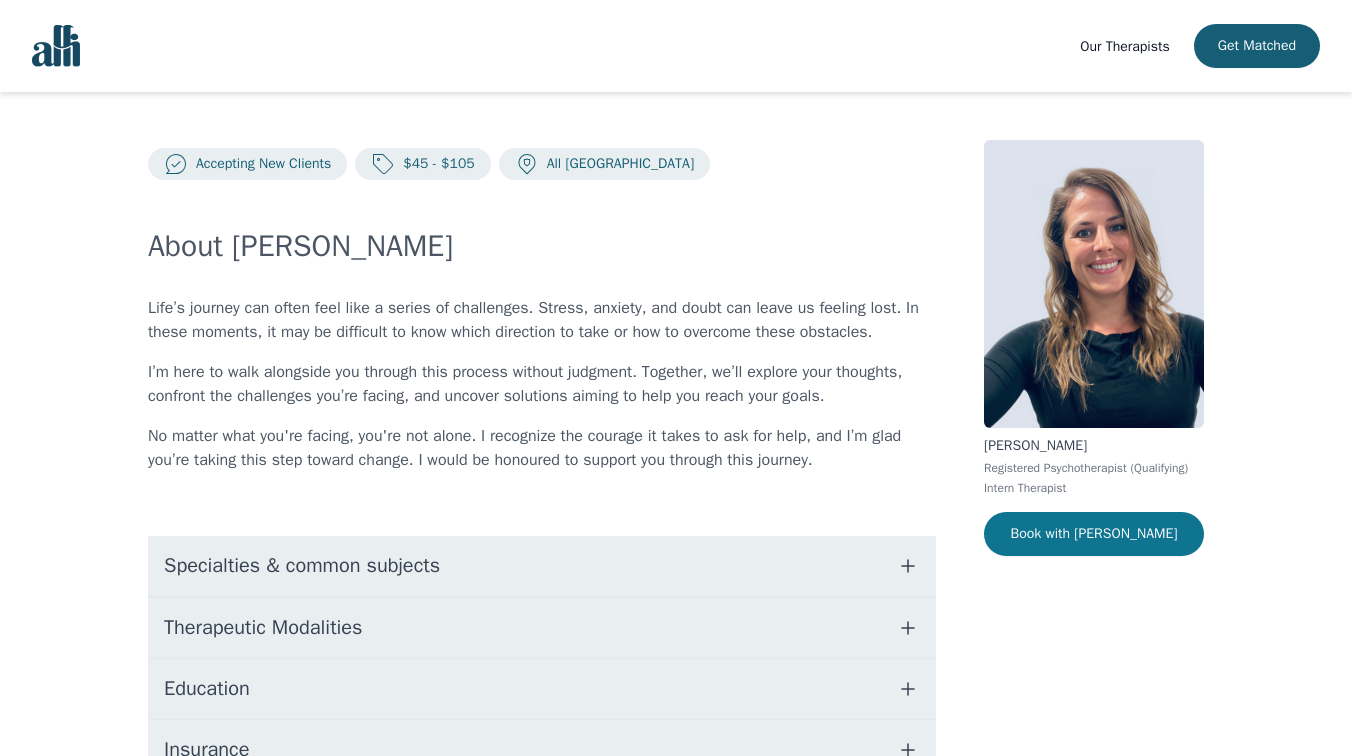 click on "Book with Rachel" at bounding box center (1094, 534) 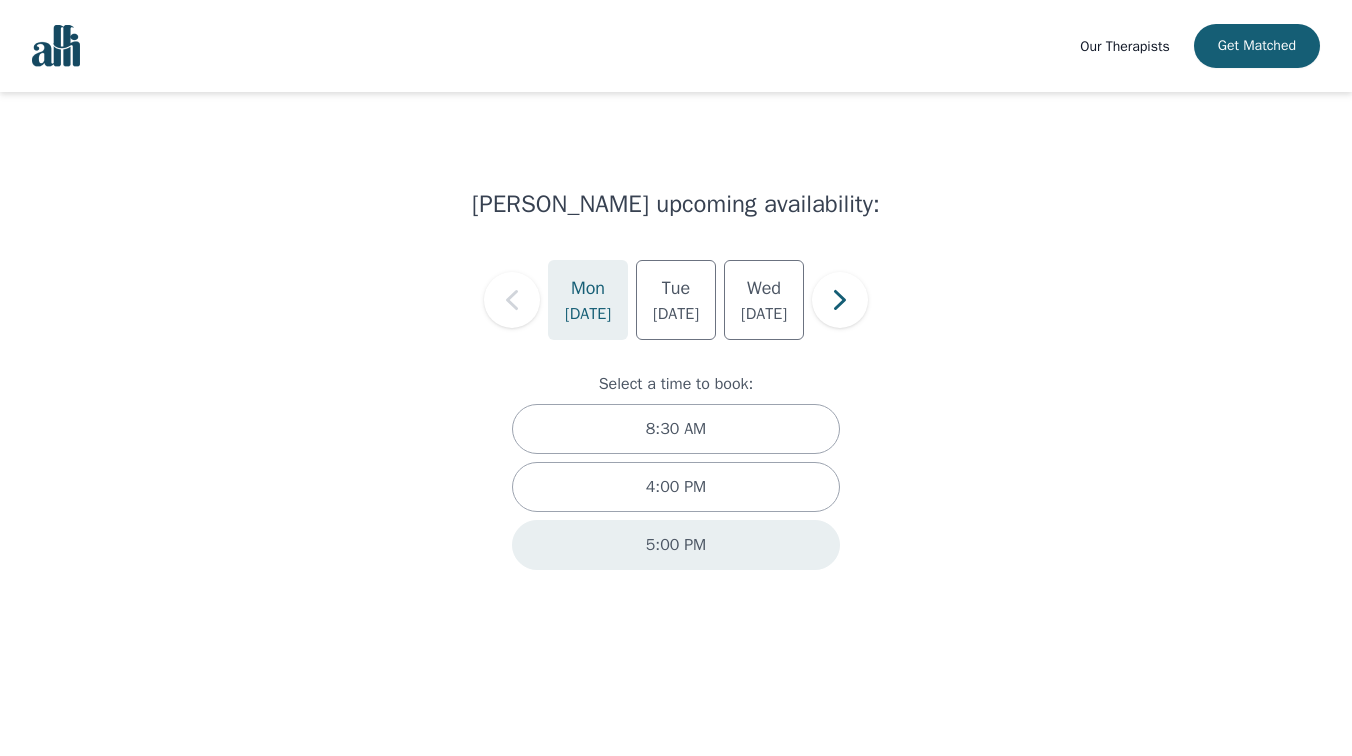 click on "5:00 PM" at bounding box center (676, 545) 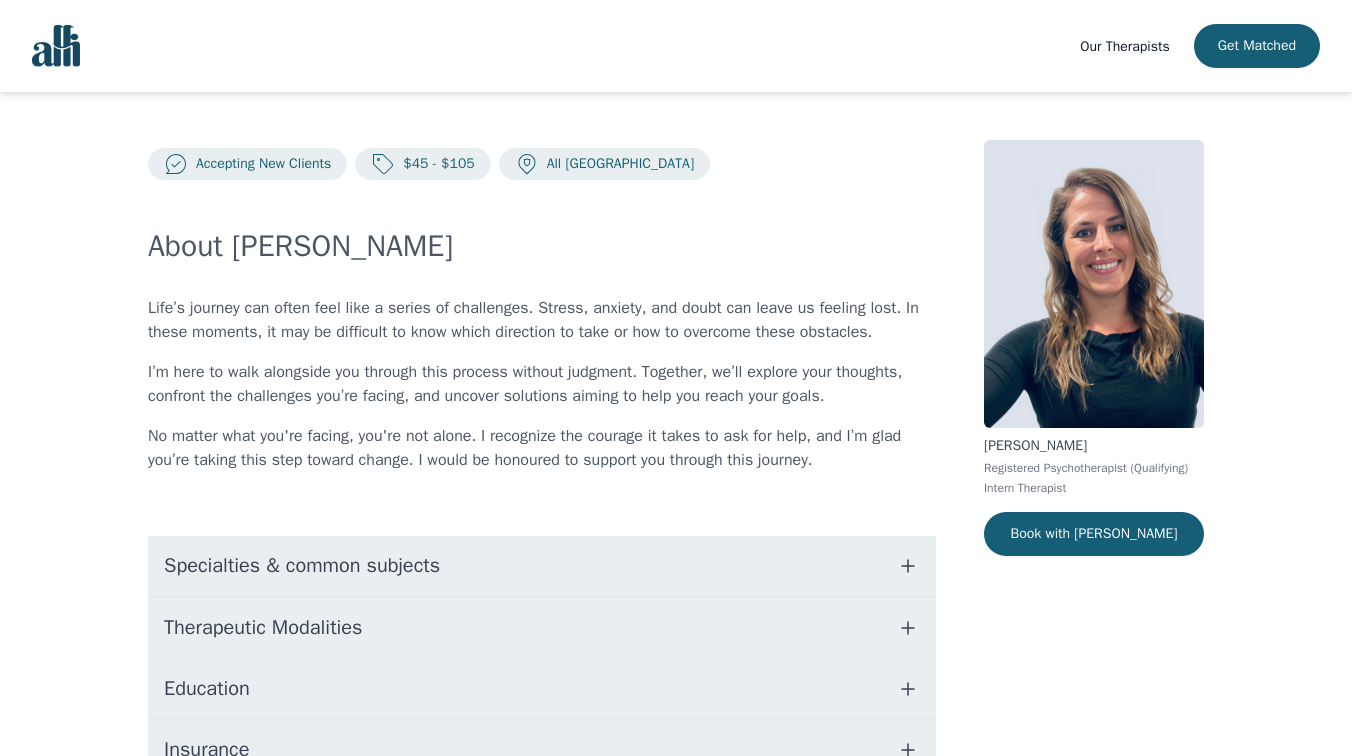 scroll, scrollTop: 27, scrollLeft: 0, axis: vertical 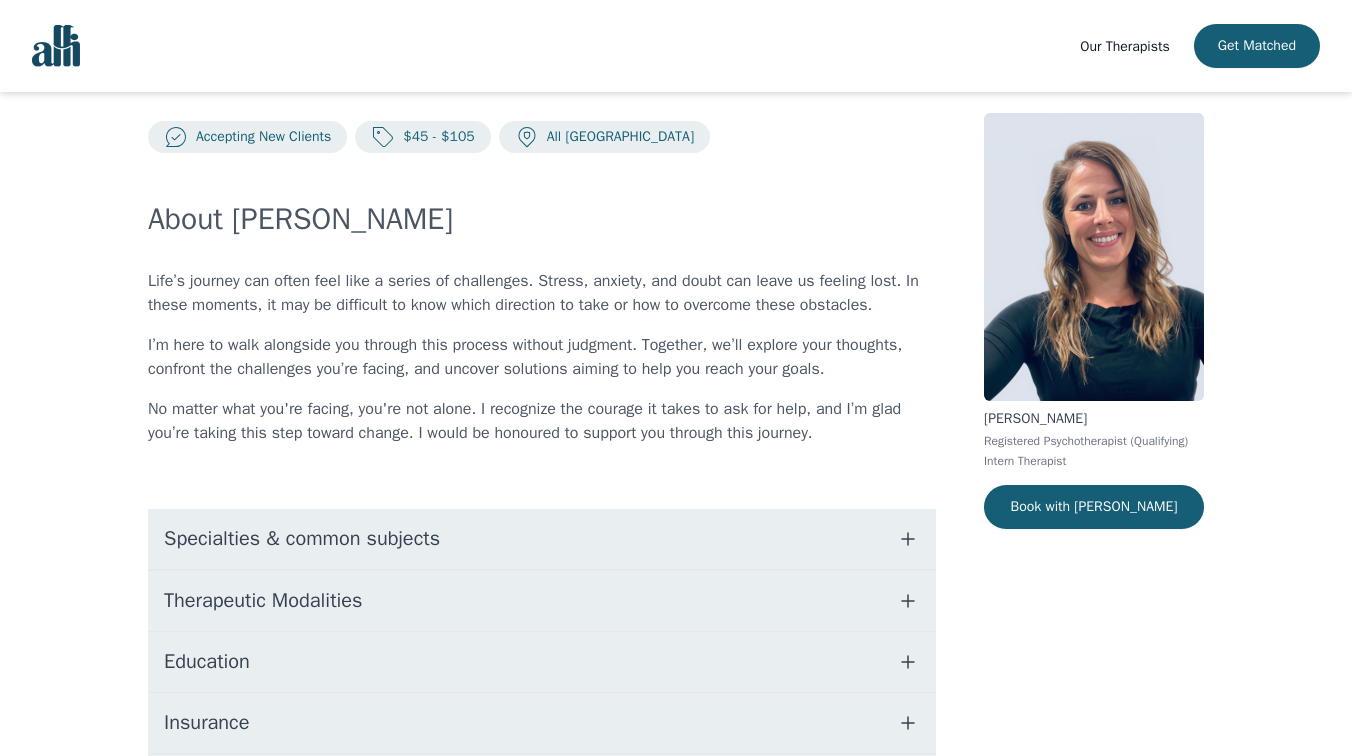 click on "$45 - $105" at bounding box center [434, 137] 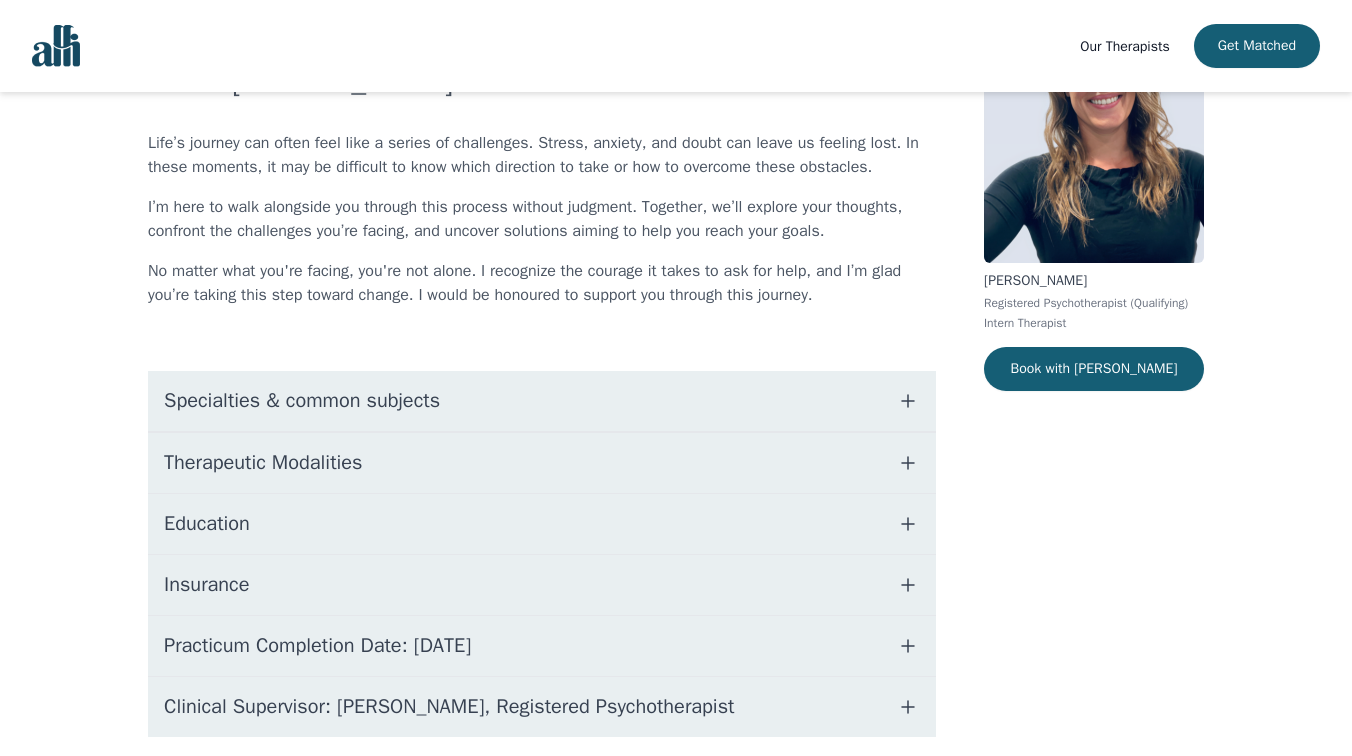 scroll, scrollTop: 242, scrollLeft: 0, axis: vertical 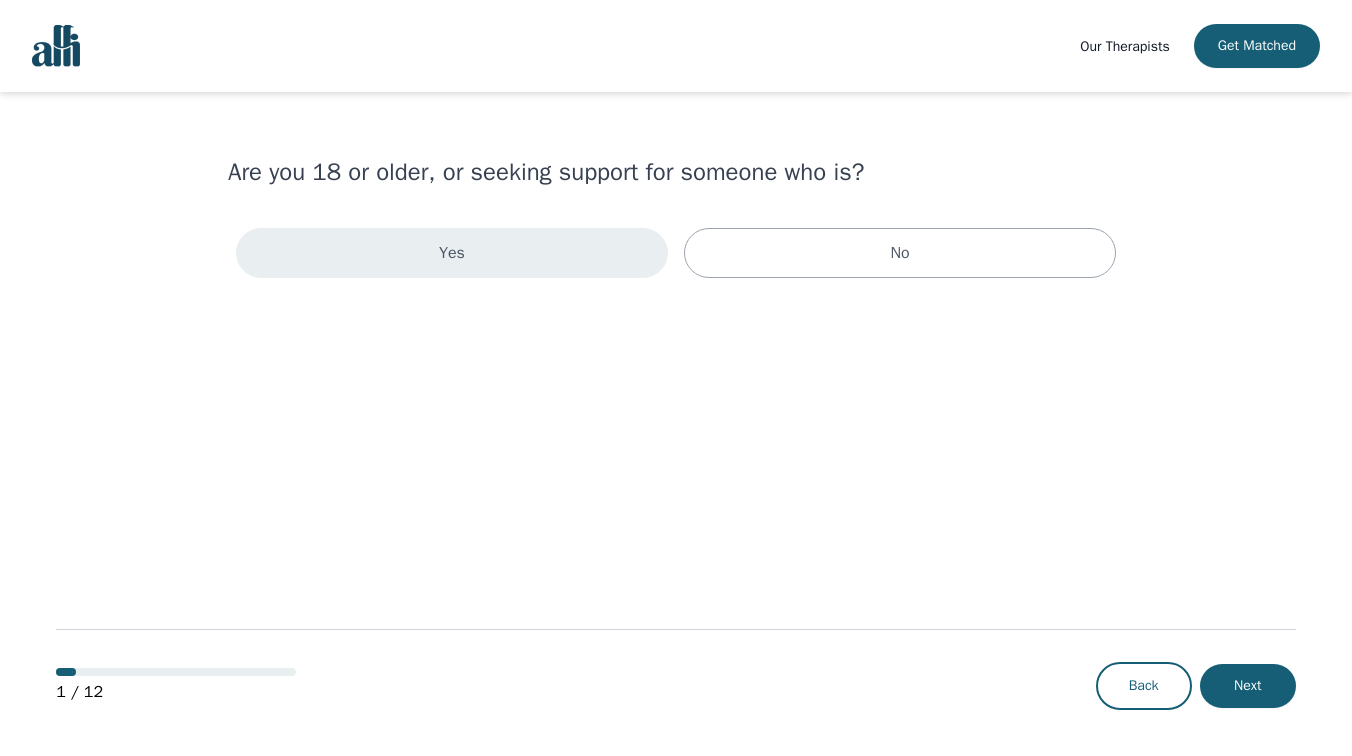 click on "Yes" at bounding box center [452, 253] 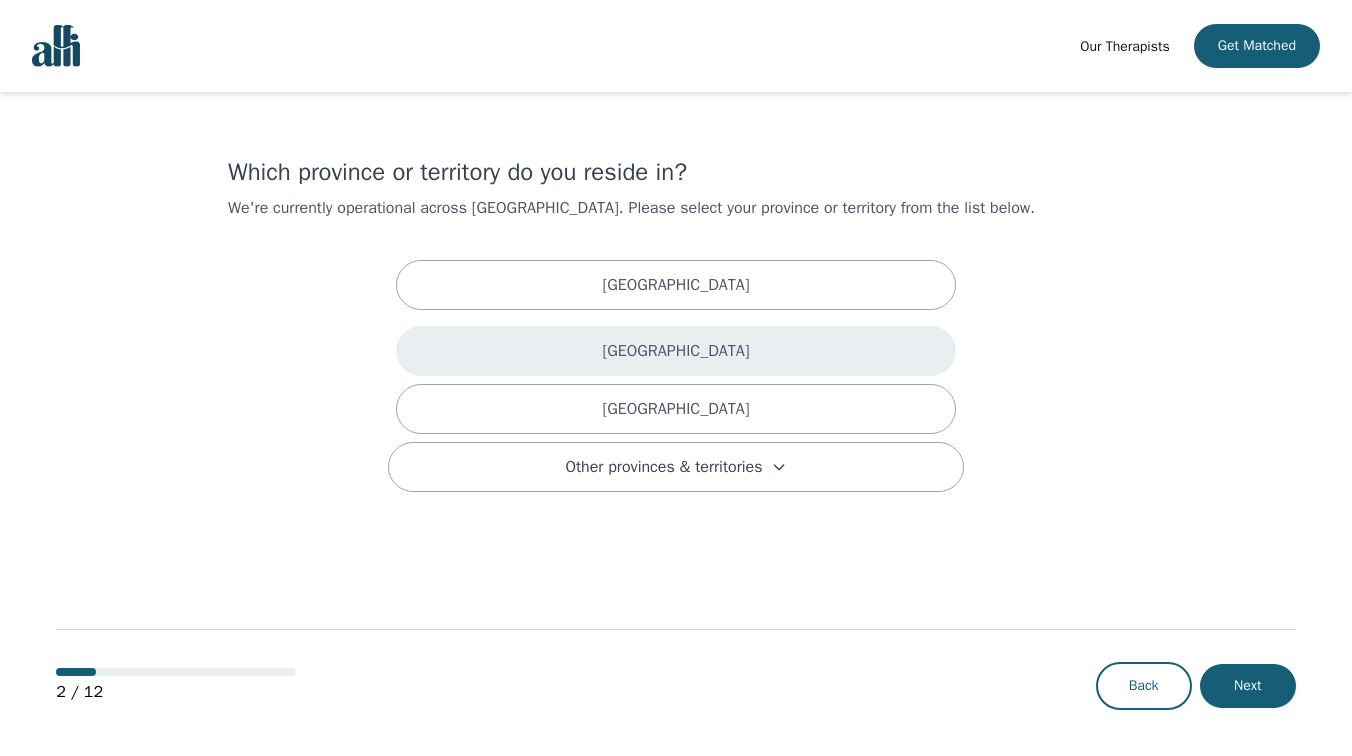 click on "[GEOGRAPHIC_DATA]" at bounding box center [676, 351] 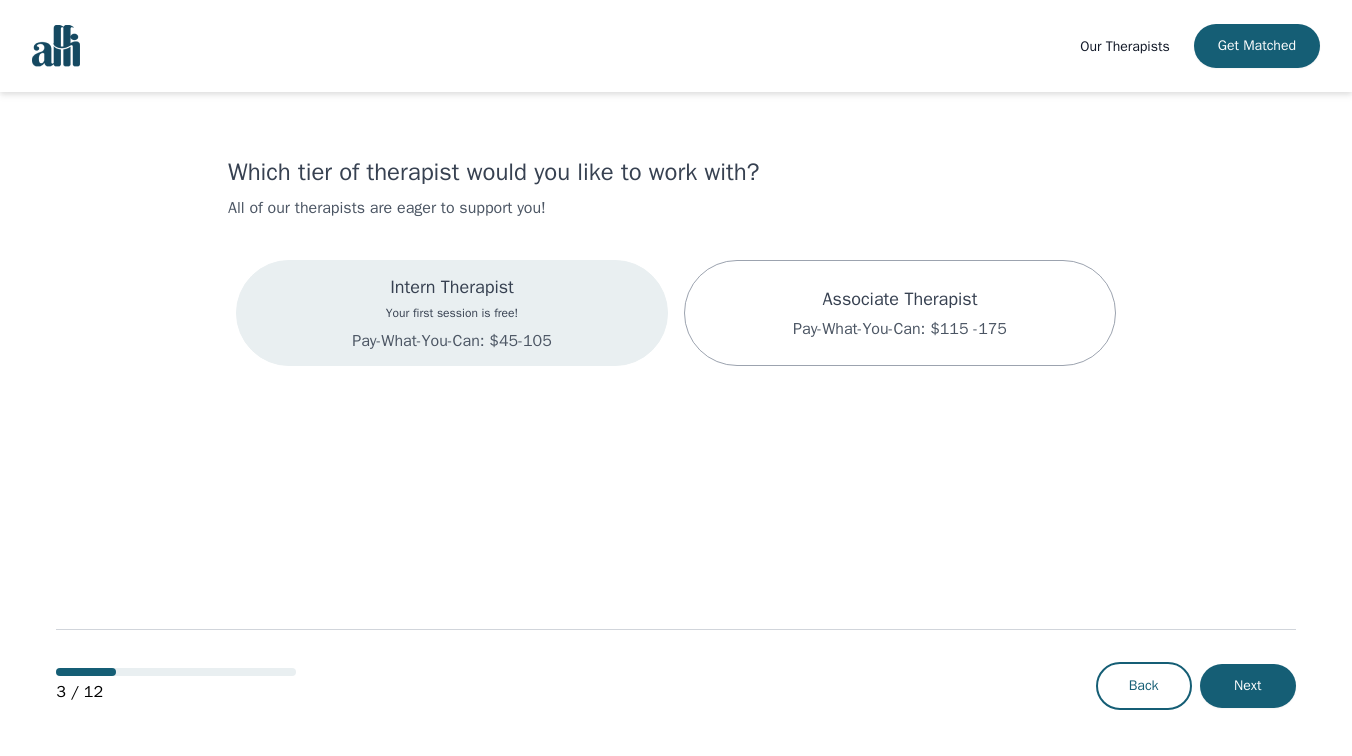 click on "Intern Therapist Your first session is free! Pay-What-You-Can: $45-105" at bounding box center (451, 313) 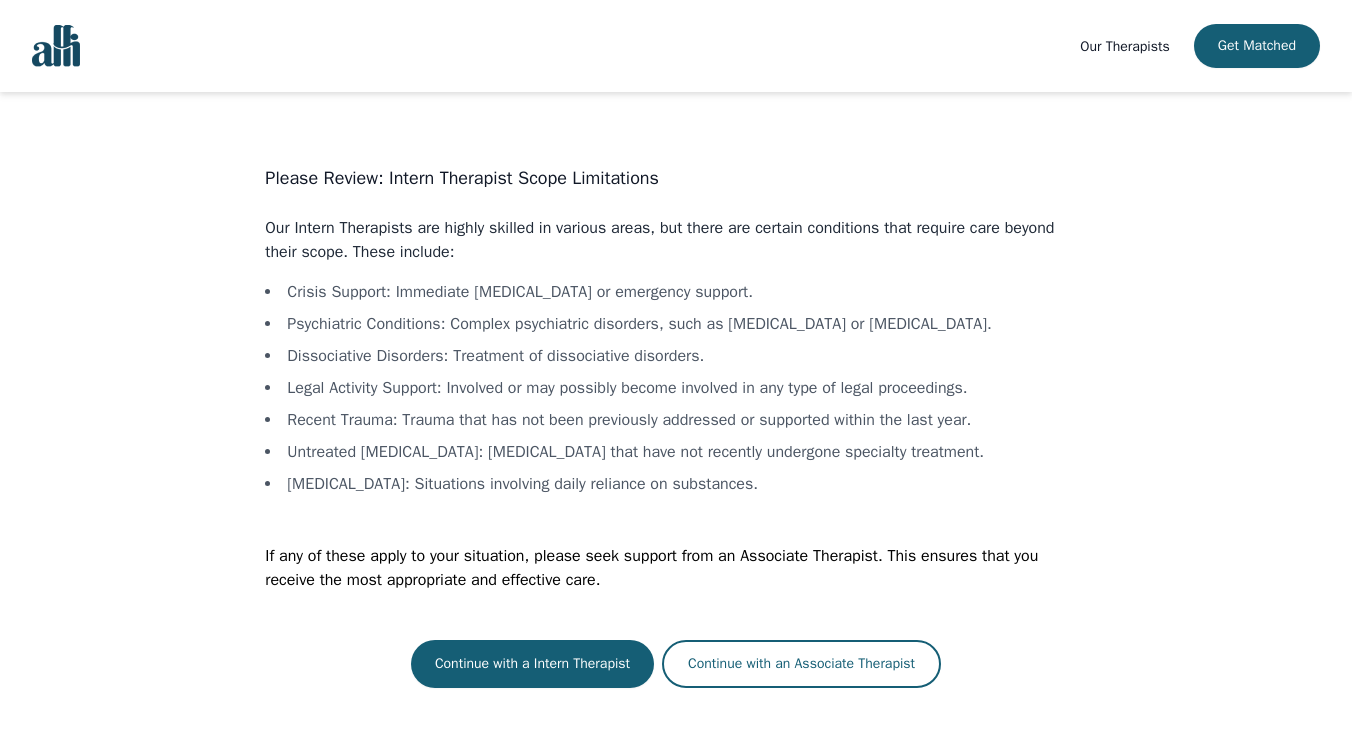 scroll, scrollTop: 2, scrollLeft: 0, axis: vertical 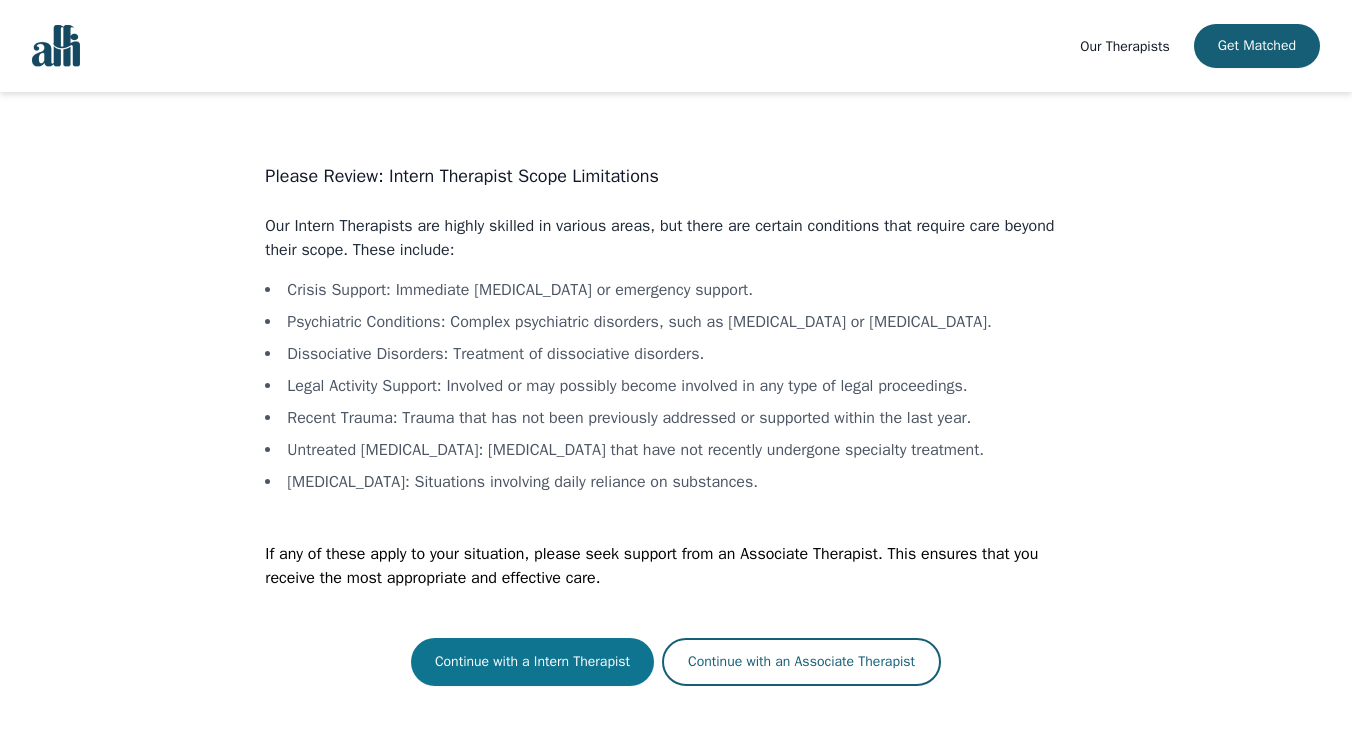 click on "Continue with a Intern Therapist" at bounding box center [532, 662] 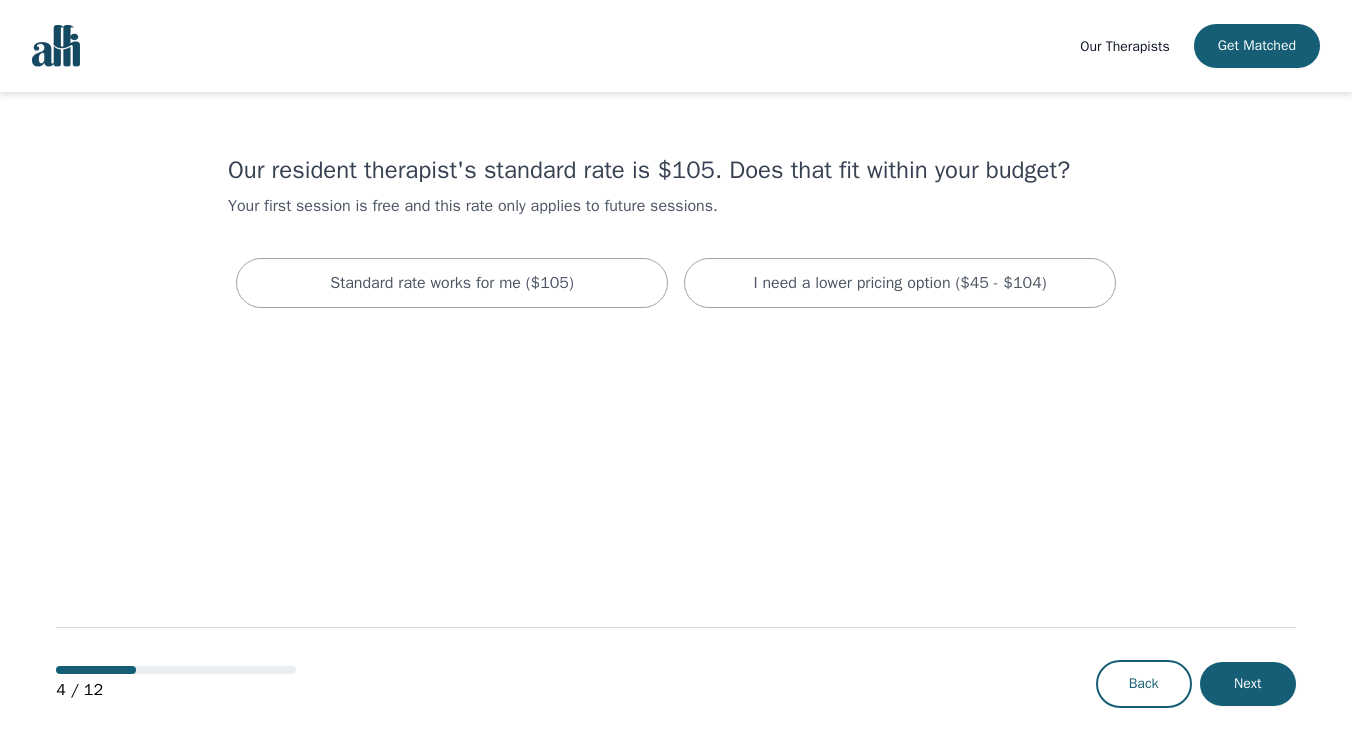 scroll, scrollTop: 0, scrollLeft: 0, axis: both 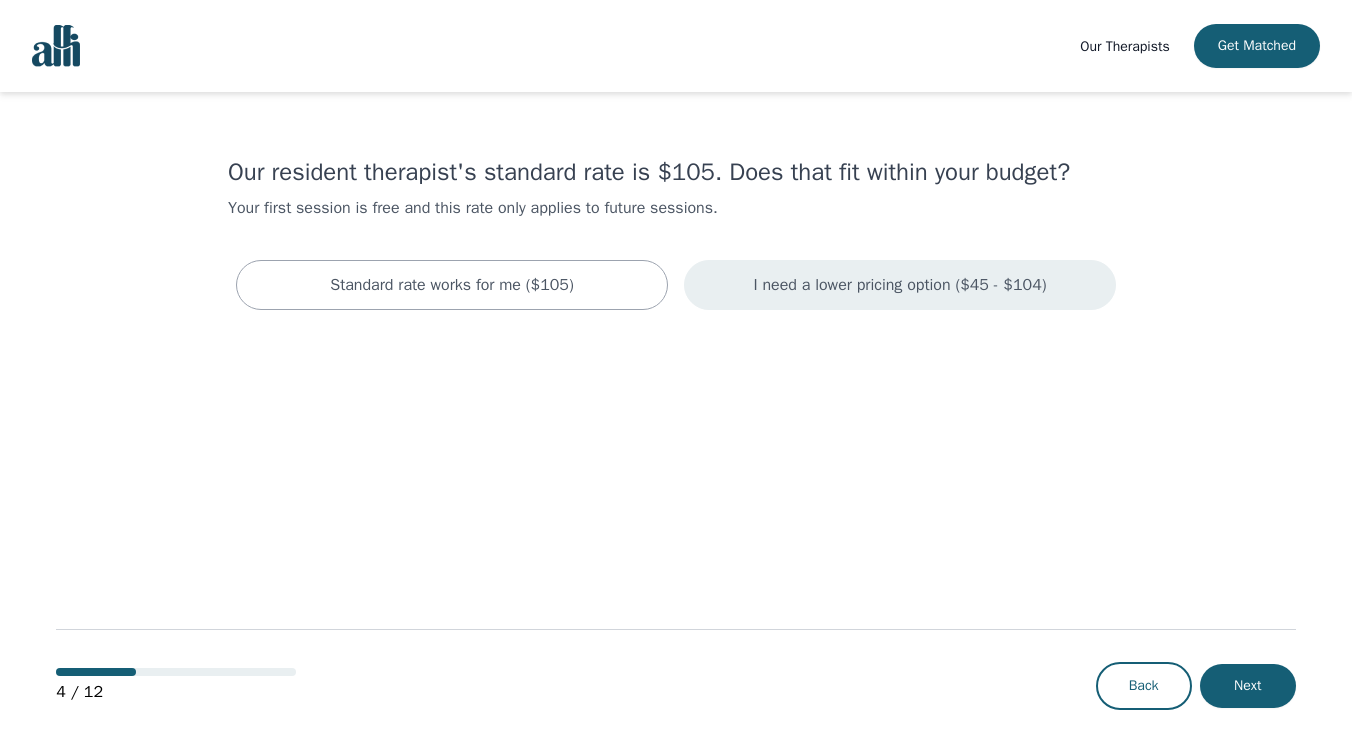 click on "I need a lower pricing option ($45 - $104)" at bounding box center [900, 285] 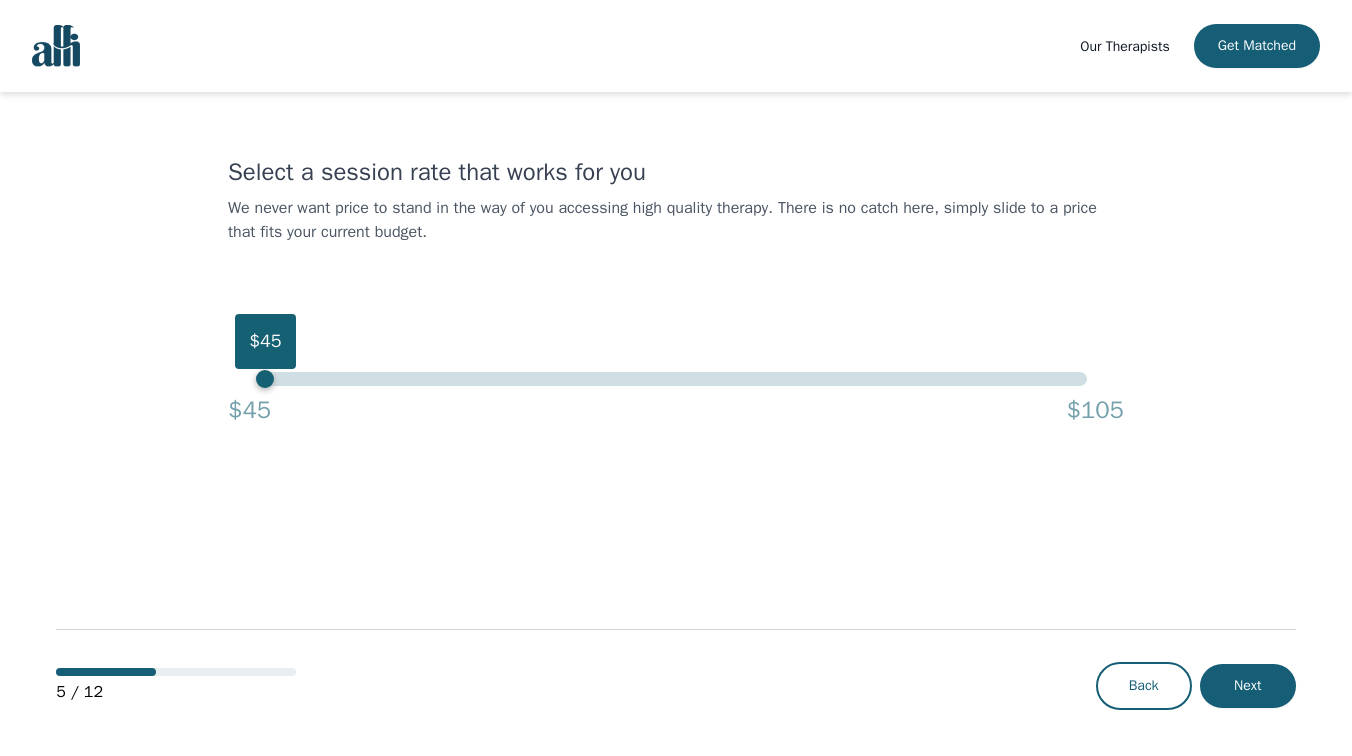 drag, startPoint x: 1088, startPoint y: 382, endPoint x: 180, endPoint y: 374, distance: 908.0352 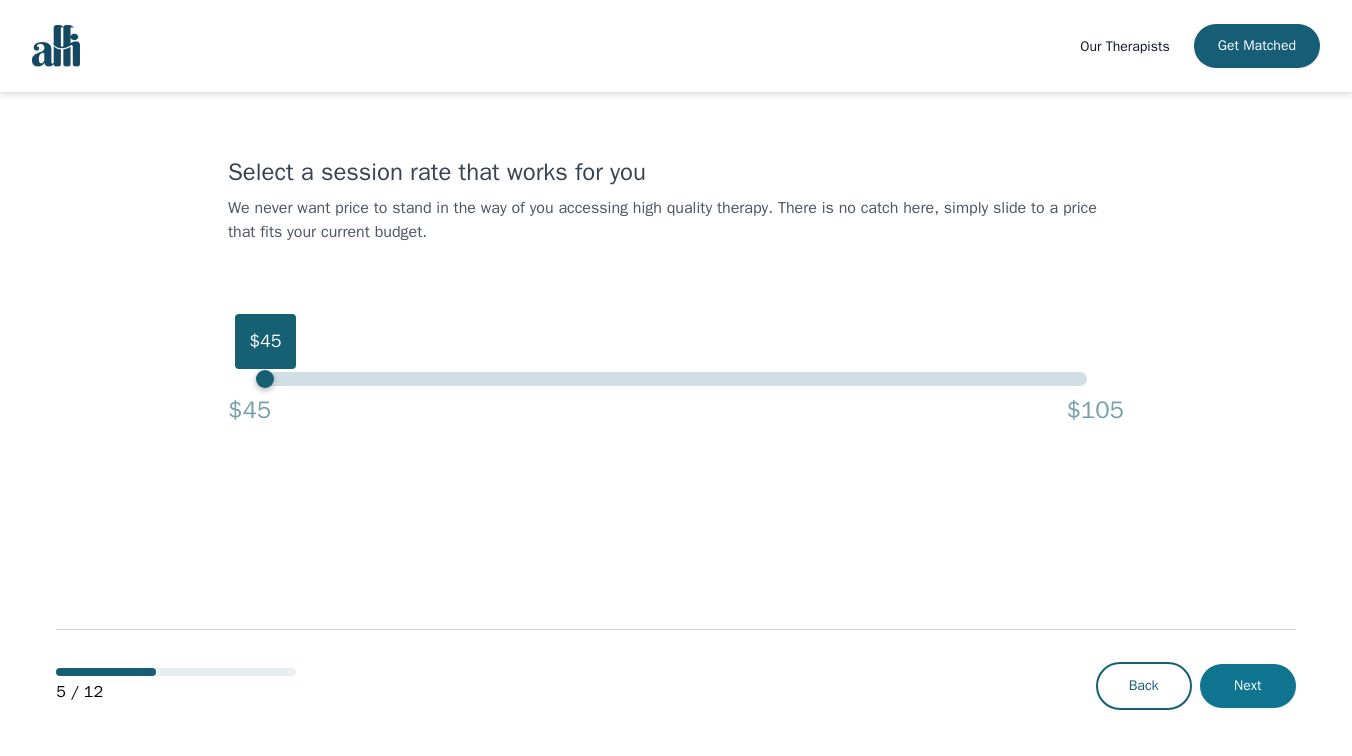click on "Next" at bounding box center (1248, 686) 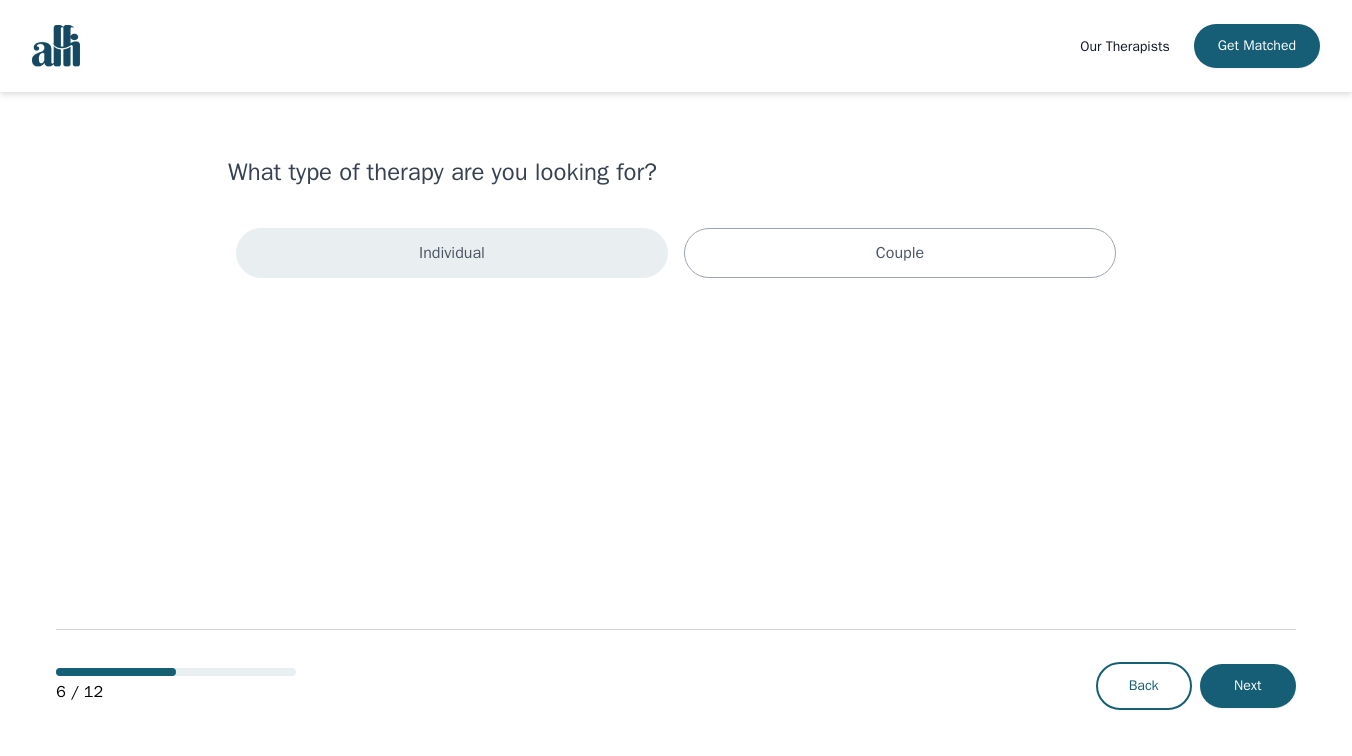 click on "Individual" at bounding box center (452, 253) 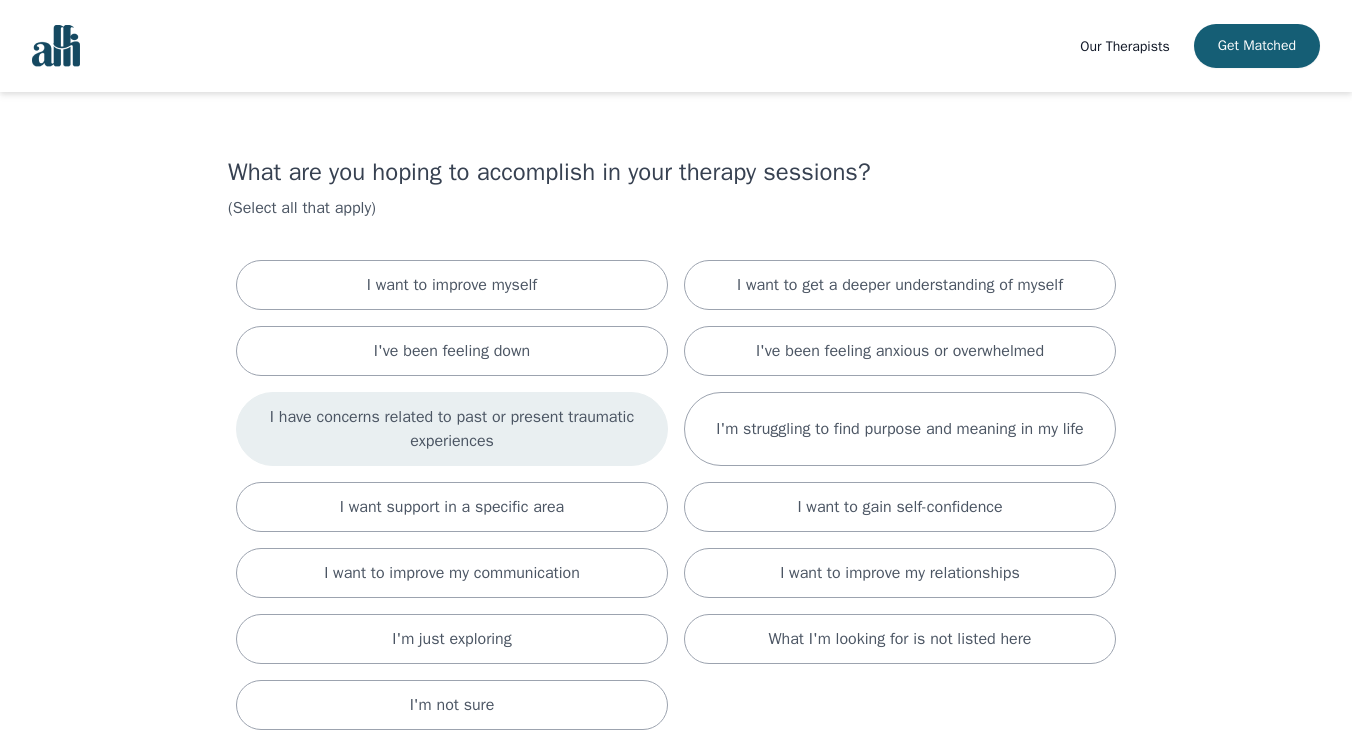 click on "I have concerns related to past or present traumatic experiences" at bounding box center (452, 429) 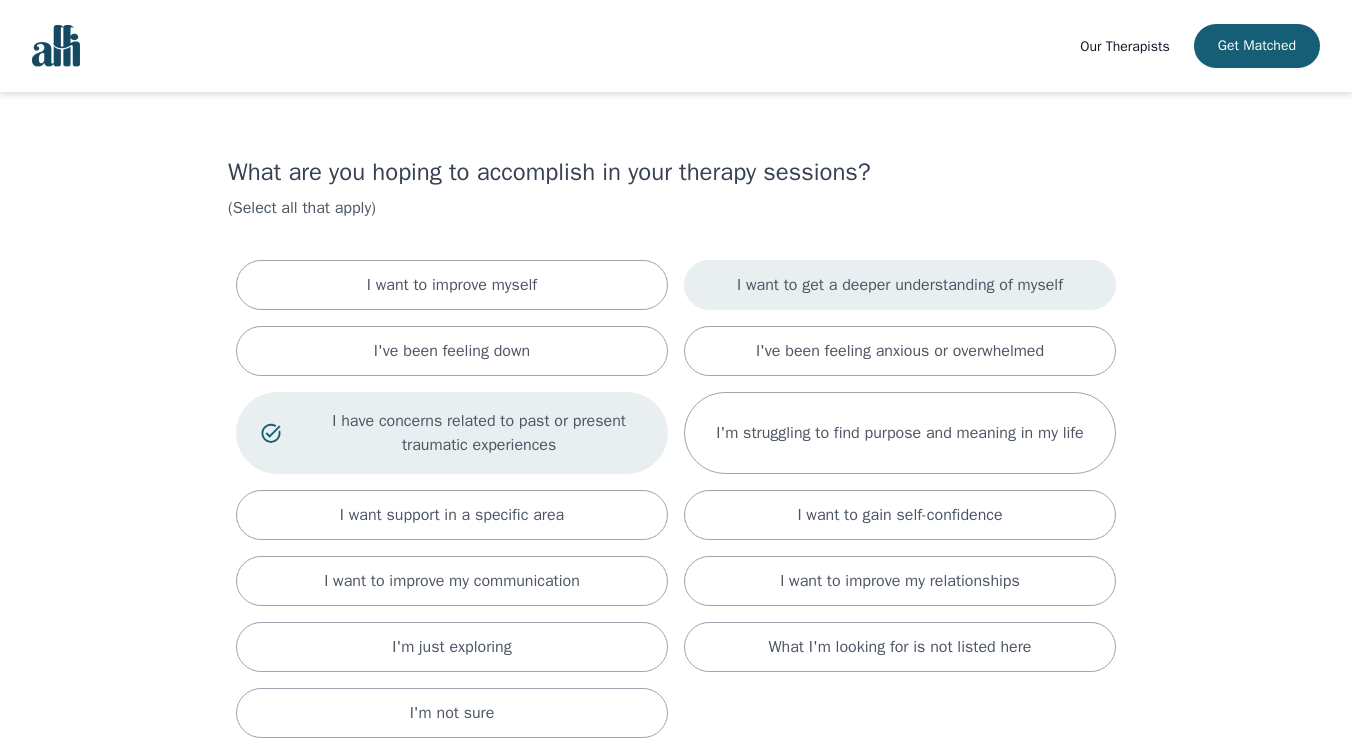 click on "I want to get a deeper understanding of myself" at bounding box center (900, 285) 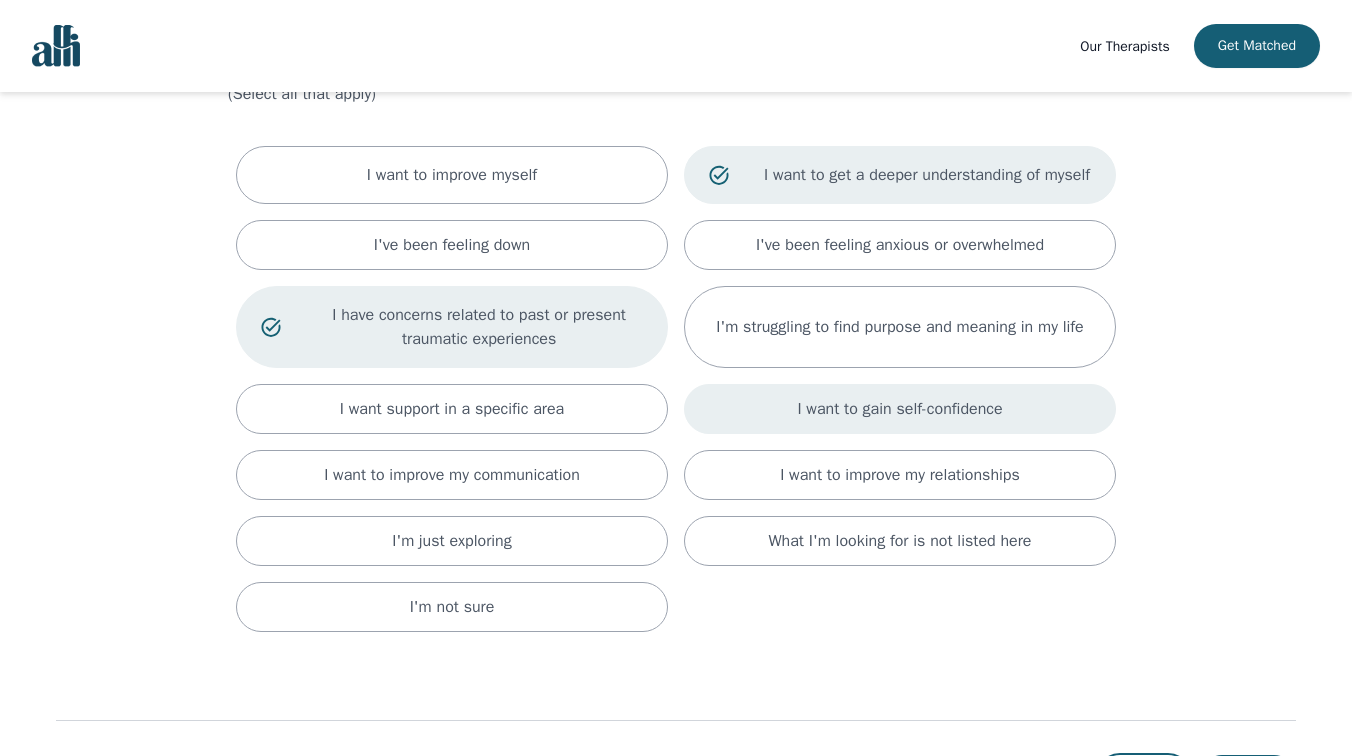 scroll, scrollTop: 231, scrollLeft: 0, axis: vertical 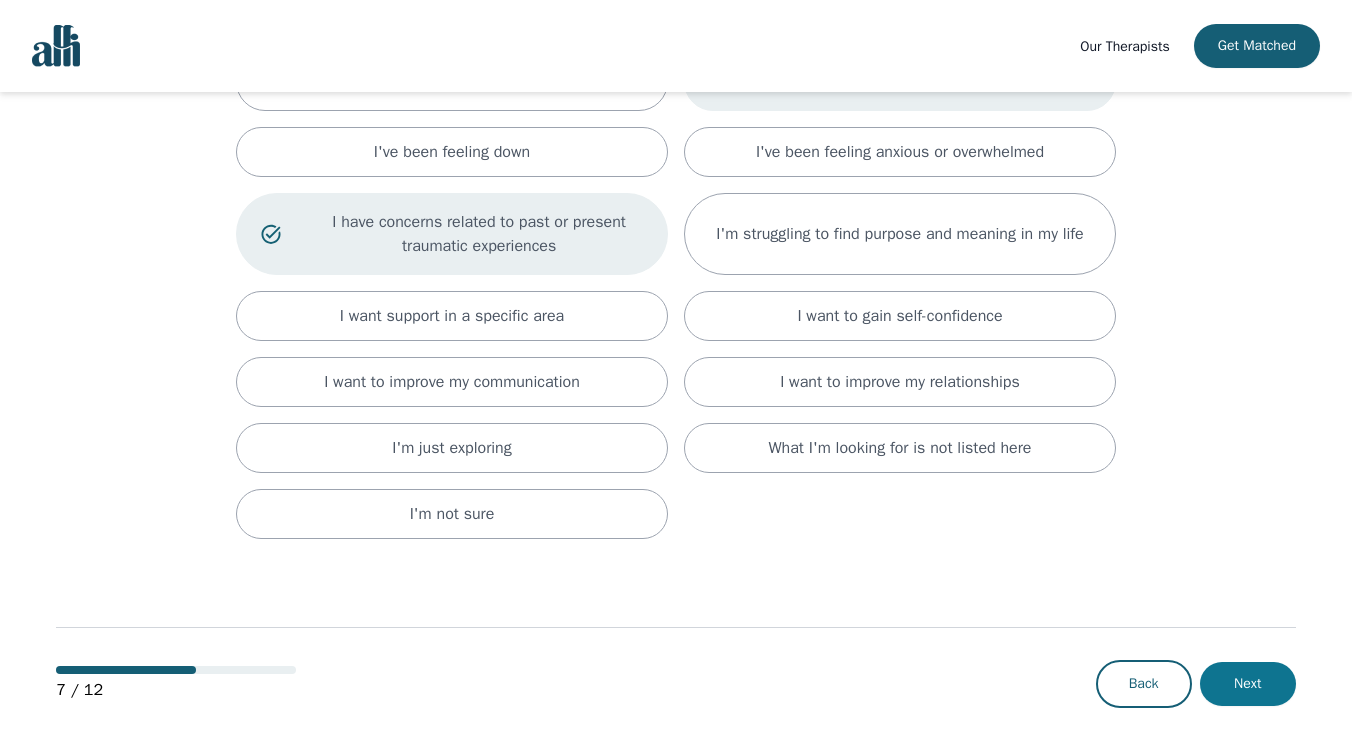 click on "Next" at bounding box center (1248, 684) 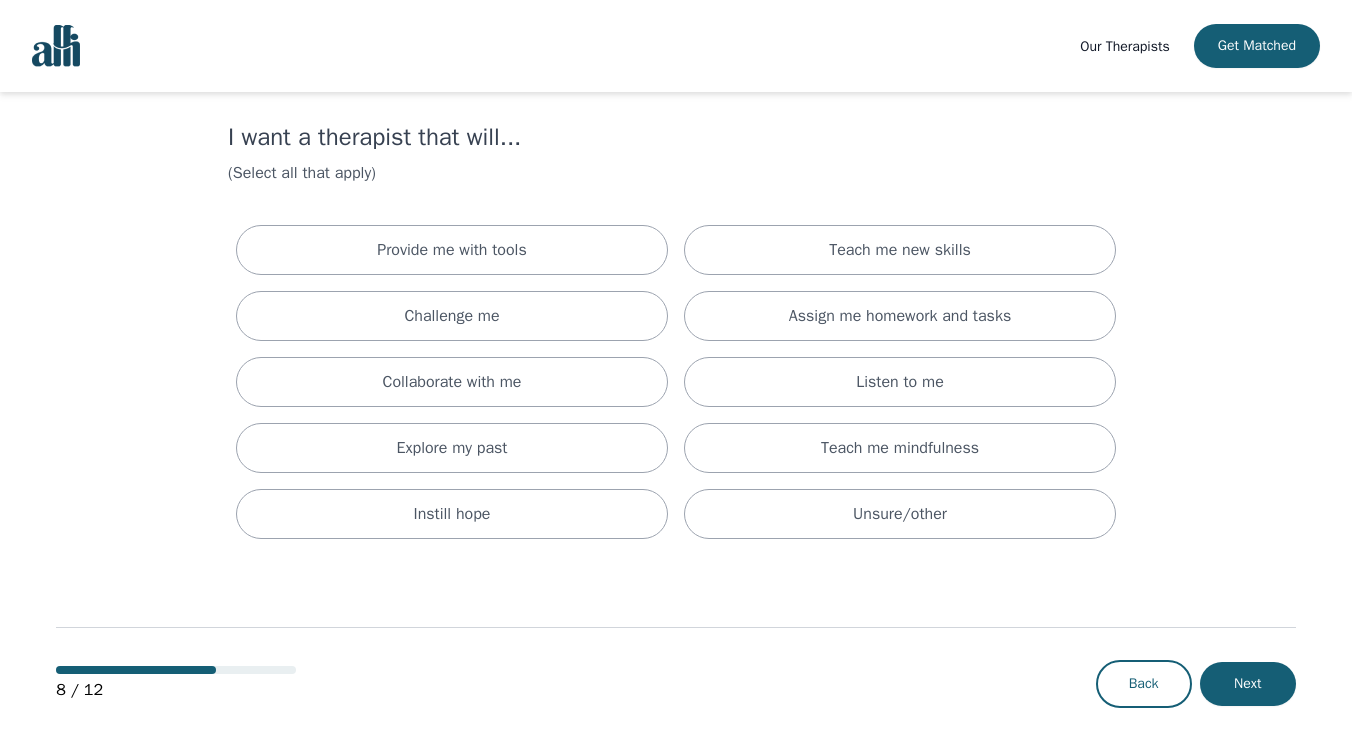 scroll, scrollTop: 0, scrollLeft: 0, axis: both 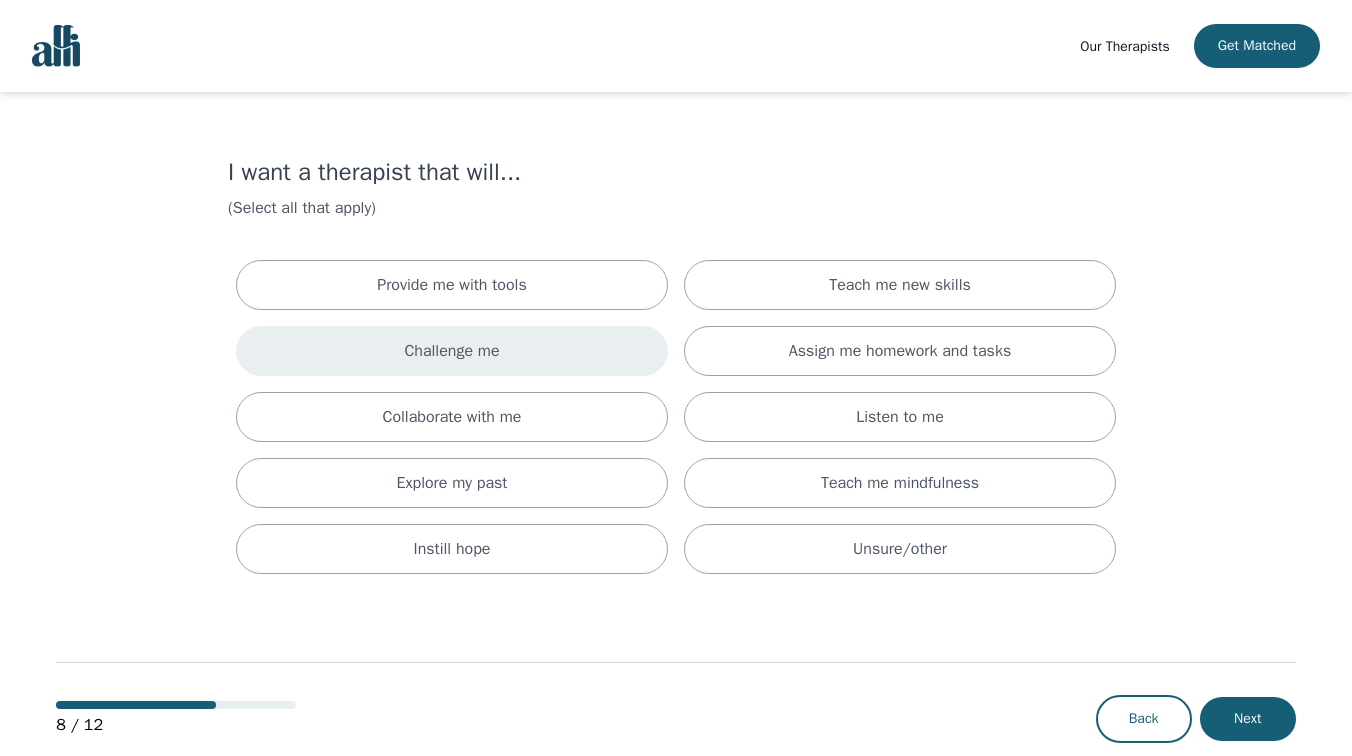 click on "Challenge me" at bounding box center (452, 351) 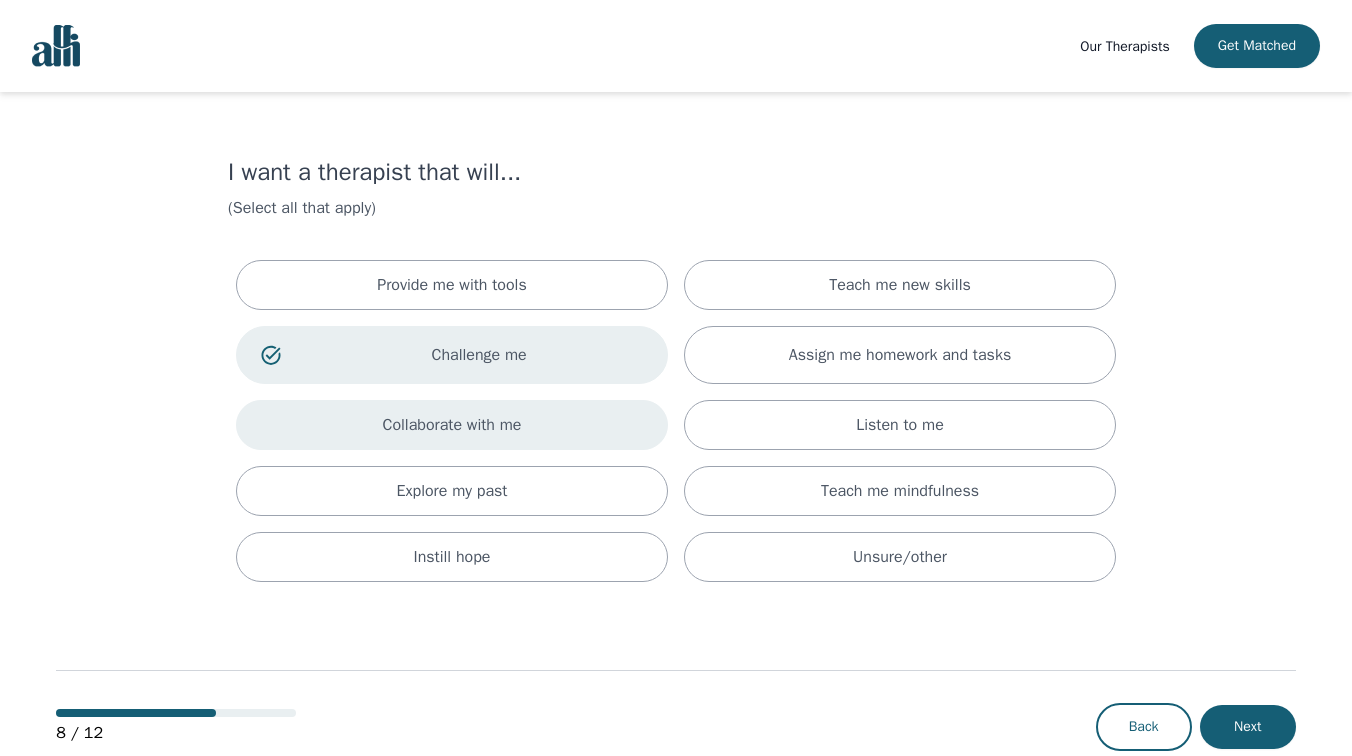 click on "Collaborate with me" at bounding box center [452, 425] 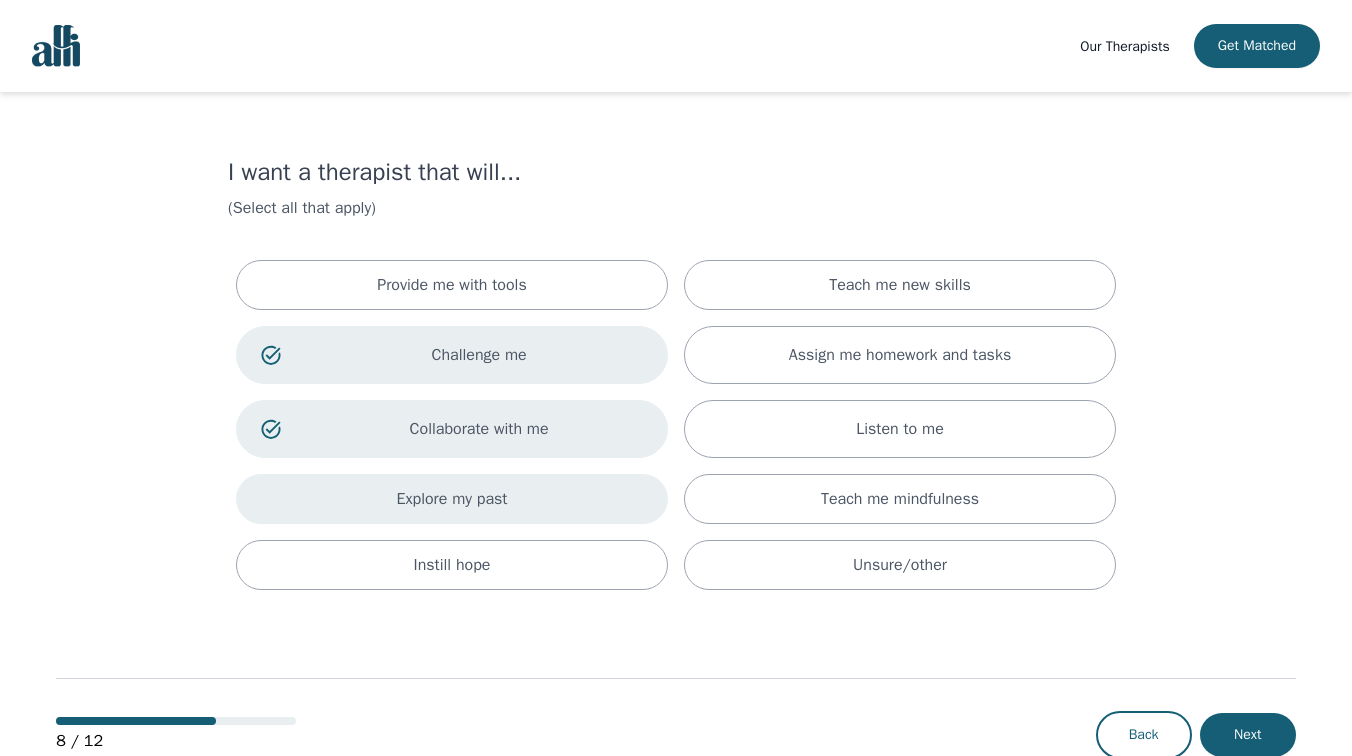 click on "Explore my past" at bounding box center (452, 499) 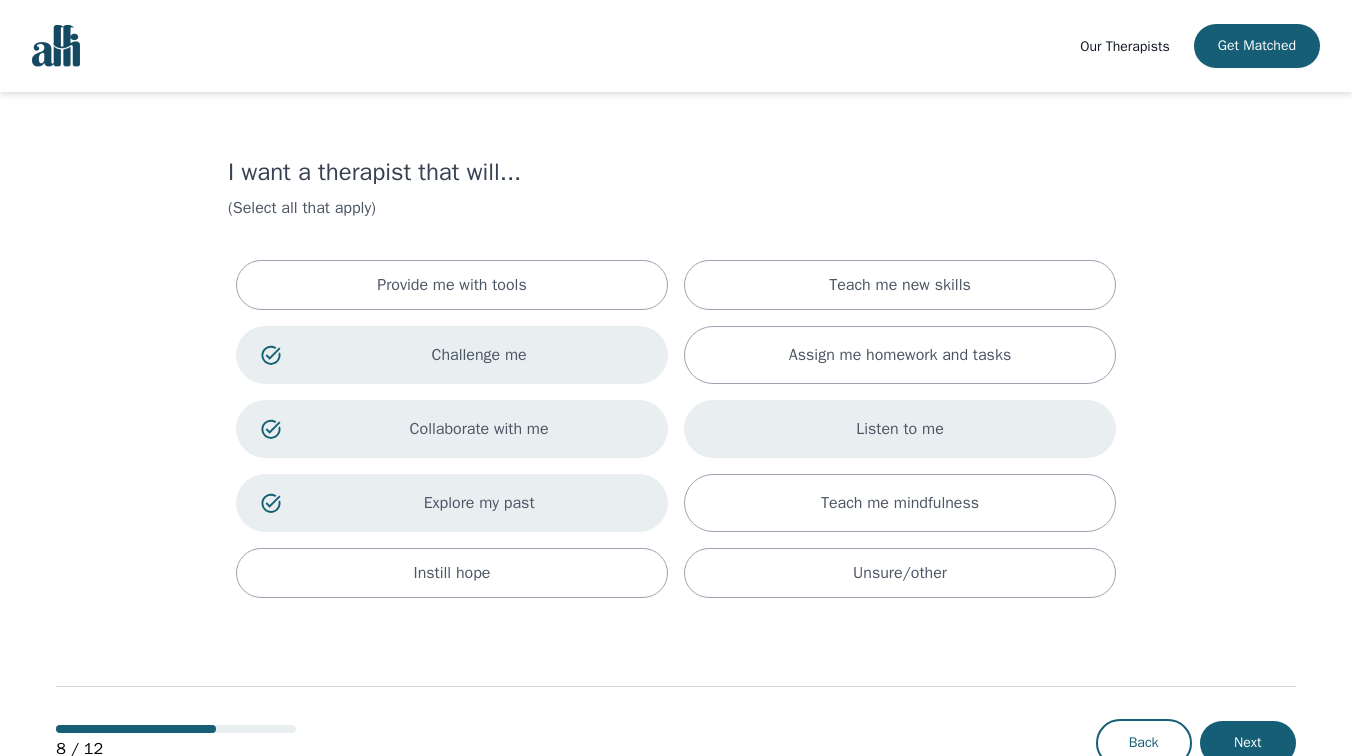 click on "Listen to me" at bounding box center [900, 429] 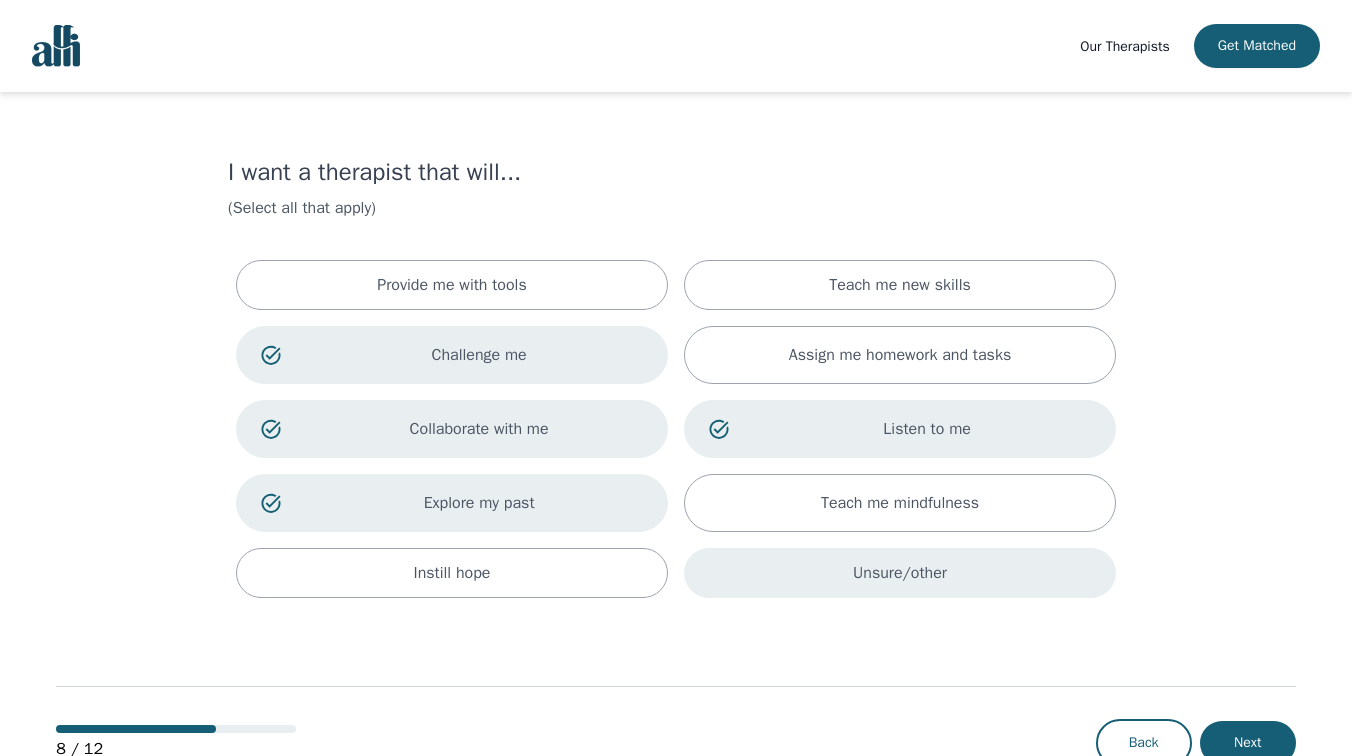 click on "Unsure/other" at bounding box center (900, 573) 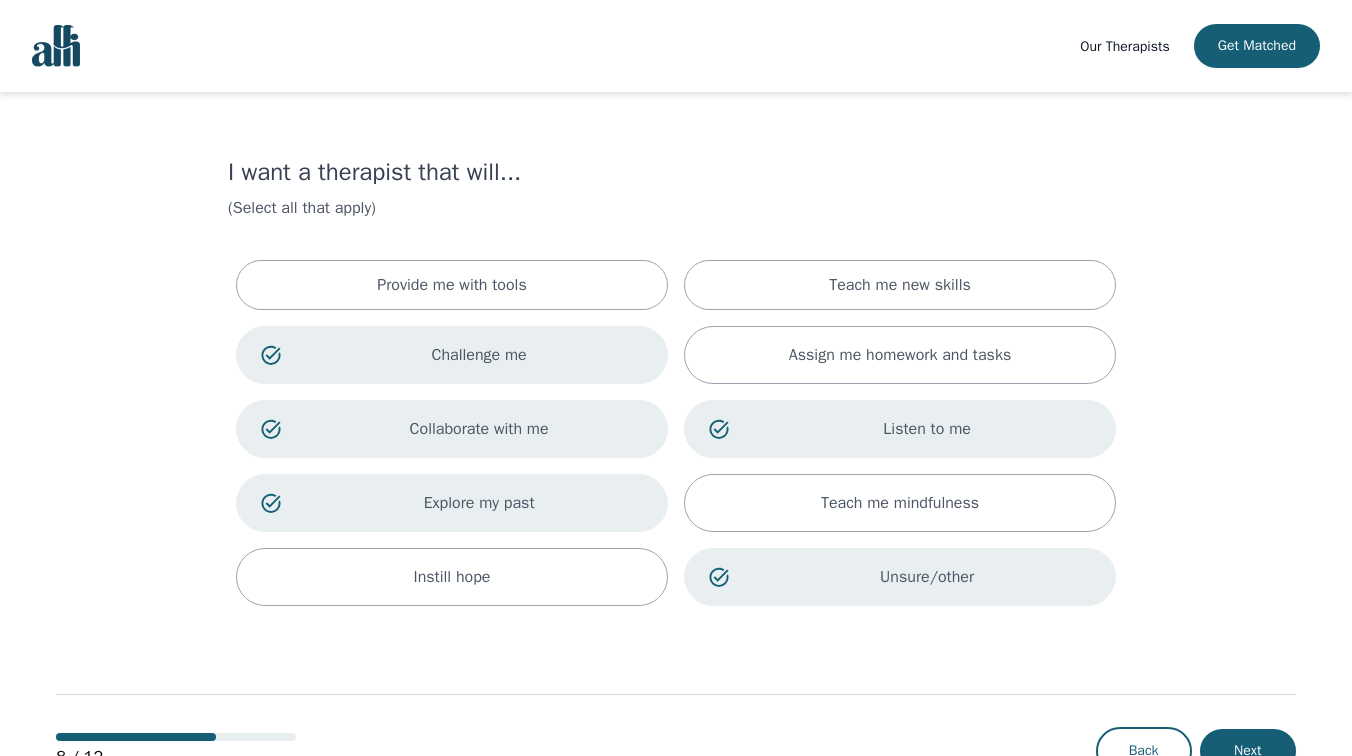 scroll, scrollTop: 67, scrollLeft: 0, axis: vertical 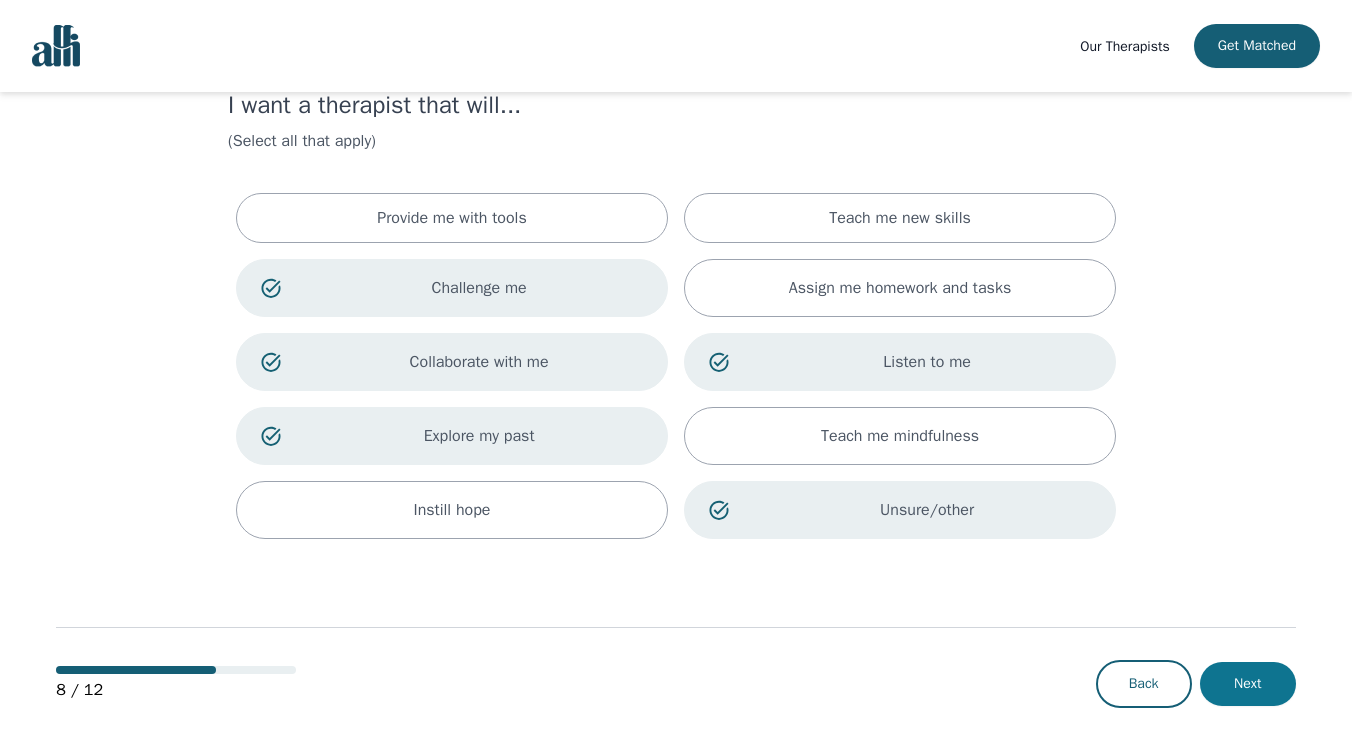 click on "Next" at bounding box center [1248, 684] 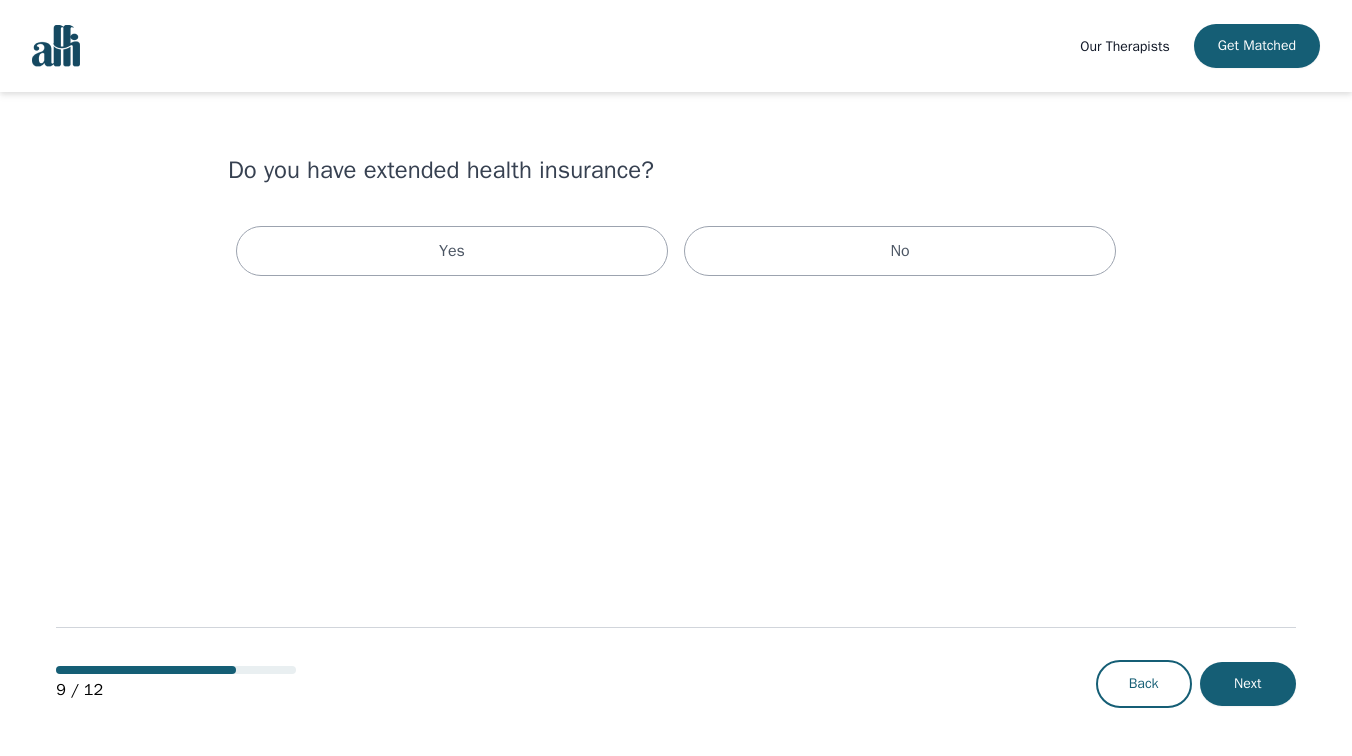 scroll, scrollTop: 0, scrollLeft: 0, axis: both 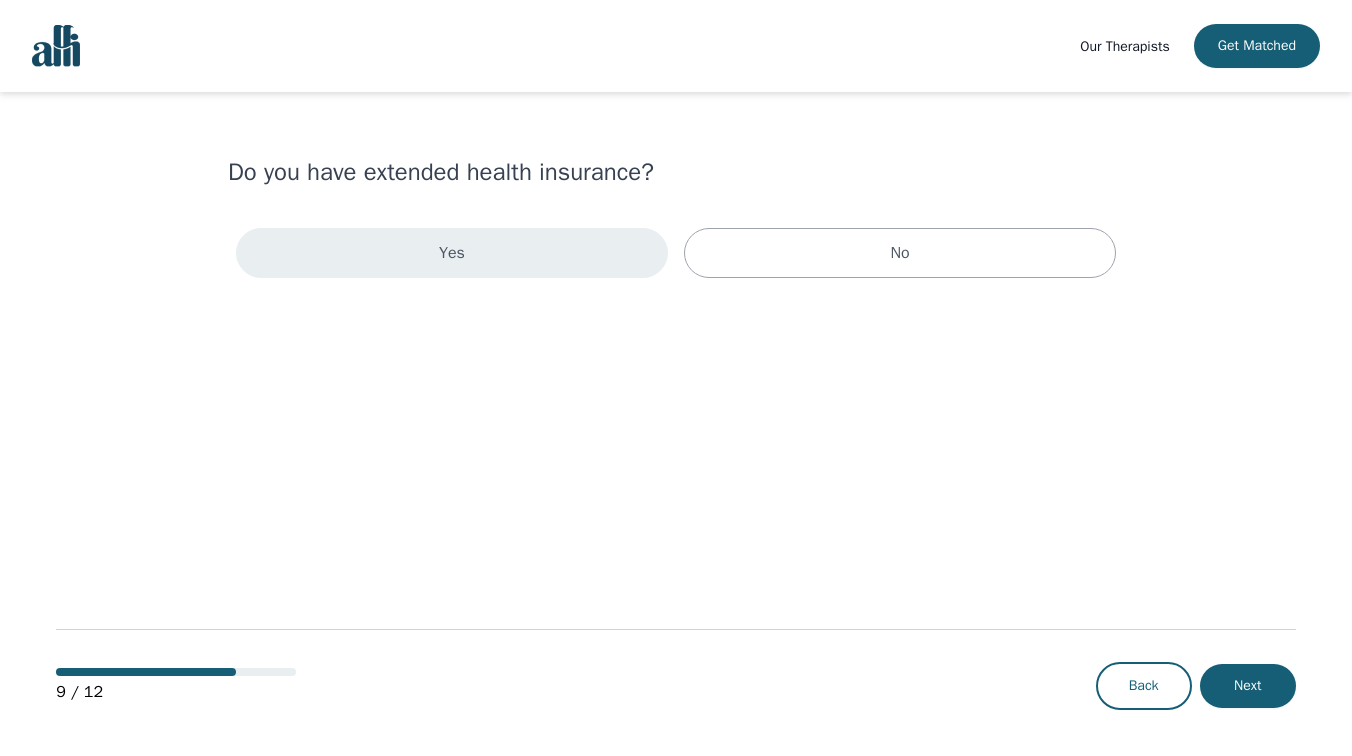 click on "Yes" at bounding box center [452, 253] 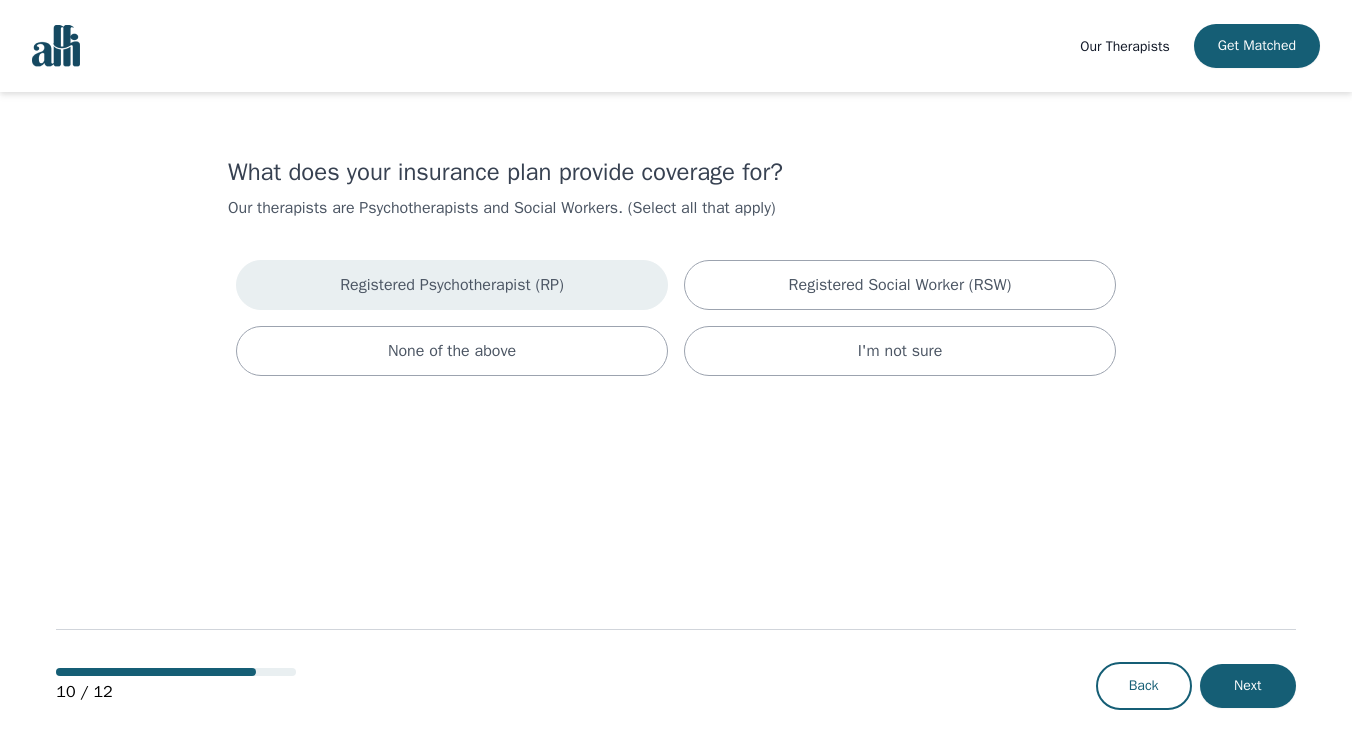 click on "Registered Psychotherapist (RP)" at bounding box center (452, 285) 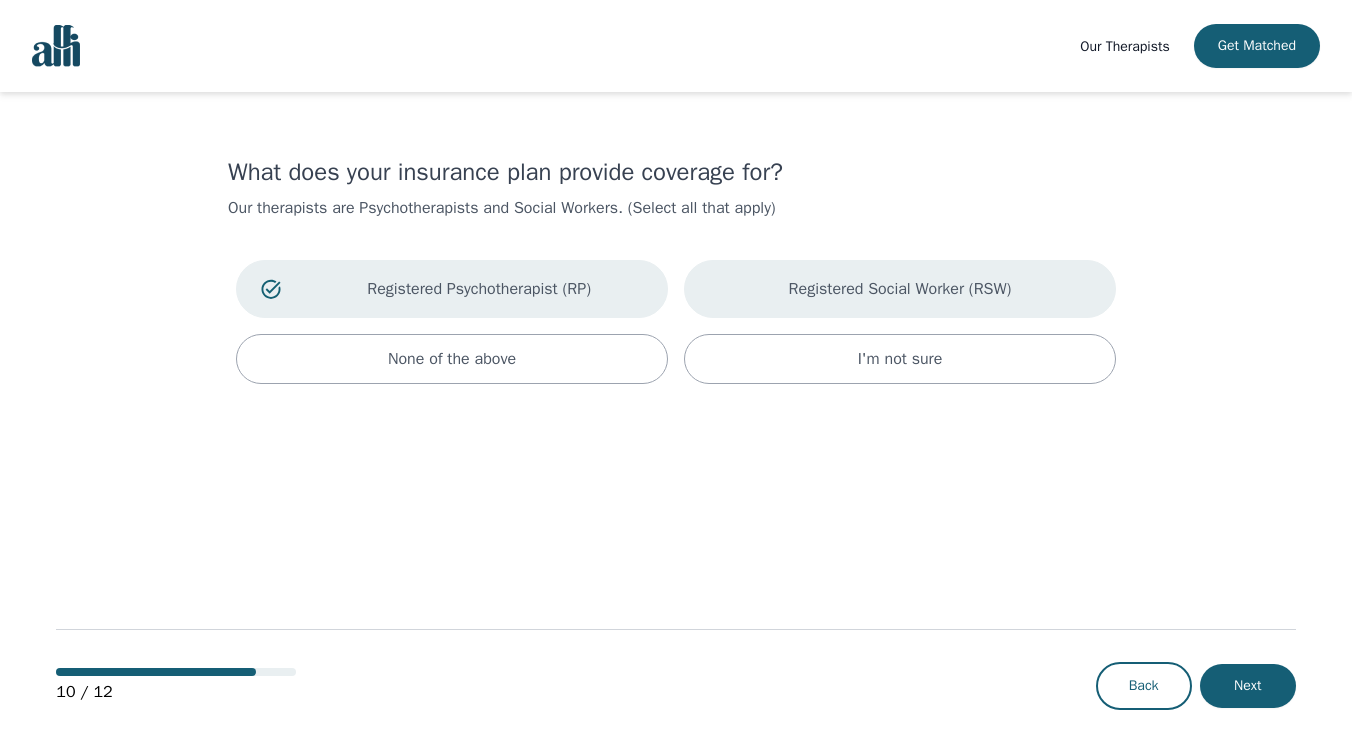 click on "Registered Social Worker (RSW)" at bounding box center [900, 289] 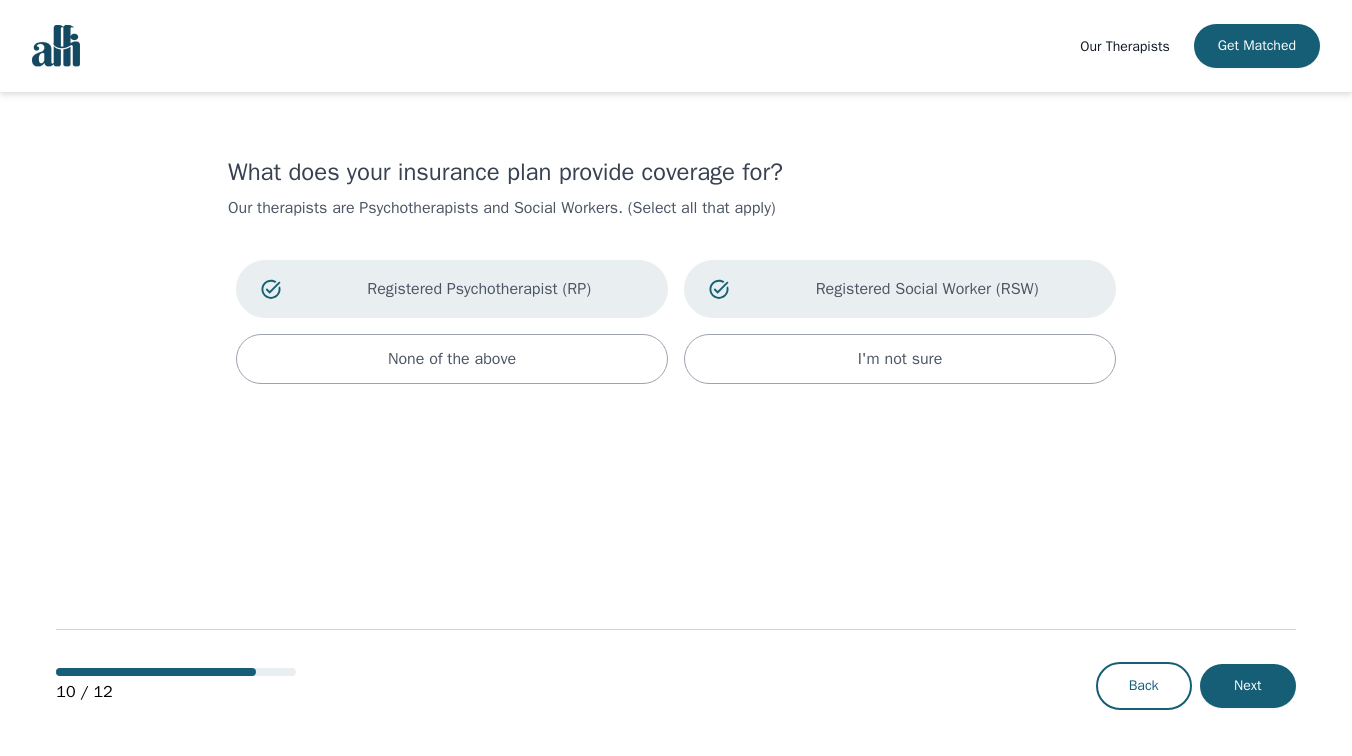 click on "Back Next" at bounding box center [1196, 686] 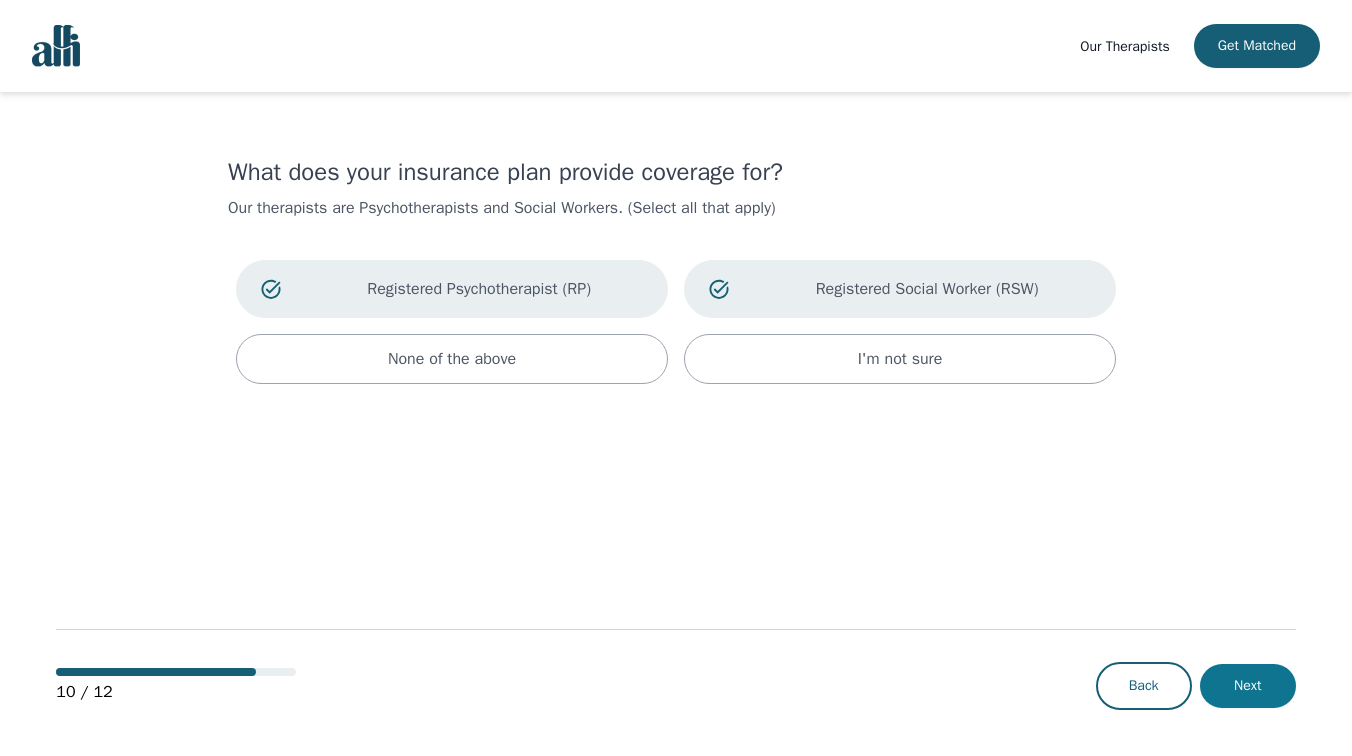 click on "Next" at bounding box center (1248, 686) 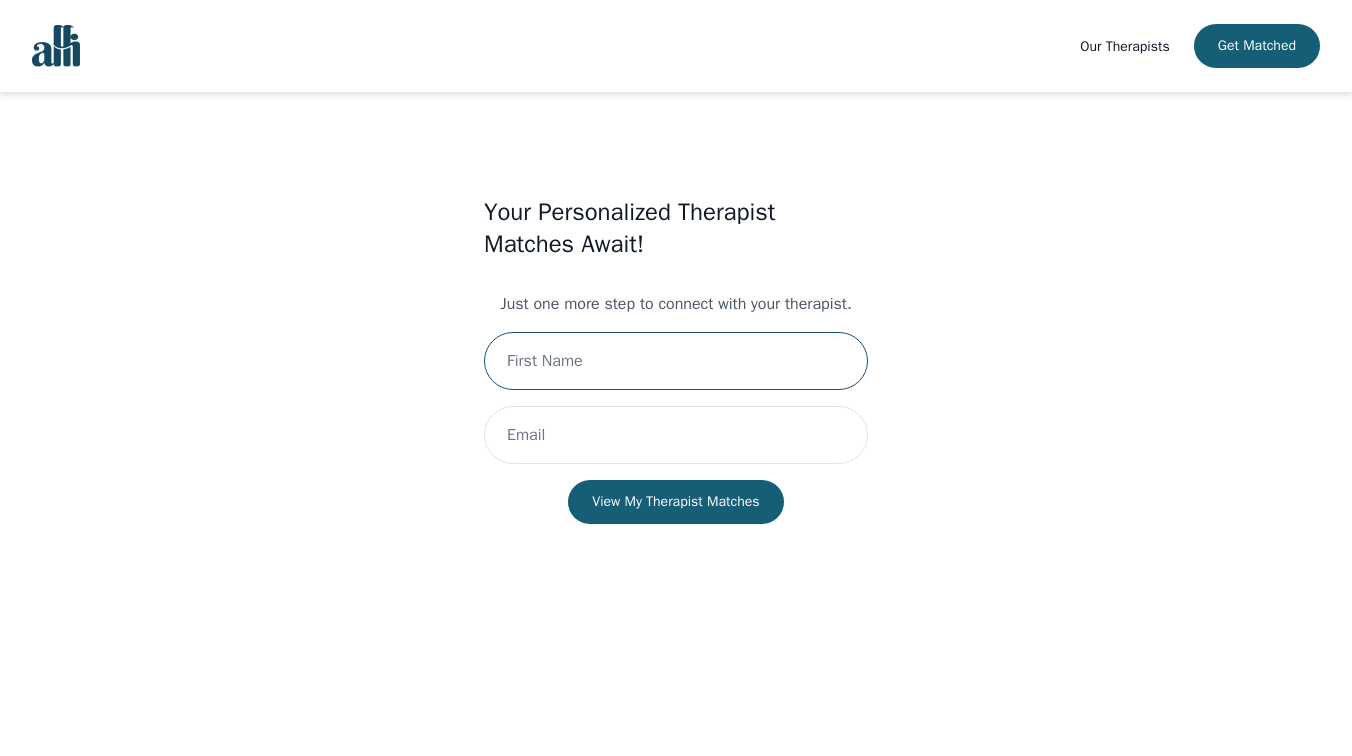 click at bounding box center [676, 361] 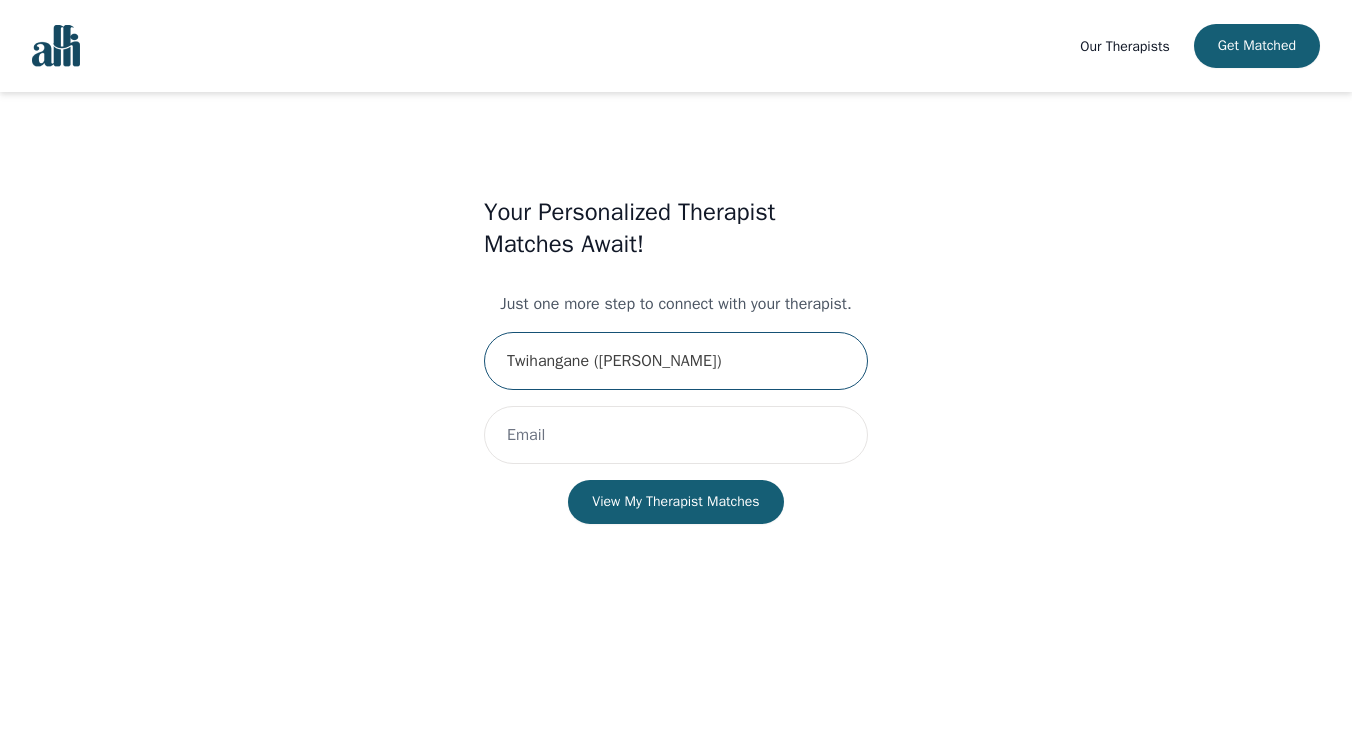 type on "Twihangane ([PERSON_NAME])" 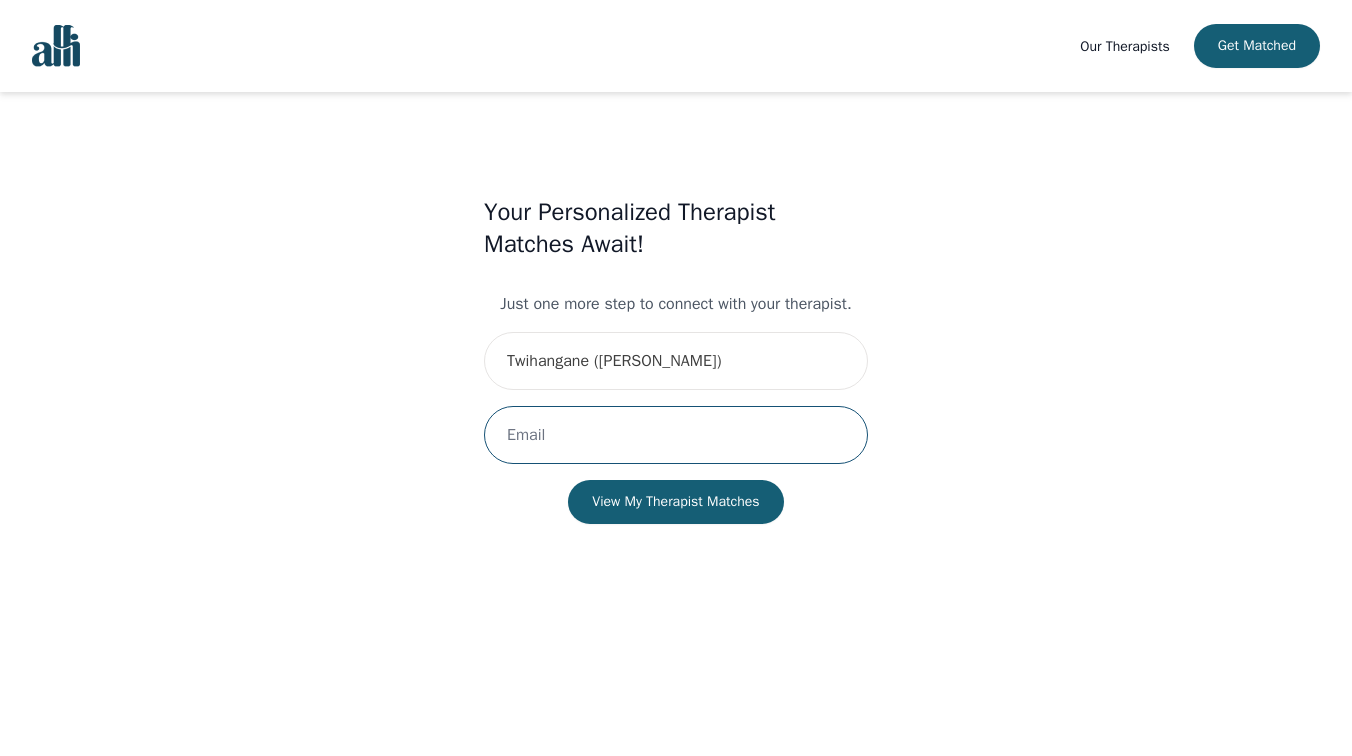 click at bounding box center (676, 435) 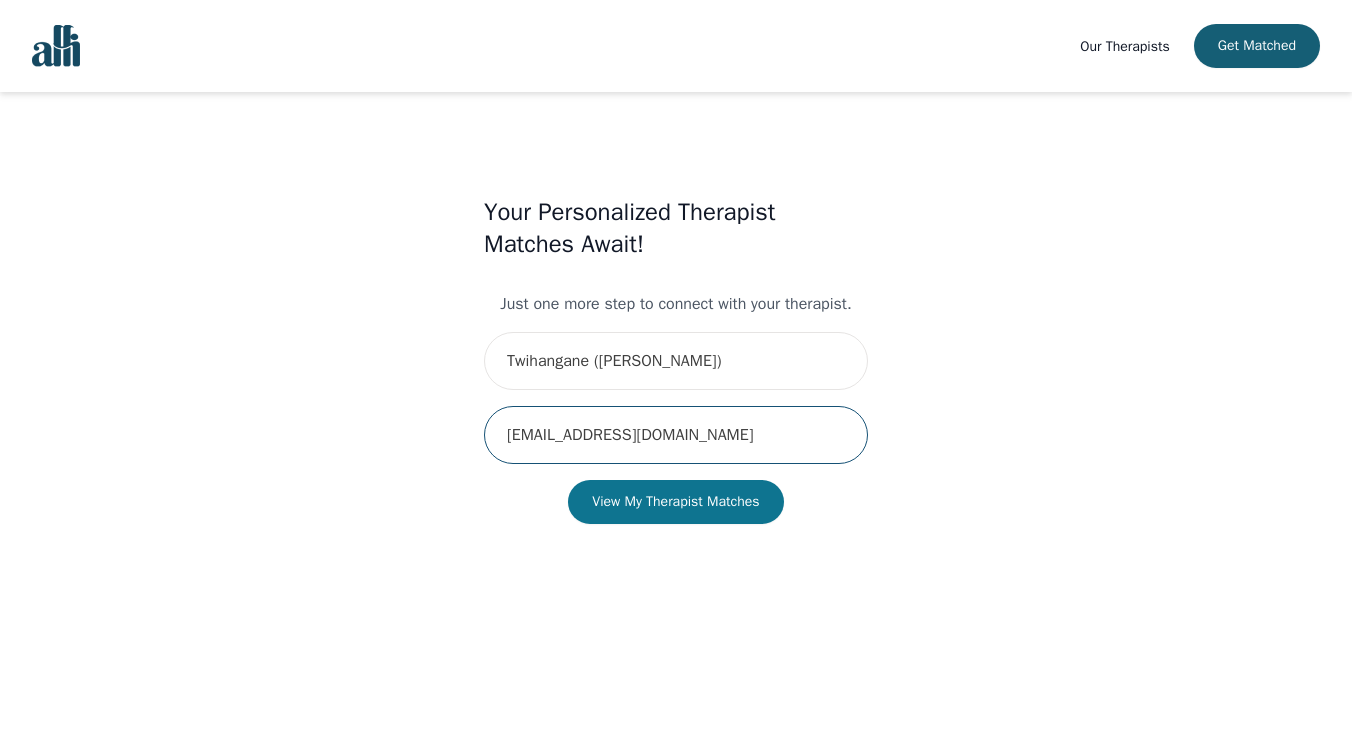 type on "[EMAIL_ADDRESS][DOMAIN_NAME]" 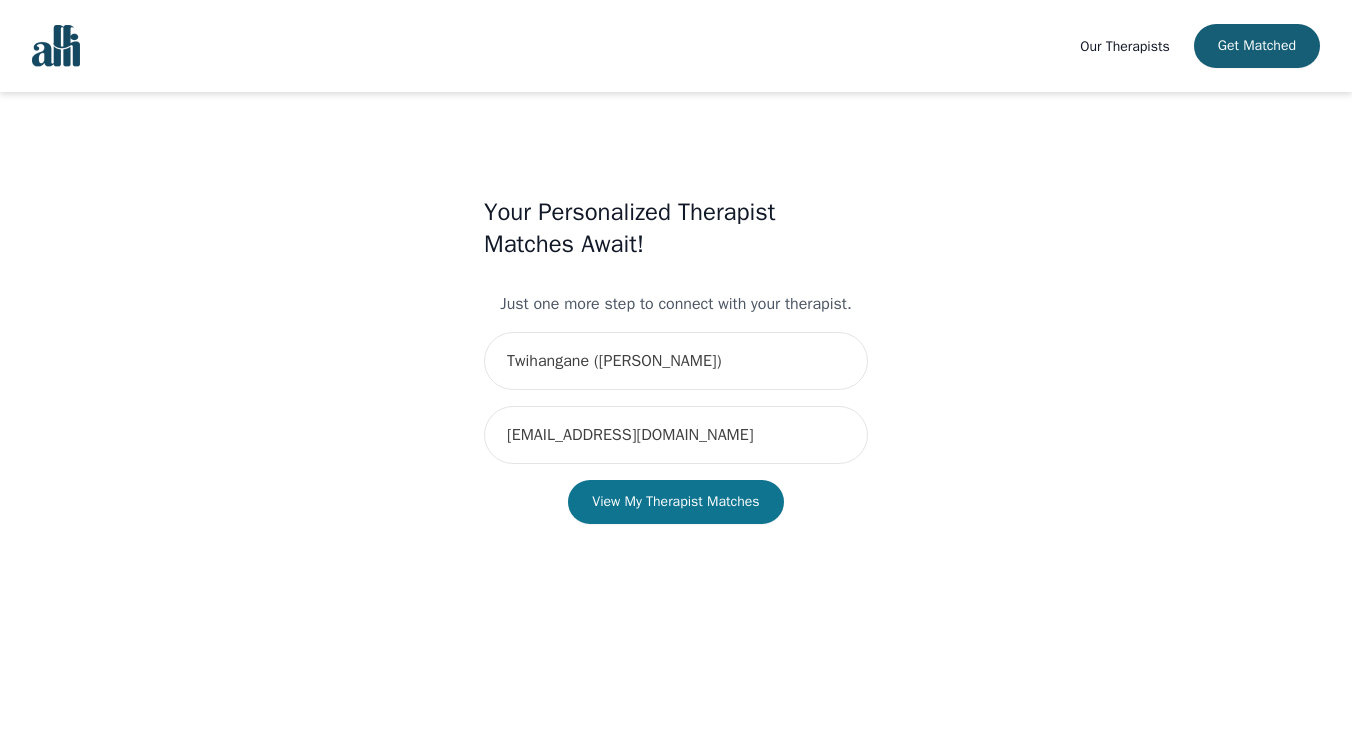 click on "View My Therapist Matches" at bounding box center [675, 502] 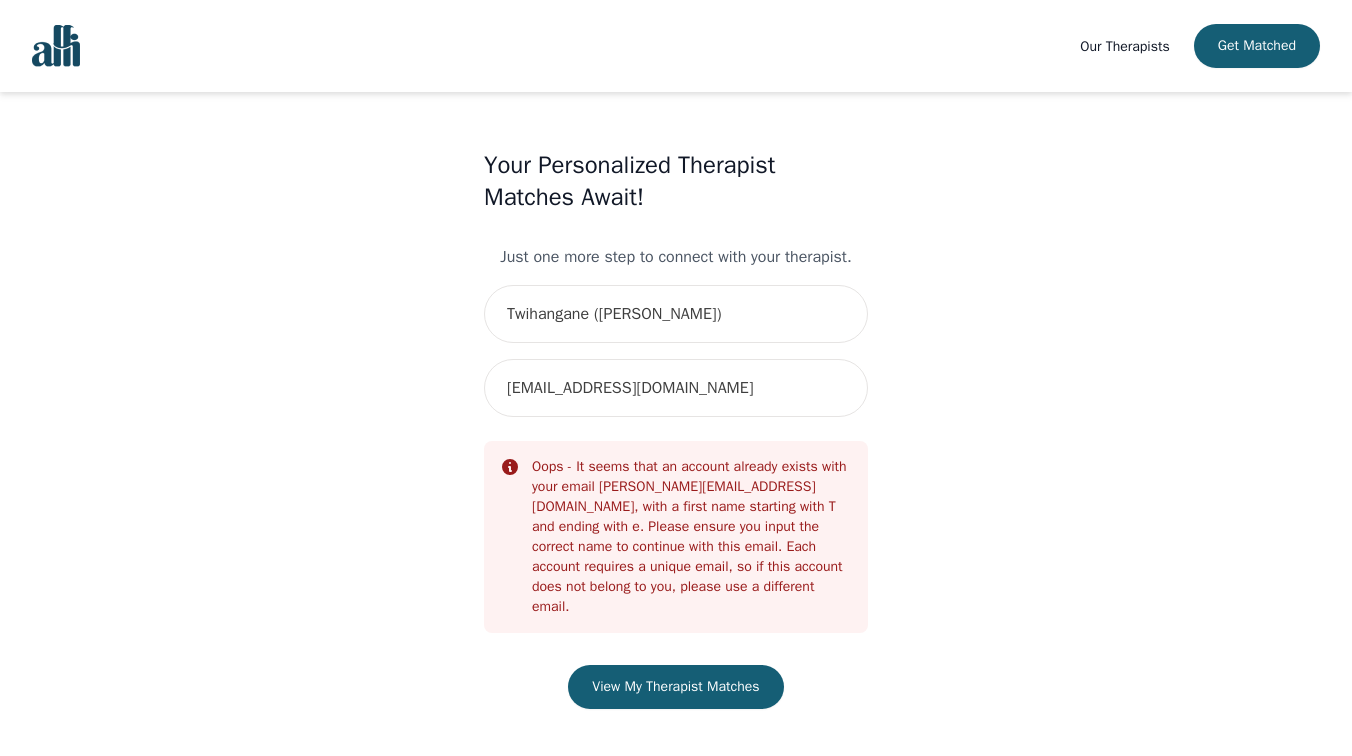 scroll, scrollTop: 52, scrollLeft: 0, axis: vertical 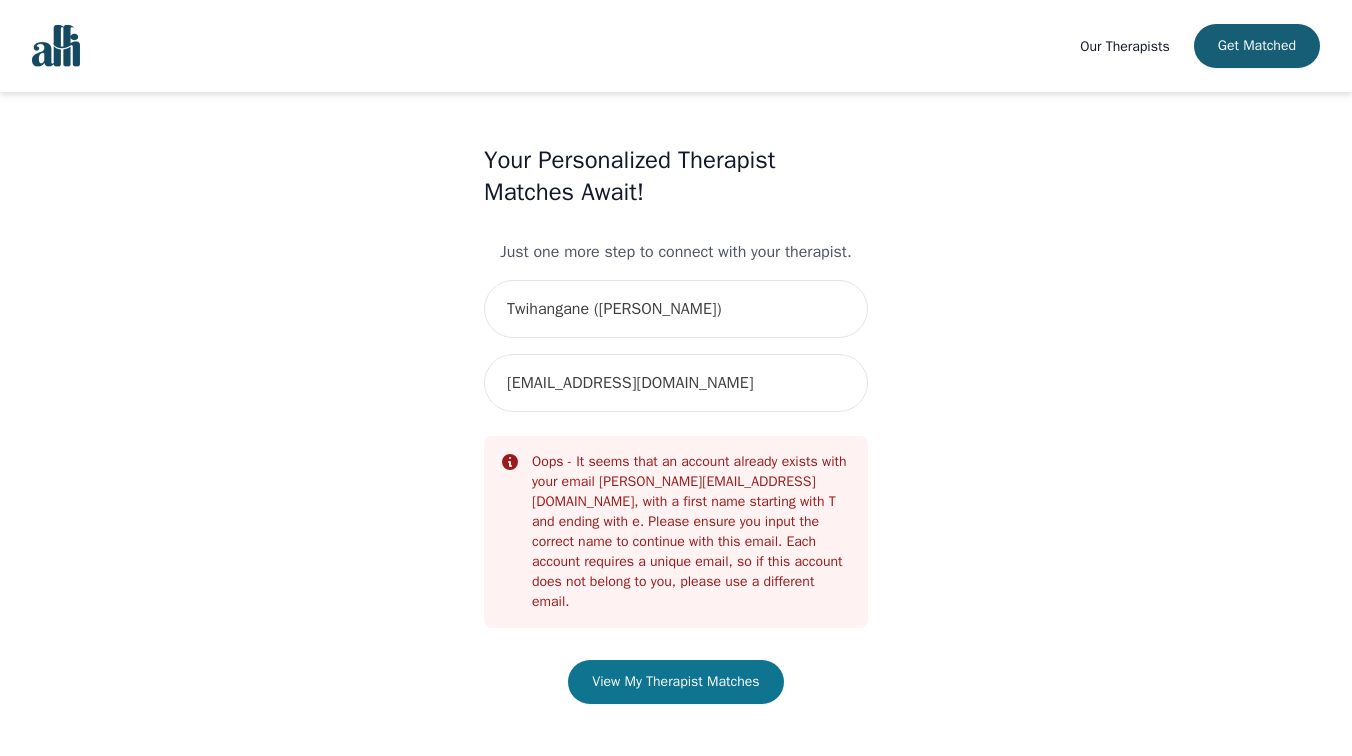 click on "View My Therapist Matches" at bounding box center (675, 682) 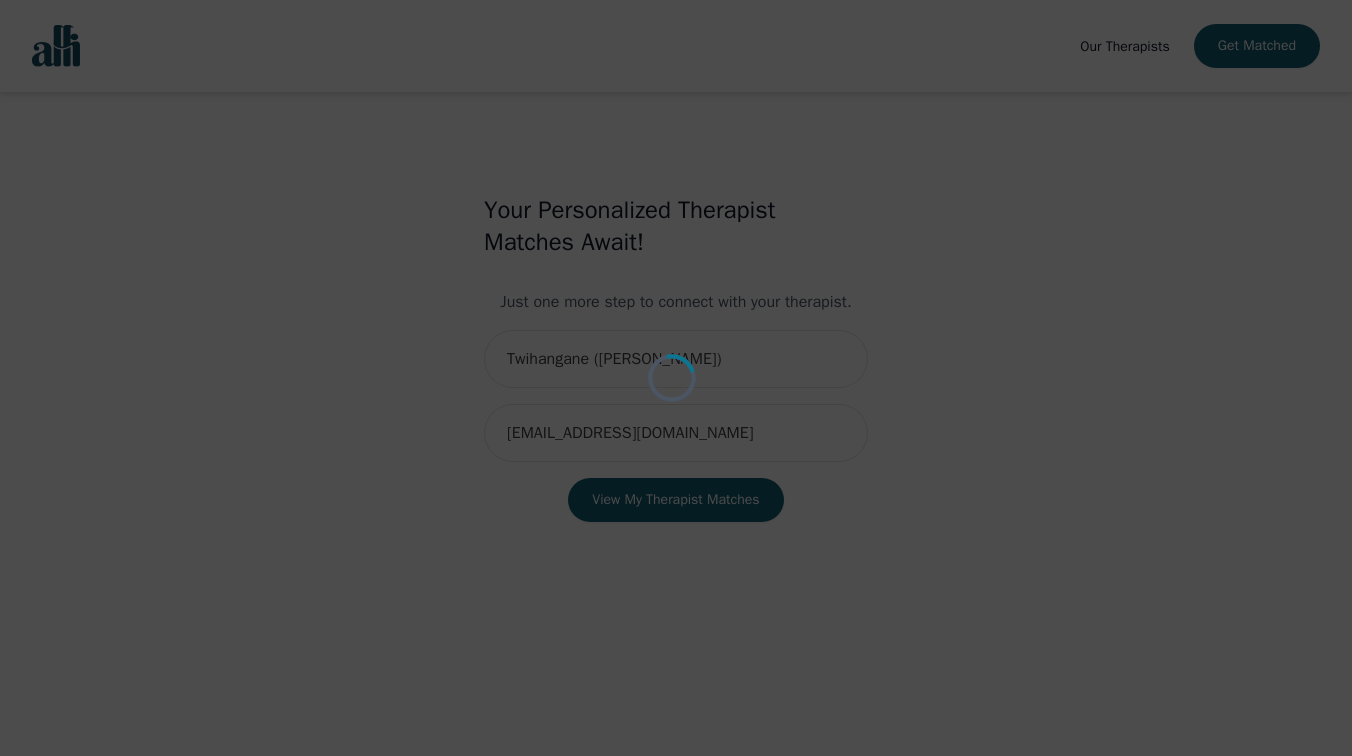 scroll, scrollTop: 52, scrollLeft: 0, axis: vertical 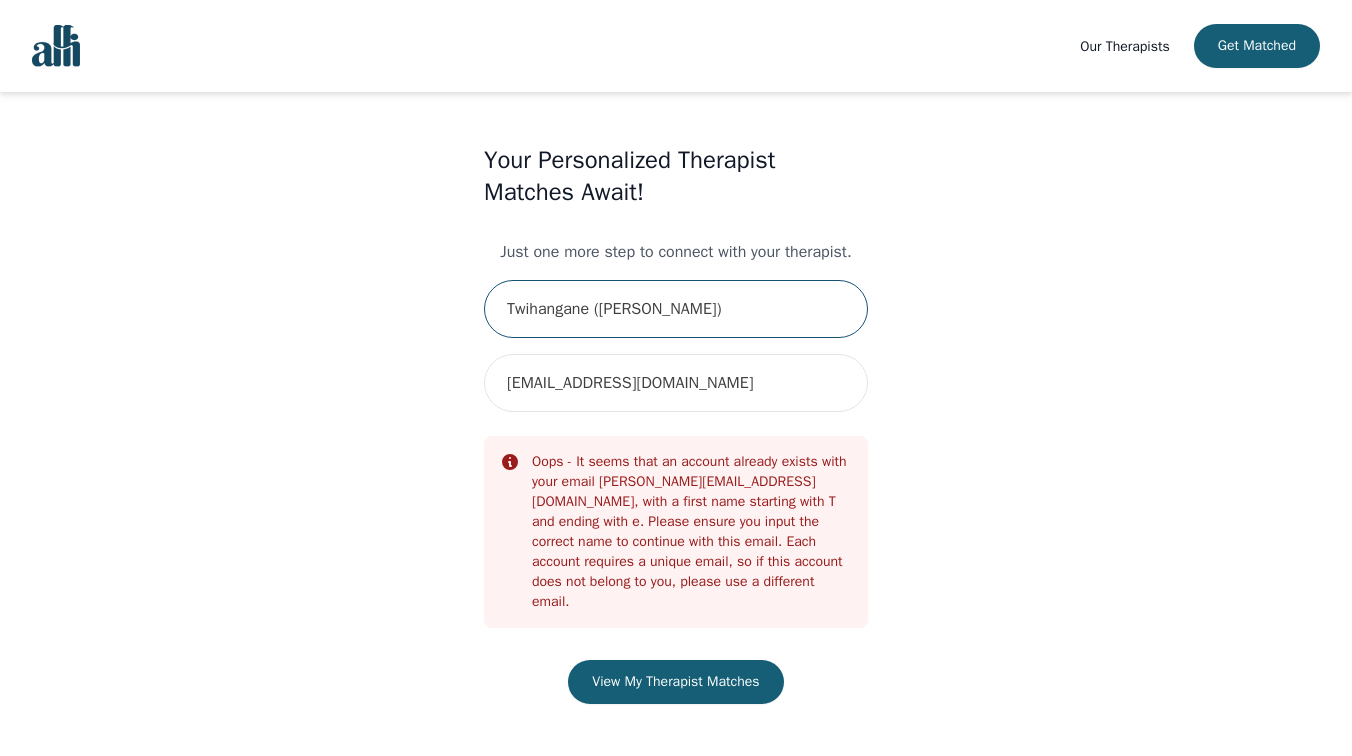 click on "Twihangane ([PERSON_NAME])" at bounding box center [676, 309] 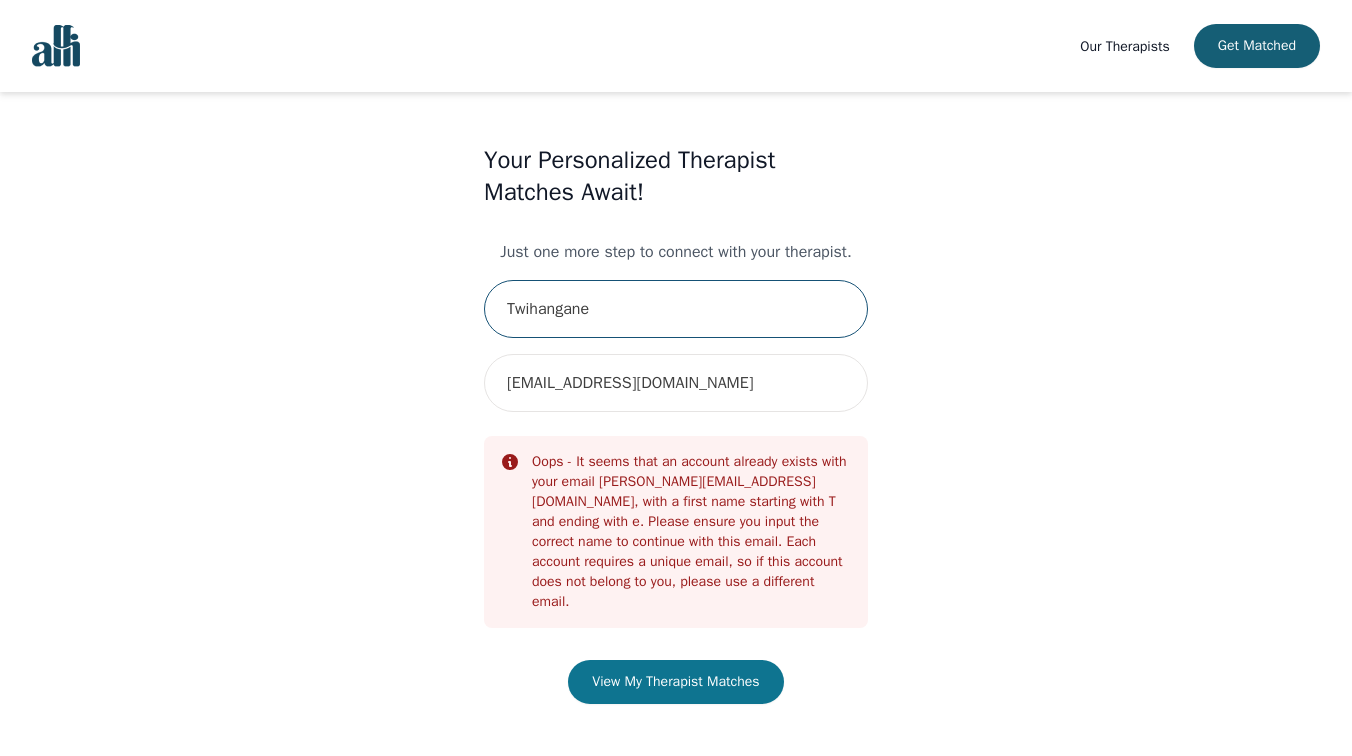 type on "Twihangane" 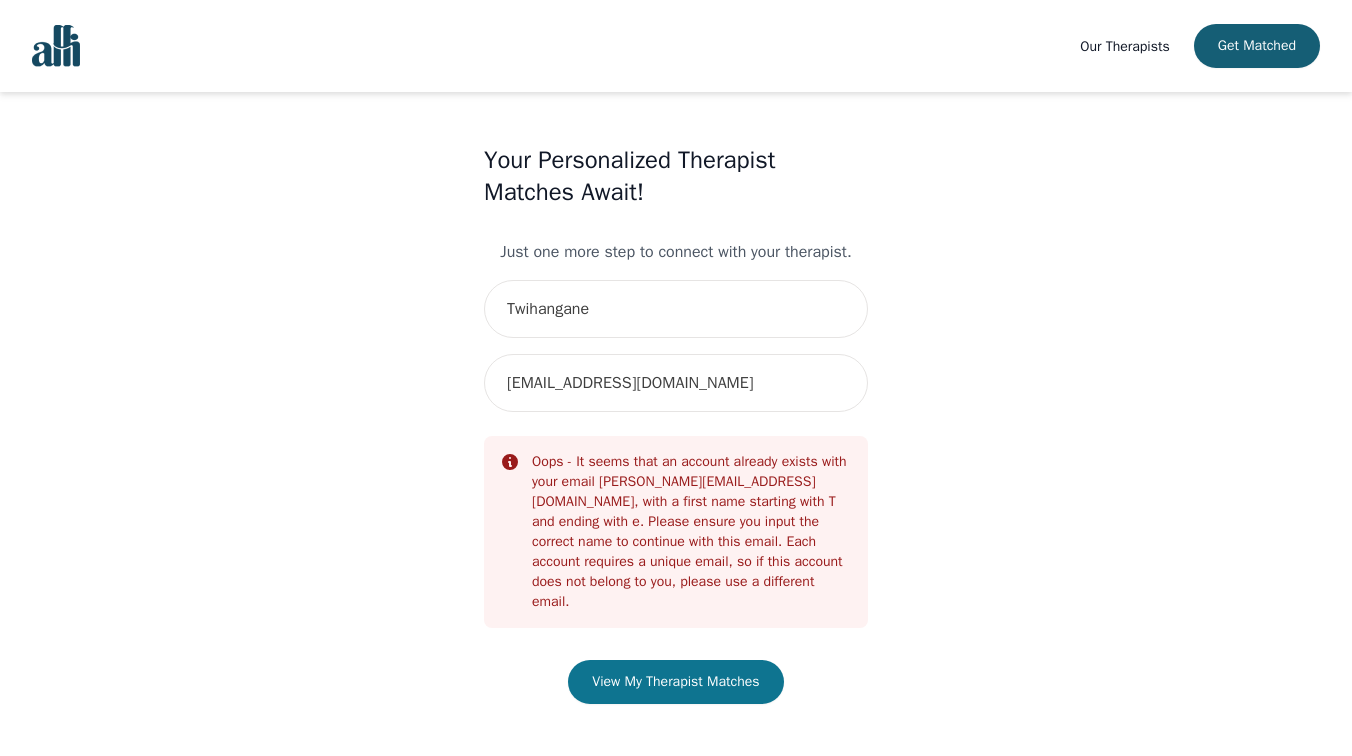 click on "View My Therapist Matches" at bounding box center [675, 682] 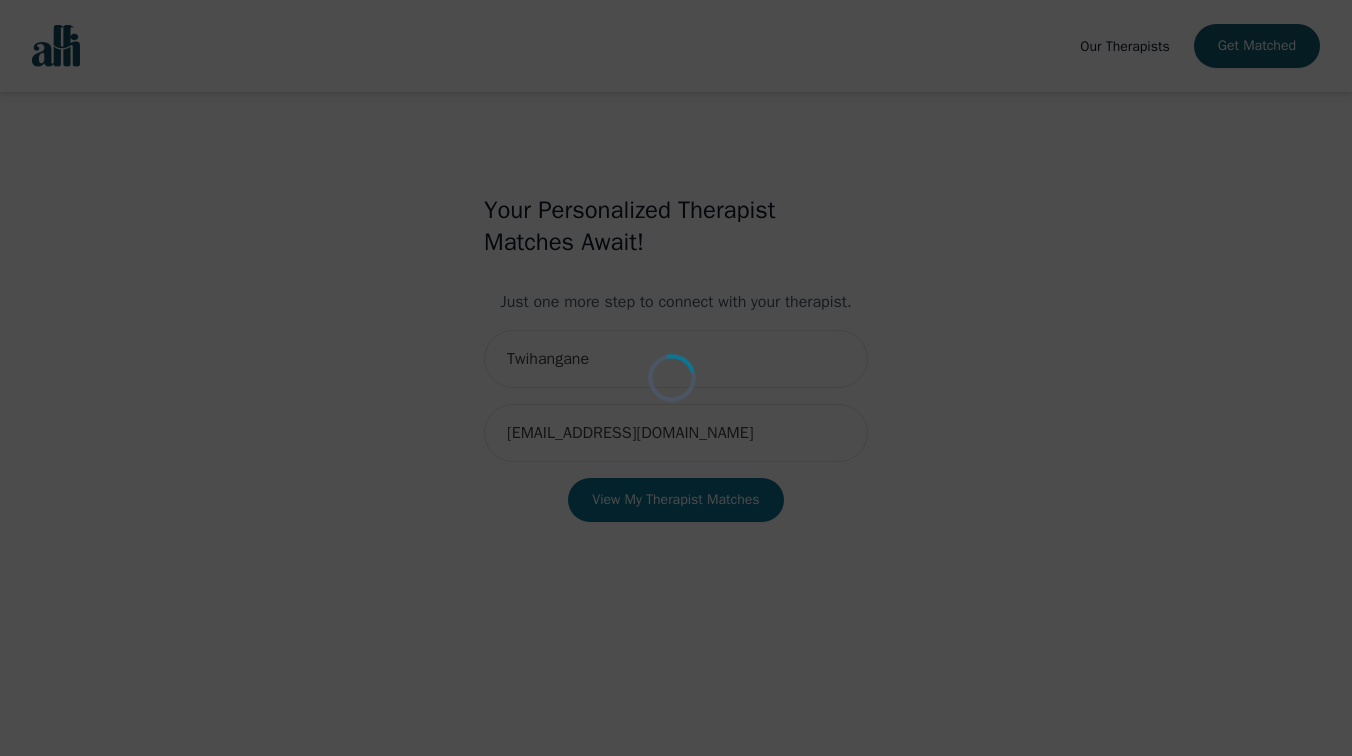 scroll, scrollTop: 2, scrollLeft: 0, axis: vertical 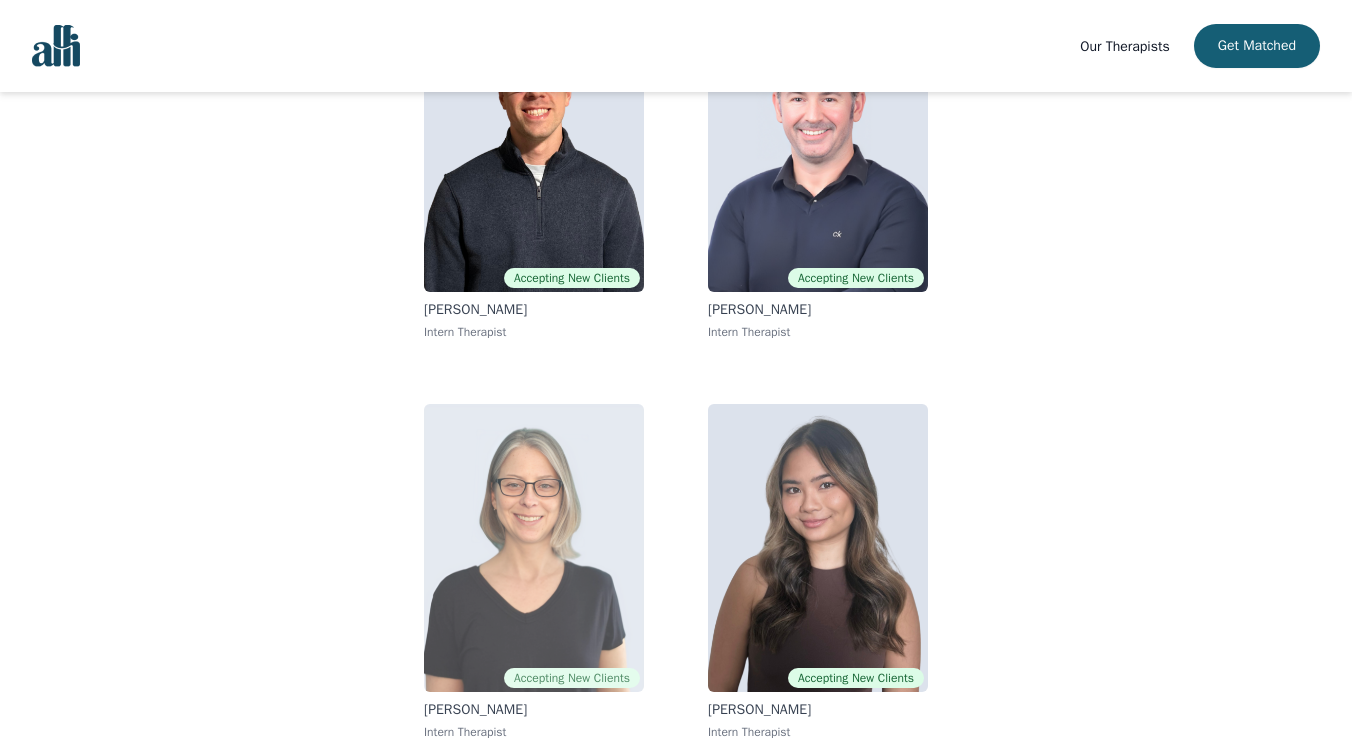click at bounding box center (534, 548) 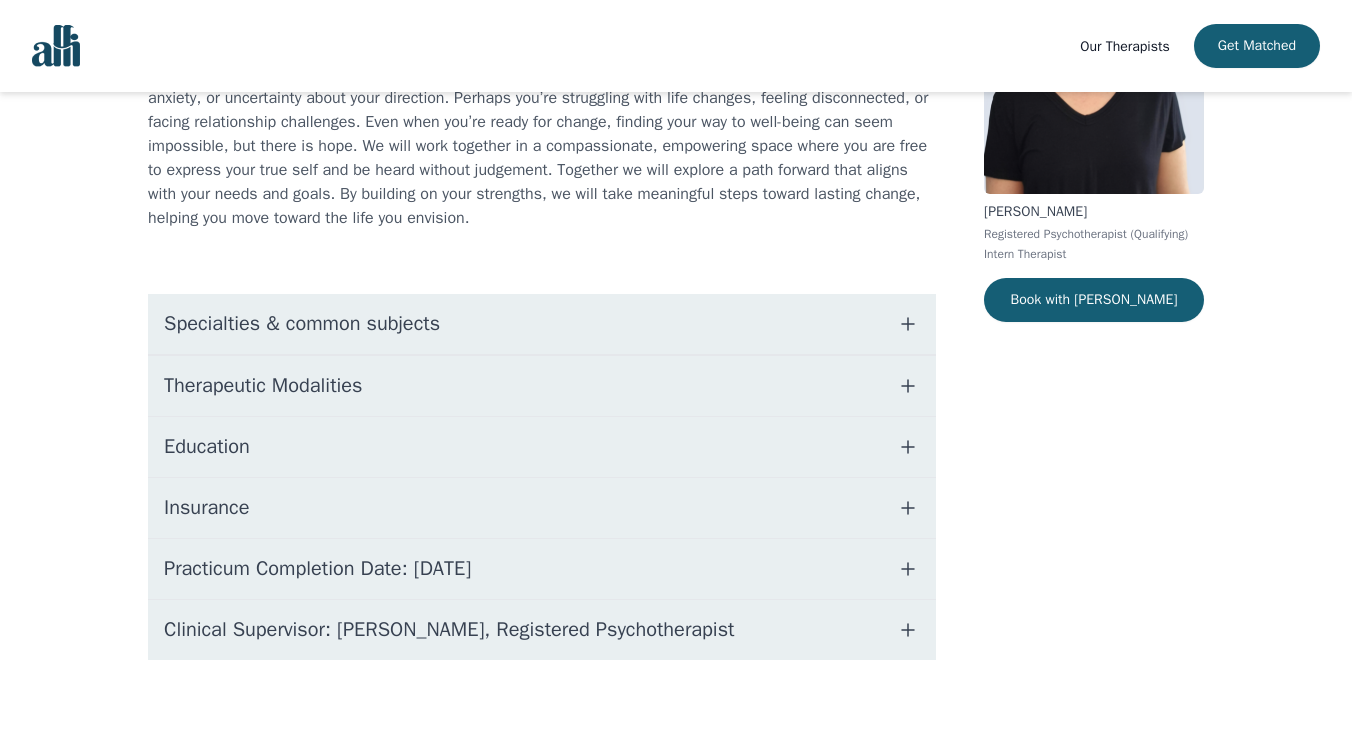 scroll, scrollTop: 0, scrollLeft: 0, axis: both 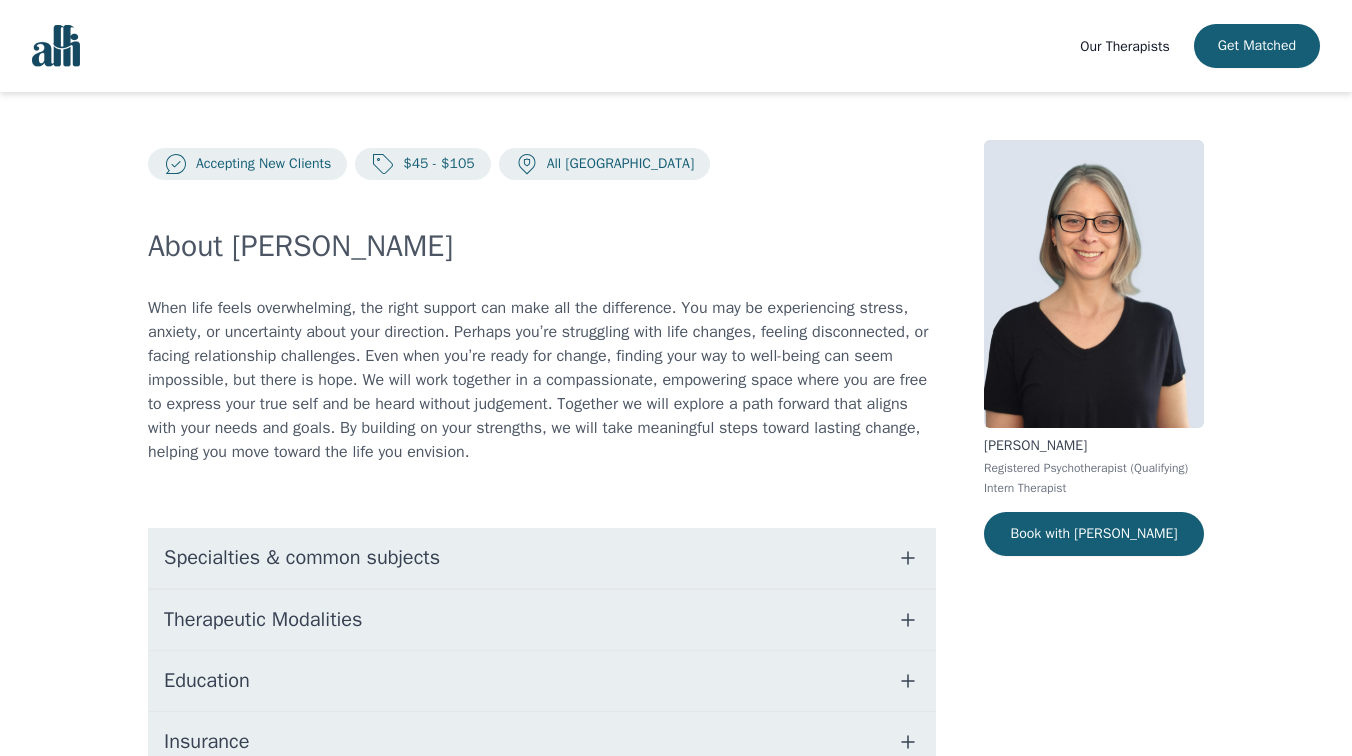click 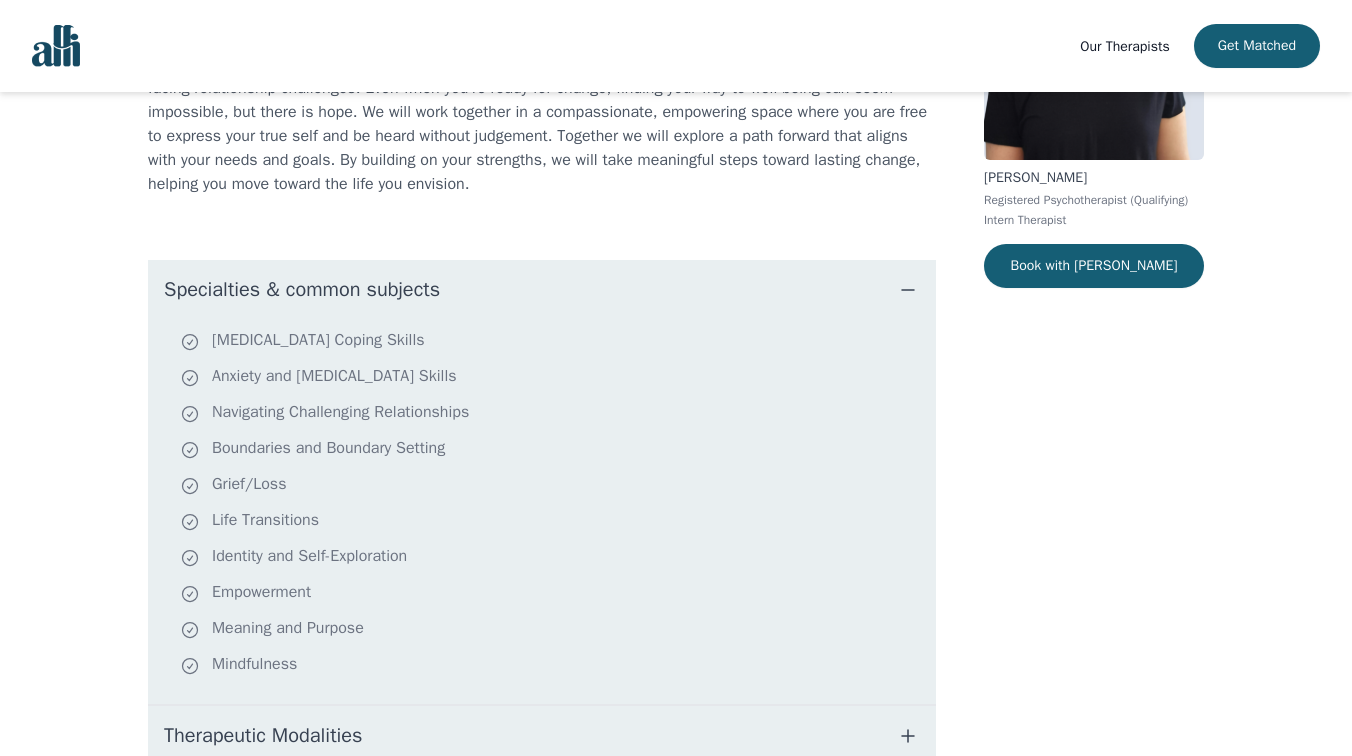 scroll, scrollTop: 247, scrollLeft: 0, axis: vertical 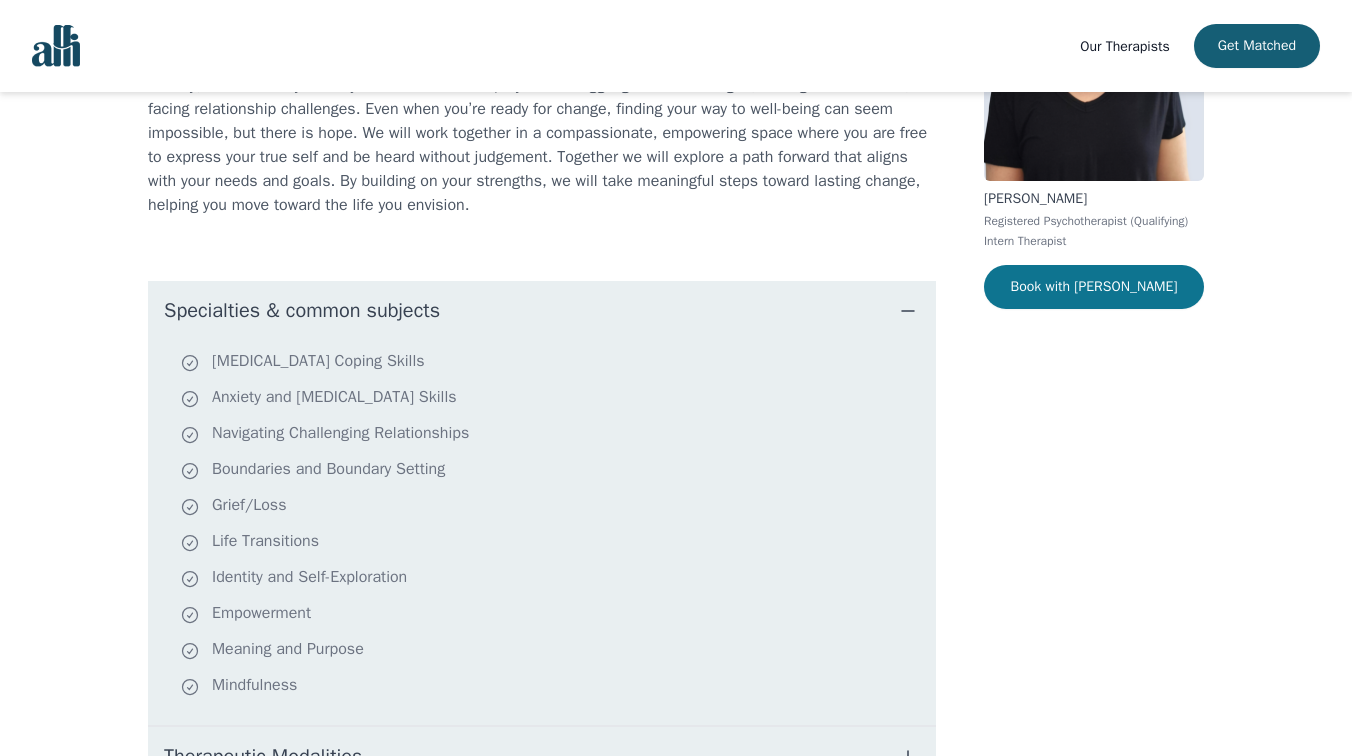 click on "Book with [PERSON_NAME]" at bounding box center (1094, 287) 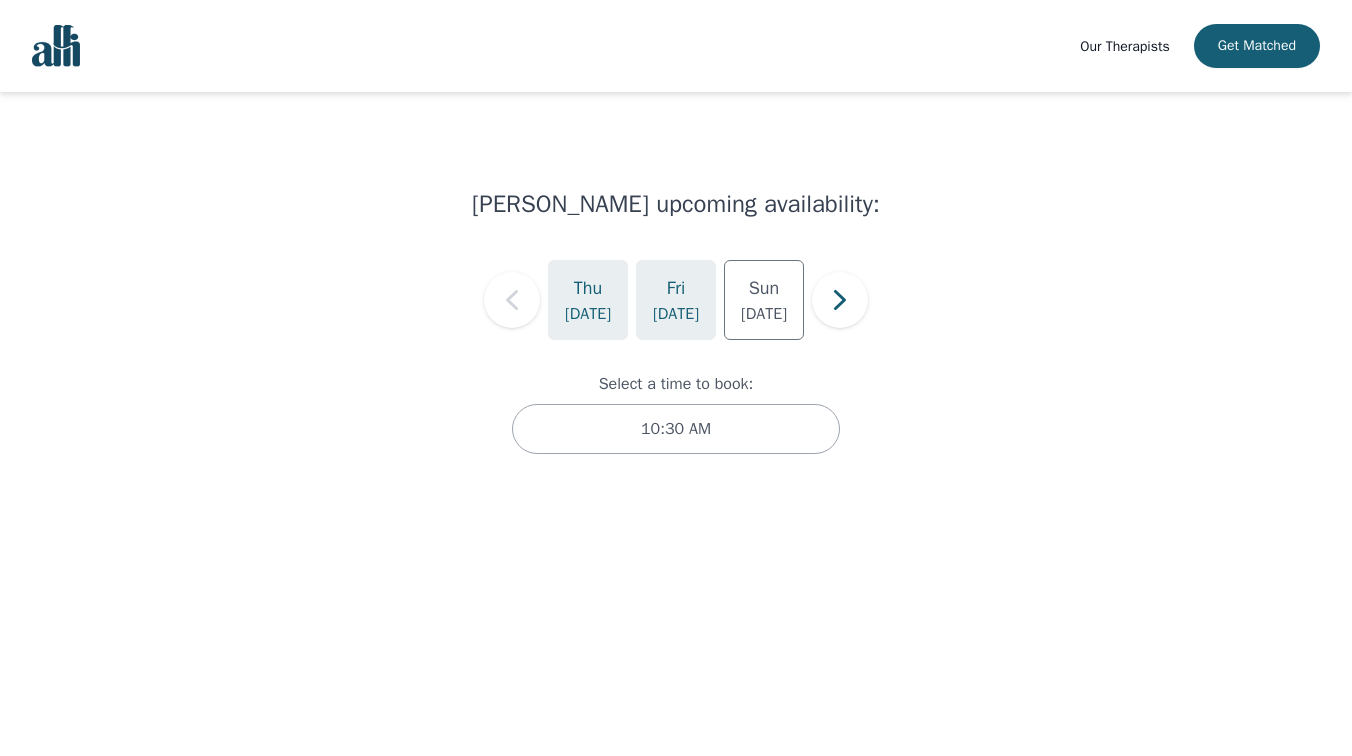 click on "[DATE]" at bounding box center (676, 314) 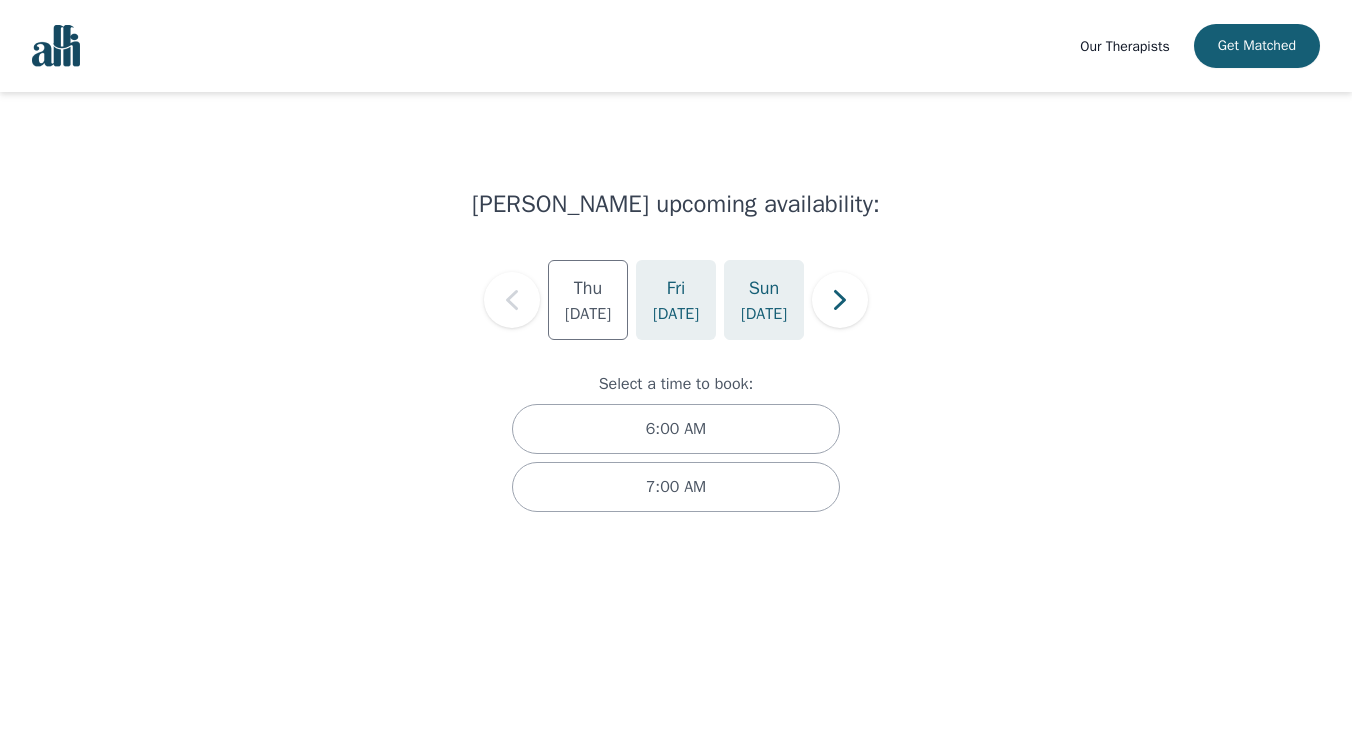 click on "[DATE]" at bounding box center [764, 314] 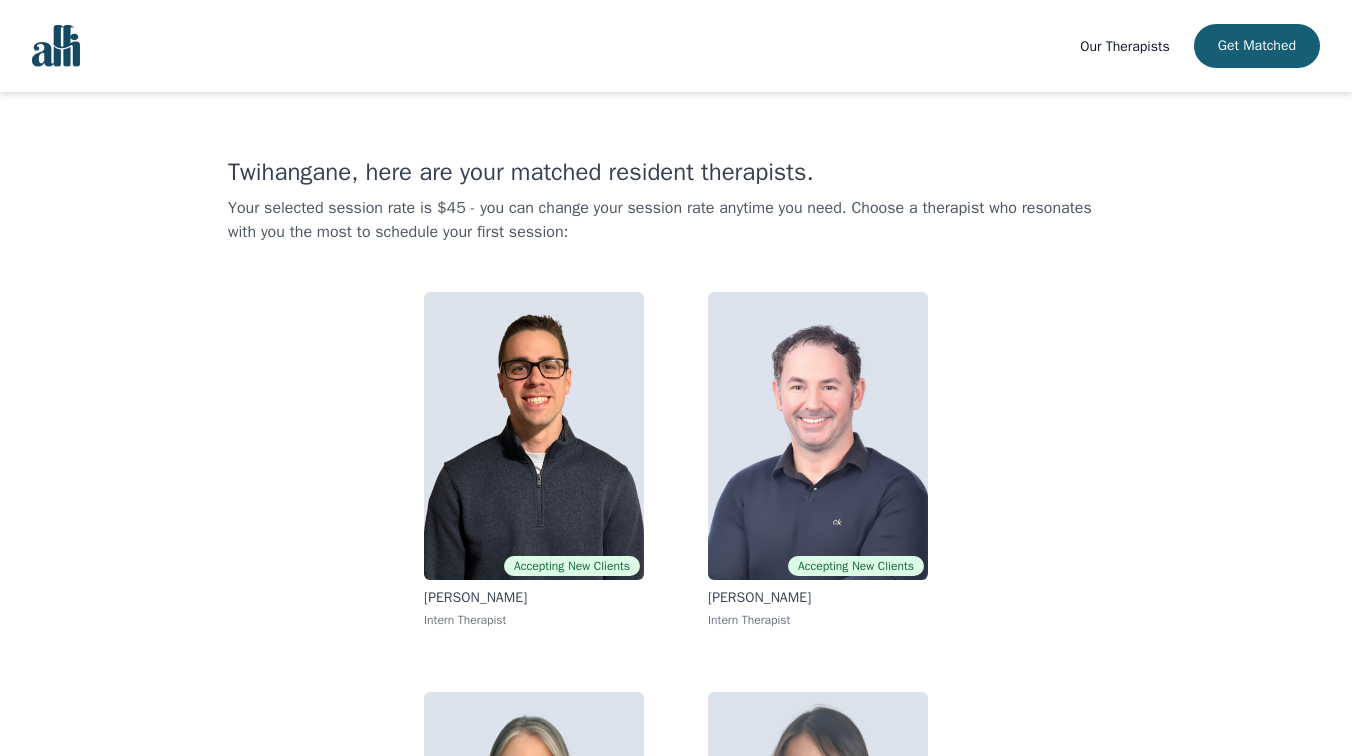 scroll, scrollTop: 234, scrollLeft: 0, axis: vertical 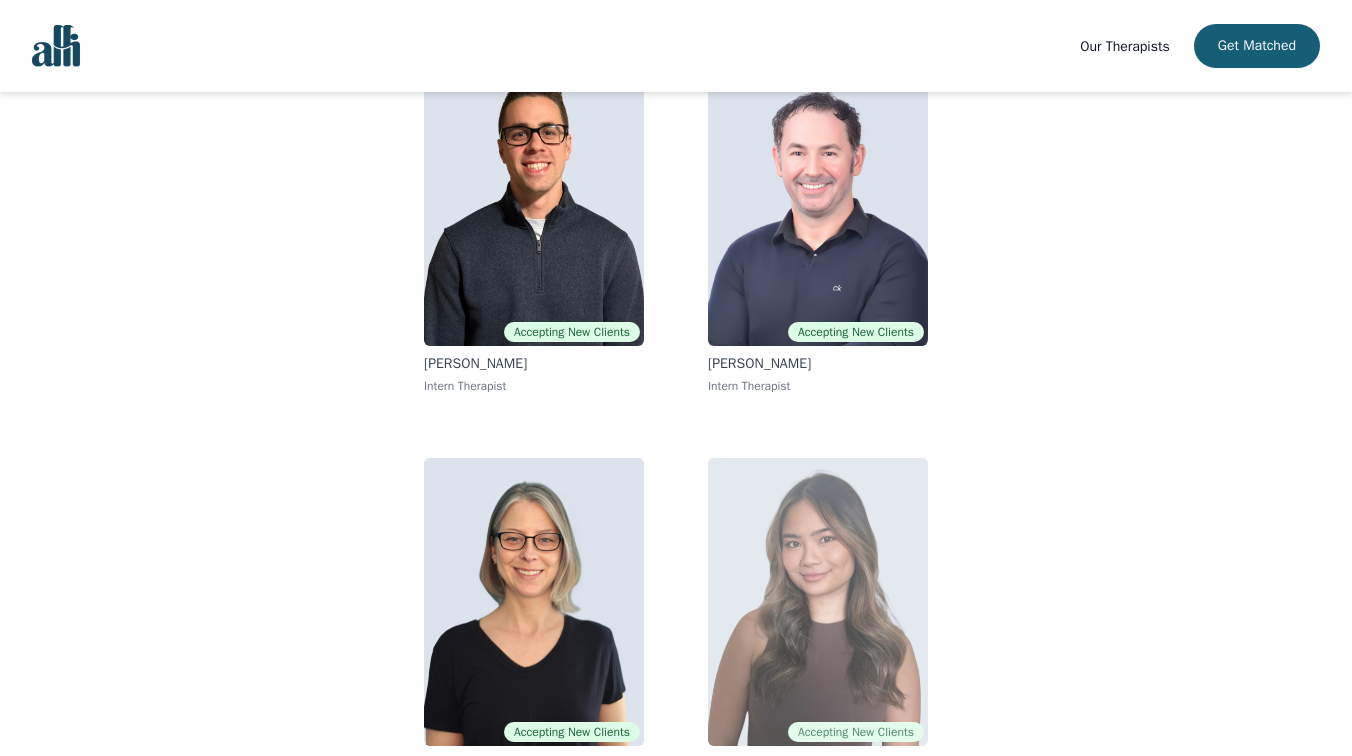 click at bounding box center (818, 602) 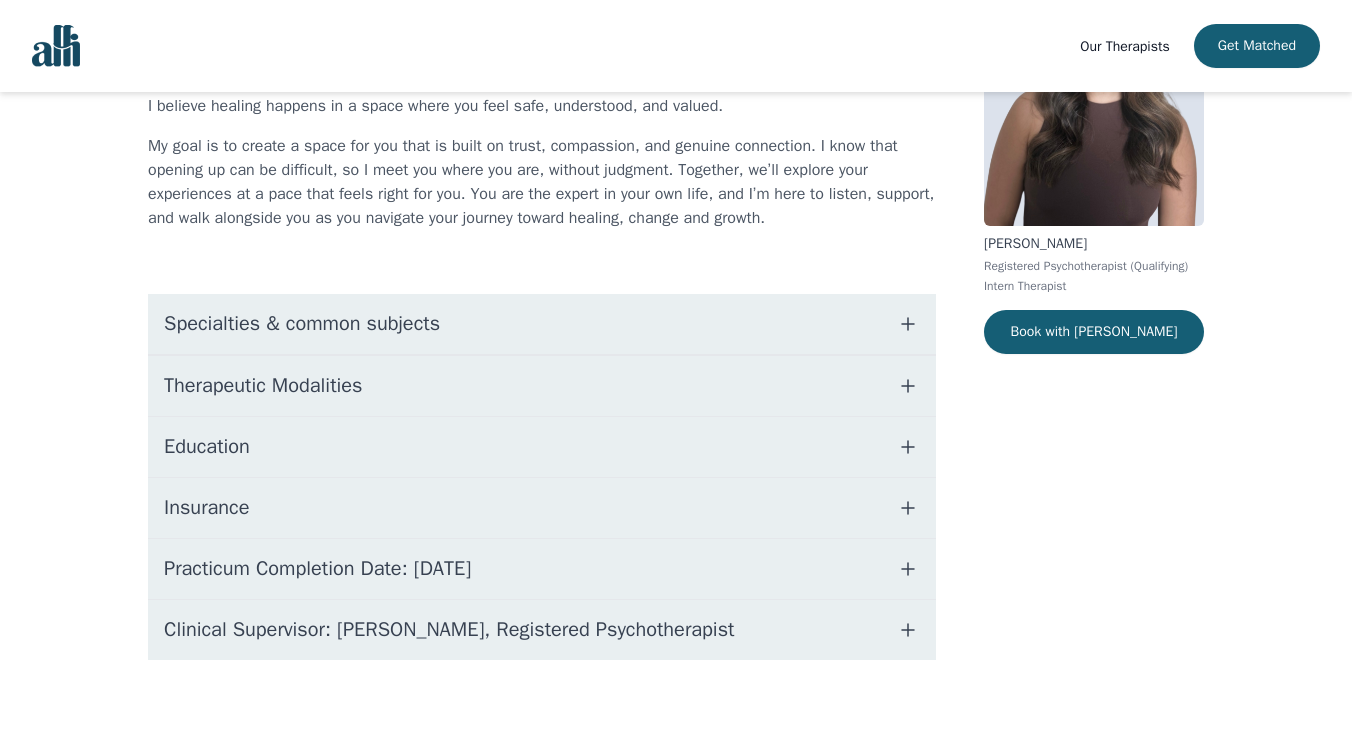 scroll, scrollTop: 0, scrollLeft: 0, axis: both 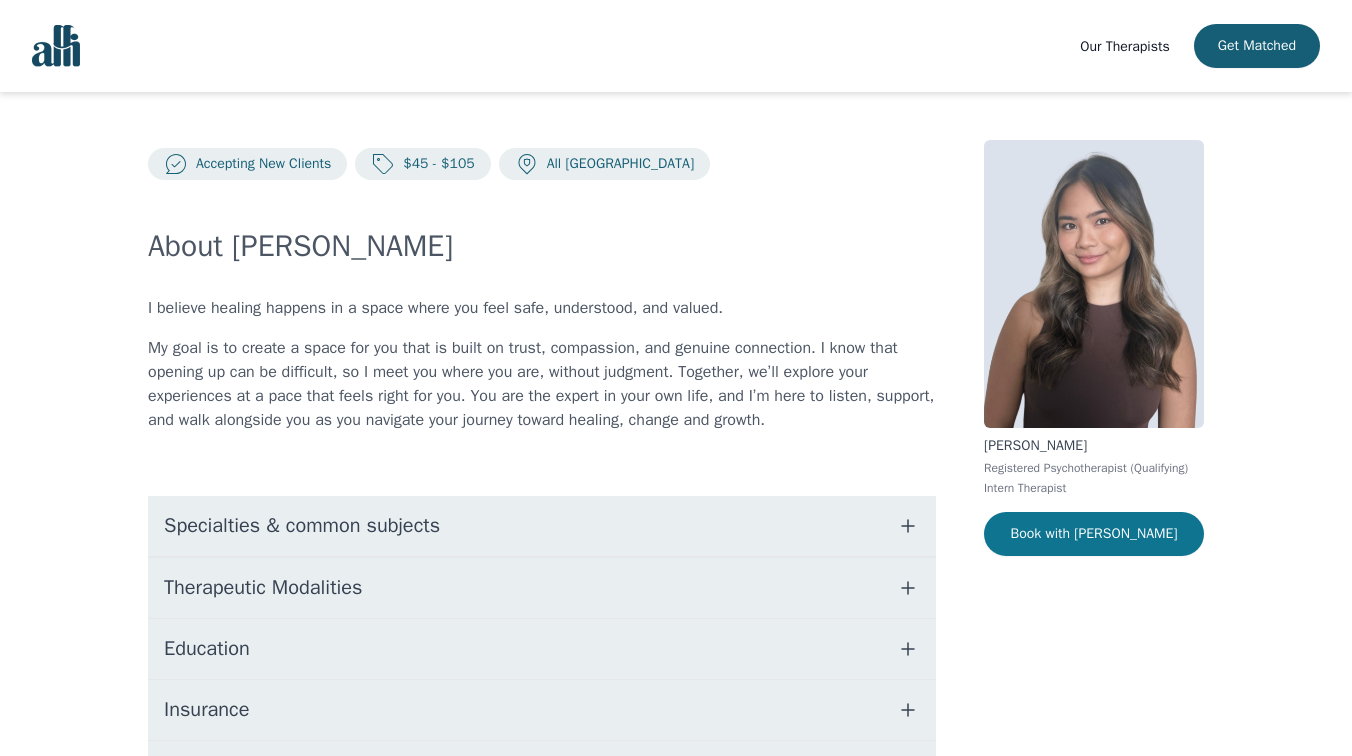 click on "Book with [PERSON_NAME]" at bounding box center [1094, 534] 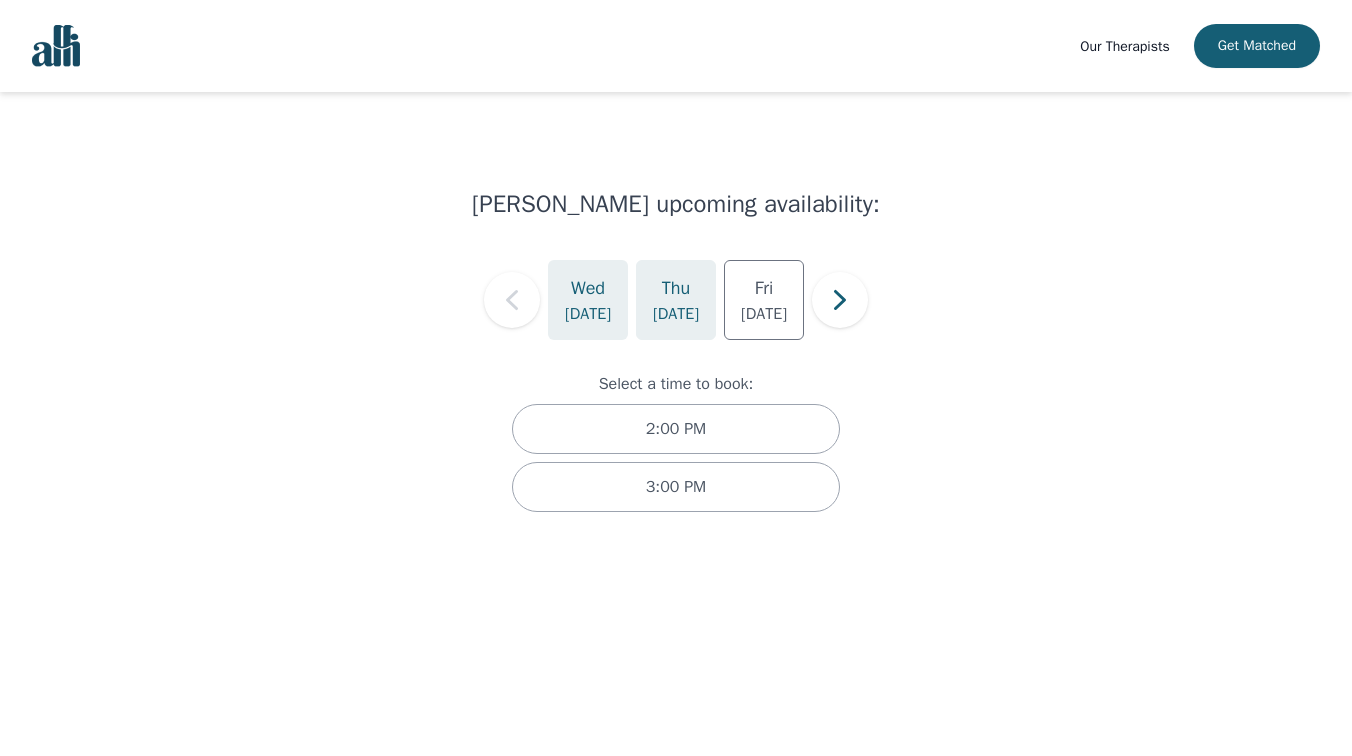 click on "[DATE]" at bounding box center (676, 314) 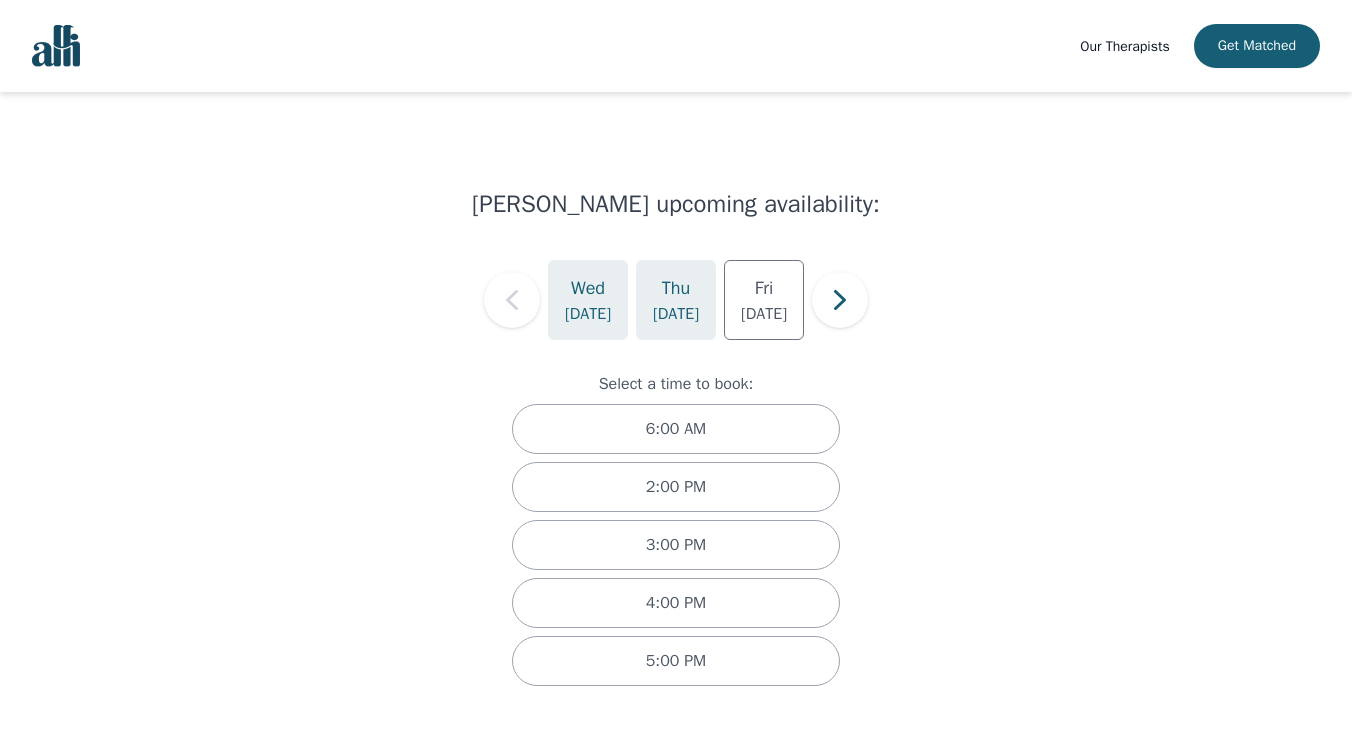 click on "[DATE]" at bounding box center (588, 314) 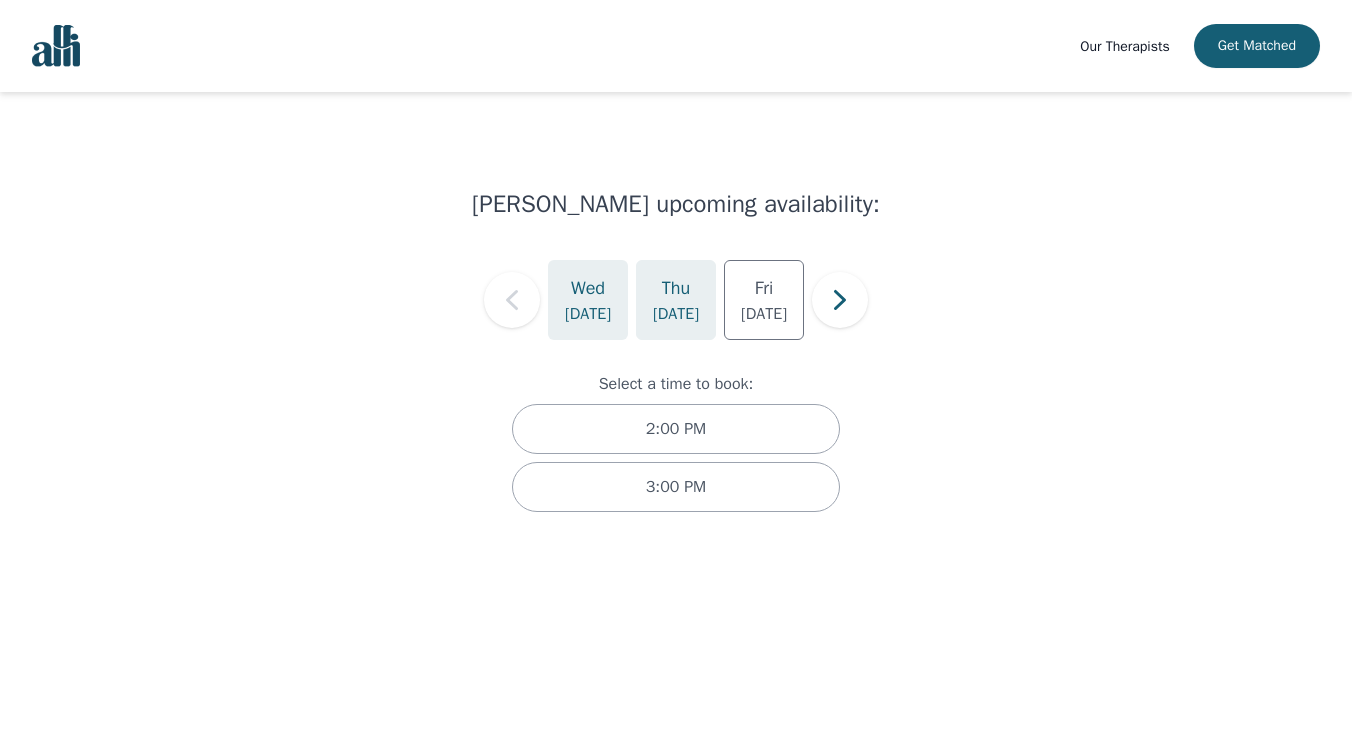 click on "[DATE]" at bounding box center (676, 314) 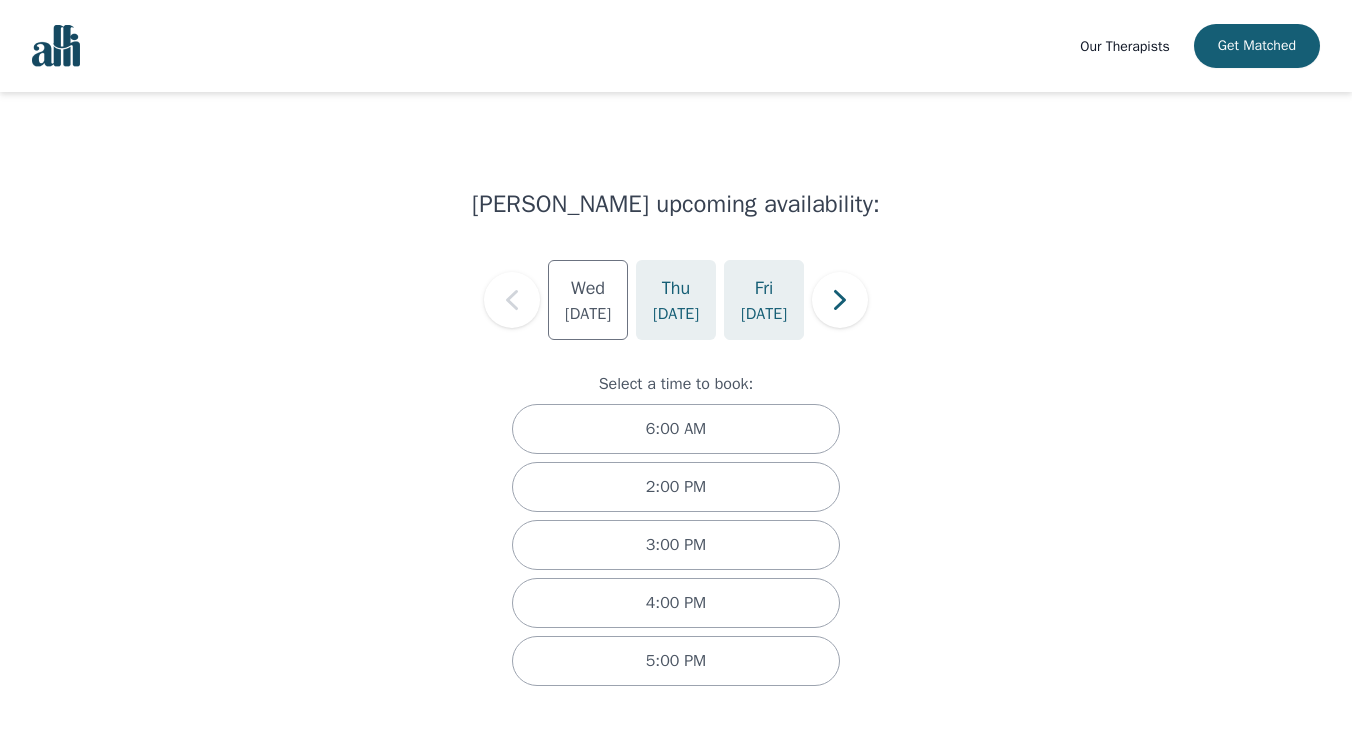 click on "[DATE]" at bounding box center [764, 300] 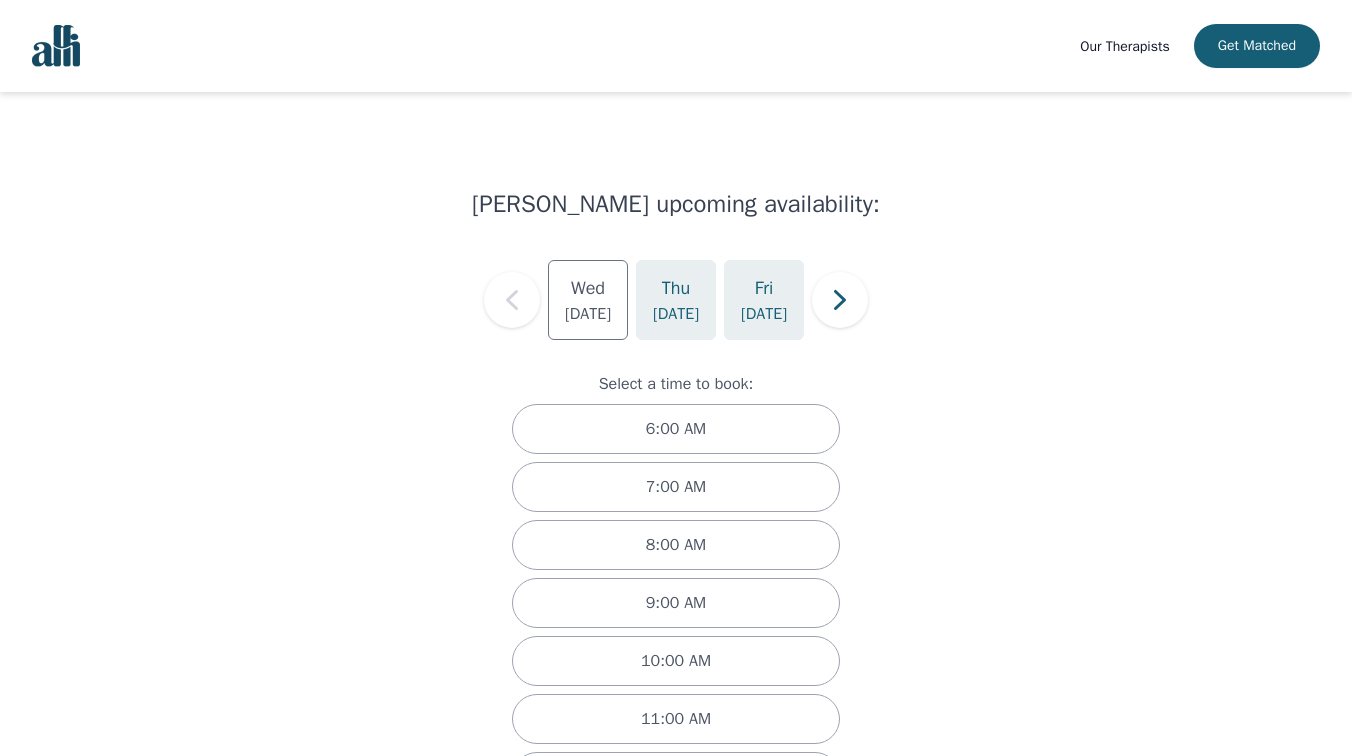 click on "Thu" at bounding box center (676, 288) 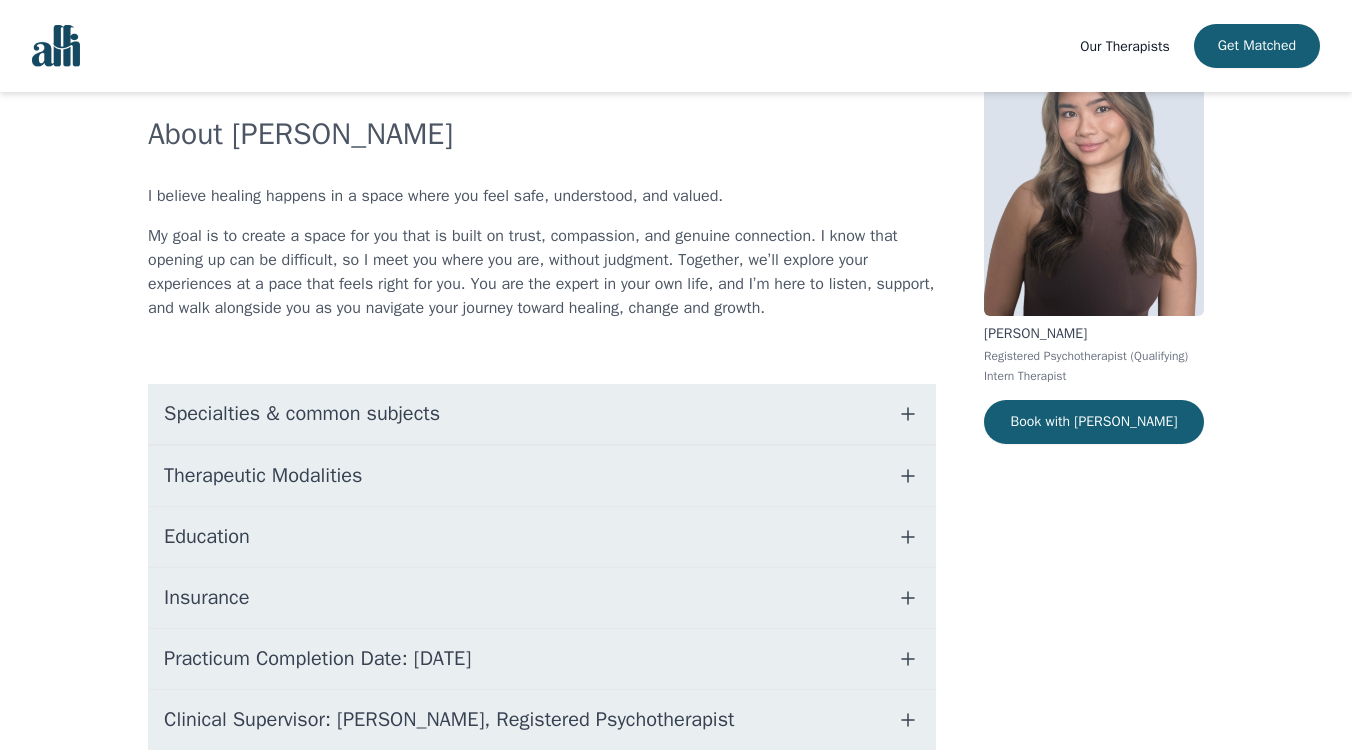 scroll, scrollTop: 160, scrollLeft: 0, axis: vertical 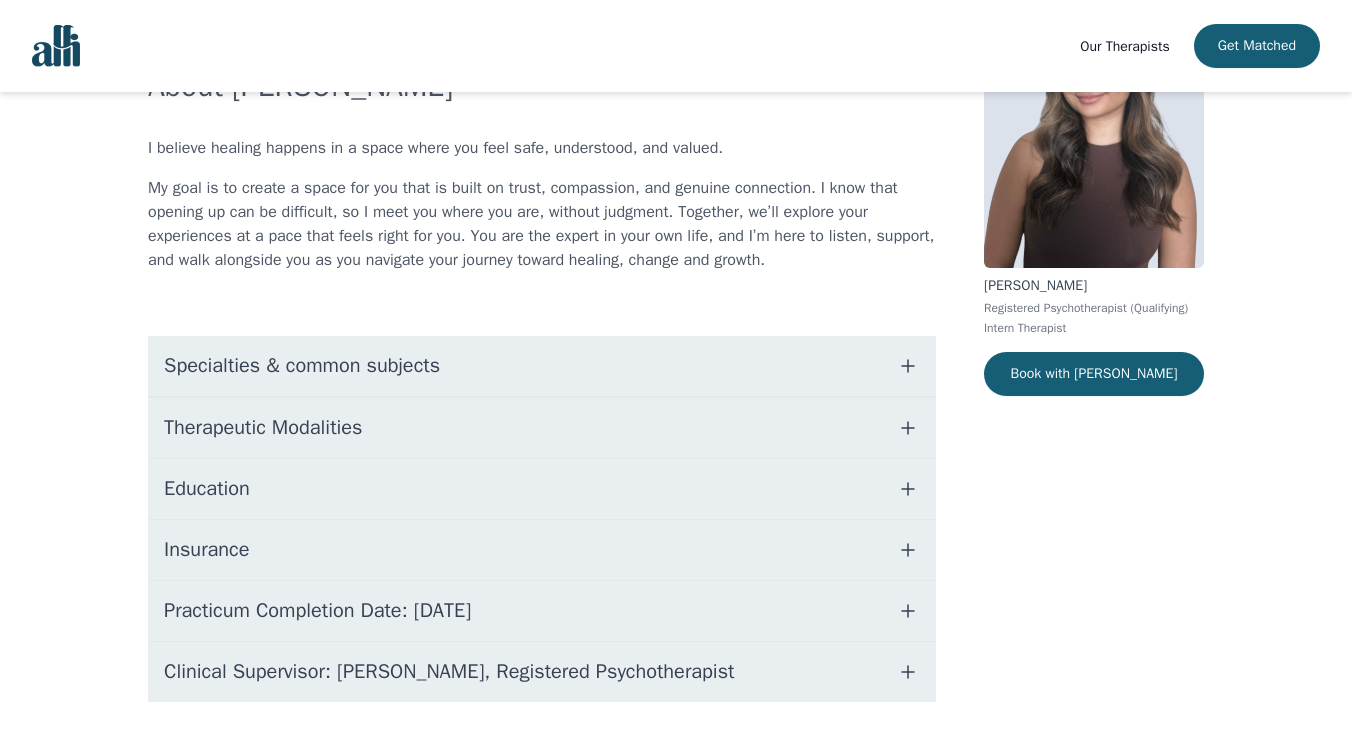 click 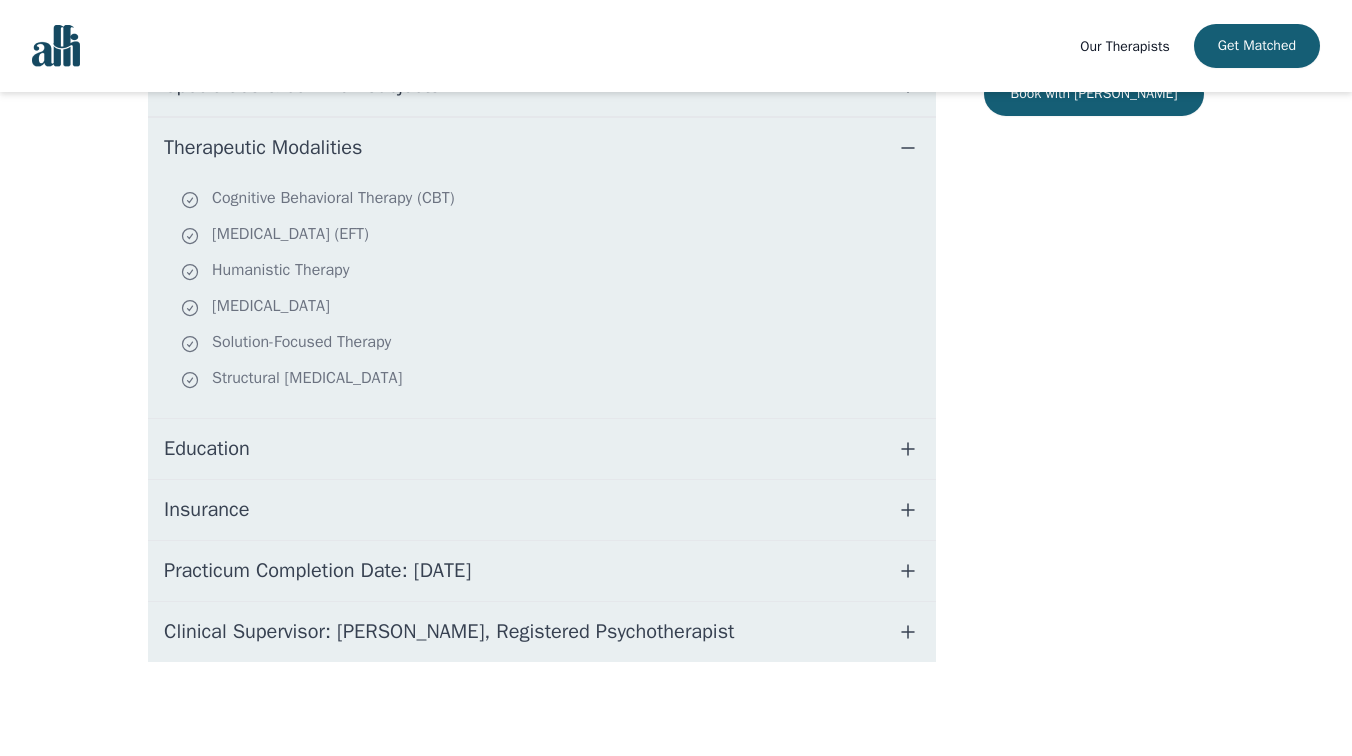 scroll, scrollTop: 442, scrollLeft: 0, axis: vertical 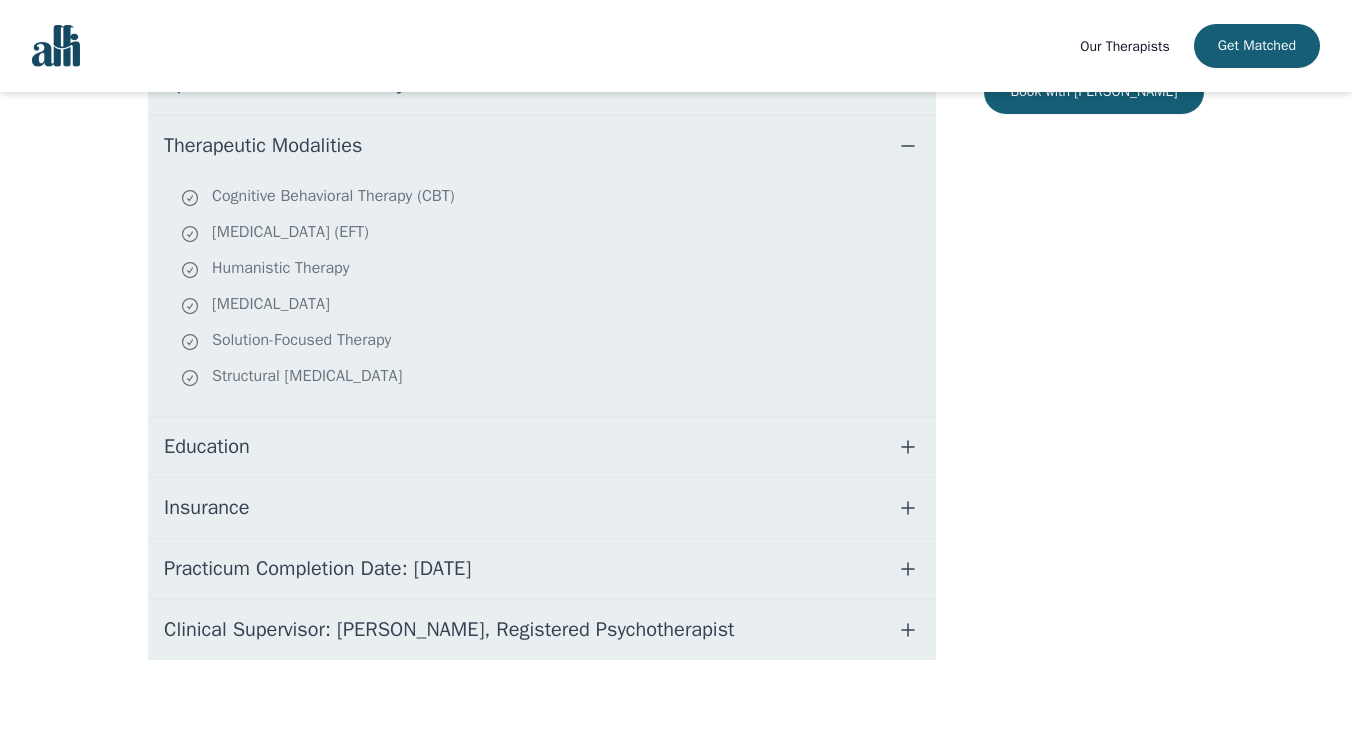 click 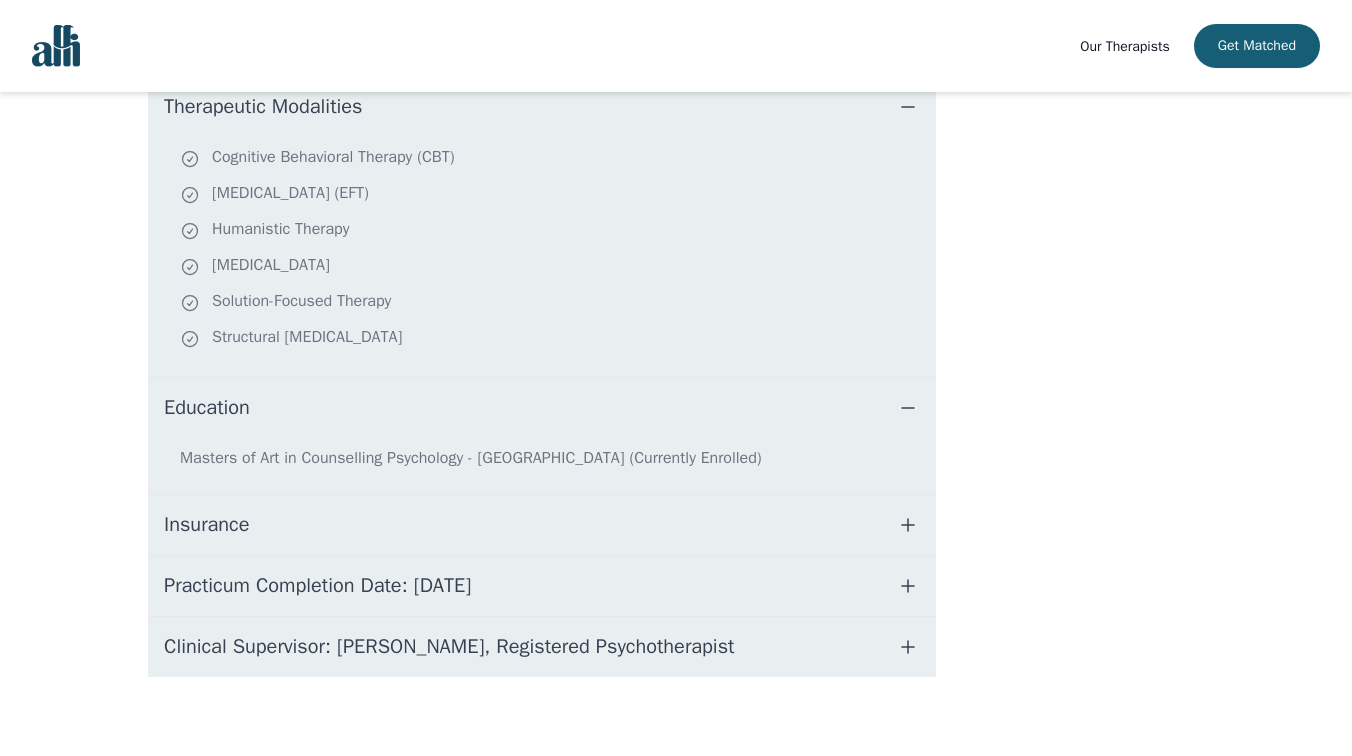 scroll, scrollTop: 498, scrollLeft: 0, axis: vertical 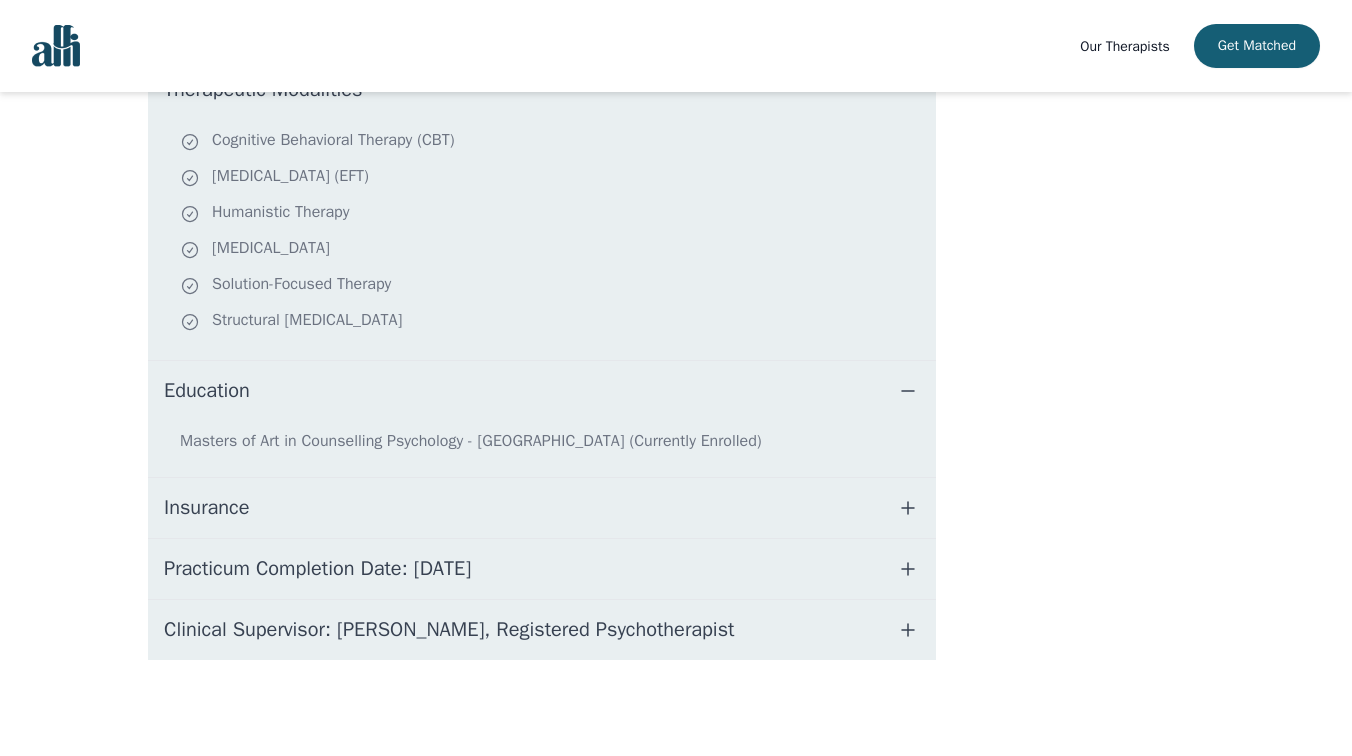 click 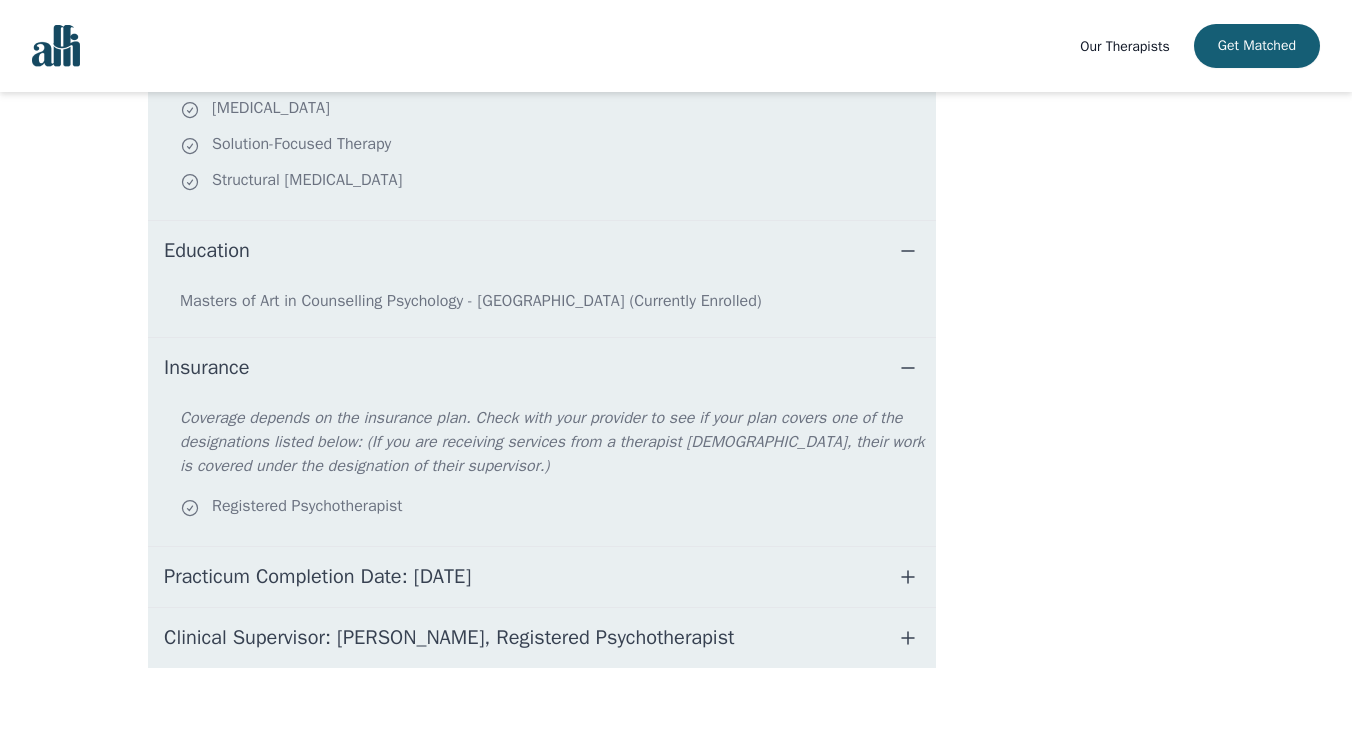 scroll, scrollTop: 646, scrollLeft: 0, axis: vertical 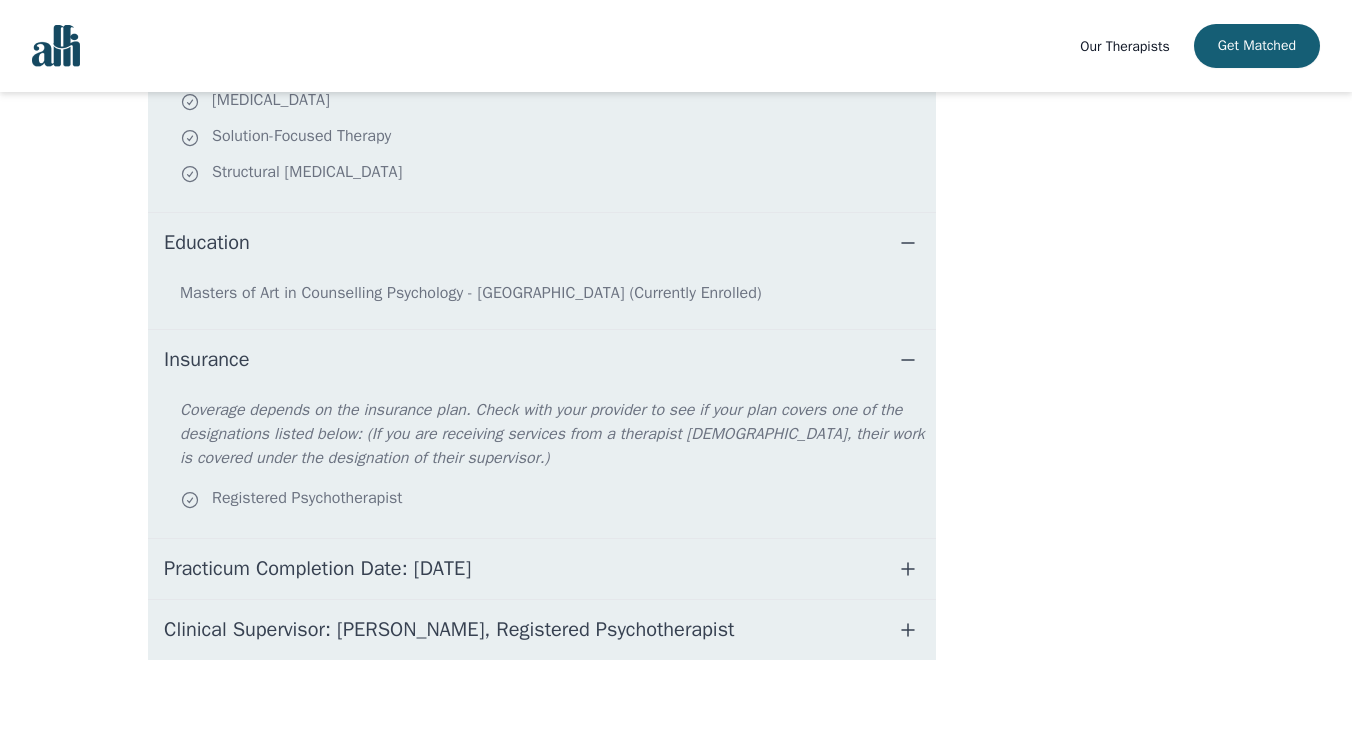 click 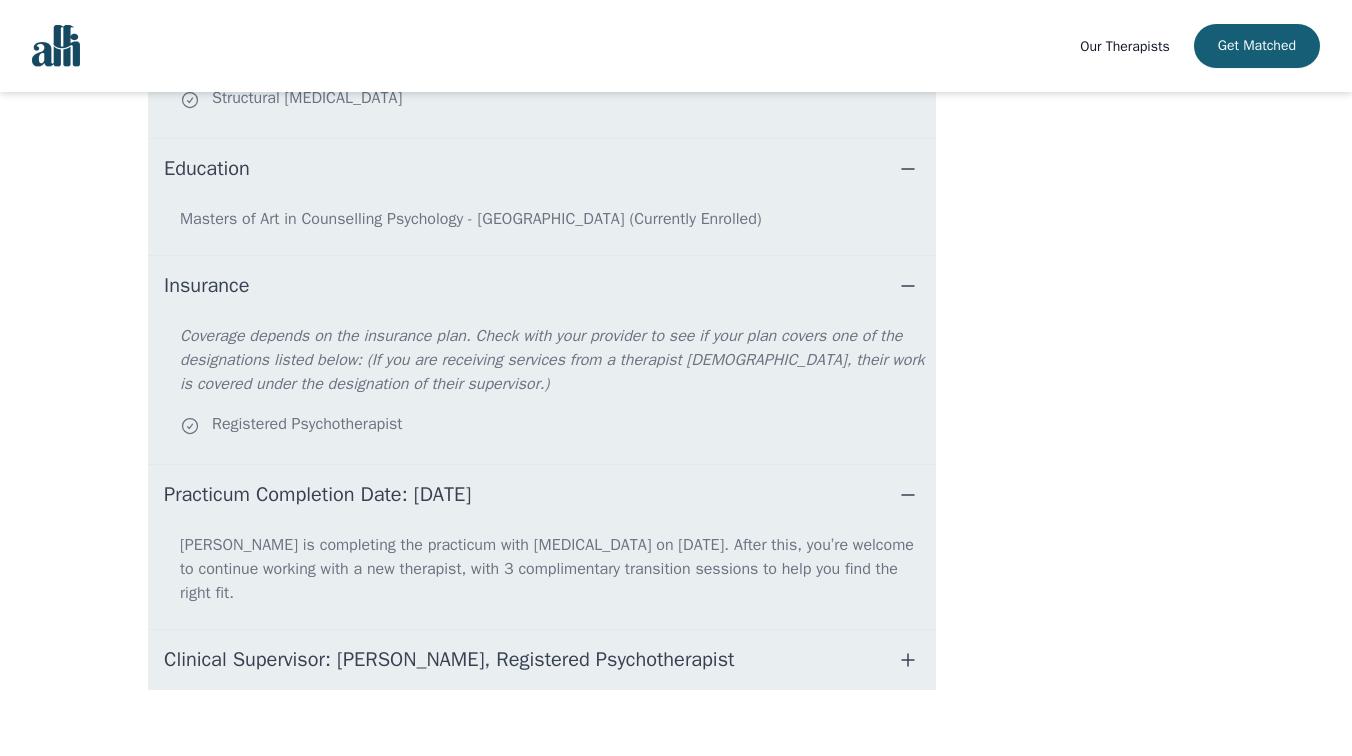scroll, scrollTop: 750, scrollLeft: 0, axis: vertical 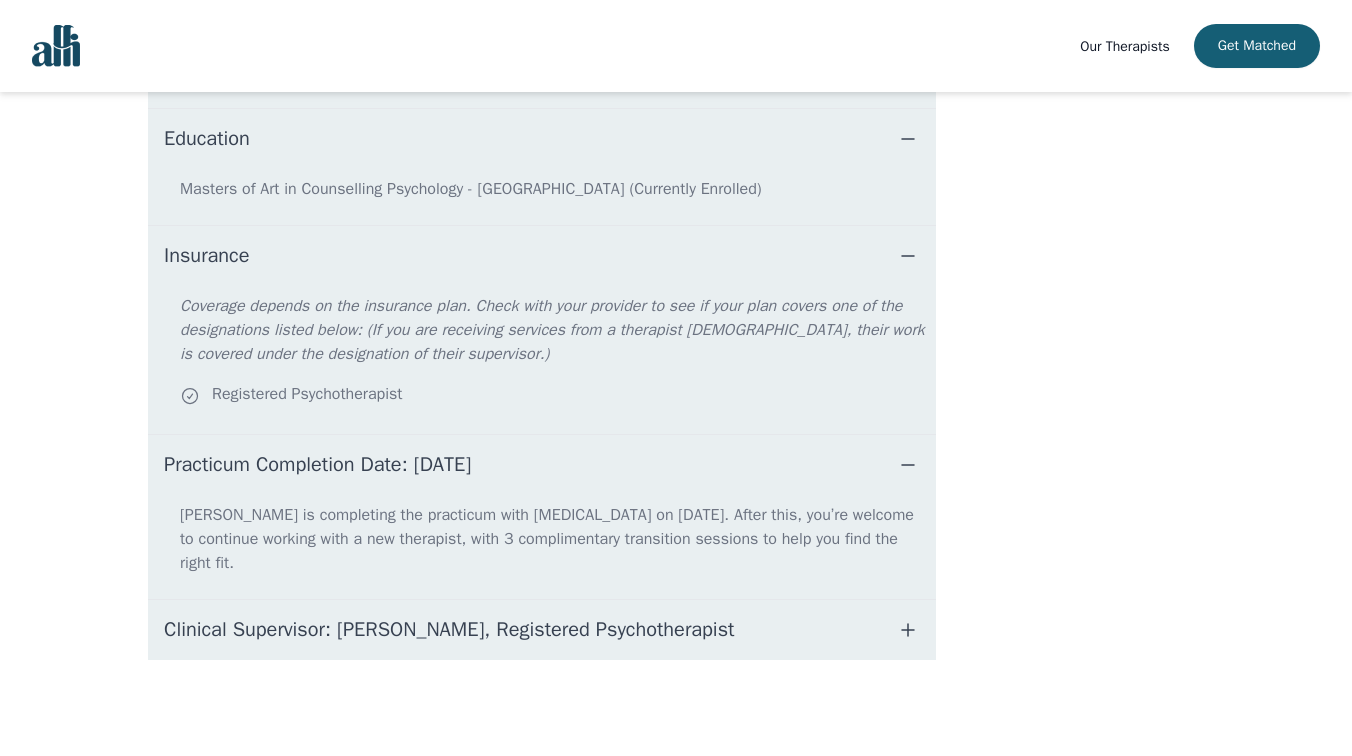 click 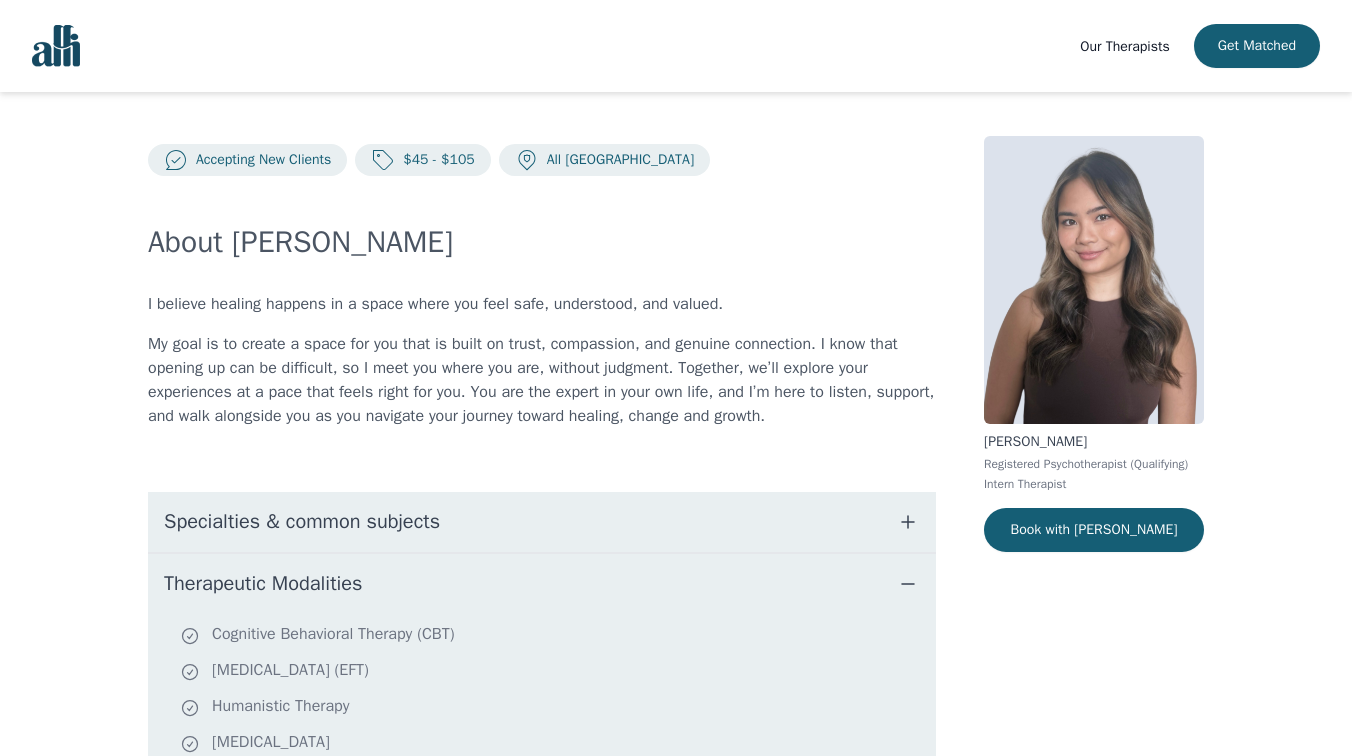 scroll, scrollTop: 0, scrollLeft: 0, axis: both 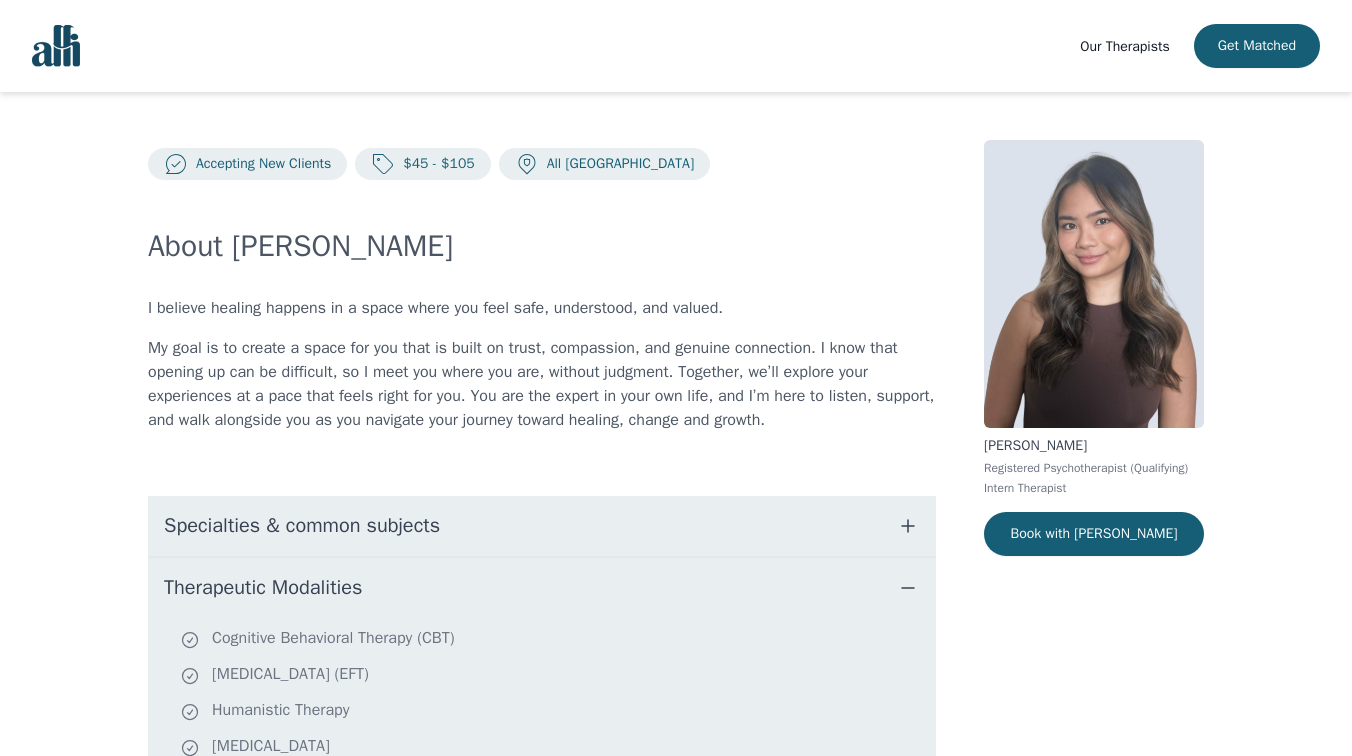 click 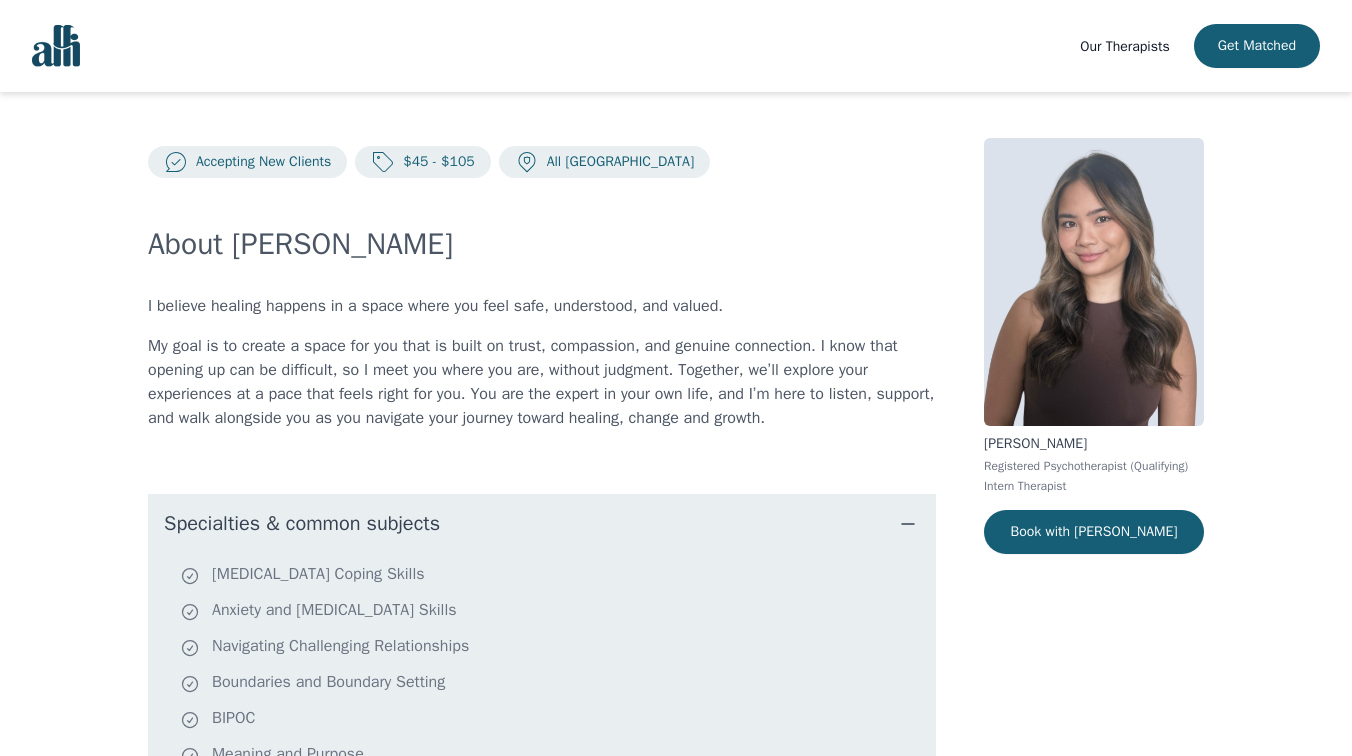 scroll, scrollTop: 0, scrollLeft: 0, axis: both 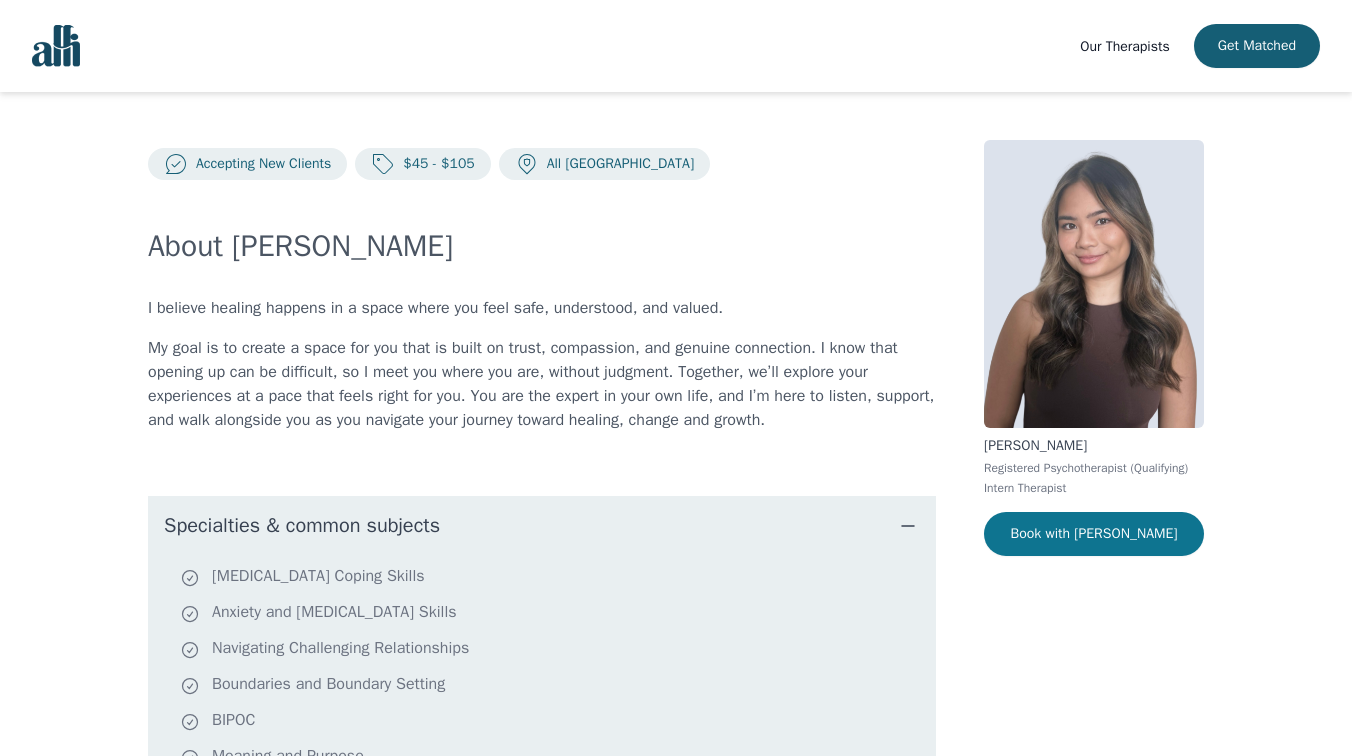 click on "Book with [PERSON_NAME]" at bounding box center (1094, 534) 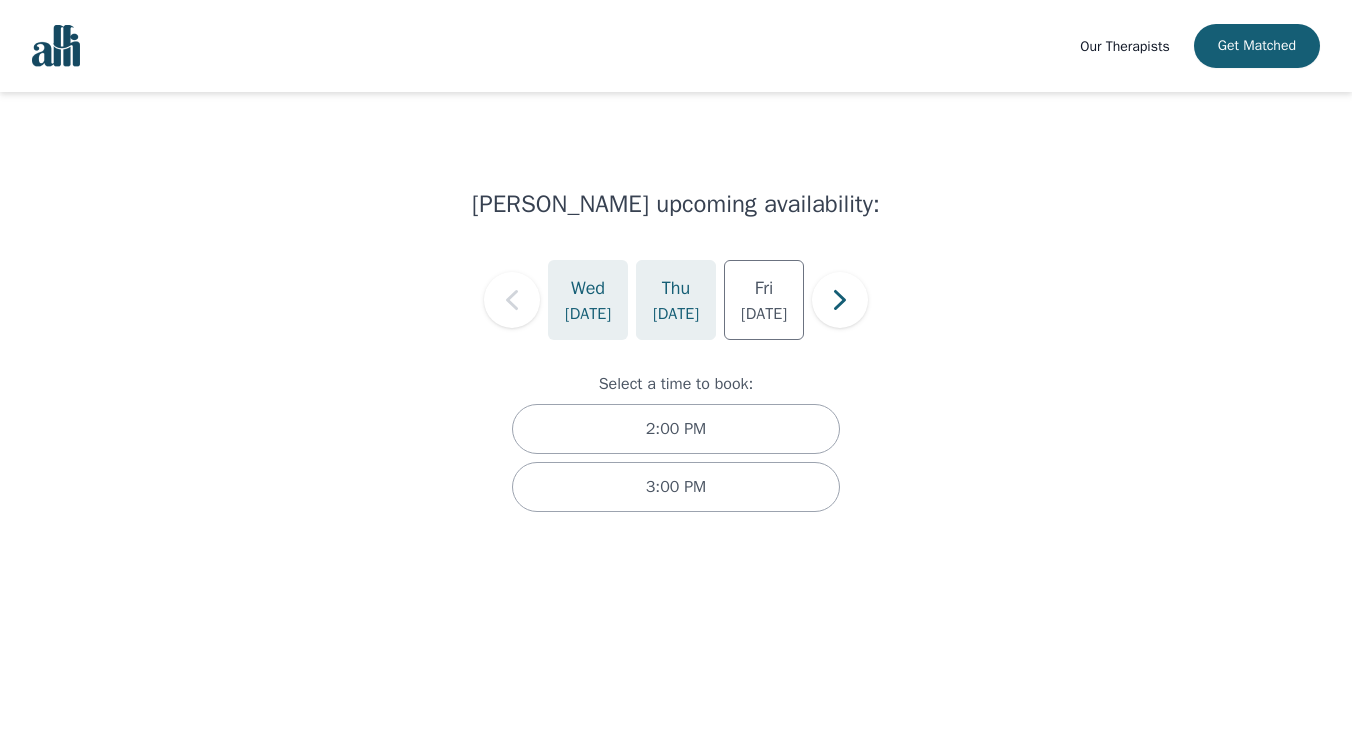 click on "[DATE]" at bounding box center [676, 314] 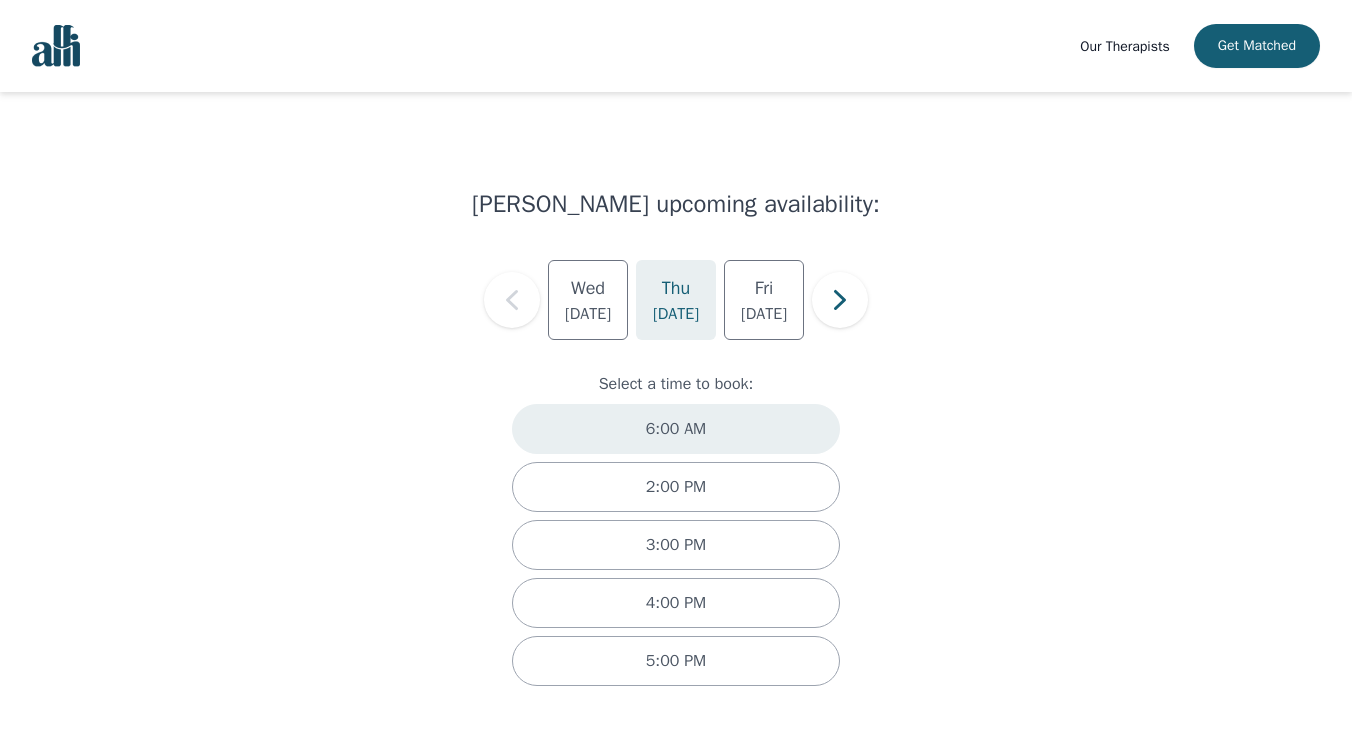 click on "6:00 AM" at bounding box center (676, 429) 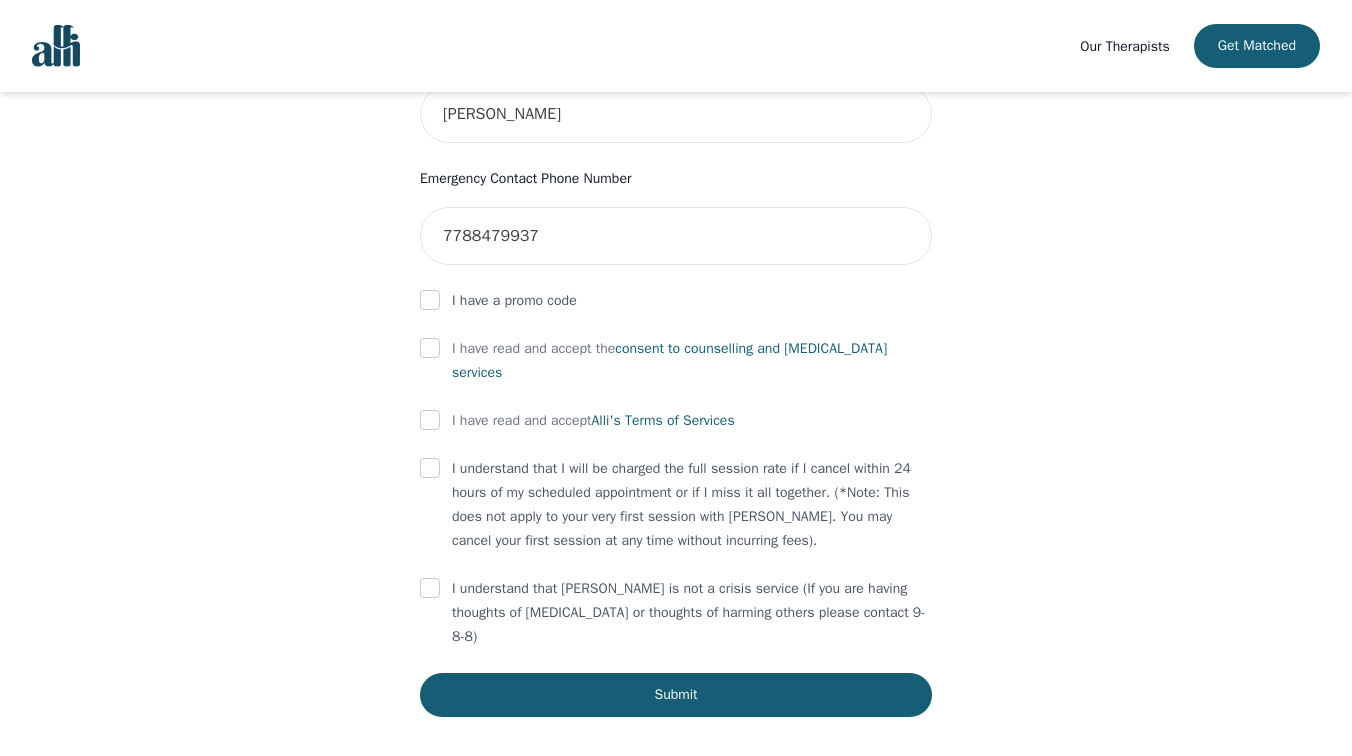 scroll, scrollTop: 1045, scrollLeft: 0, axis: vertical 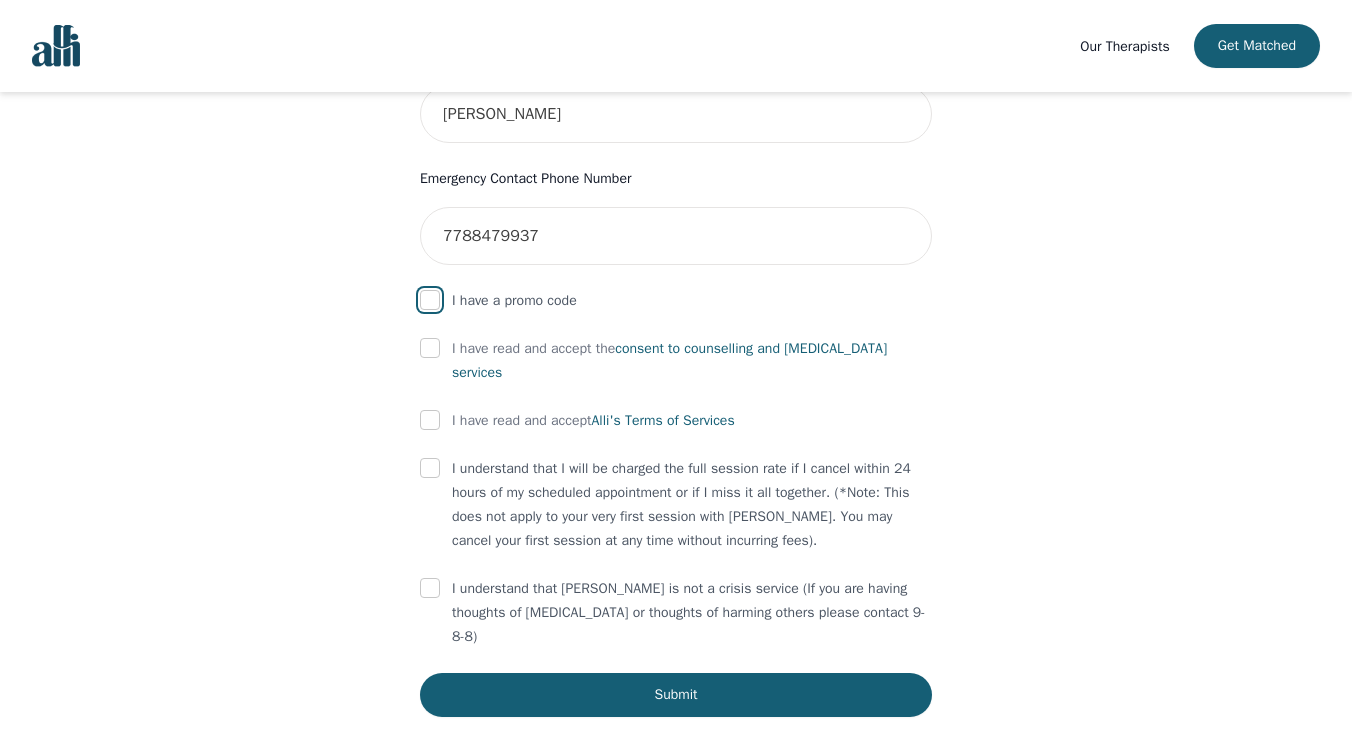 click at bounding box center [430, 300] 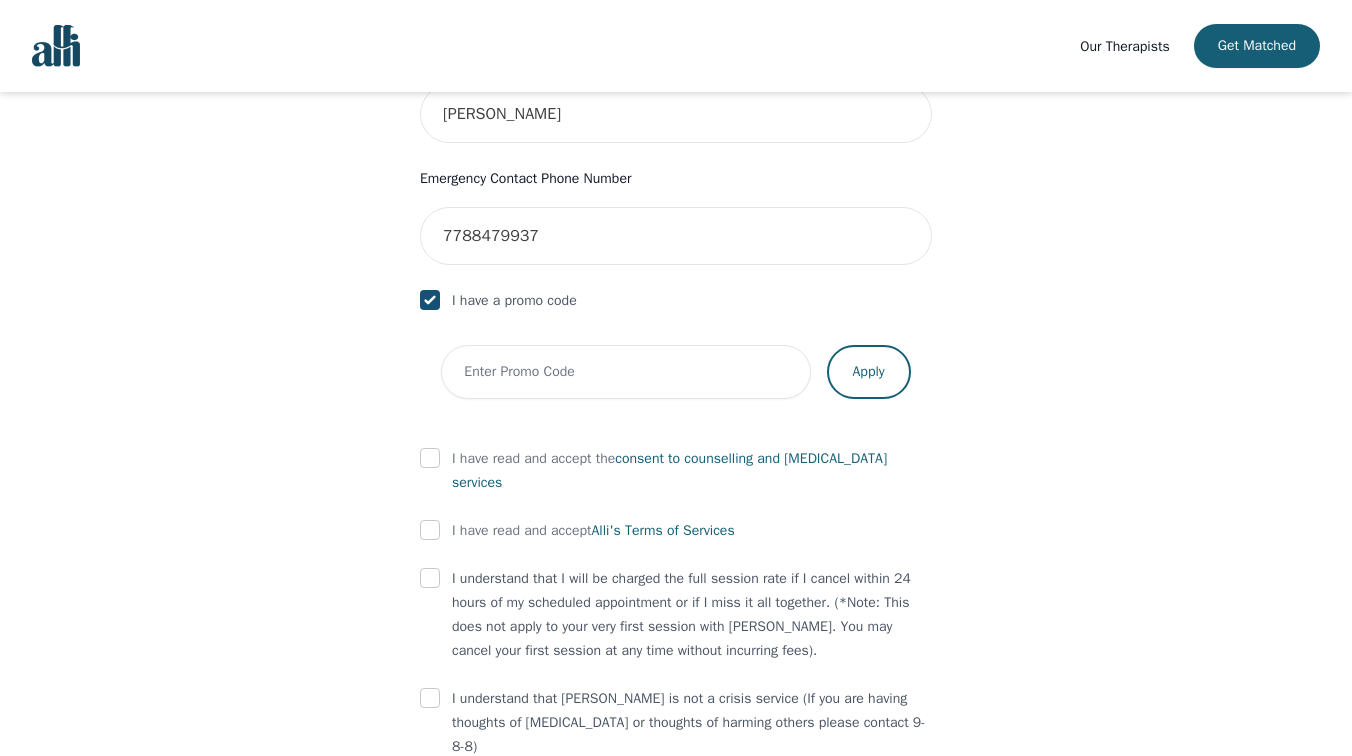 click at bounding box center [430, 300] 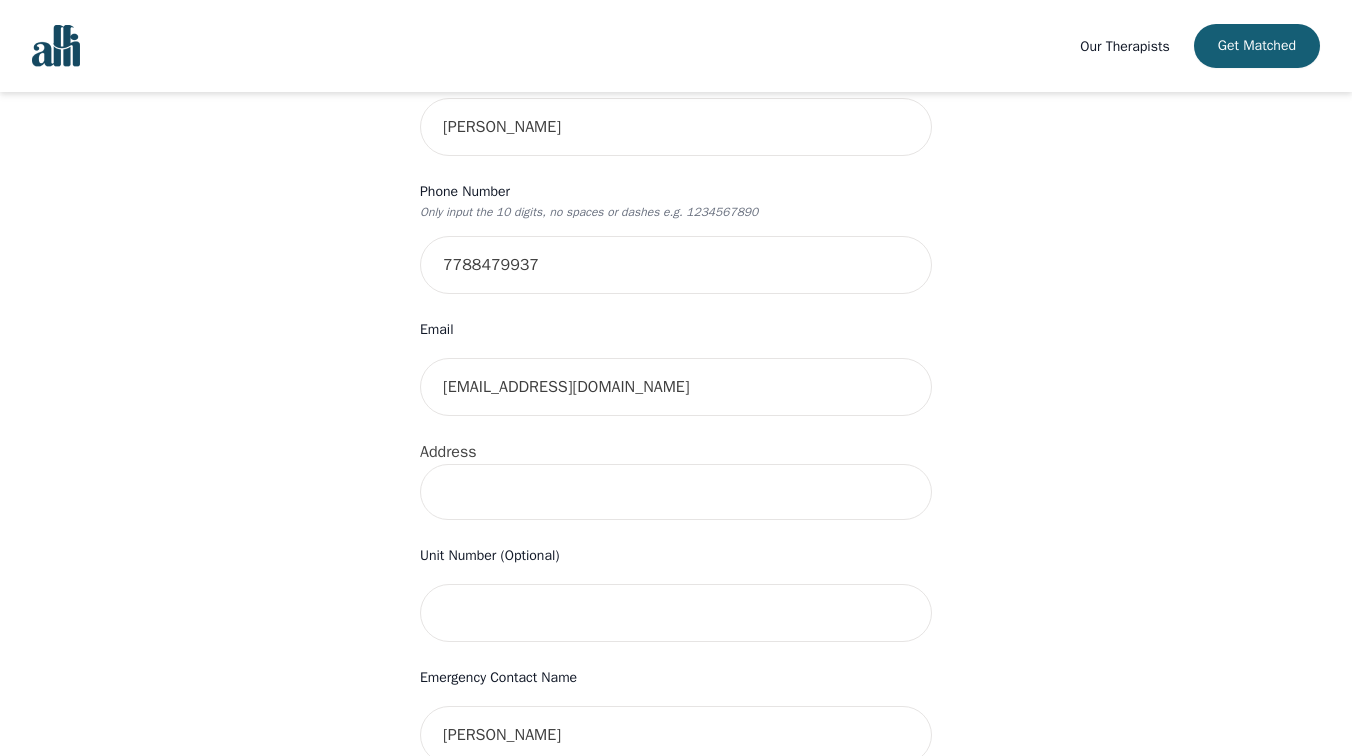 scroll, scrollTop: 474, scrollLeft: 0, axis: vertical 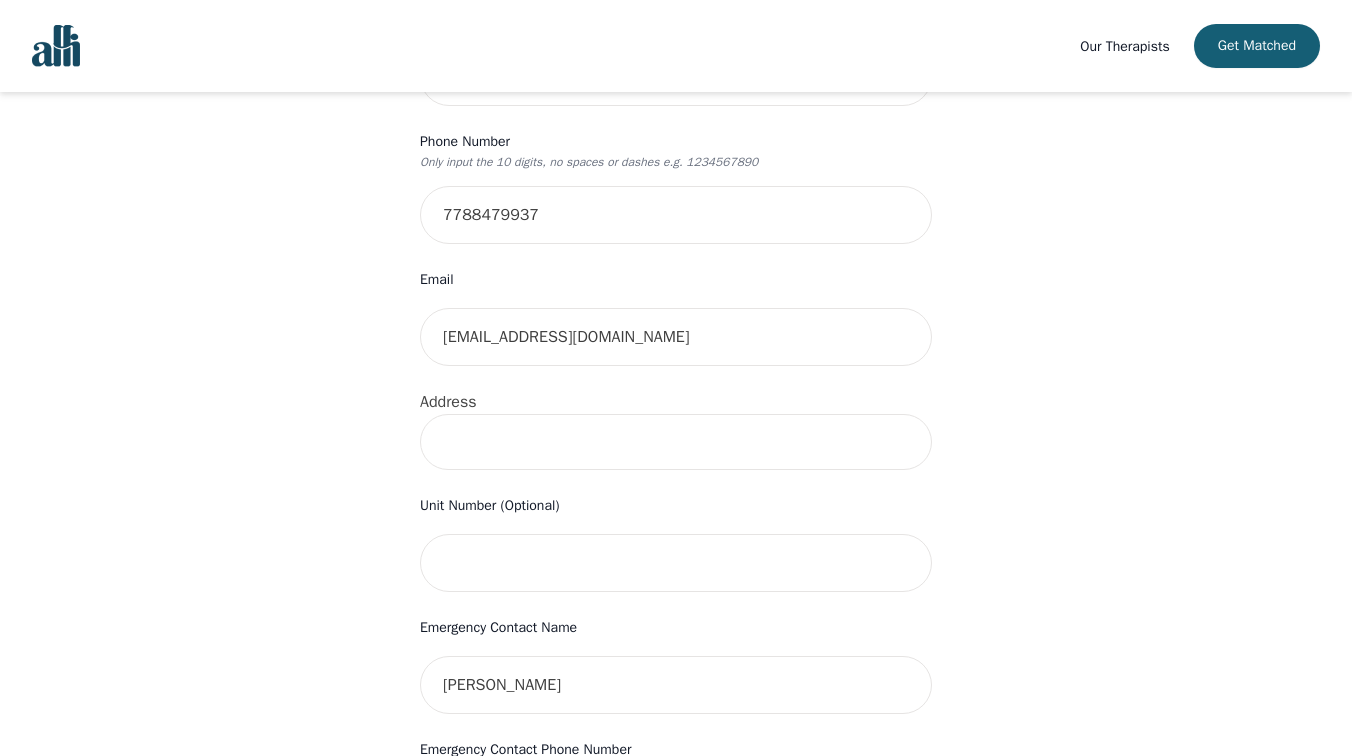 click at bounding box center (676, 442) 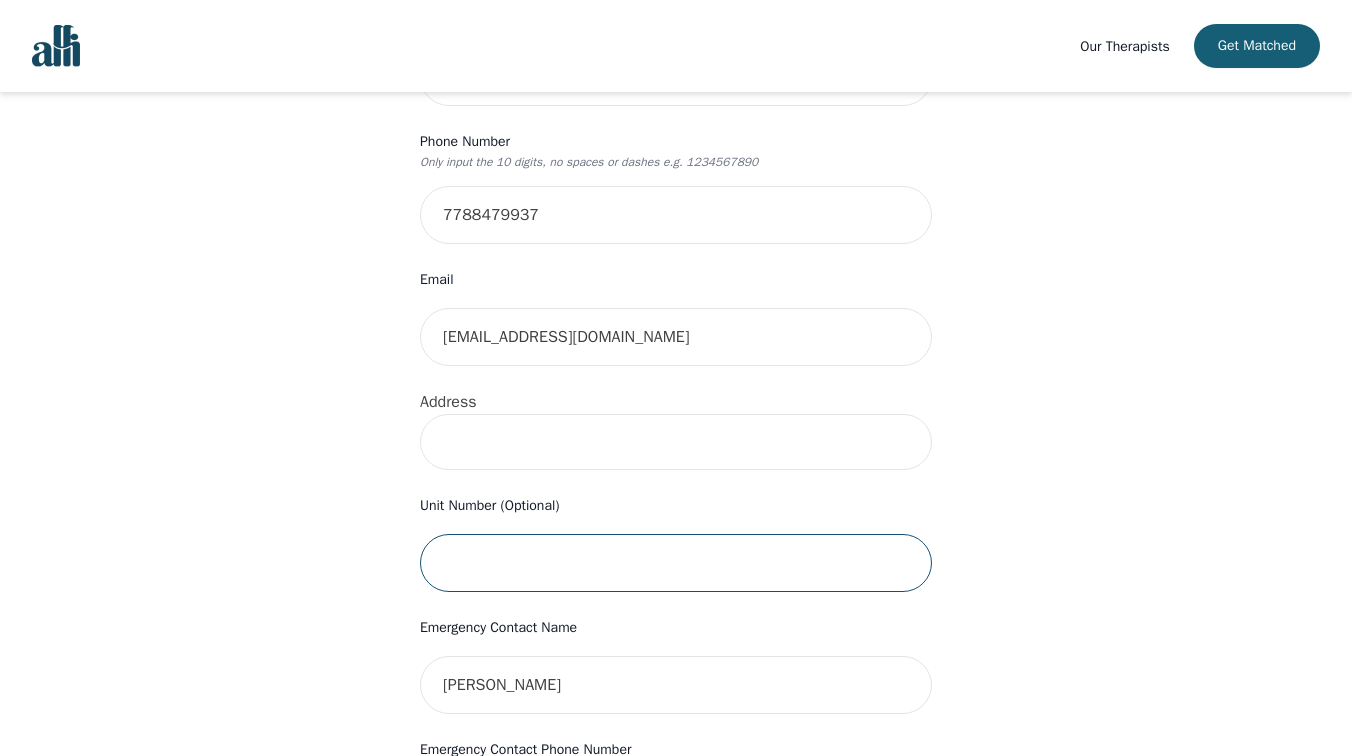 click at bounding box center (676, 563) 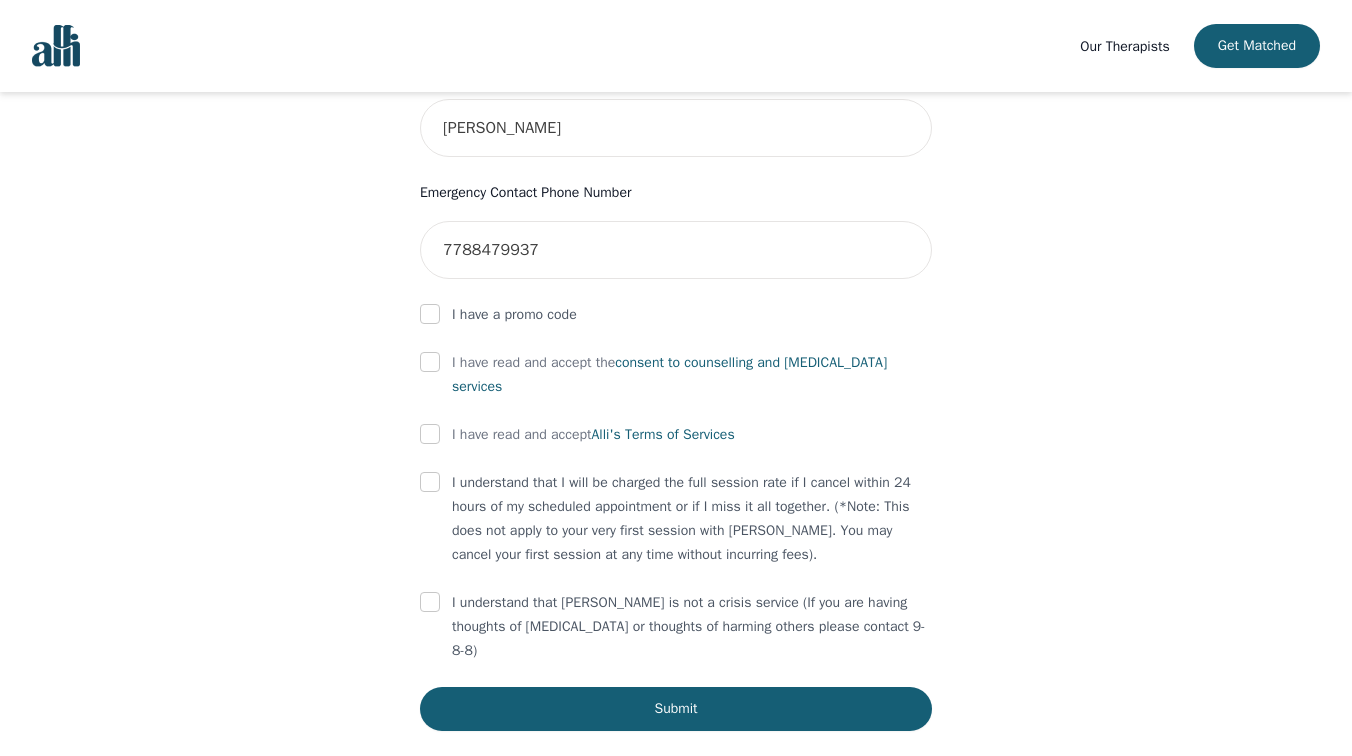 scroll, scrollTop: 1045, scrollLeft: 0, axis: vertical 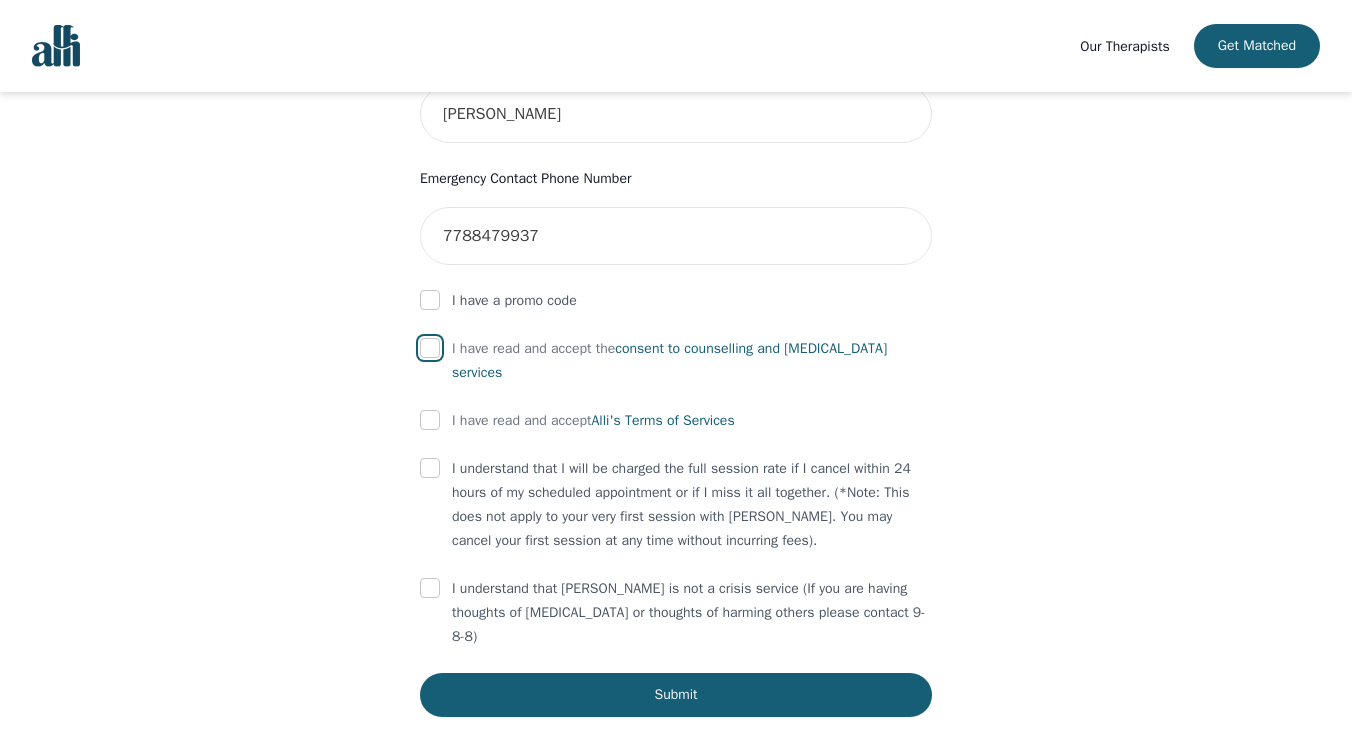 click at bounding box center [430, 348] 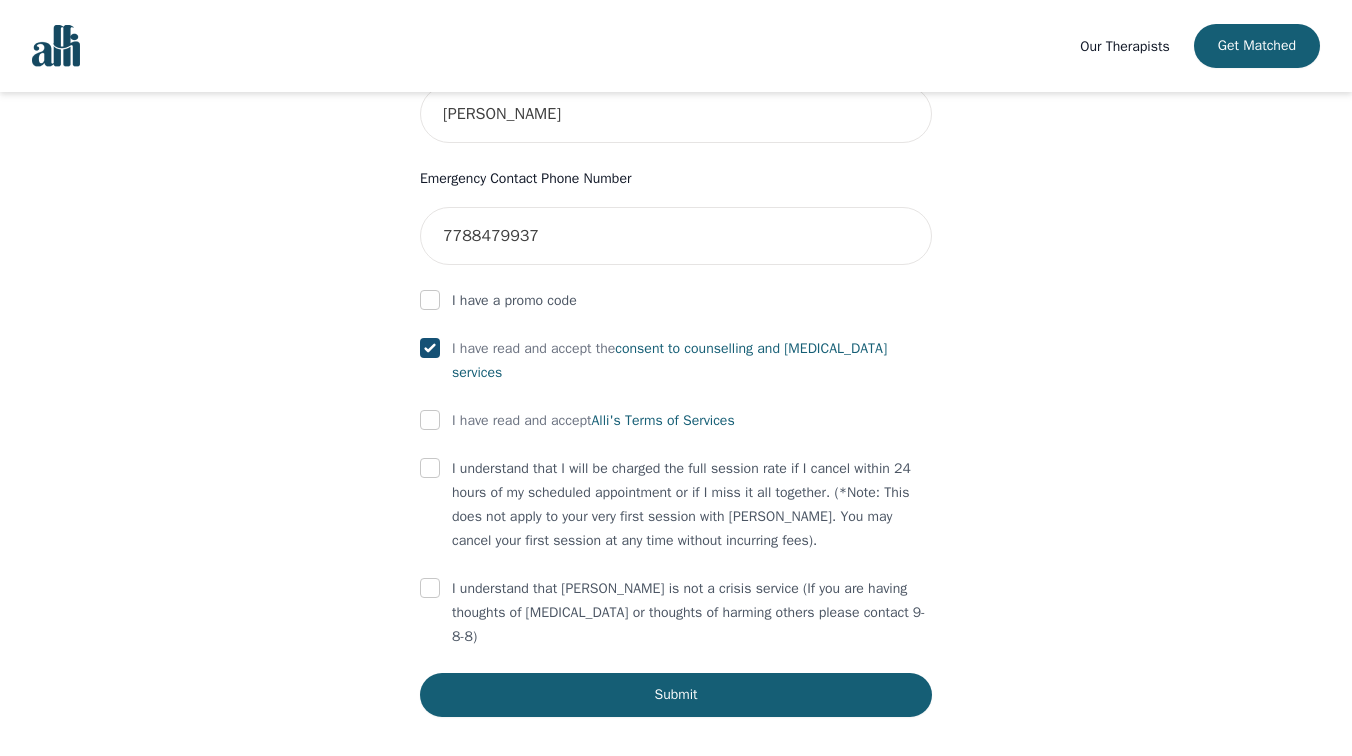 checkbox on "true" 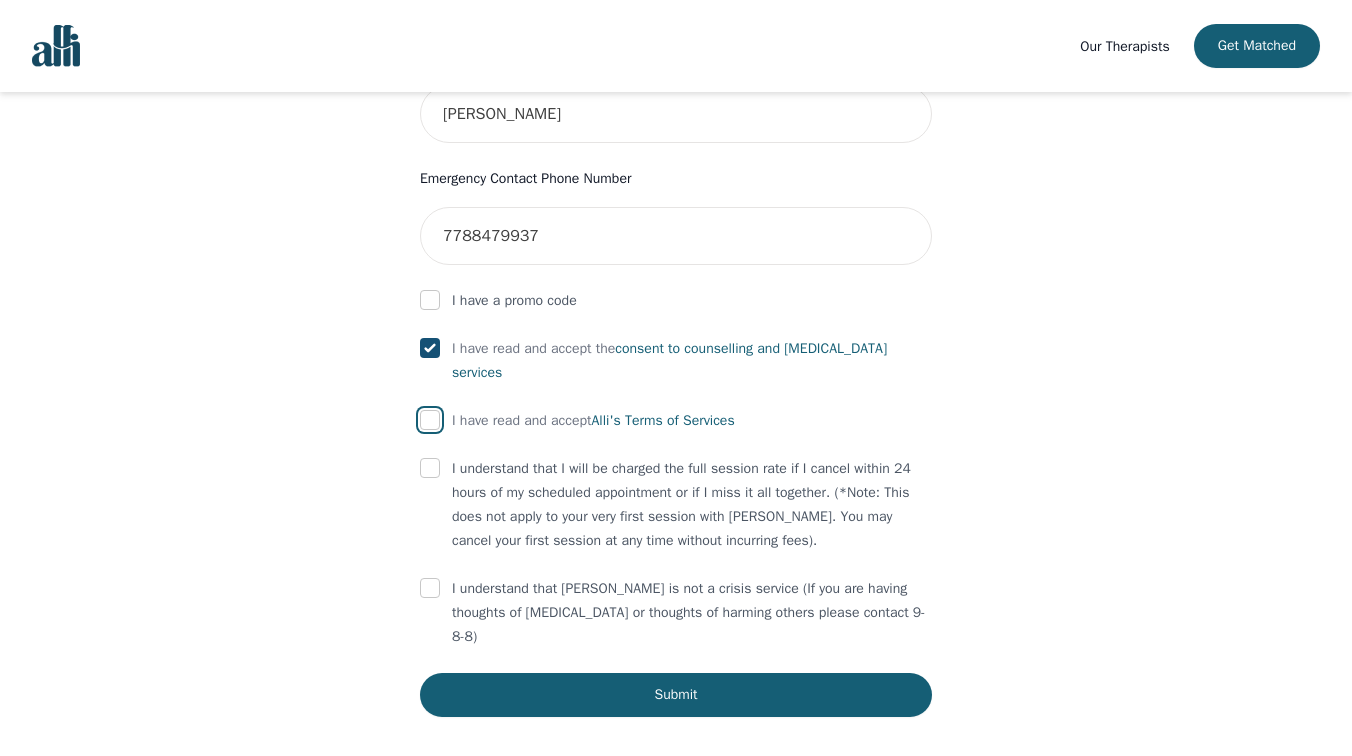 click at bounding box center (430, 420) 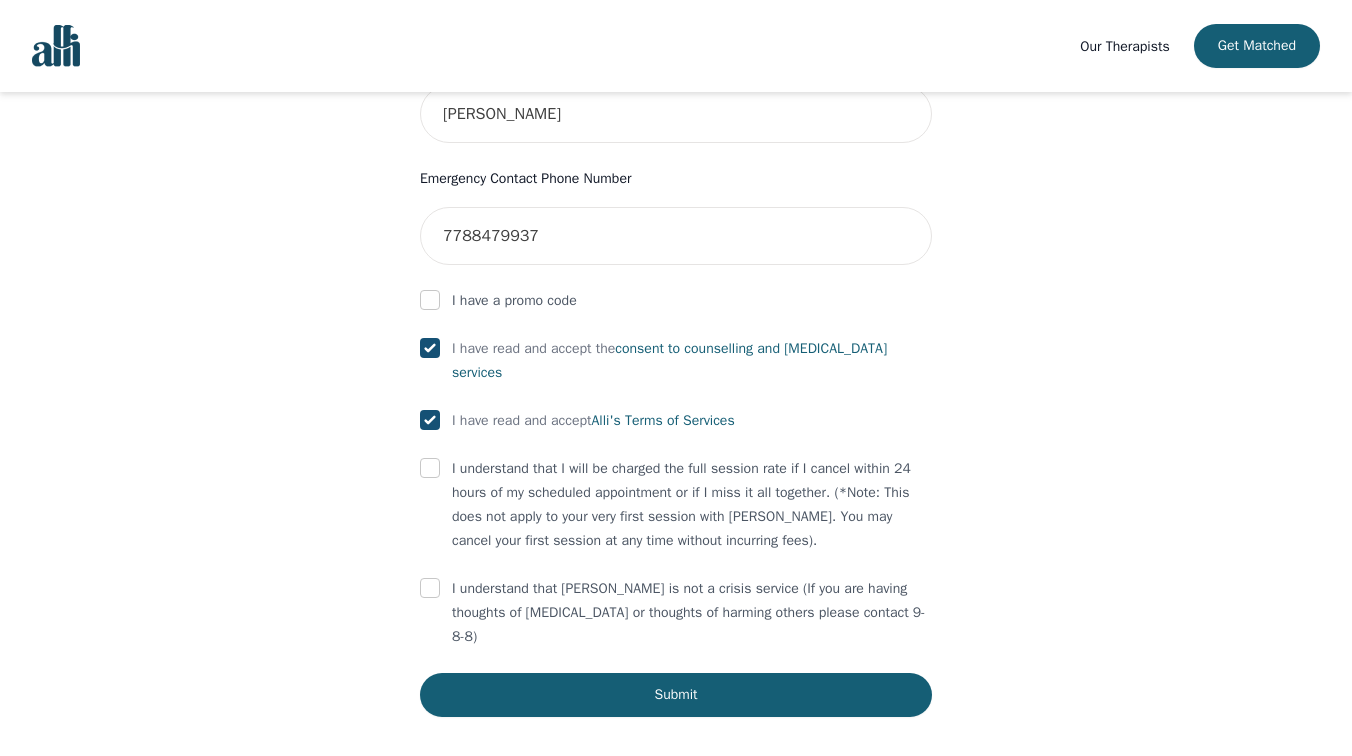 click at bounding box center [430, 469] 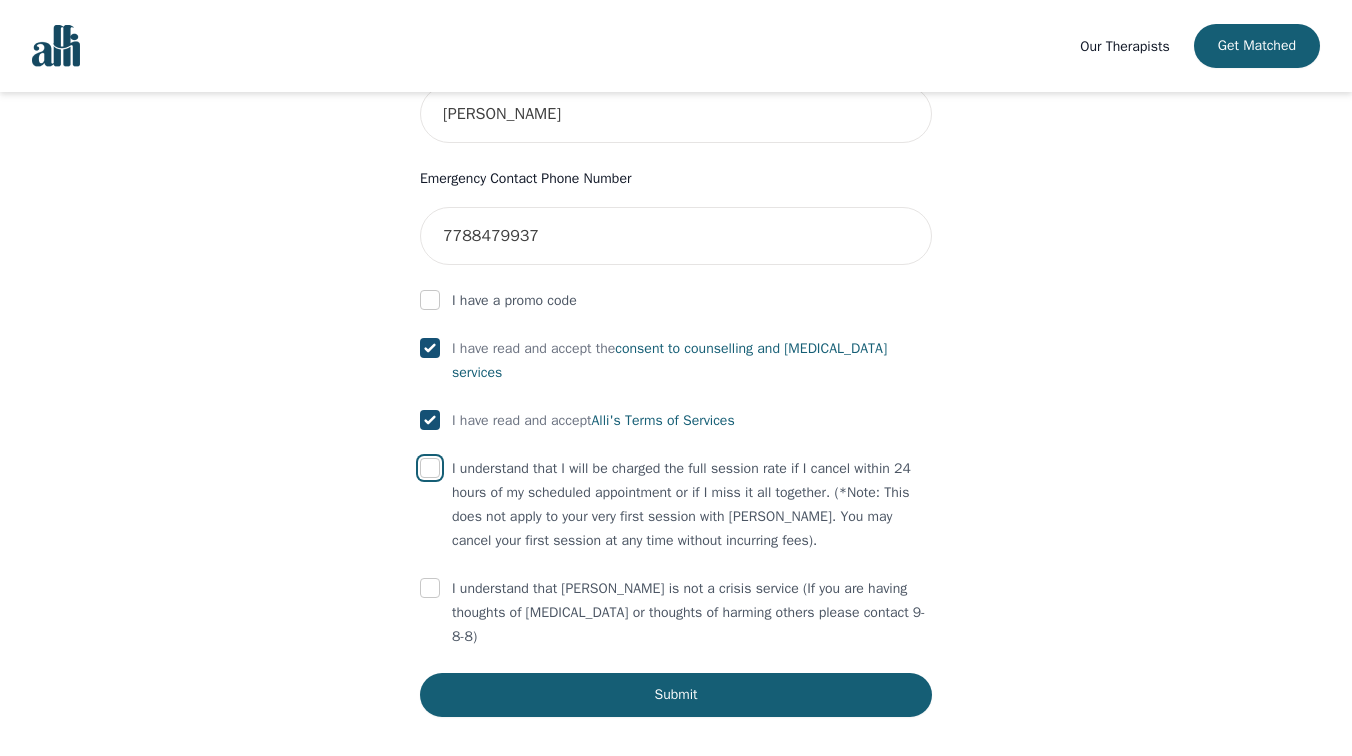 click at bounding box center (430, 468) 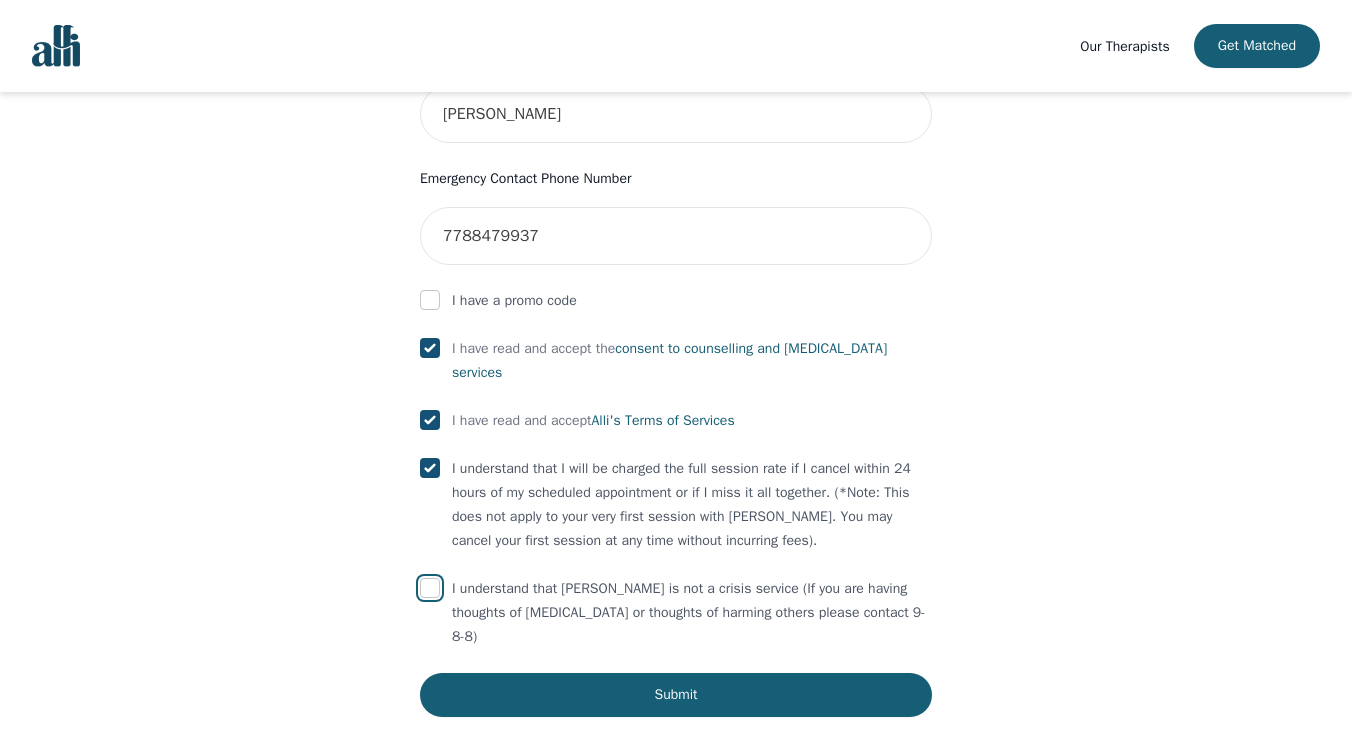 click at bounding box center [430, 588] 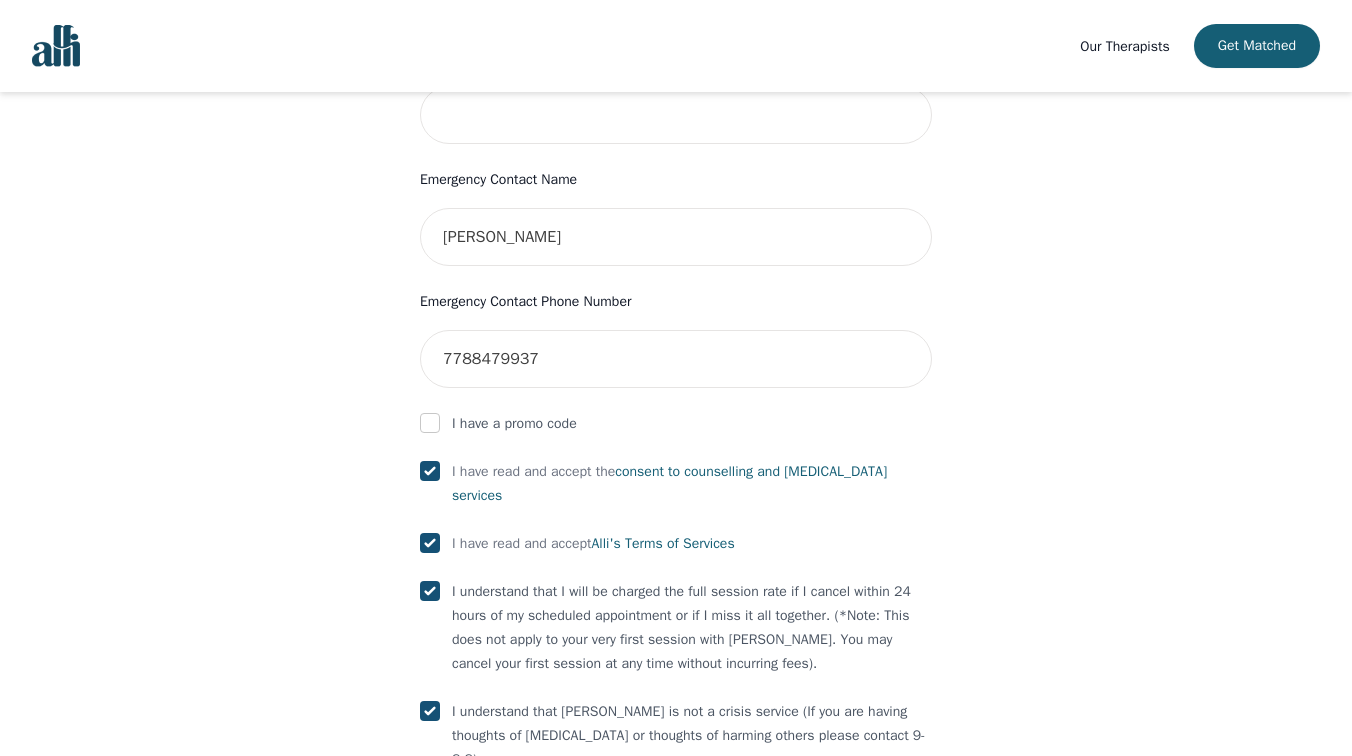 scroll, scrollTop: 906, scrollLeft: 0, axis: vertical 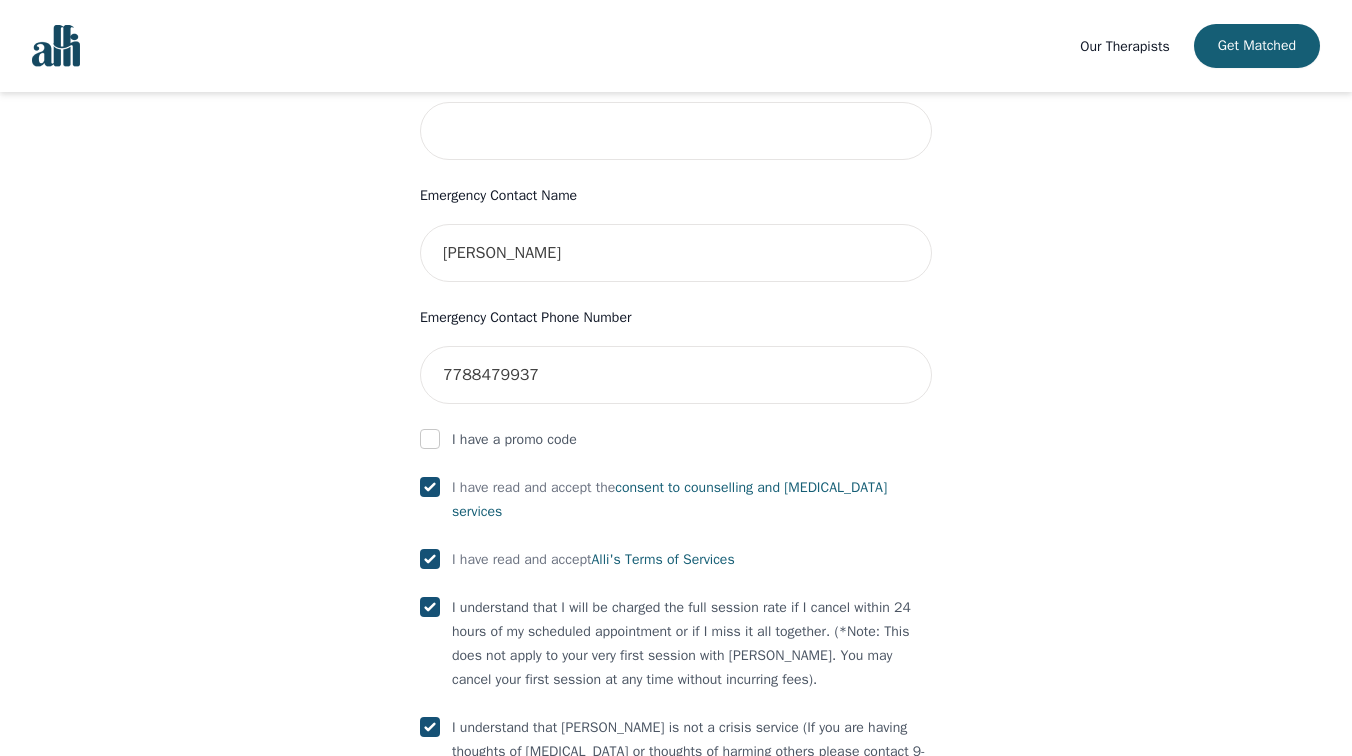 click on "First Name Twihangane Last Name [PERSON_NAME] Phone Number Only input the 10 digits, no spaces or dashes e.g. 1234567890 7788479937 Email [PERSON_NAME][EMAIL_ADDRESS][DOMAIN_NAME] Address Unit Number (Optional) Emergency Contact Name Twihangane [PERSON_NAME] Emergency Contact Phone Number [PHONE_NUMBER] I have a promo code I have read and accept the  consent to counselling and [MEDICAL_DATA] services I have read and accept  Alli's Terms of Services I understand that I will be charged the full session rate if I cancel within 24 hours of my scheduled appointment or if I miss it all together. (*Note: This does not apply to your very first session with [PERSON_NAME]. You may cancel your first session at any time without incurring fees). I understand that [PERSON_NAME] is not a crisis service (If you are having thoughts of [MEDICAL_DATA] or thoughts of harming others please contact 9-8-8) Submit" at bounding box center (676, 155) 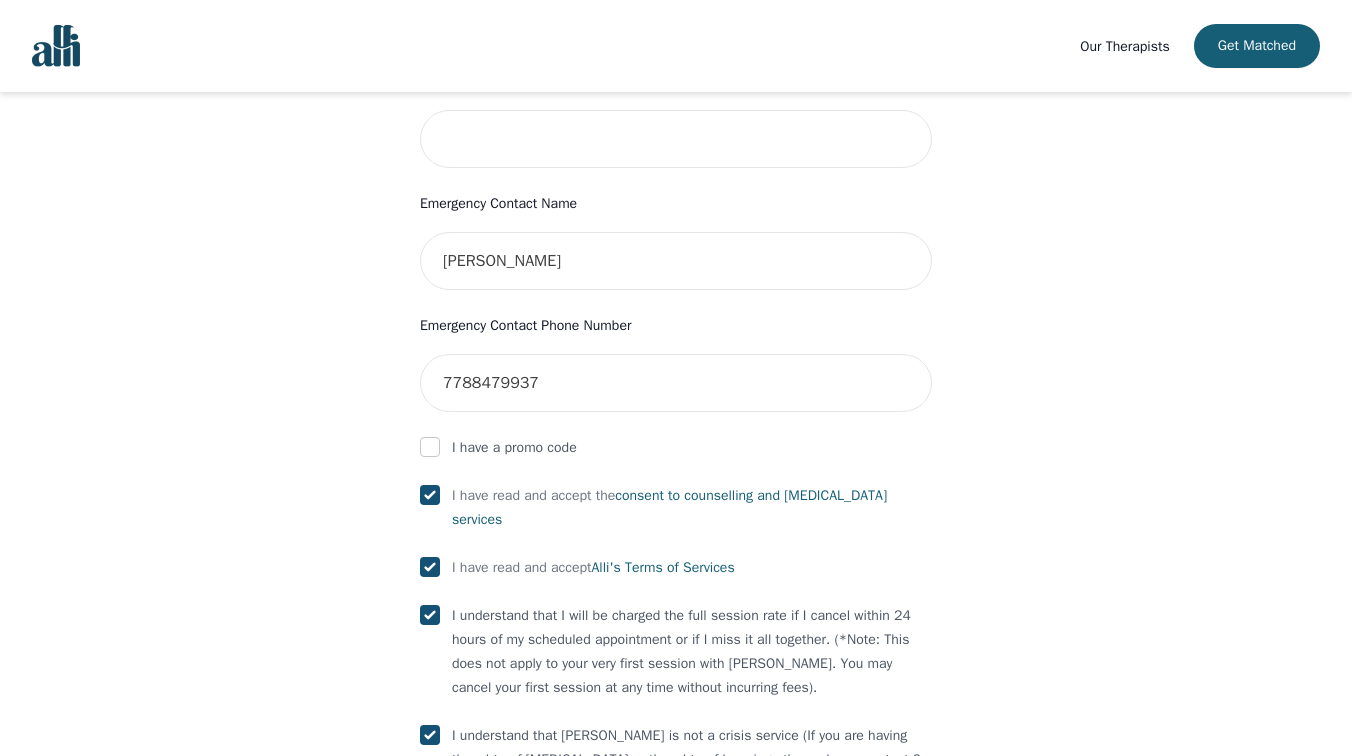 click on "First Name Twihangane Last Name [PERSON_NAME] Phone Number Only input the 10 digits, no spaces or dashes e.g. 1234567890 7788479937 Email [PERSON_NAME][EMAIL_ADDRESS][DOMAIN_NAME] Address Unit Number (Optional) Emergency Contact Name Twihangane [PERSON_NAME] Emergency Contact Phone Number [PHONE_NUMBER] I have a promo code I have read and accept the  consent to counselling and [MEDICAL_DATA] services I have read and accept  Alli's Terms of Services I understand that I will be charged the full session rate if I cancel within 24 hours of my scheduled appointment or if I miss it all together. (*Note: This does not apply to your very first session with [PERSON_NAME]. You may cancel your first session at any time without incurring fees). I understand that [PERSON_NAME] is not a crisis service (If you are having thoughts of [MEDICAL_DATA] or thoughts of harming others please contact 9-8-8) Submit" at bounding box center (676, 163) 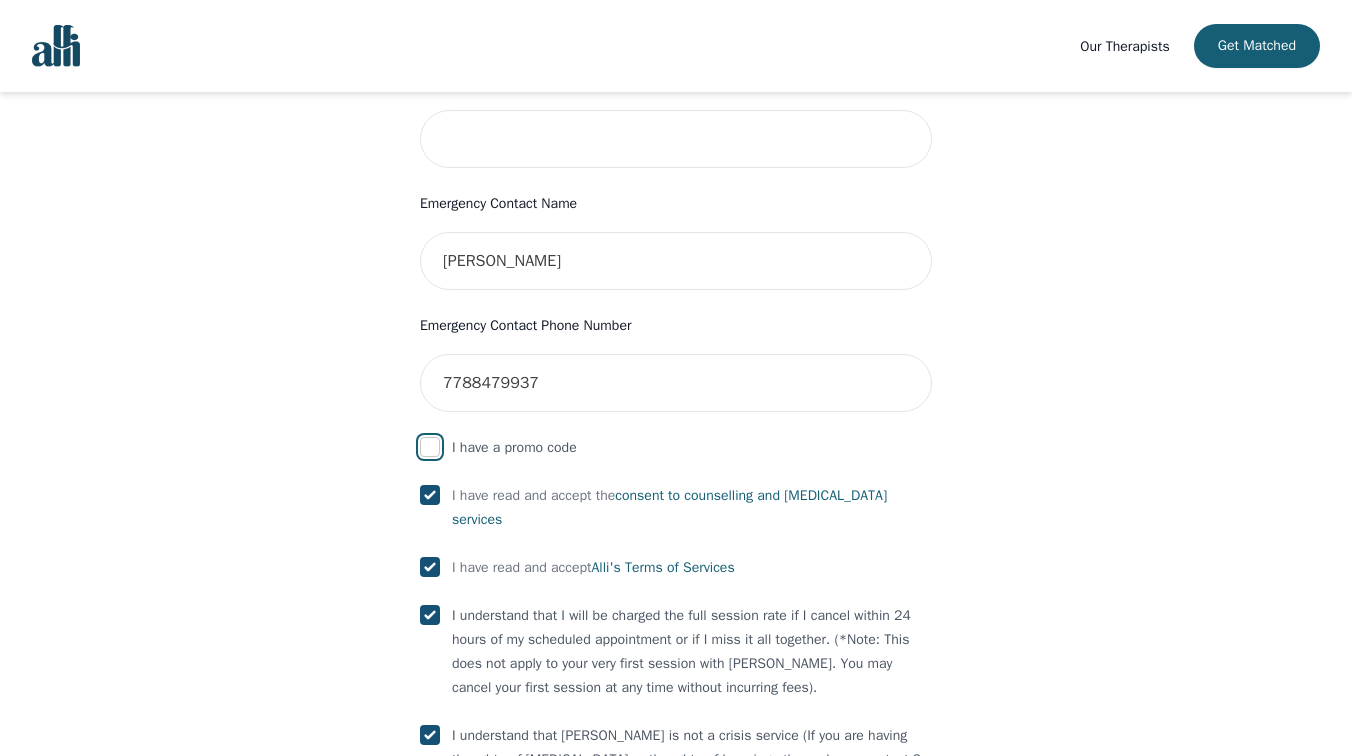 click at bounding box center [430, 447] 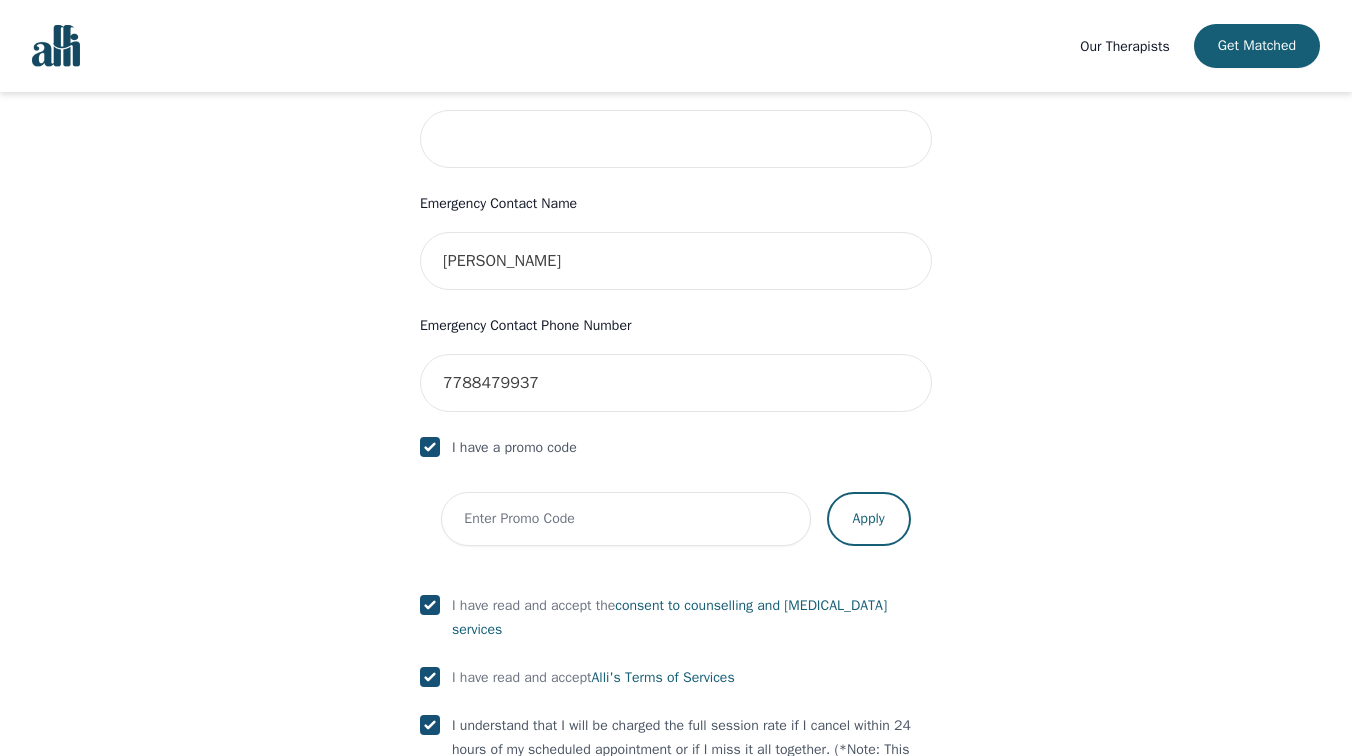 click at bounding box center (430, 447) 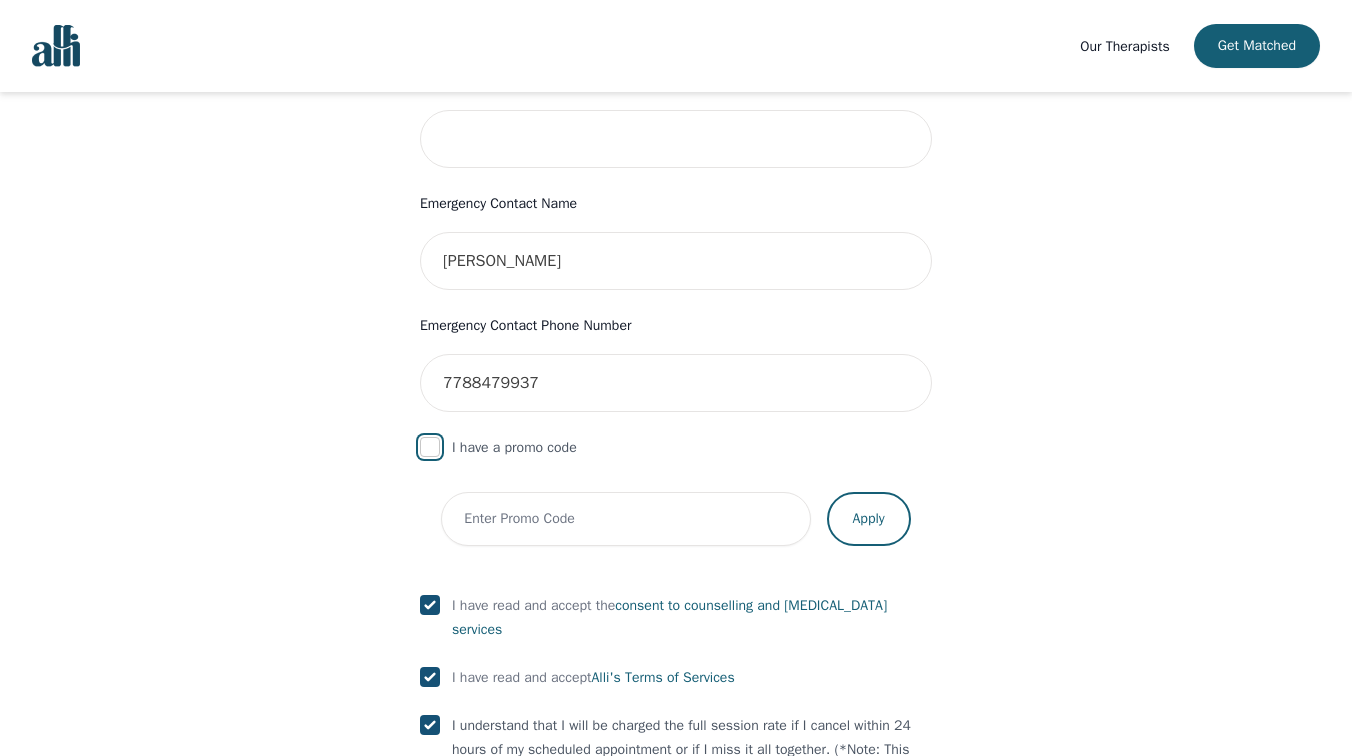 checkbox on "false" 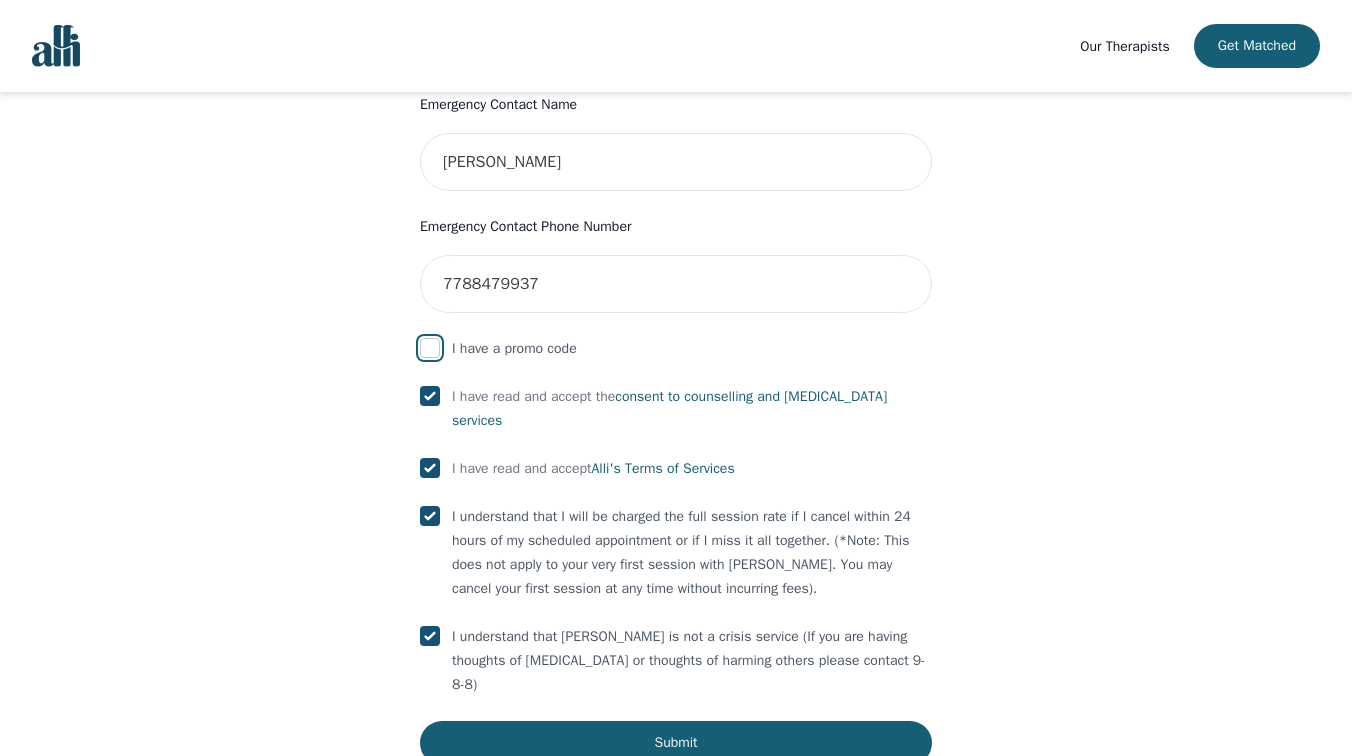 scroll, scrollTop: 1045, scrollLeft: 0, axis: vertical 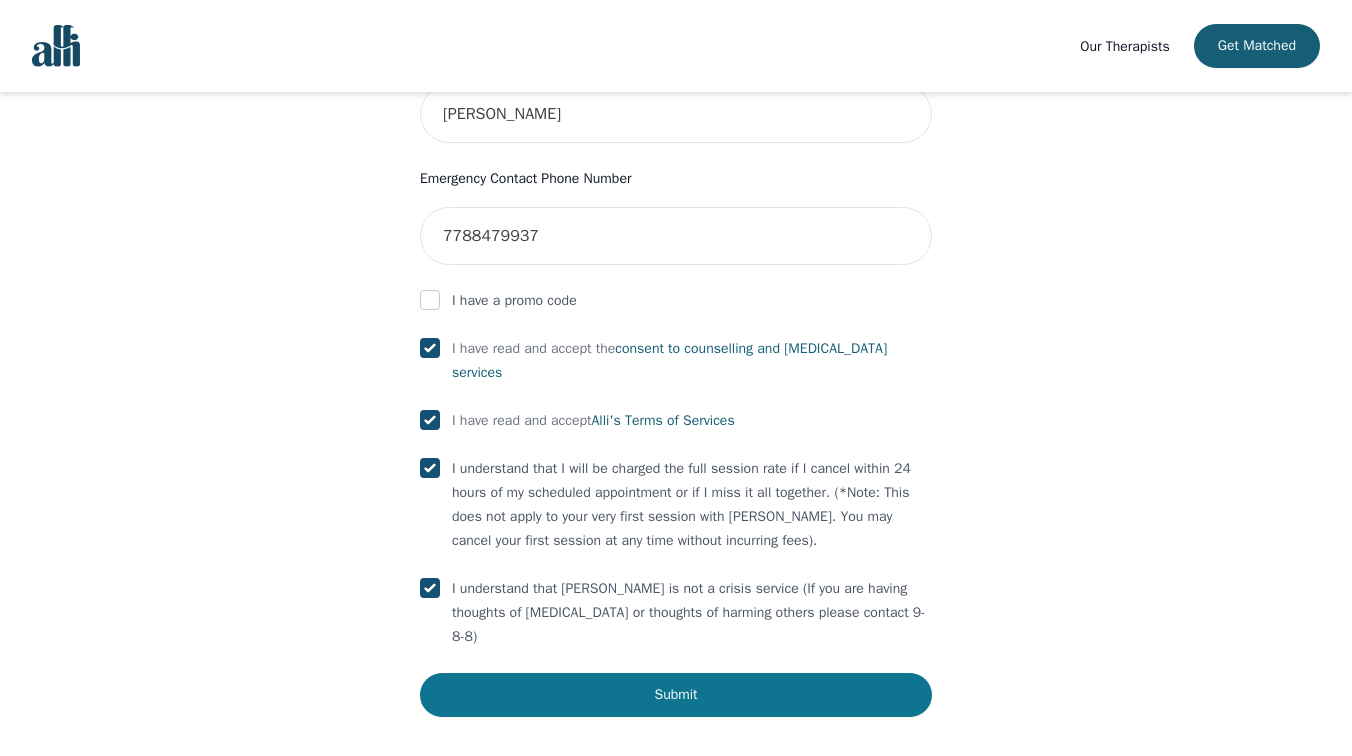 click on "Submit" at bounding box center (676, 695) 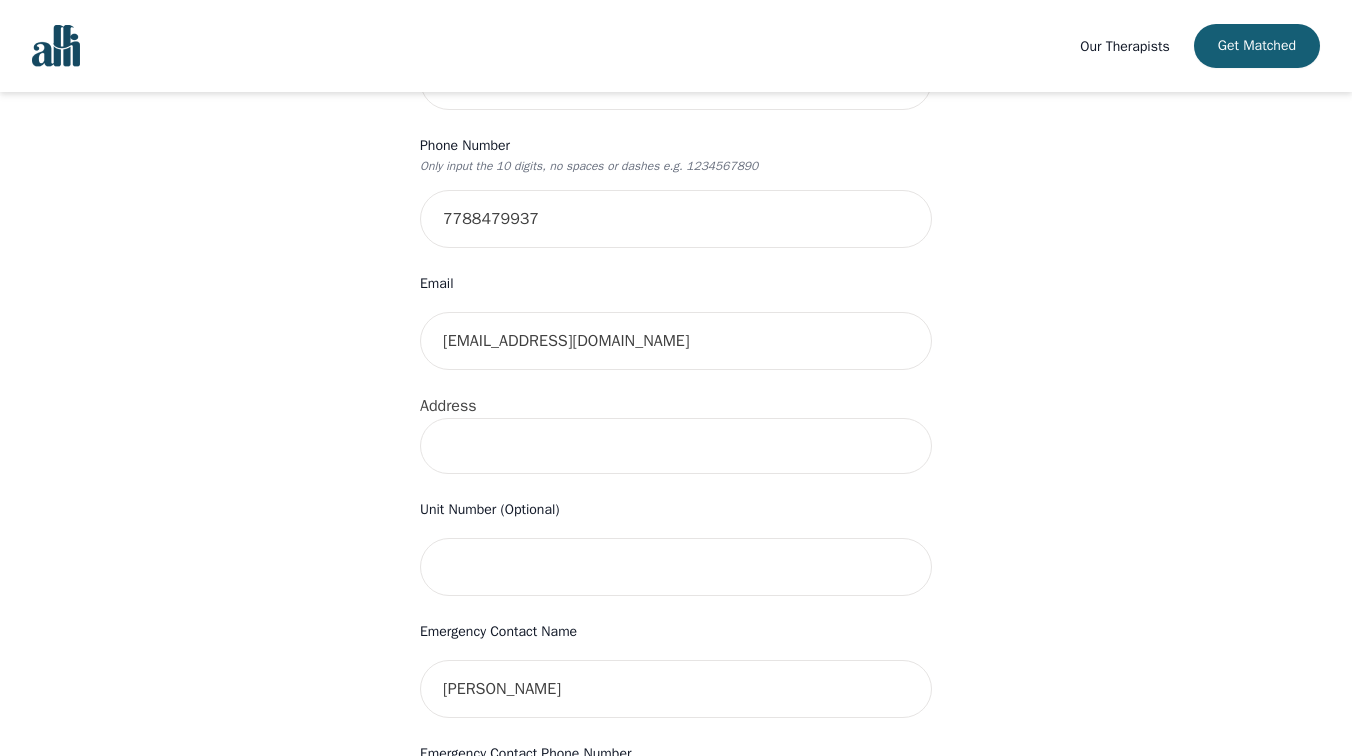 scroll, scrollTop: 468, scrollLeft: 0, axis: vertical 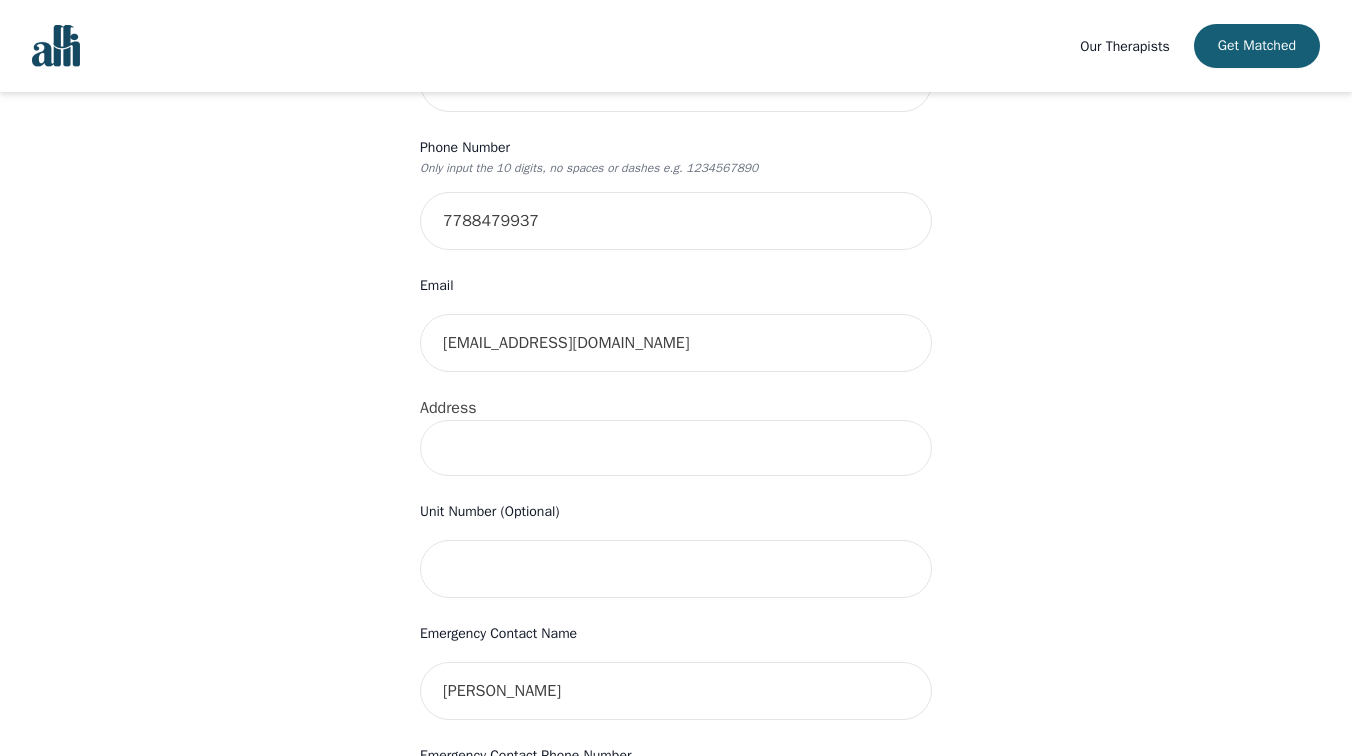 click at bounding box center (676, 448) 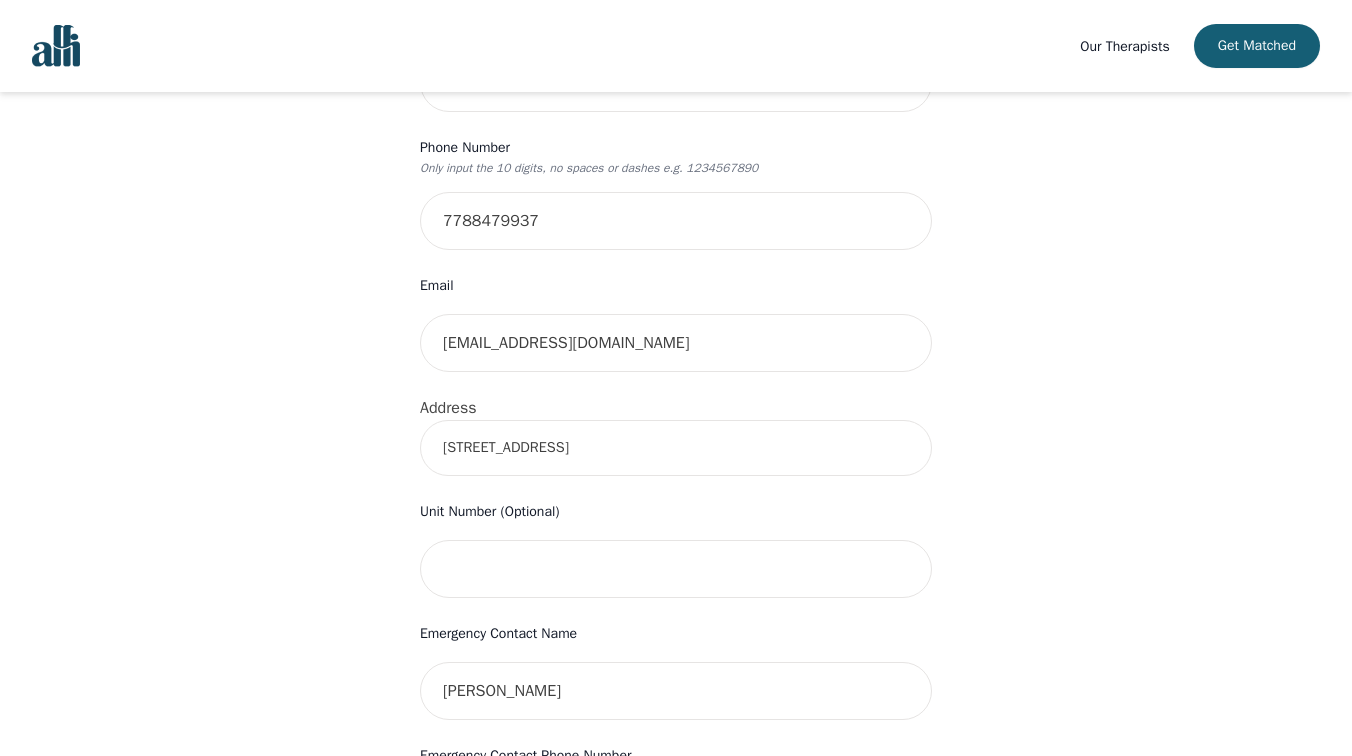 type on "[STREET_ADDRESS]" 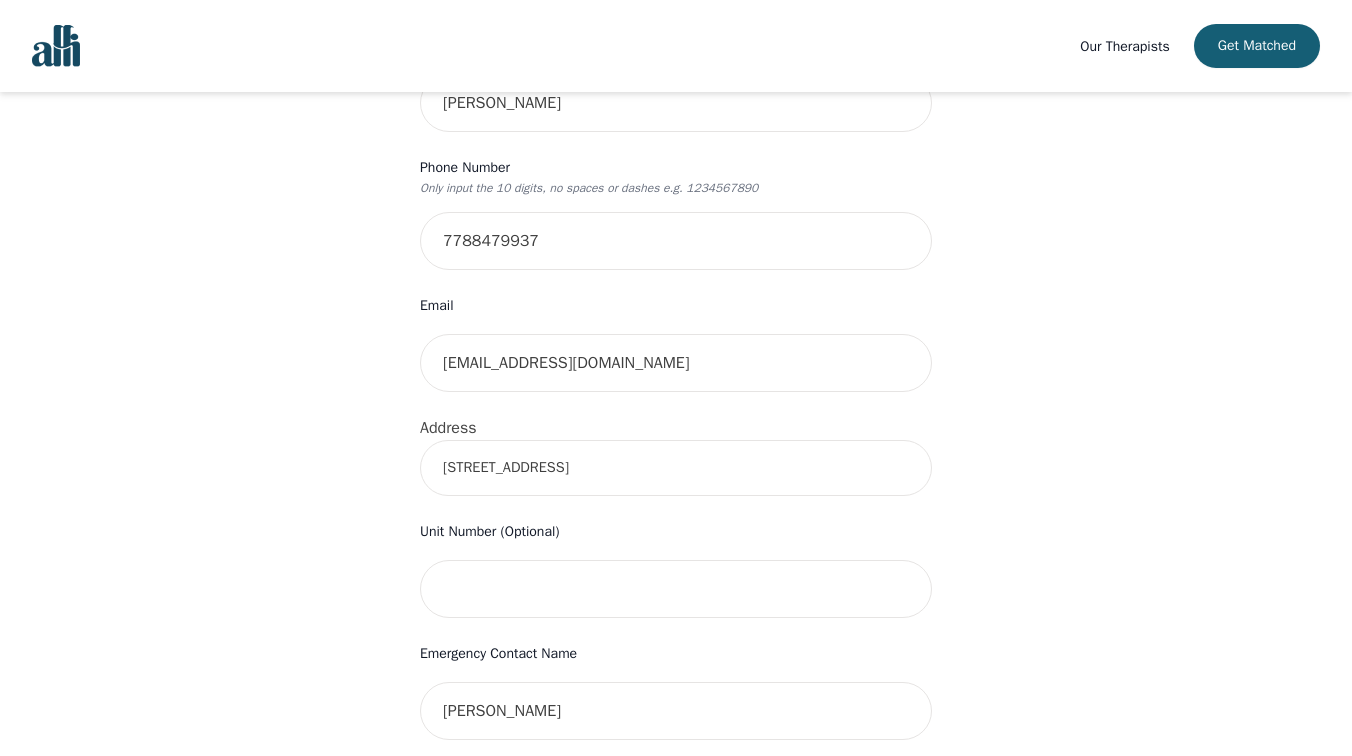 scroll, scrollTop: 0, scrollLeft: 0, axis: both 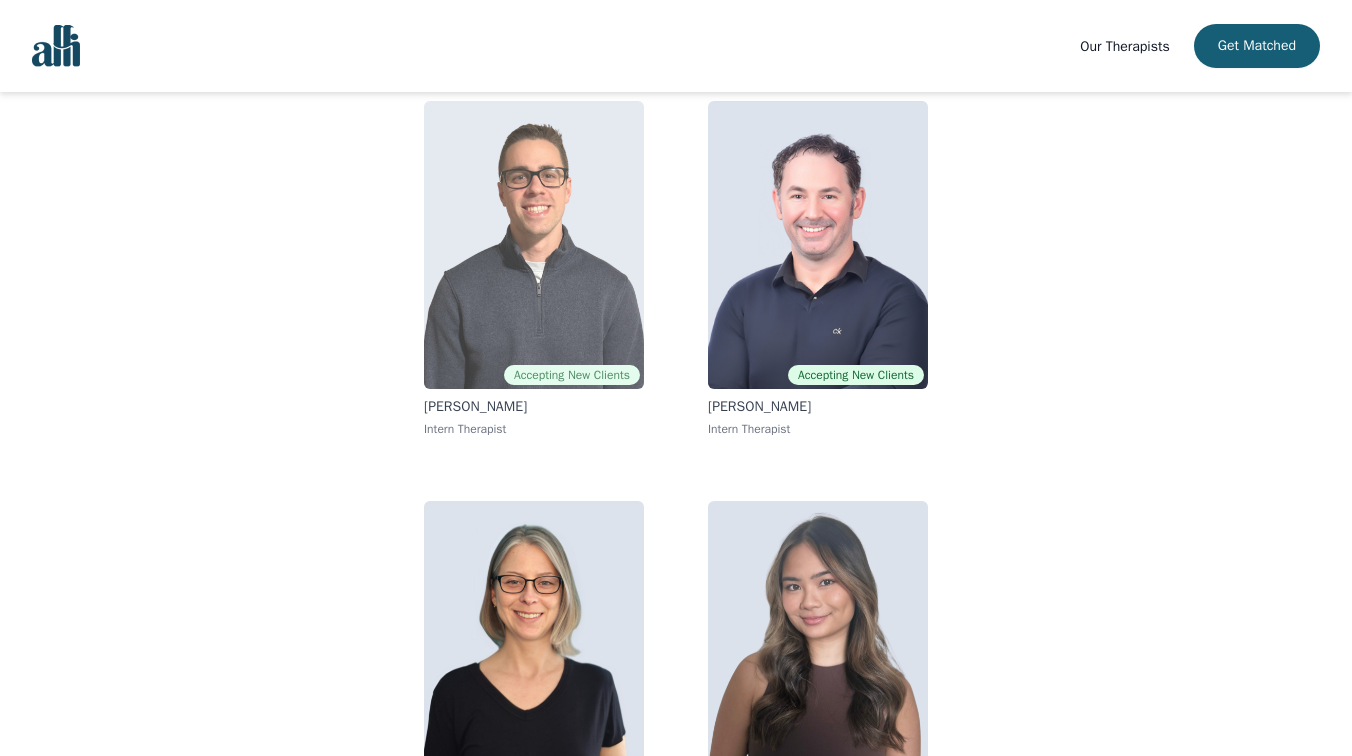 click at bounding box center (534, 245) 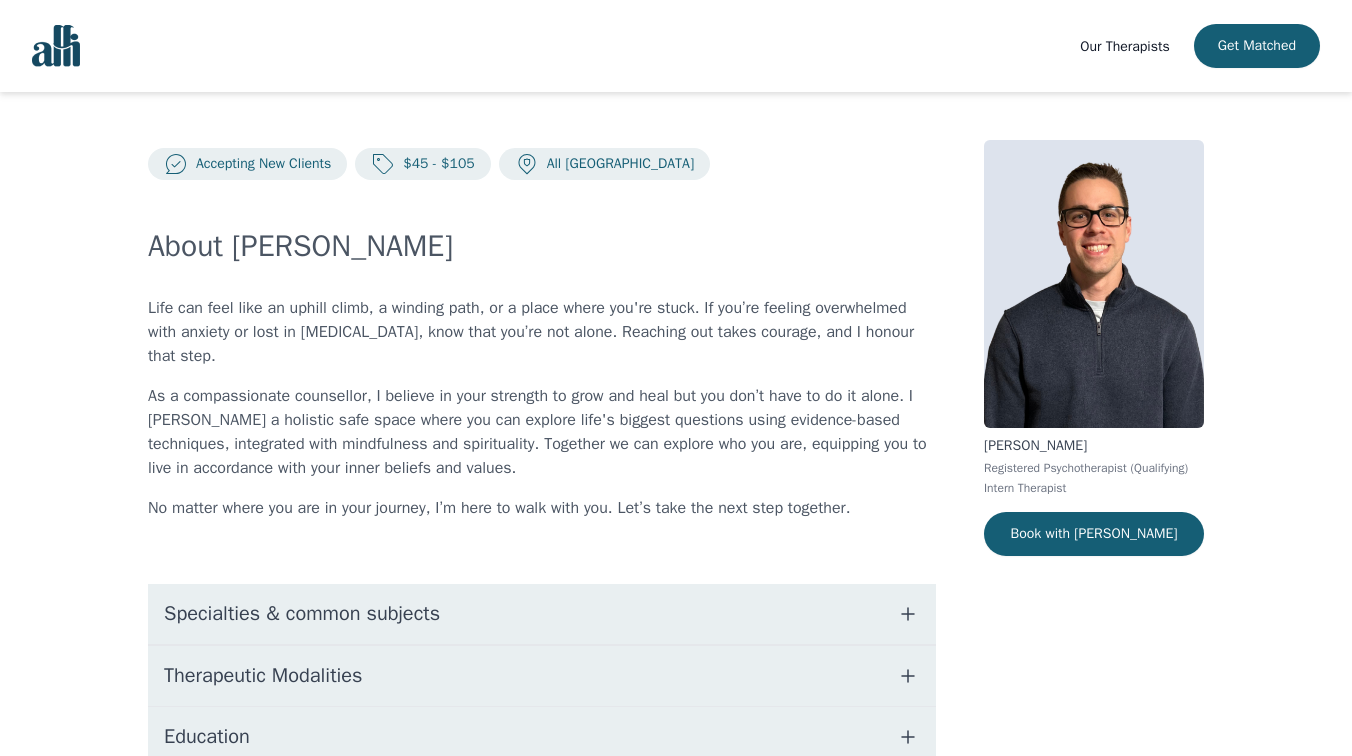 scroll, scrollTop: 290, scrollLeft: 0, axis: vertical 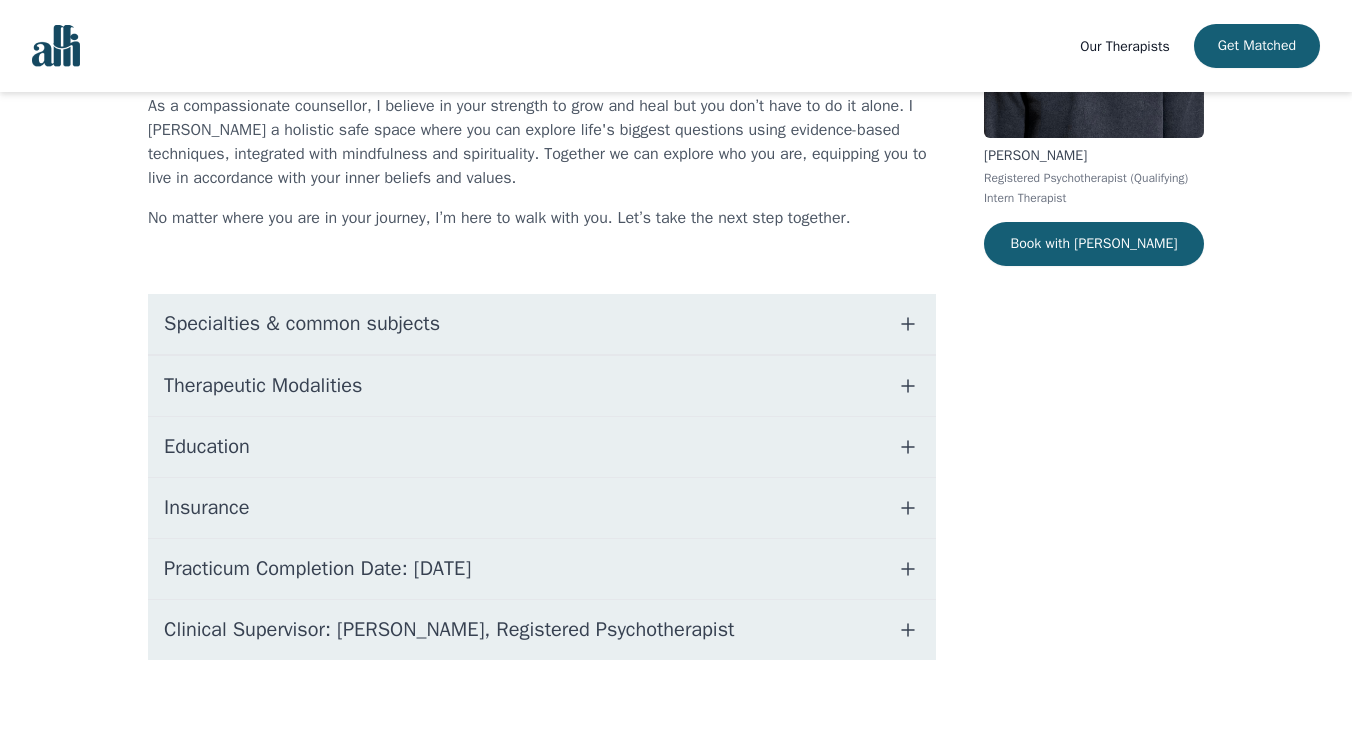 click 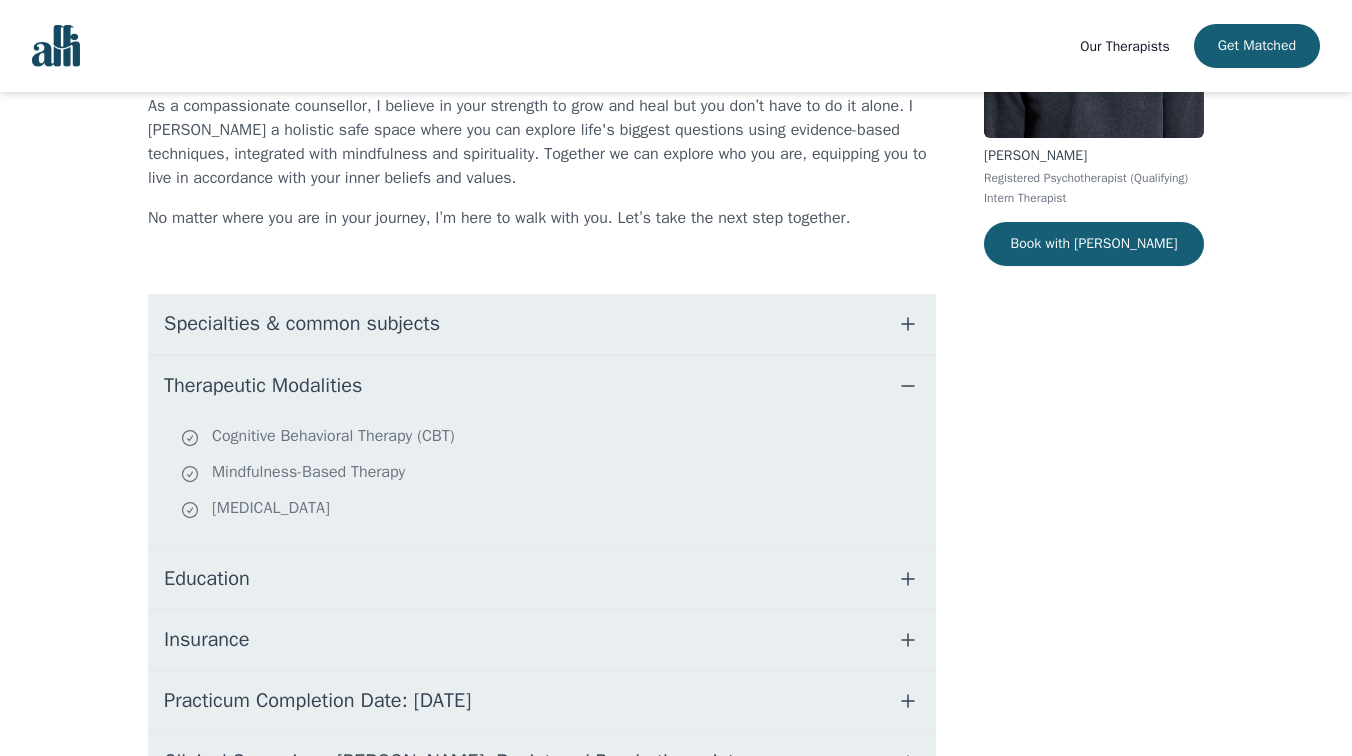click 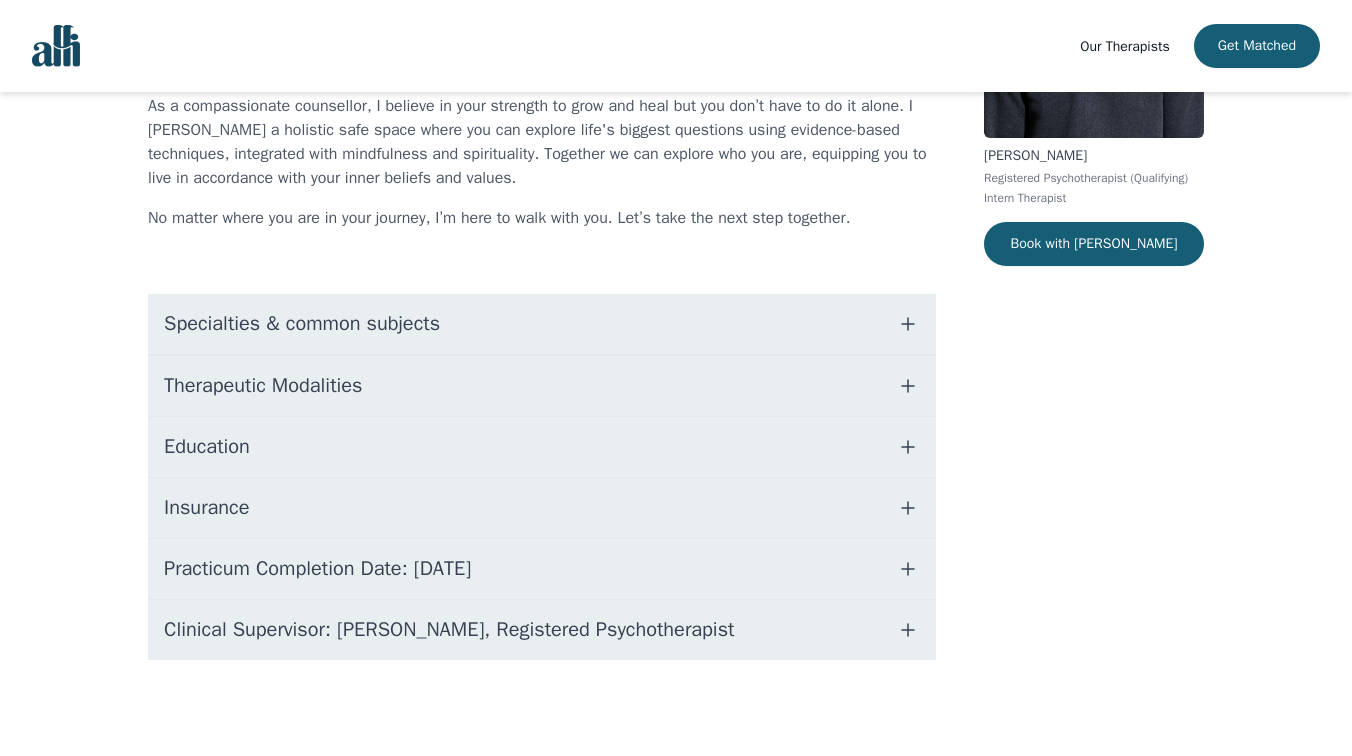 click 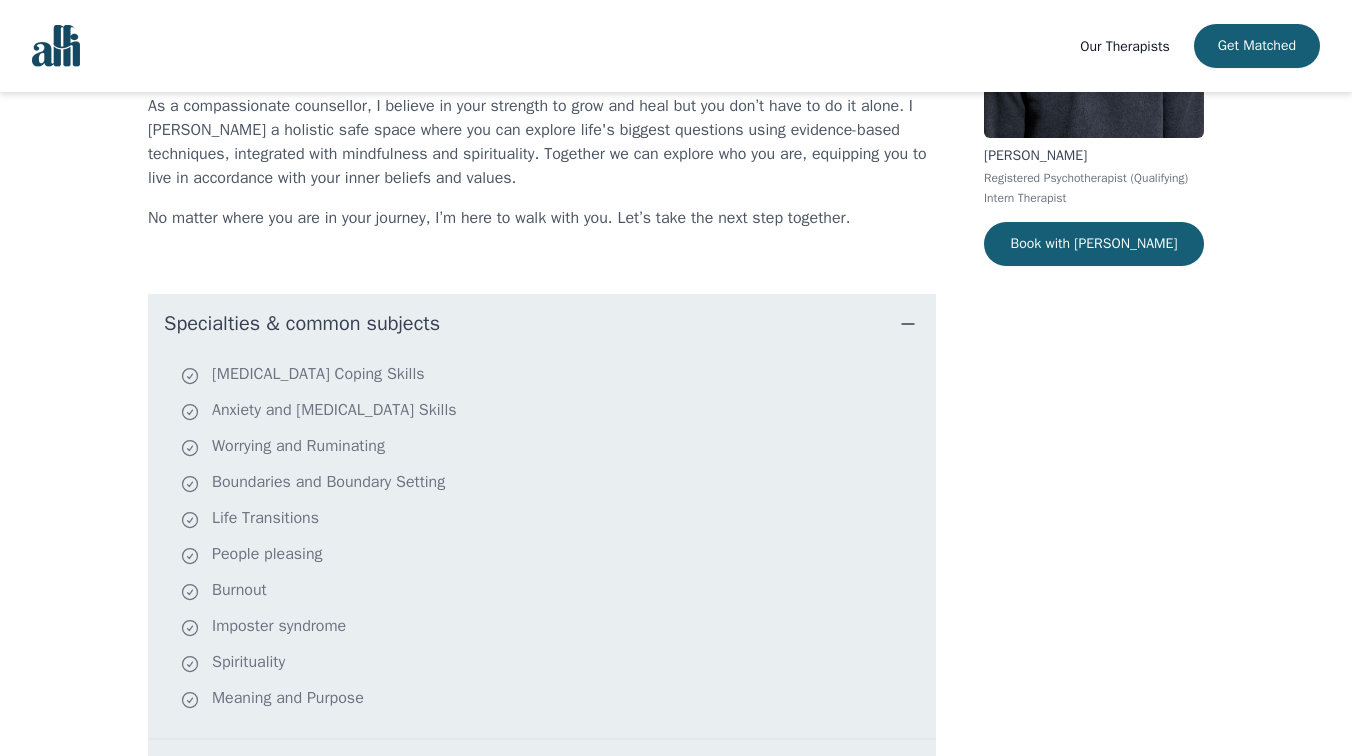 click 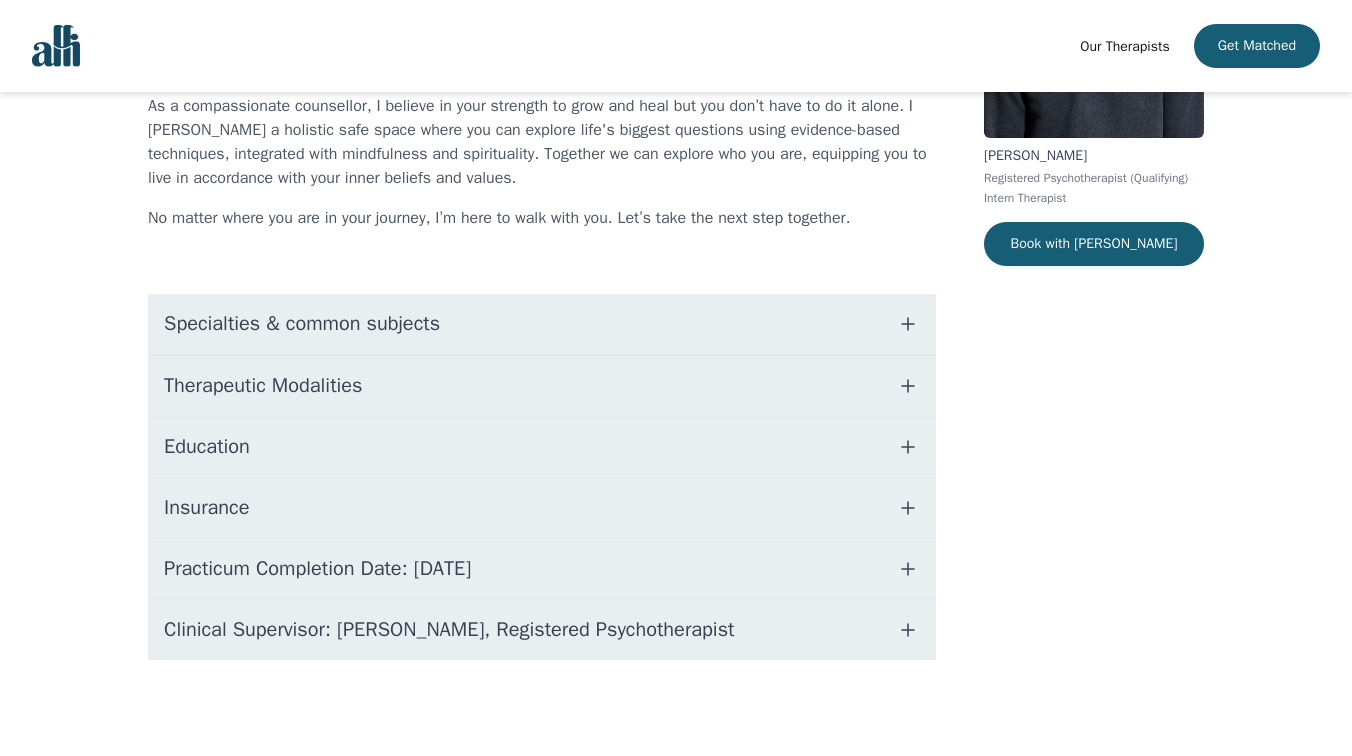 scroll, scrollTop: 191, scrollLeft: 0, axis: vertical 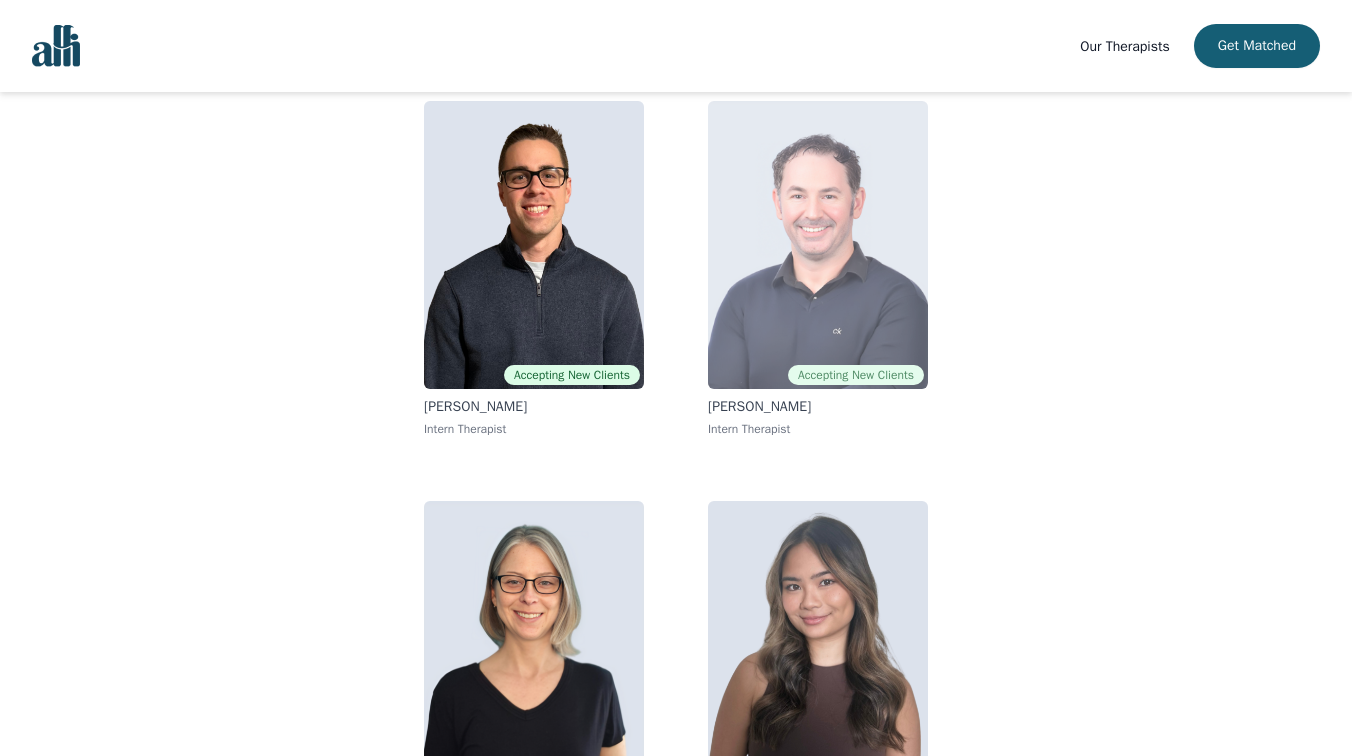 click at bounding box center [818, 245] 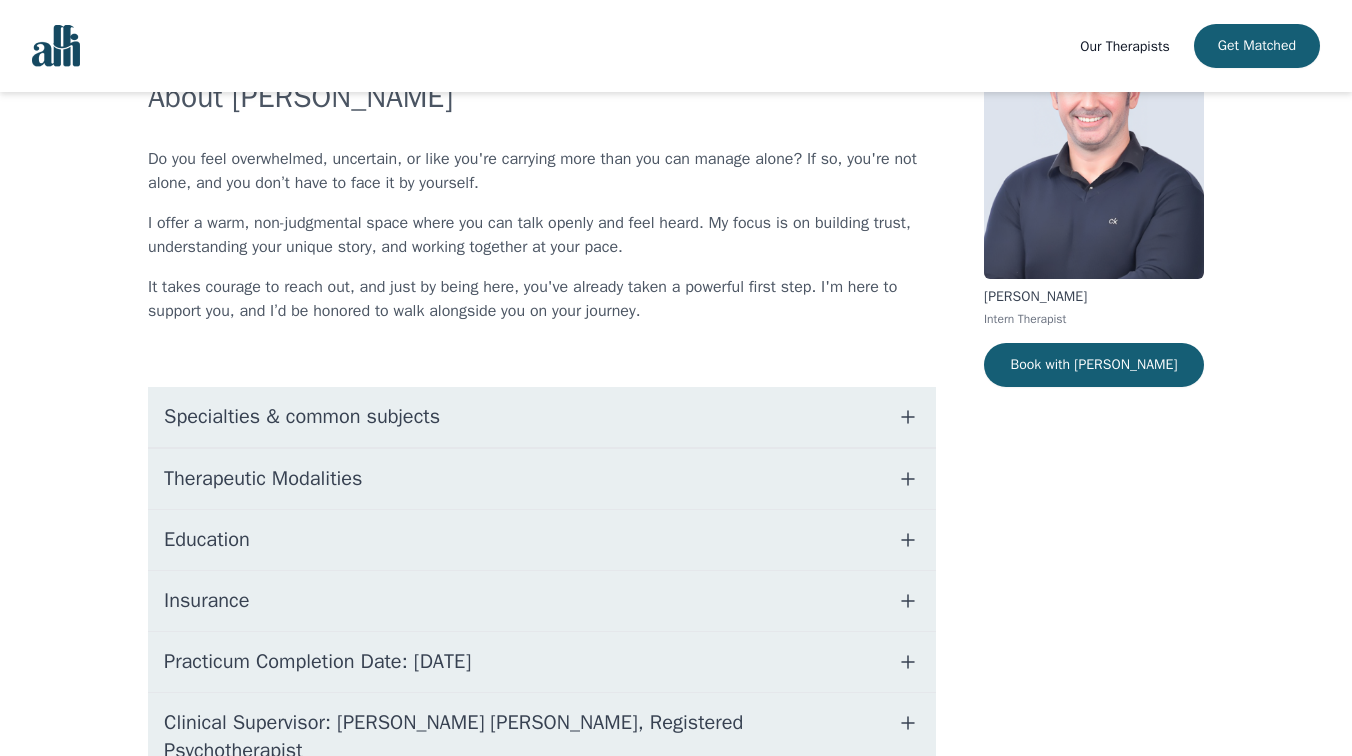 scroll, scrollTop: 270, scrollLeft: 0, axis: vertical 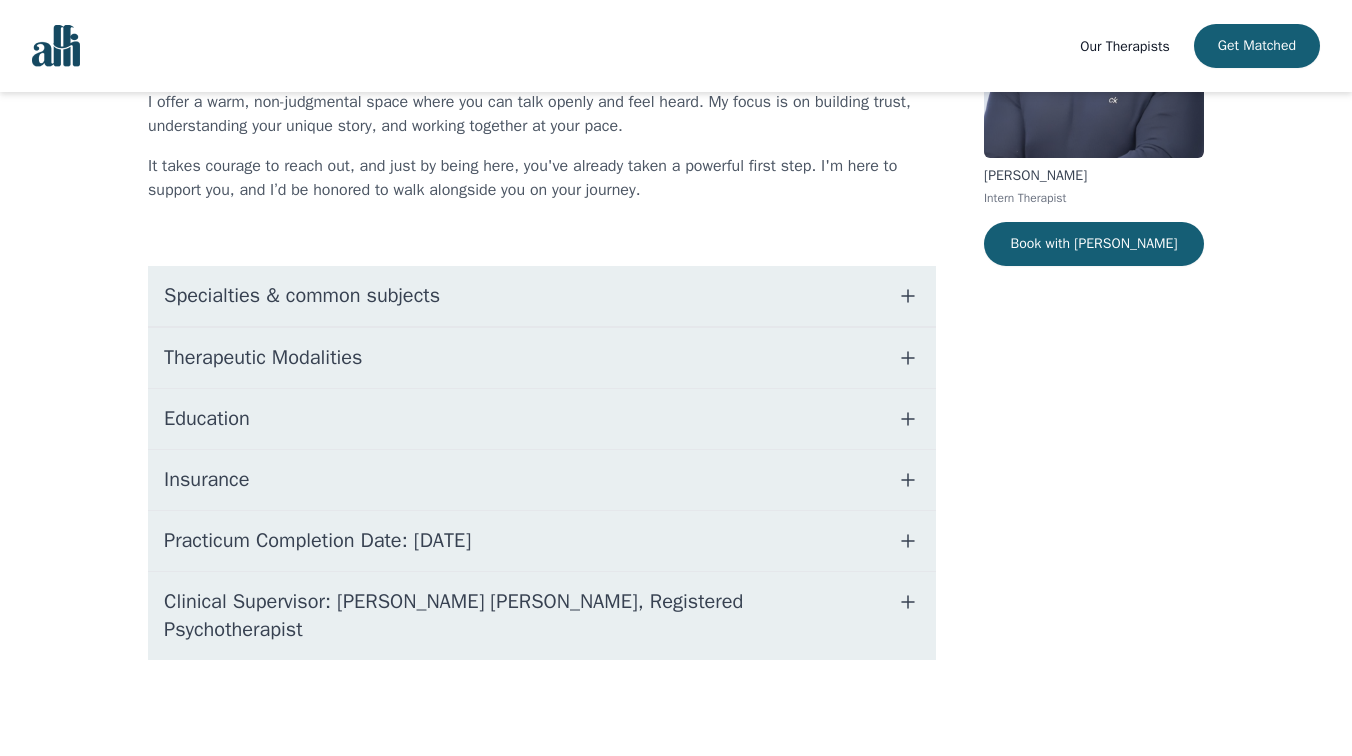 click on "Therapeutic Modalities" at bounding box center (542, 358) 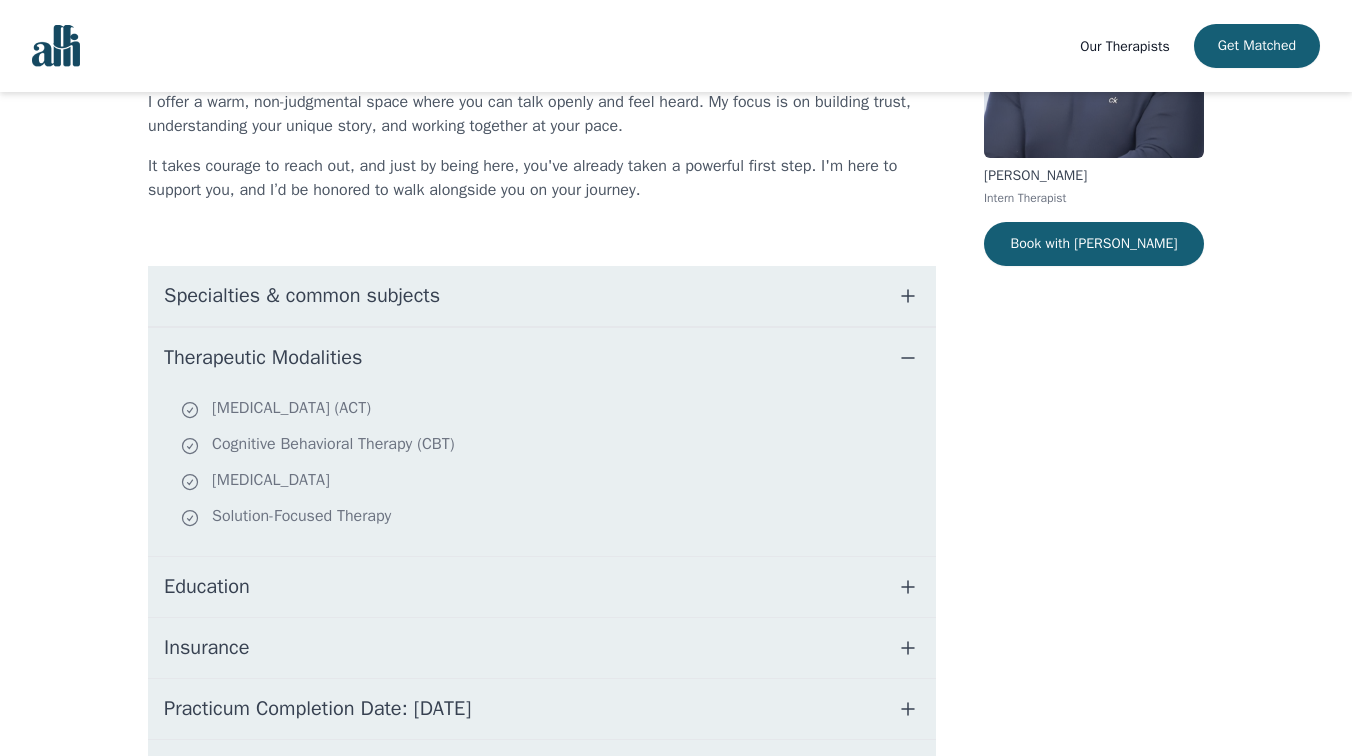 click on "Therapeutic Modalities" at bounding box center [542, 358] 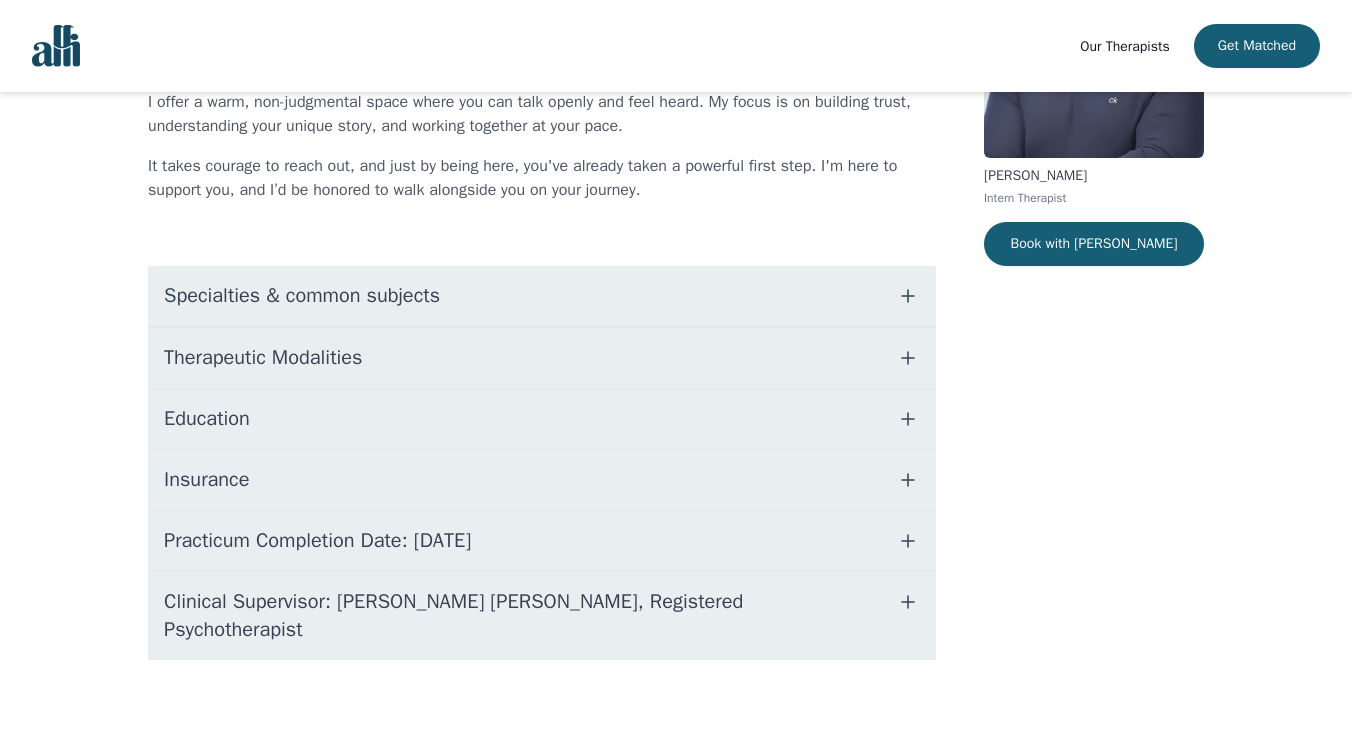 click 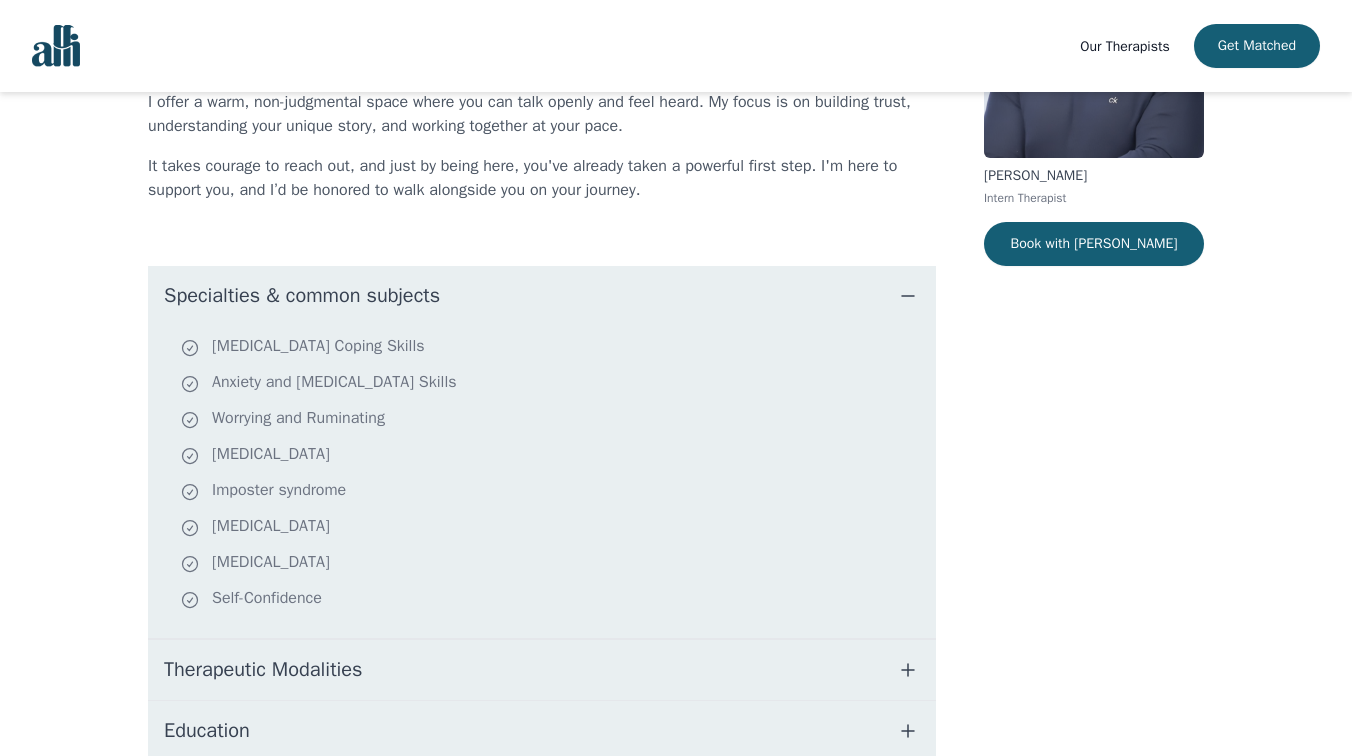 click 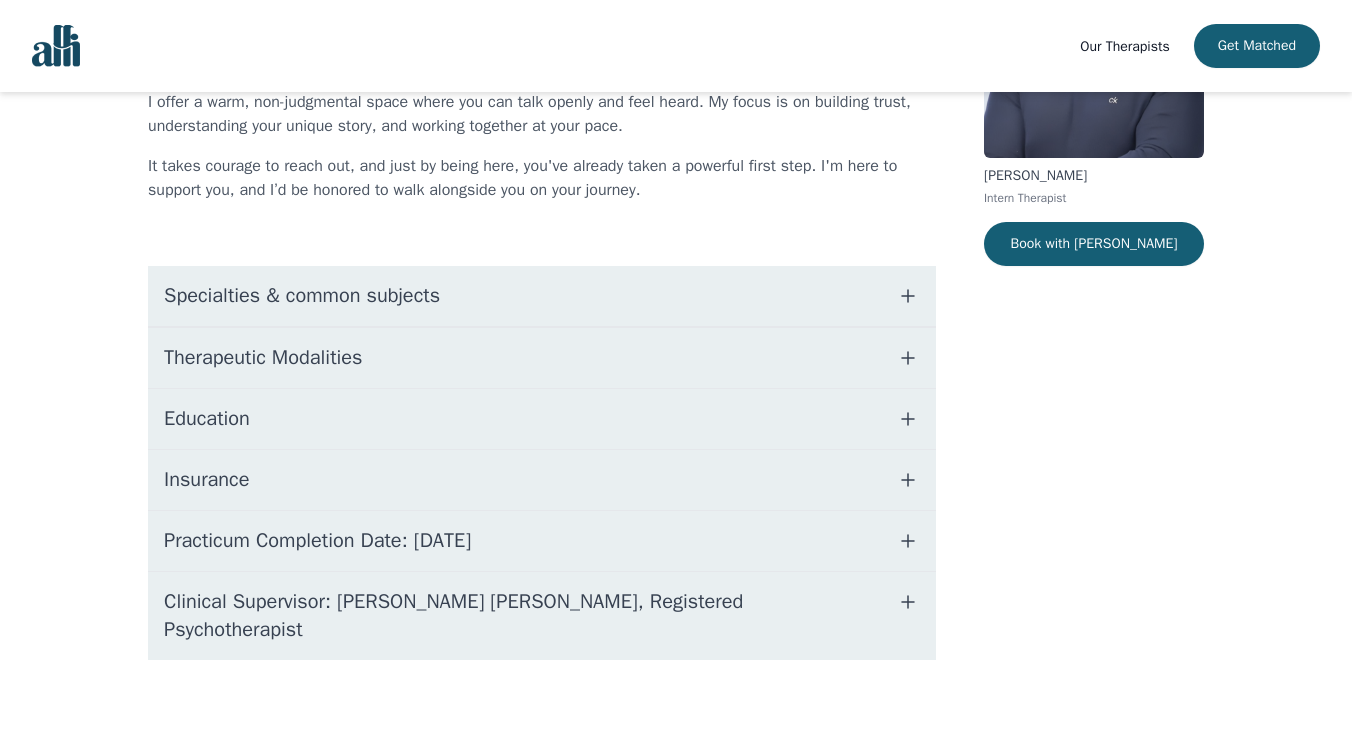 click 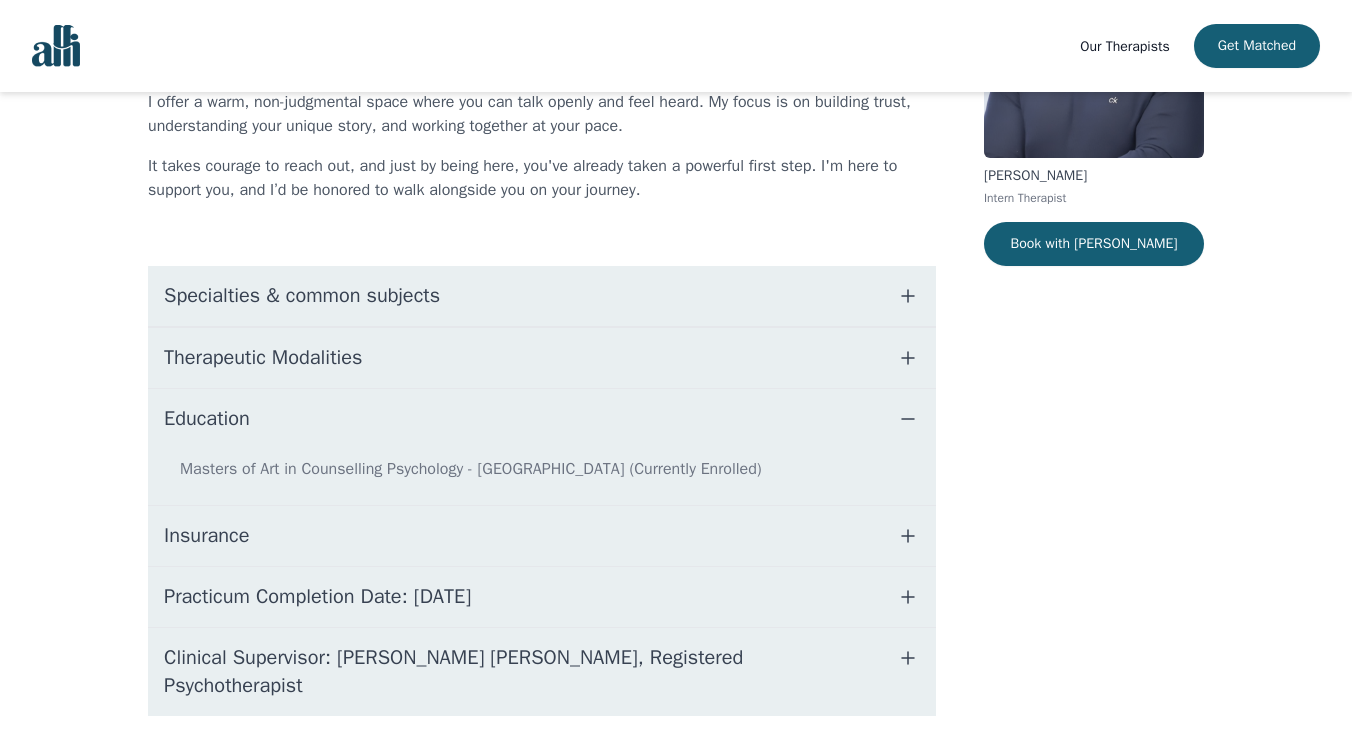 click 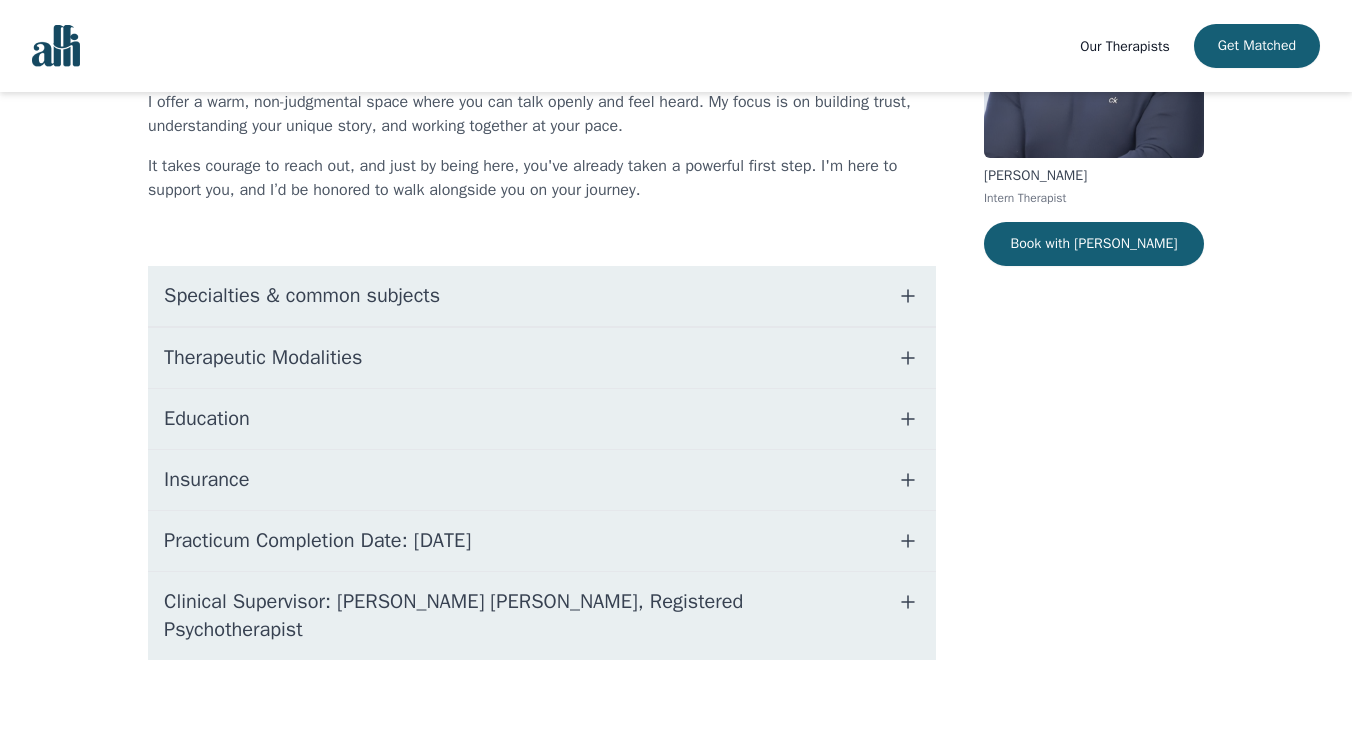 click 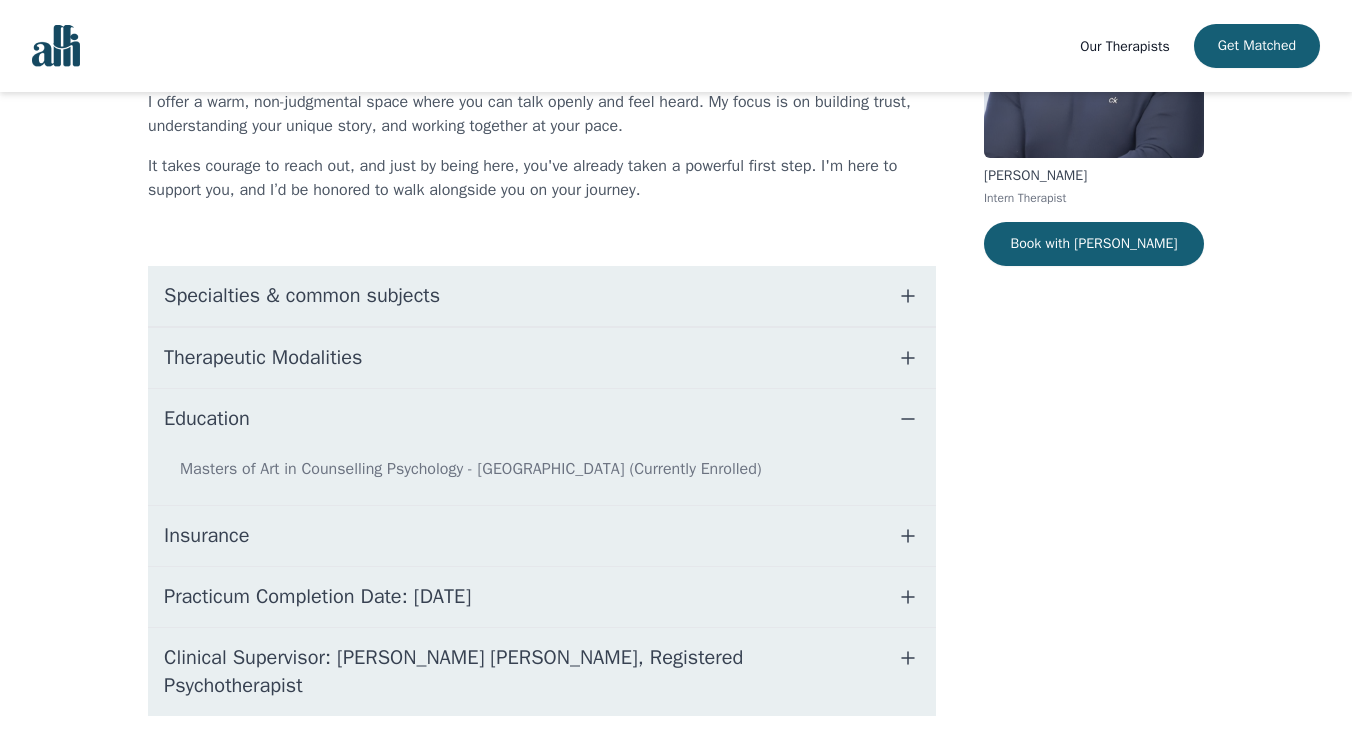 click 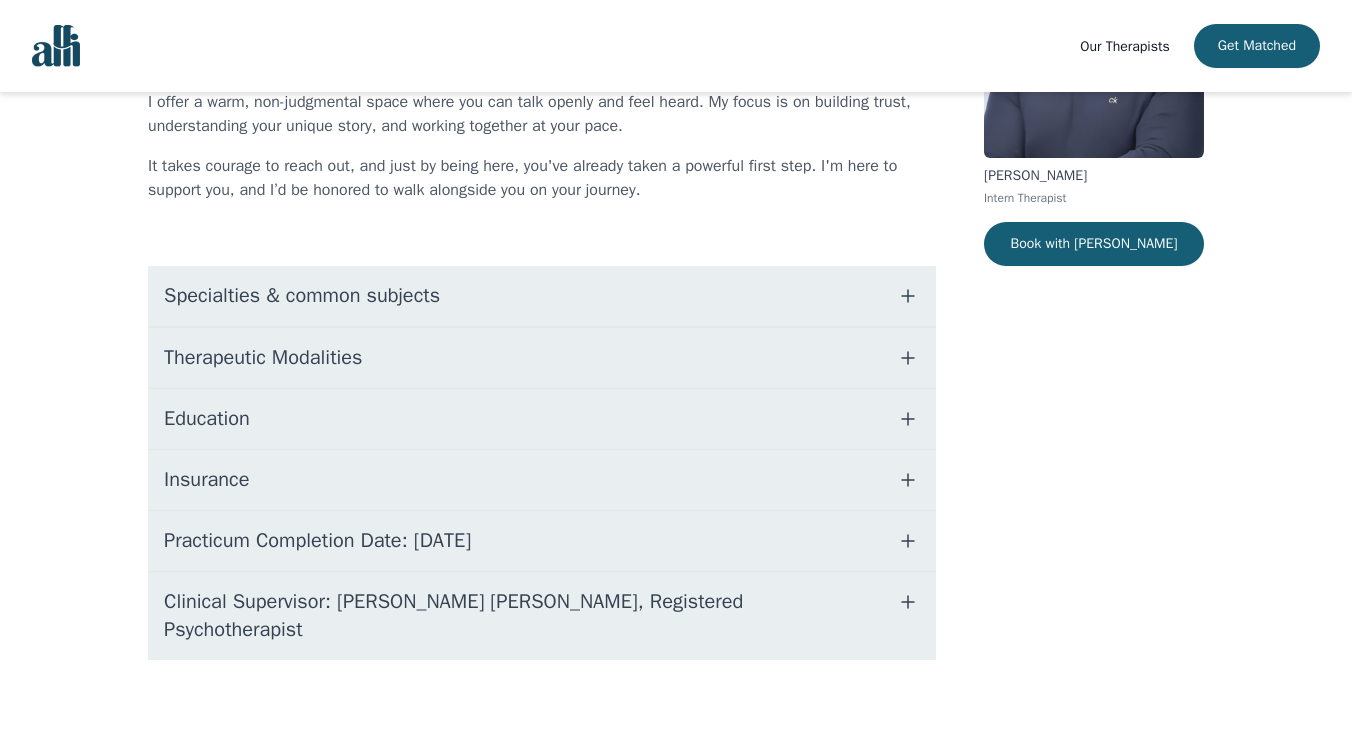 click 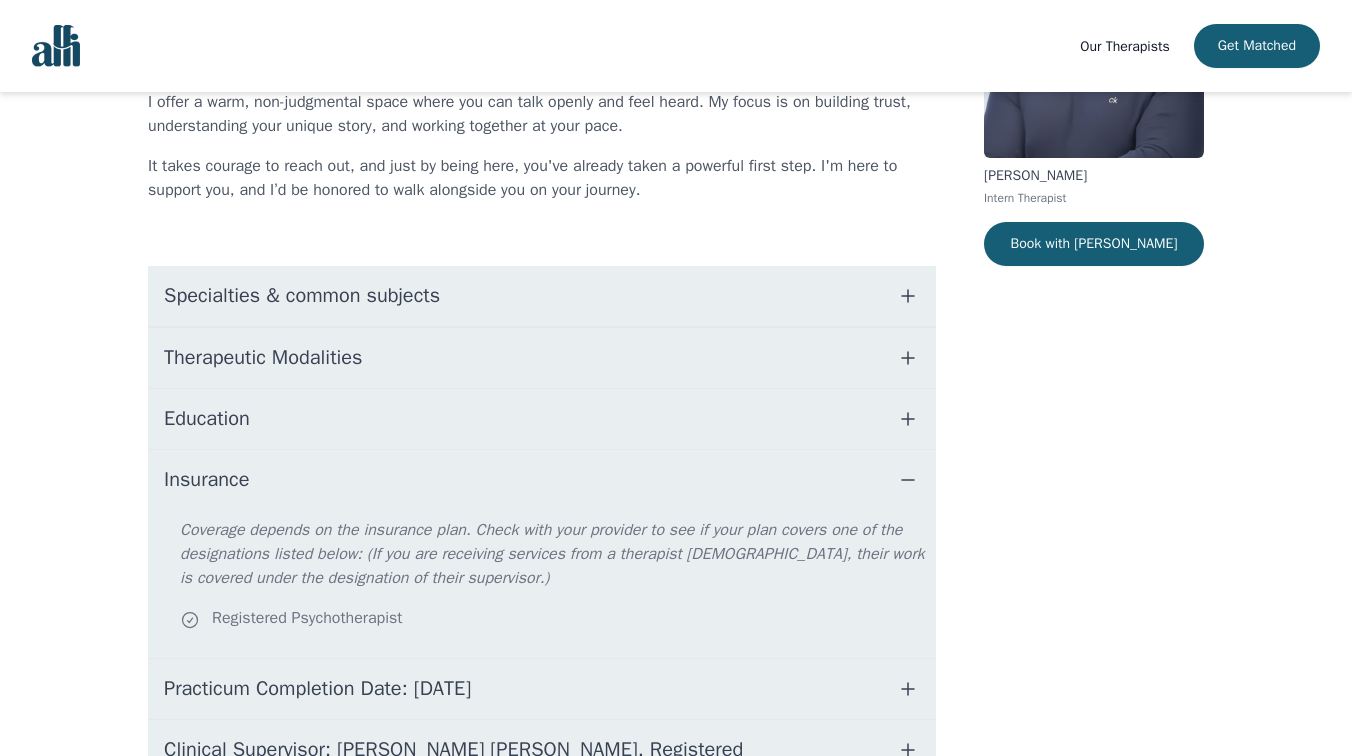 click 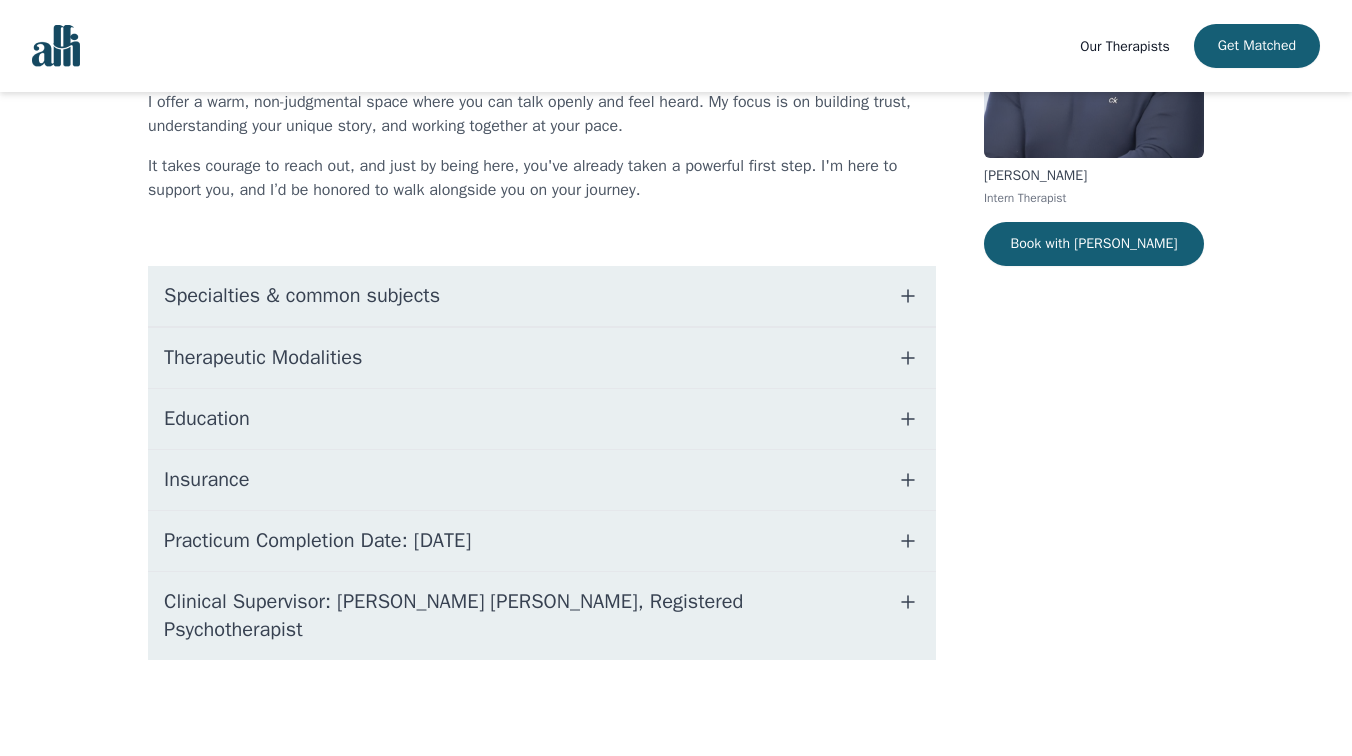 click 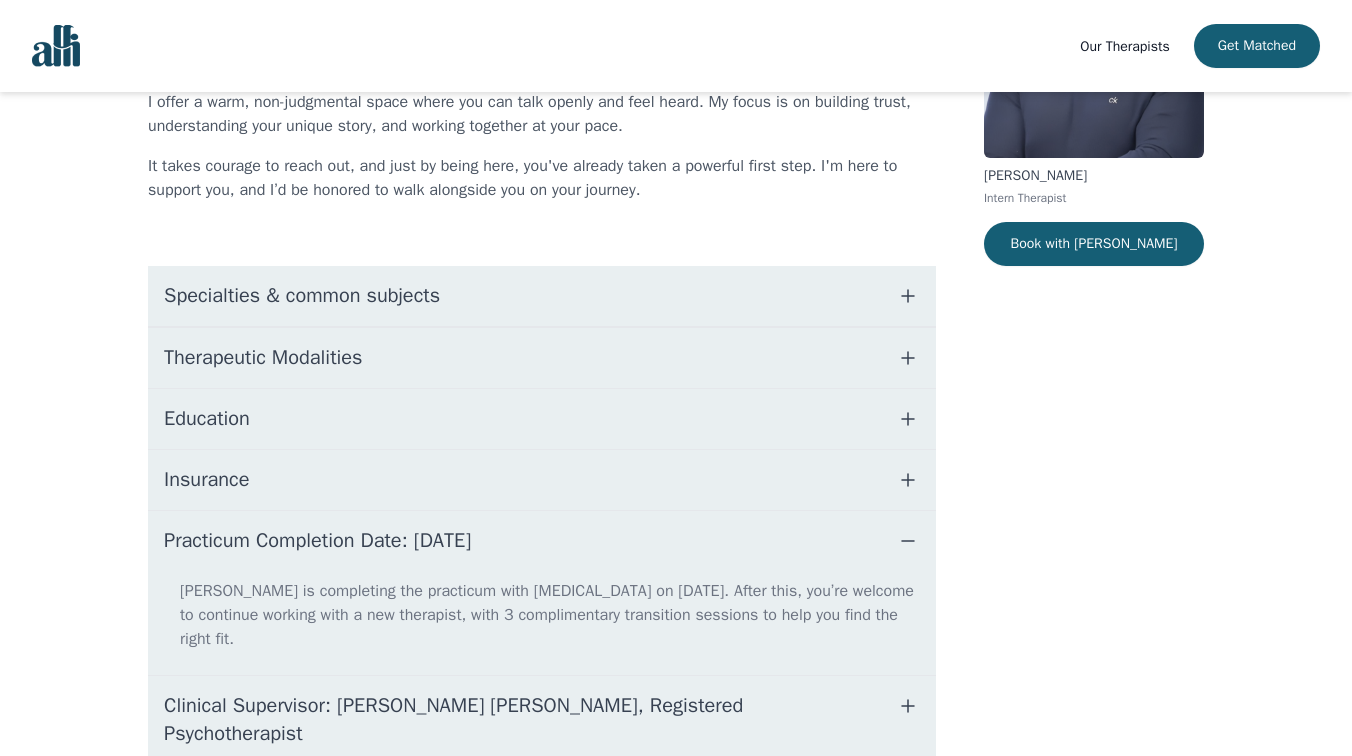 click 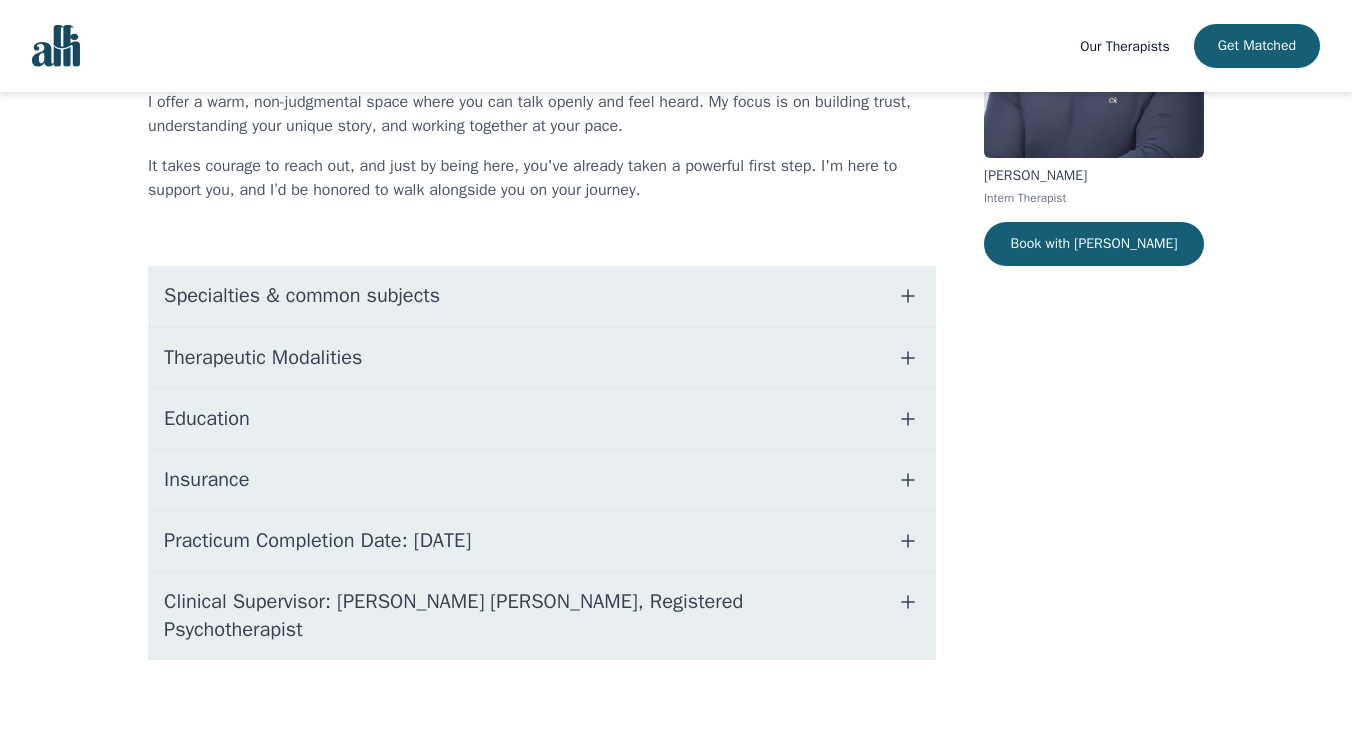 scroll, scrollTop: 0, scrollLeft: 0, axis: both 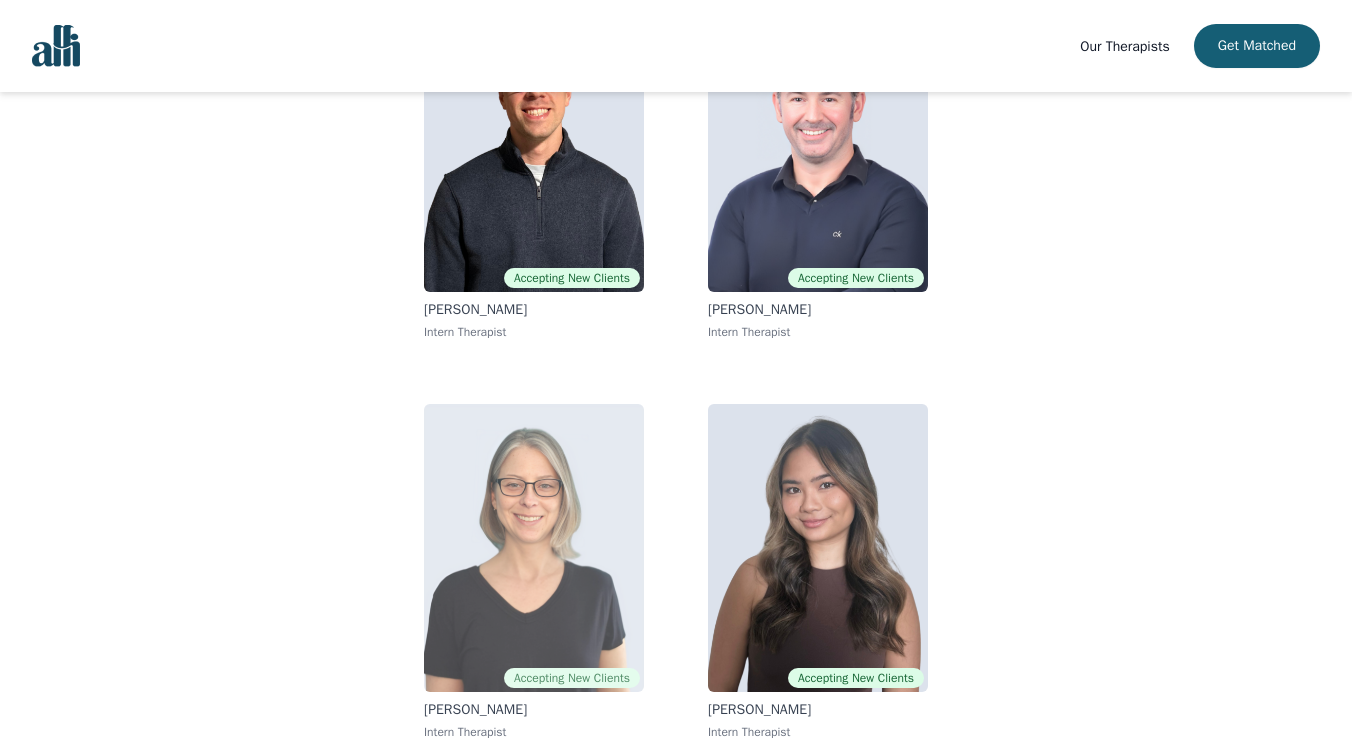 click at bounding box center [534, 548] 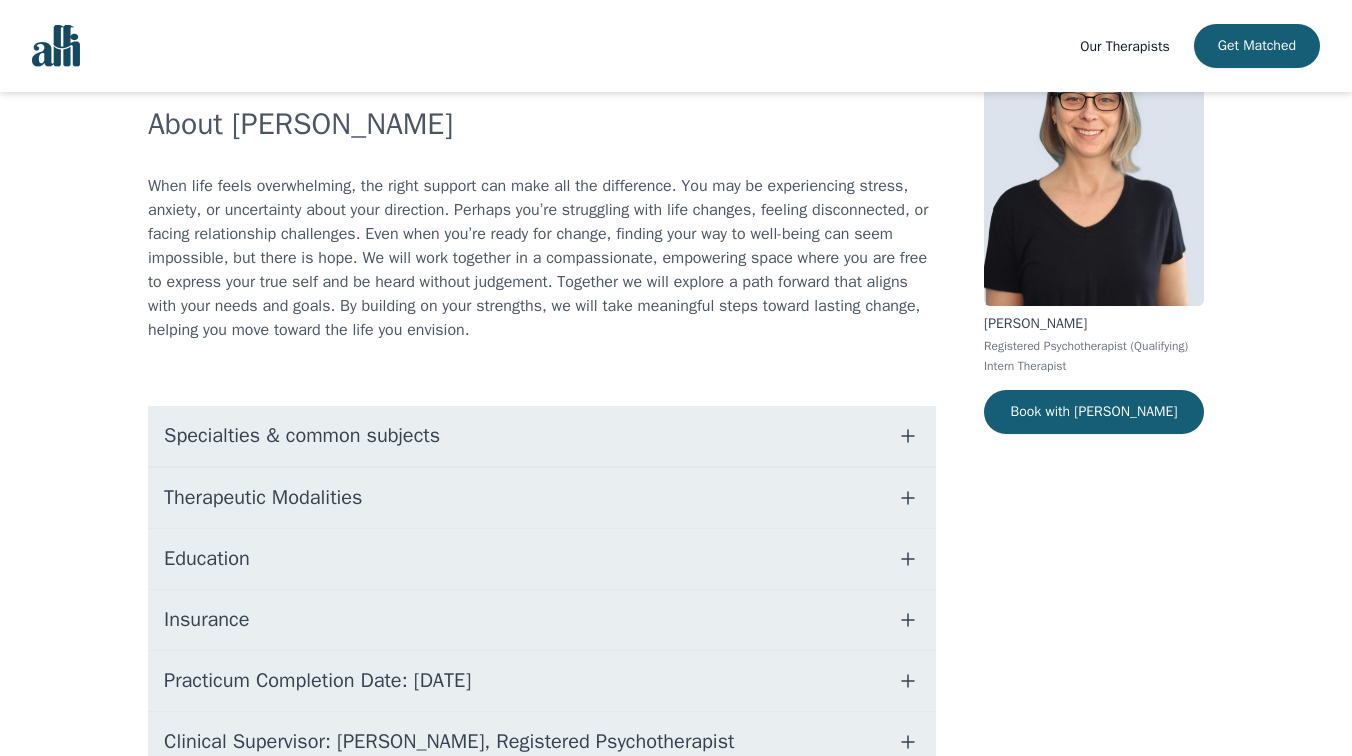 scroll, scrollTop: 234, scrollLeft: 0, axis: vertical 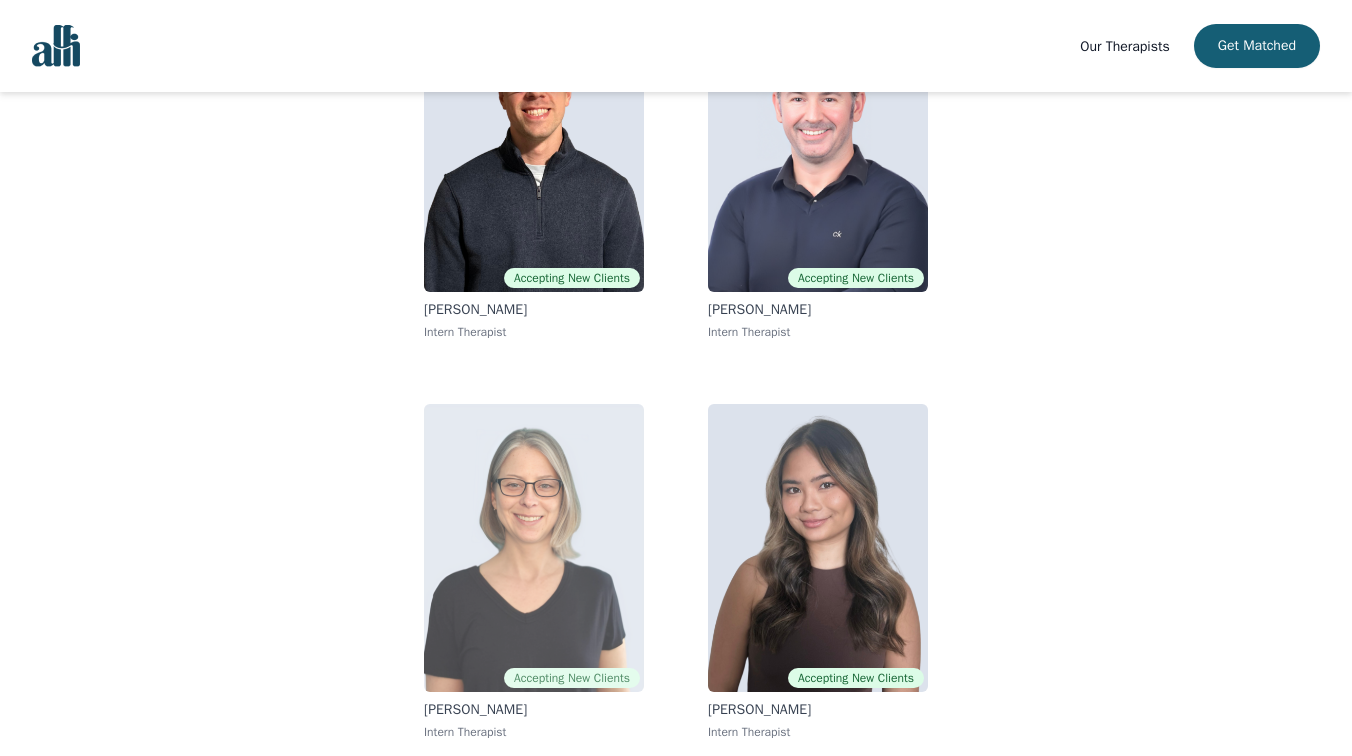 click at bounding box center [534, 548] 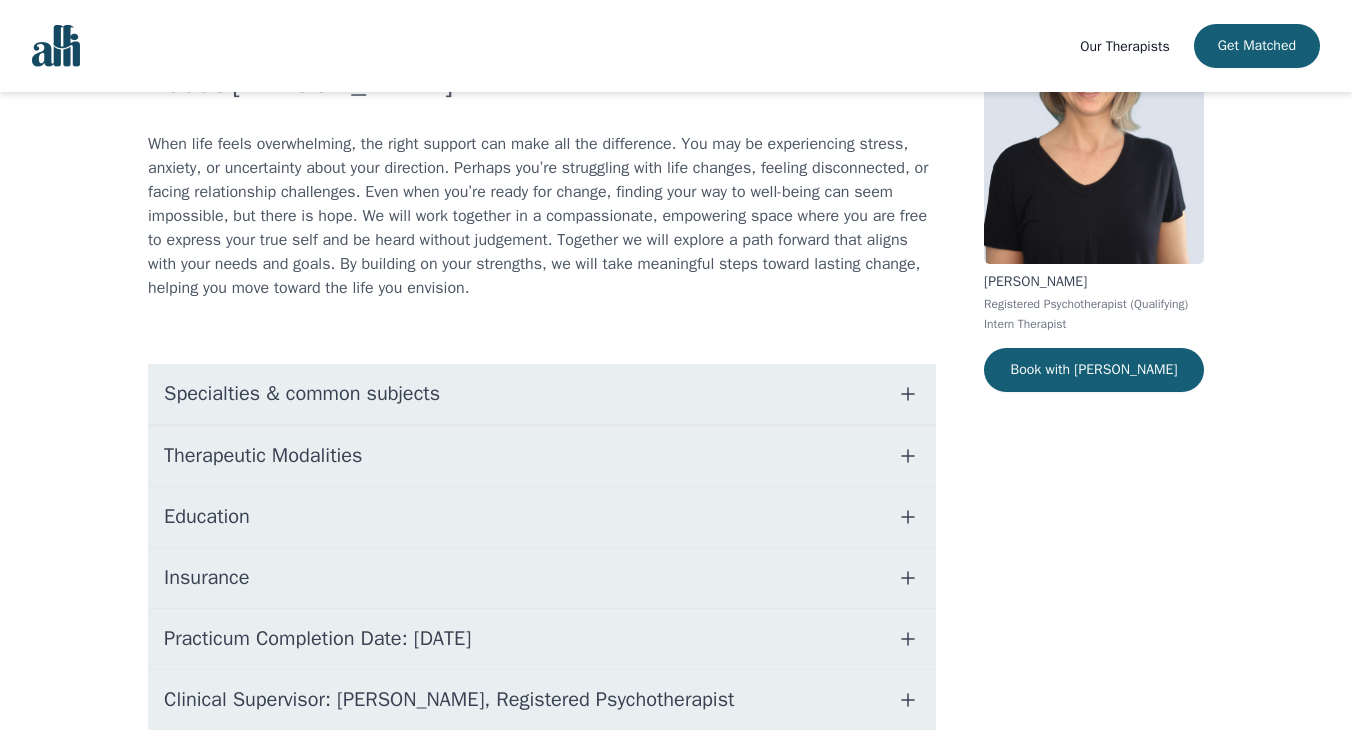 scroll, scrollTop: 182, scrollLeft: 0, axis: vertical 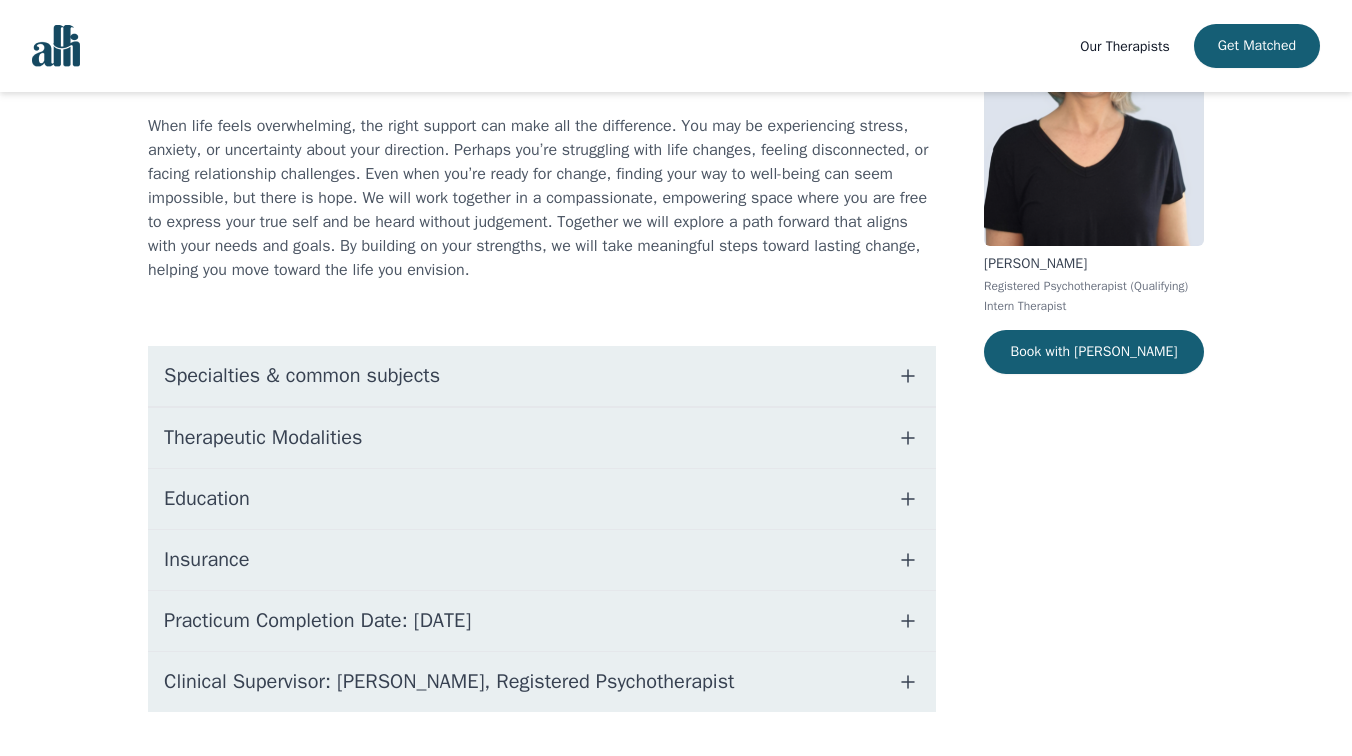 click 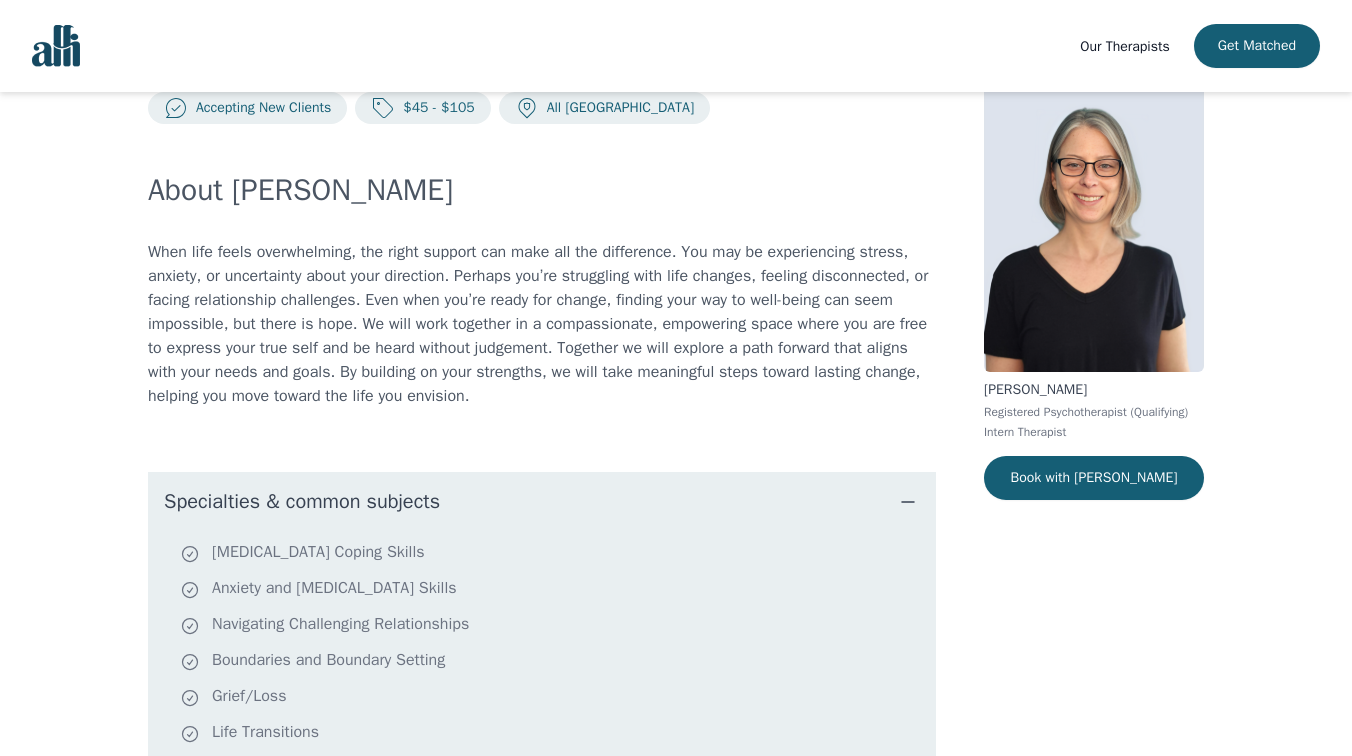 scroll, scrollTop: 49, scrollLeft: 0, axis: vertical 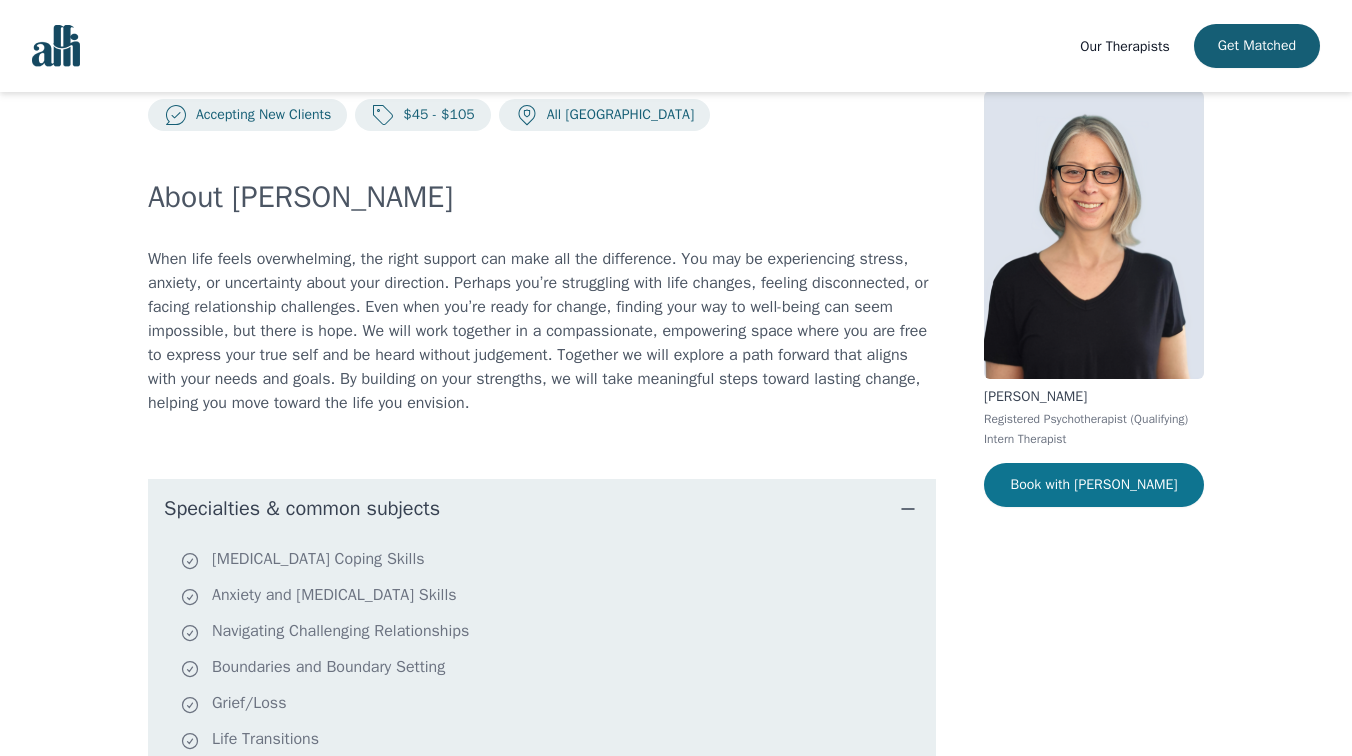 click on "Book with [PERSON_NAME]" at bounding box center [1094, 485] 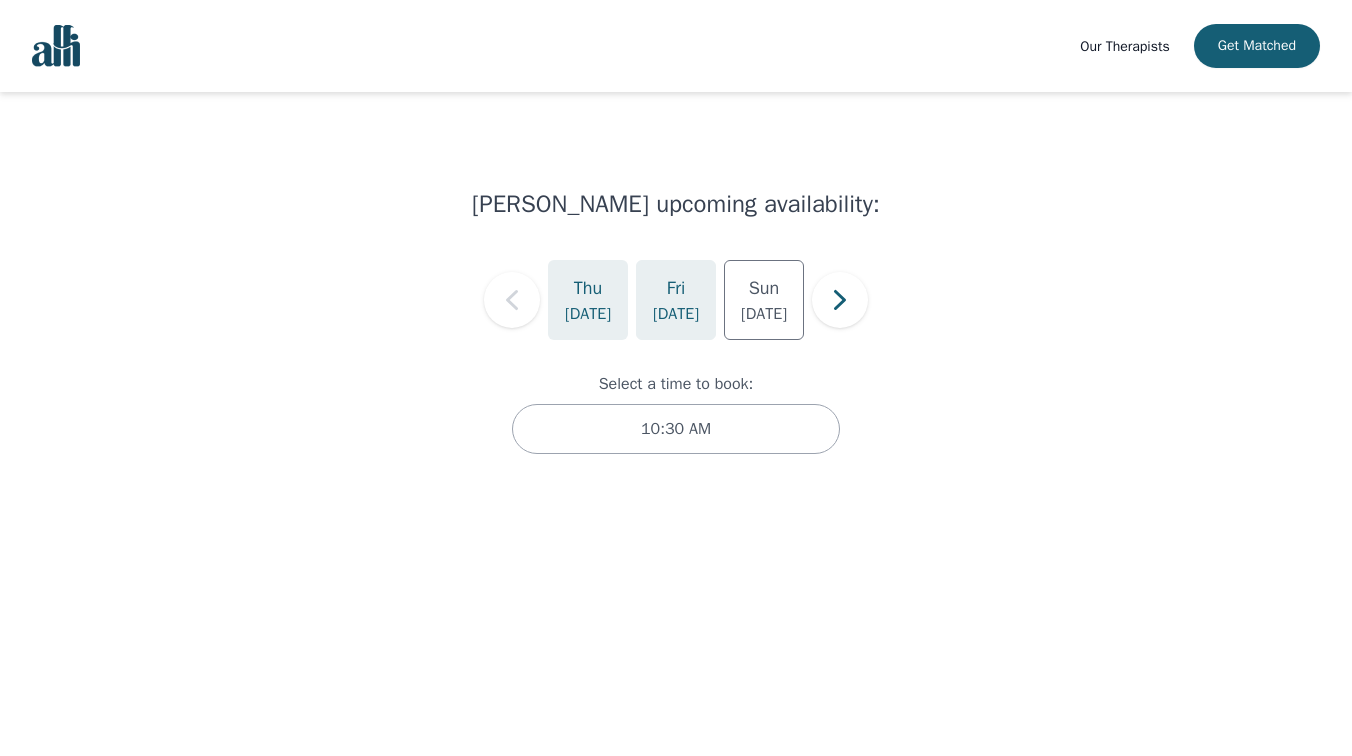 click on "[DATE]" at bounding box center [676, 300] 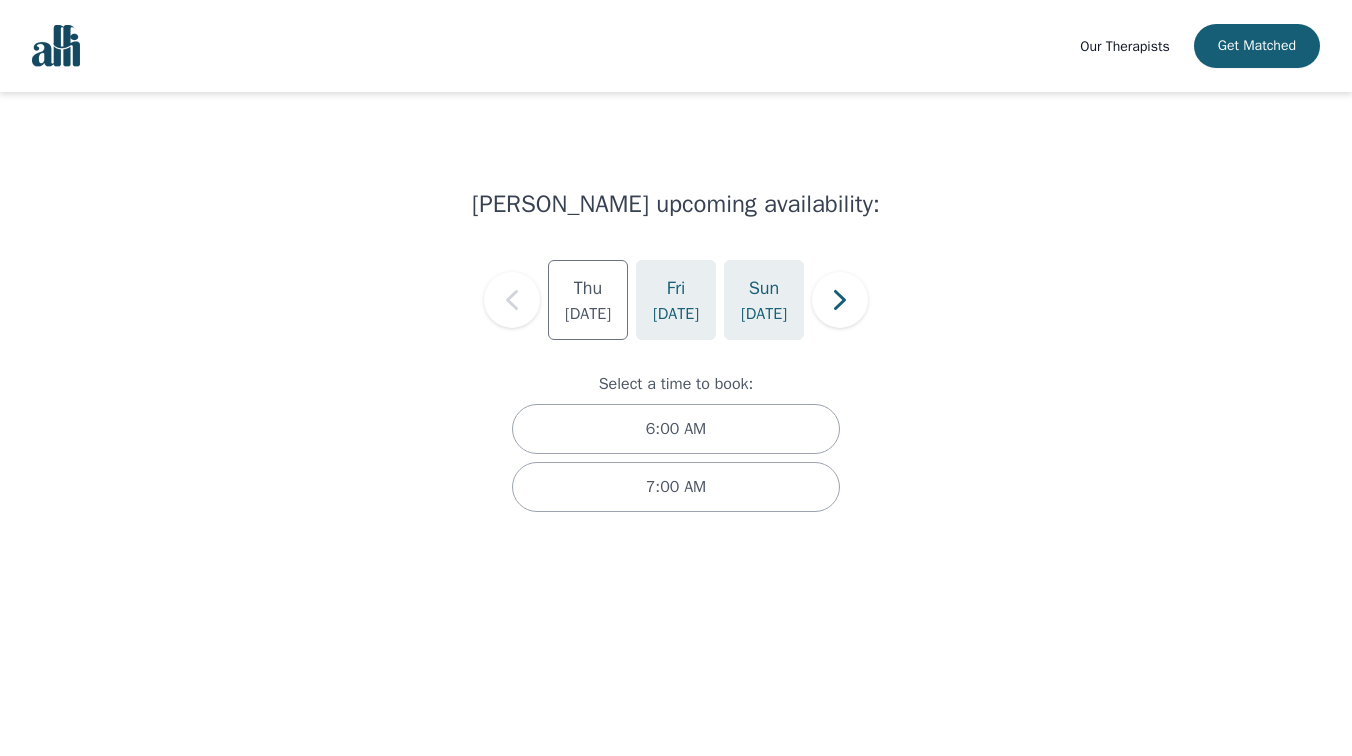 click on "[DATE]" at bounding box center [764, 314] 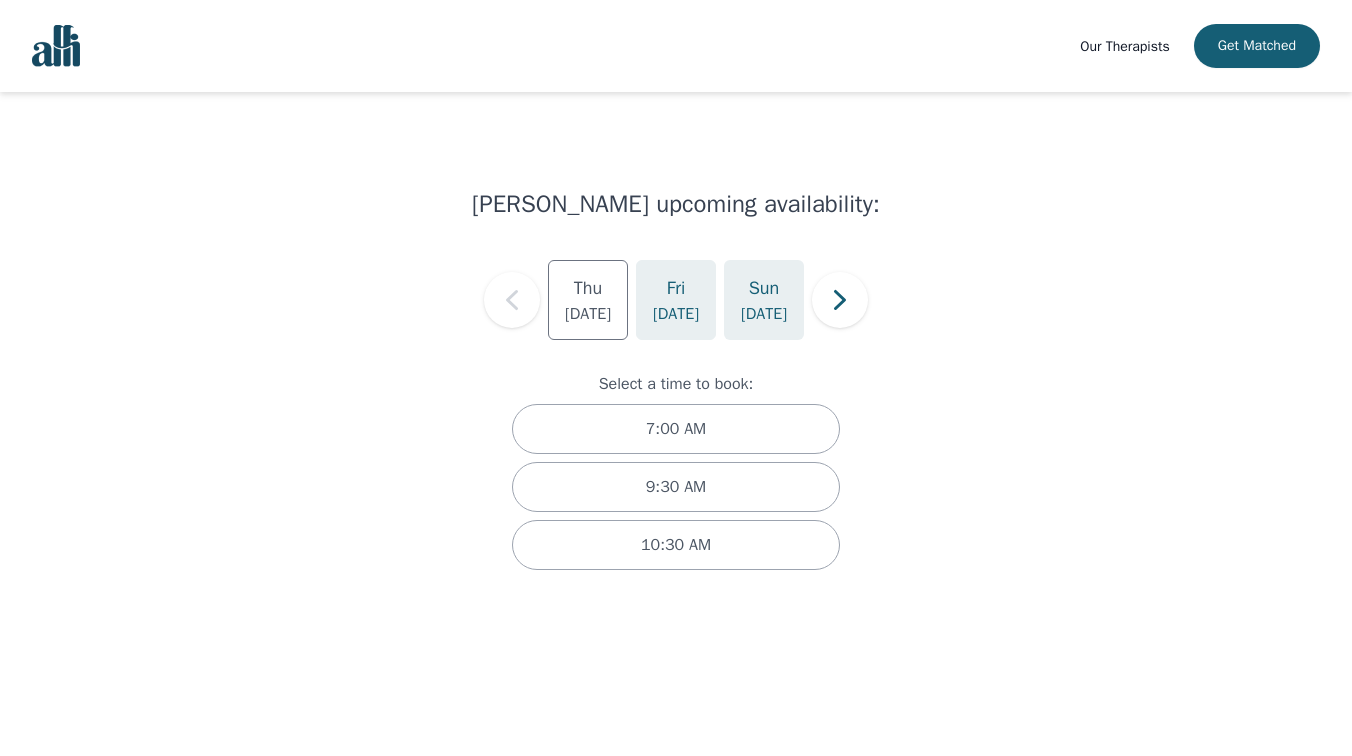 click on "[DATE]" at bounding box center (676, 300) 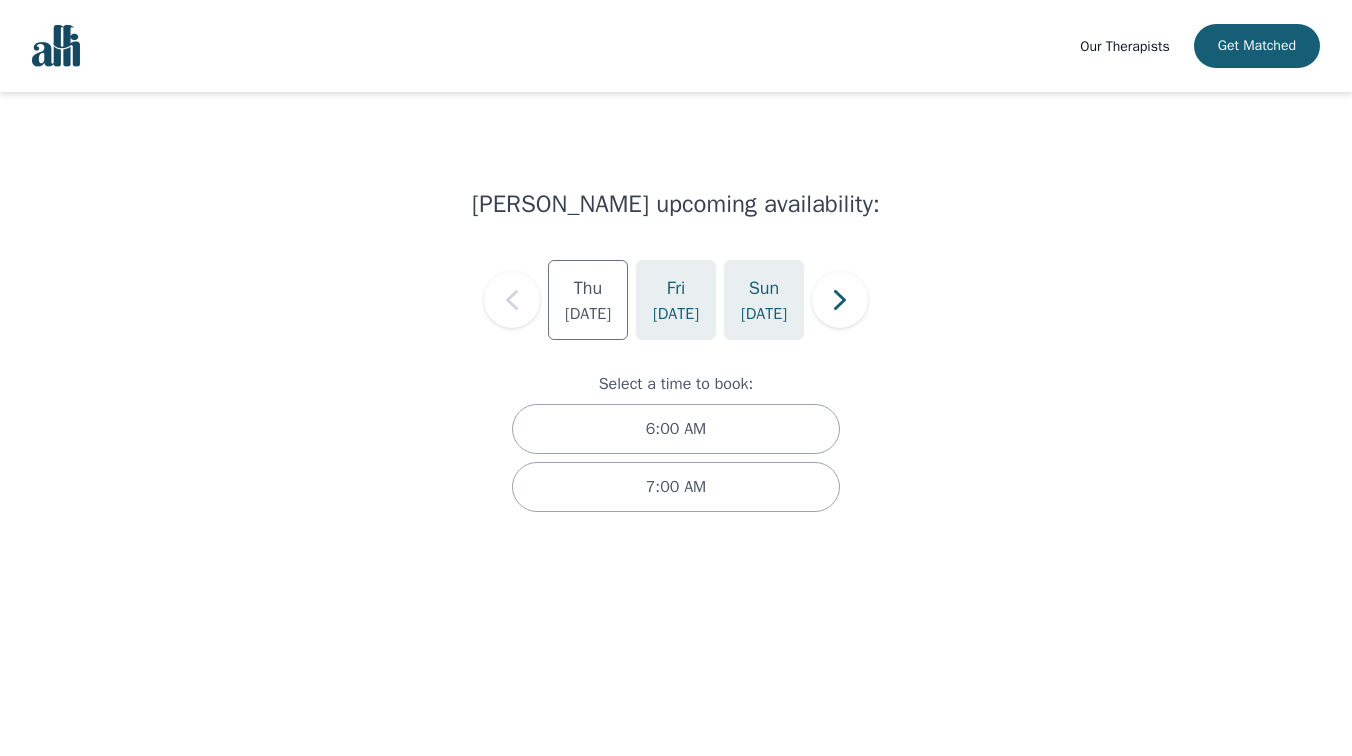 click on "[DATE]" at bounding box center [764, 314] 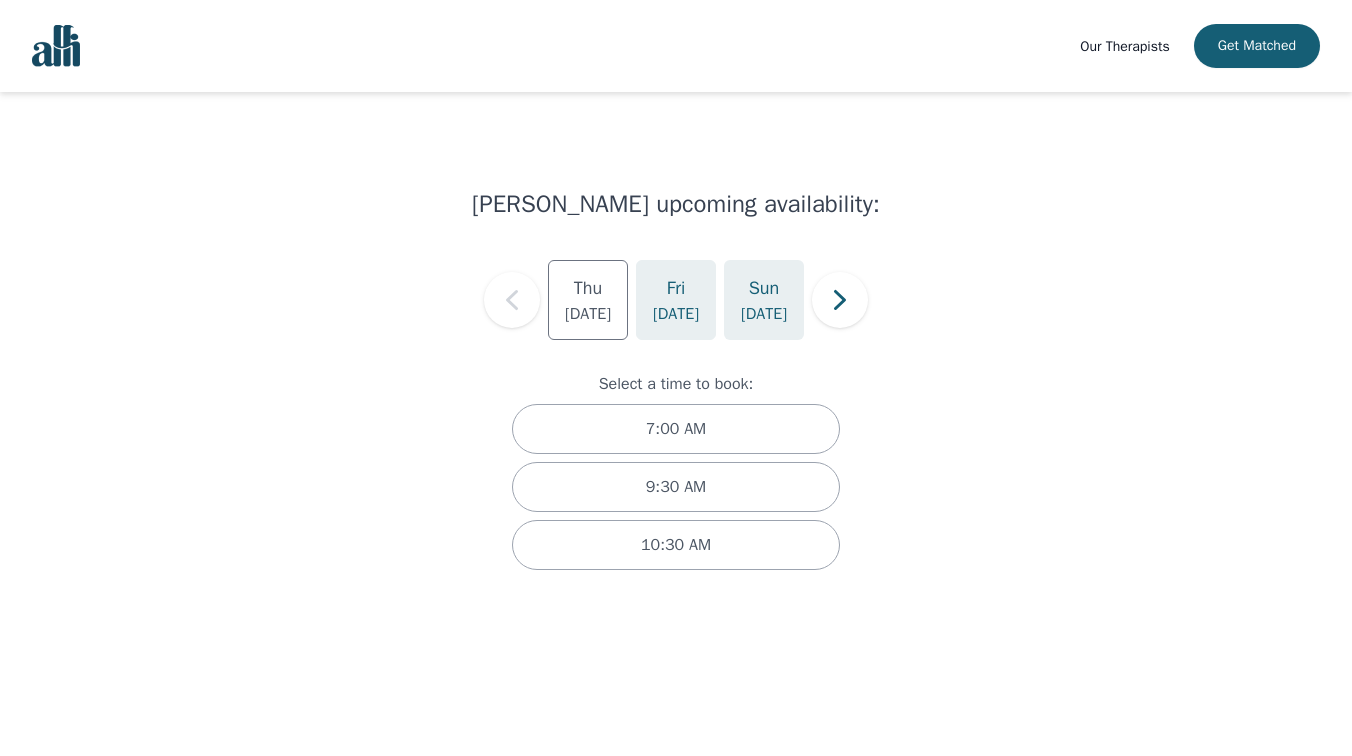 click on "[DATE]" at bounding box center (676, 300) 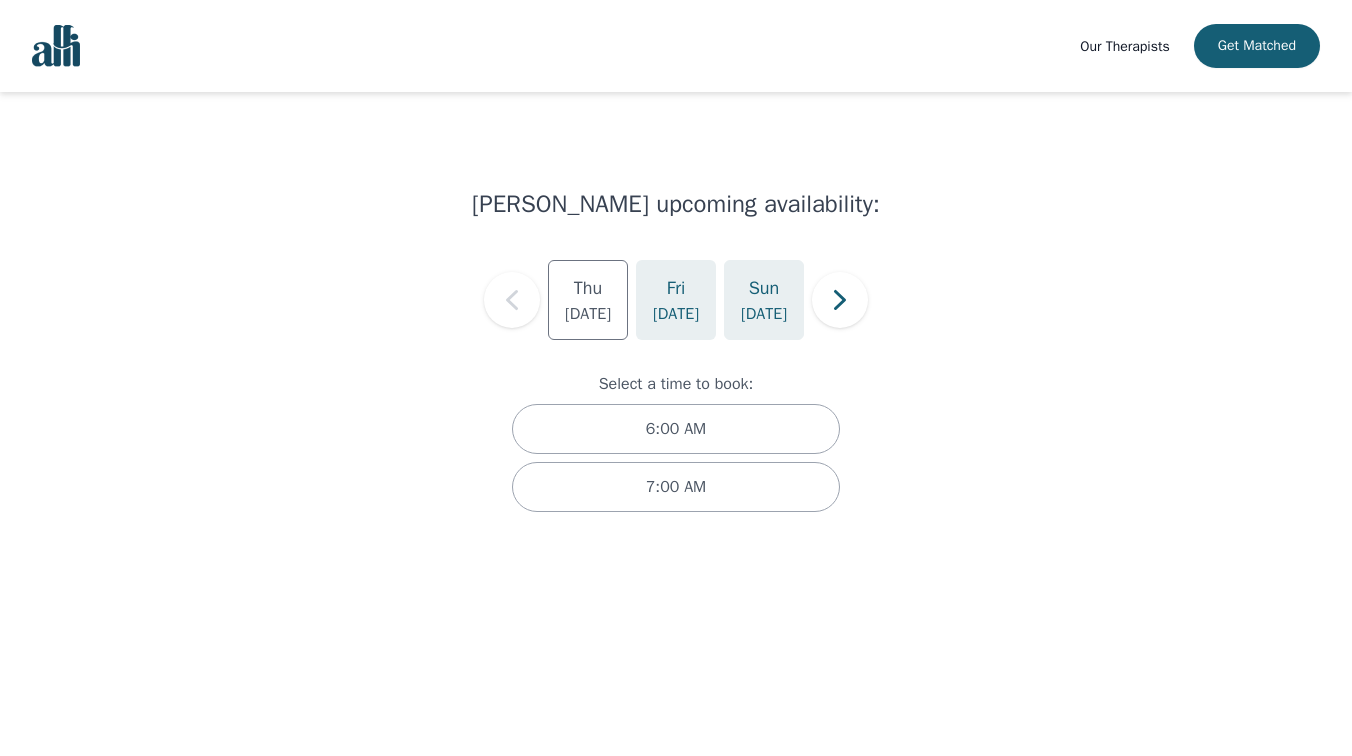 click on "Sun" at bounding box center [764, 288] 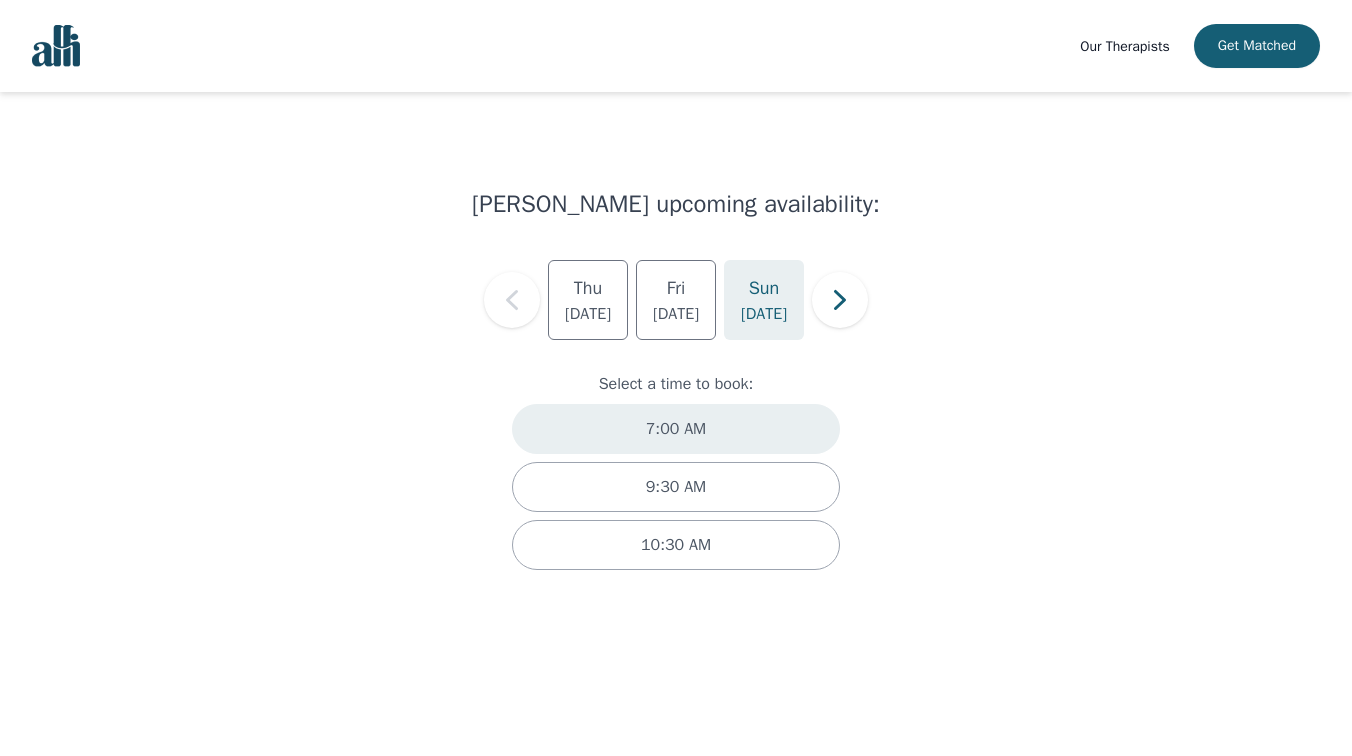 click on "7:00 AM" at bounding box center (676, 429) 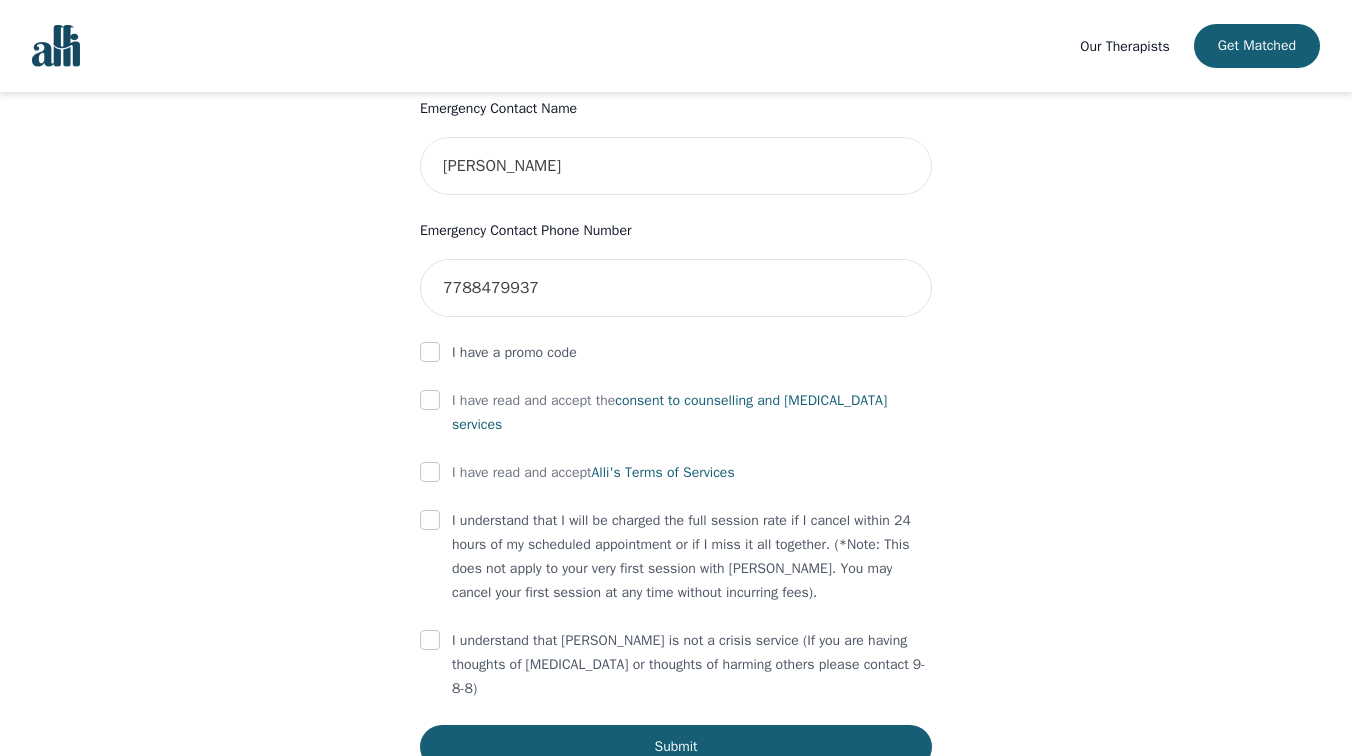 scroll, scrollTop: 1045, scrollLeft: 0, axis: vertical 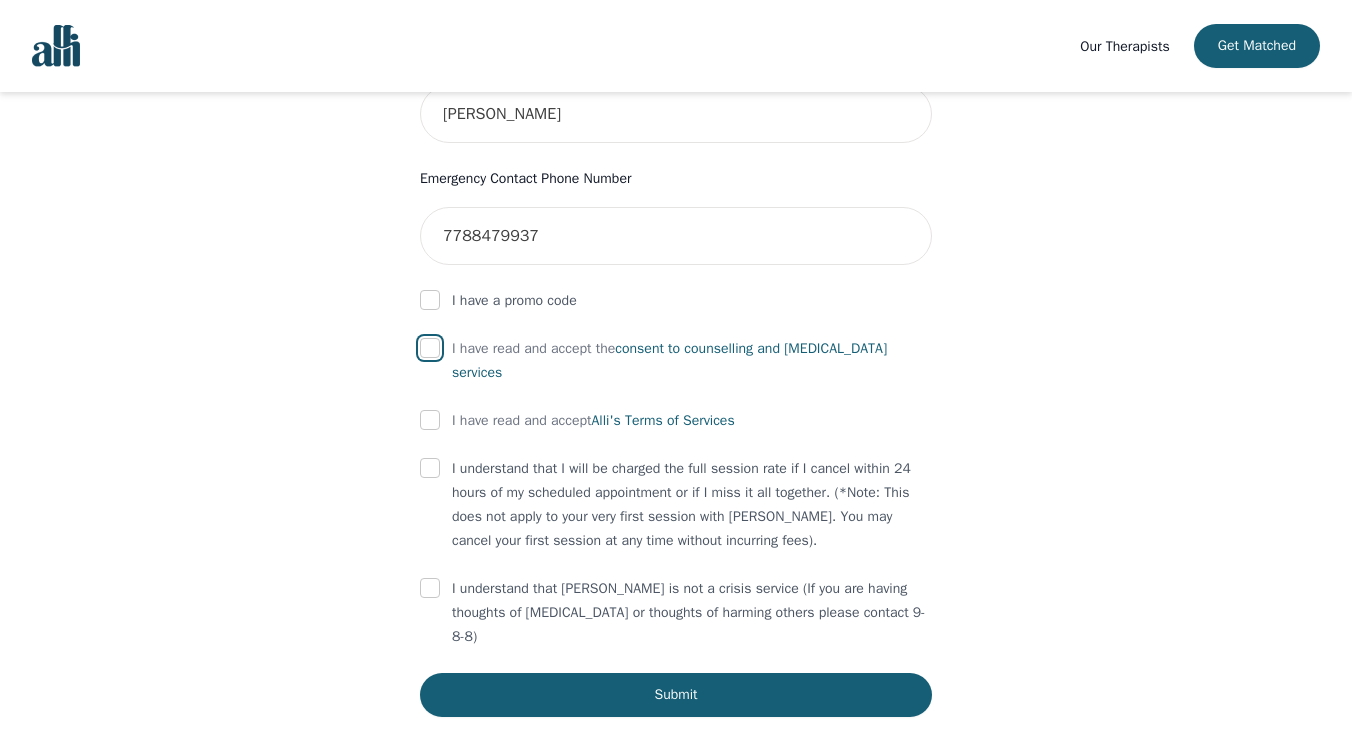 click at bounding box center (430, 348) 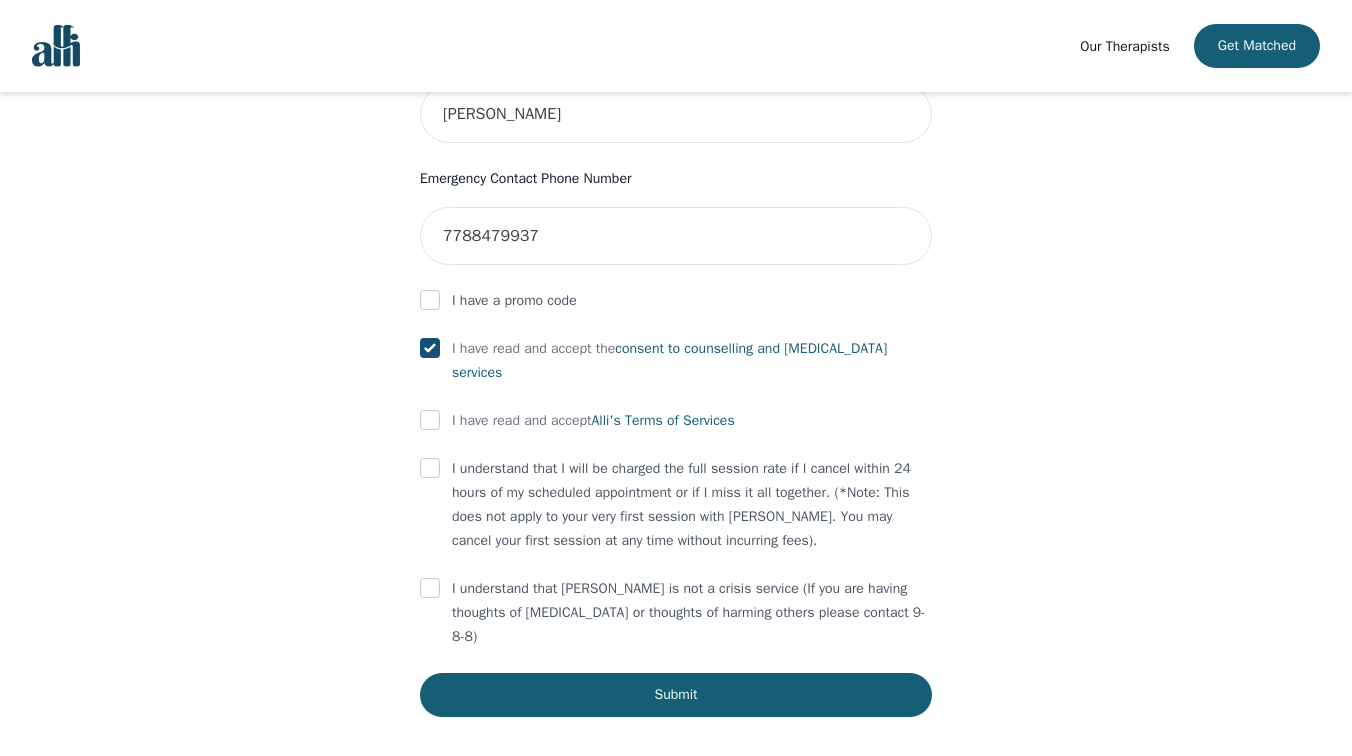 checkbox on "true" 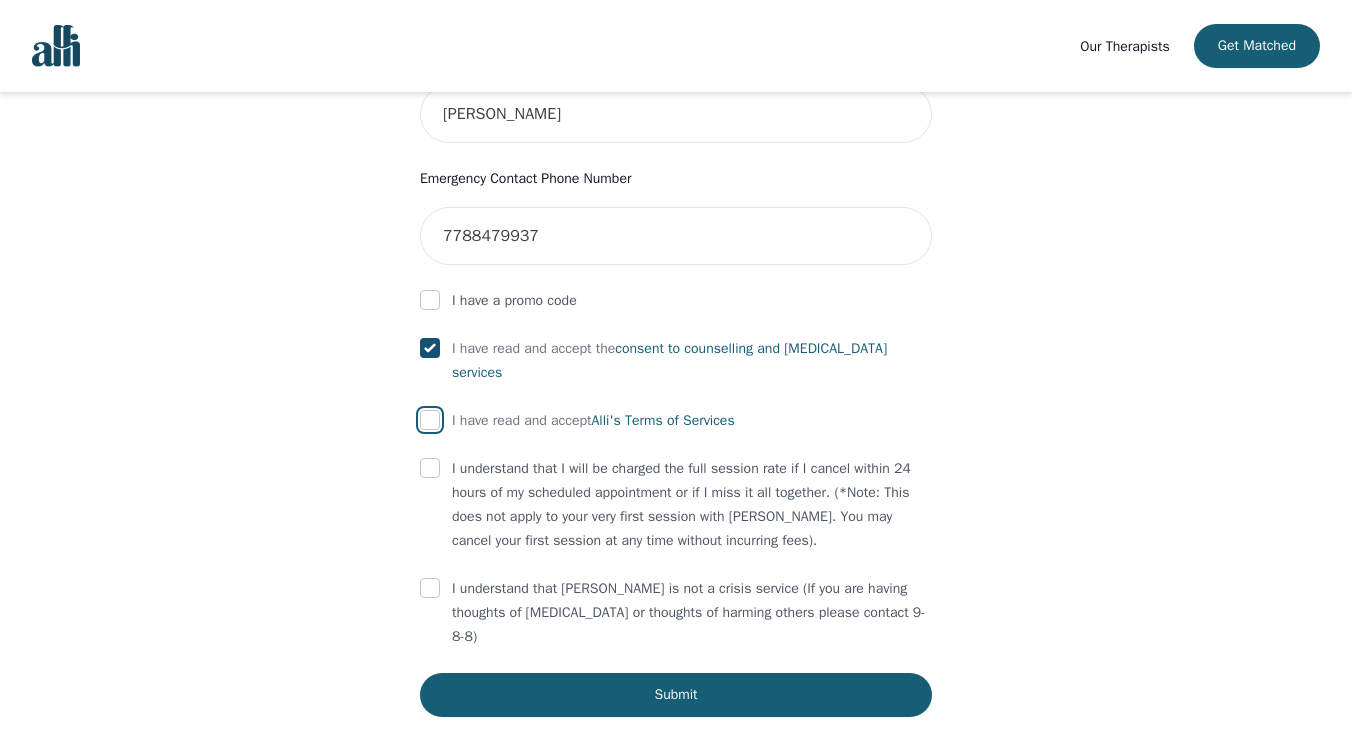 click at bounding box center [430, 420] 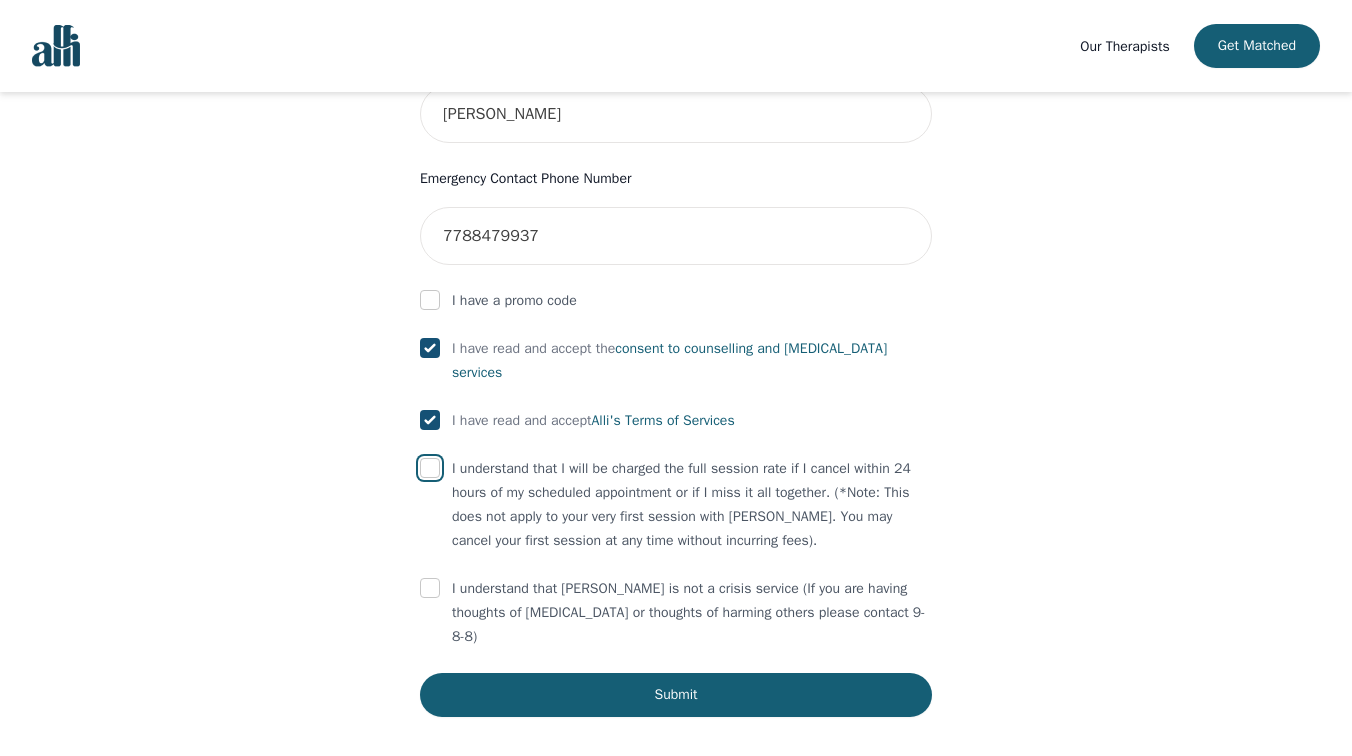 click at bounding box center [430, 468] 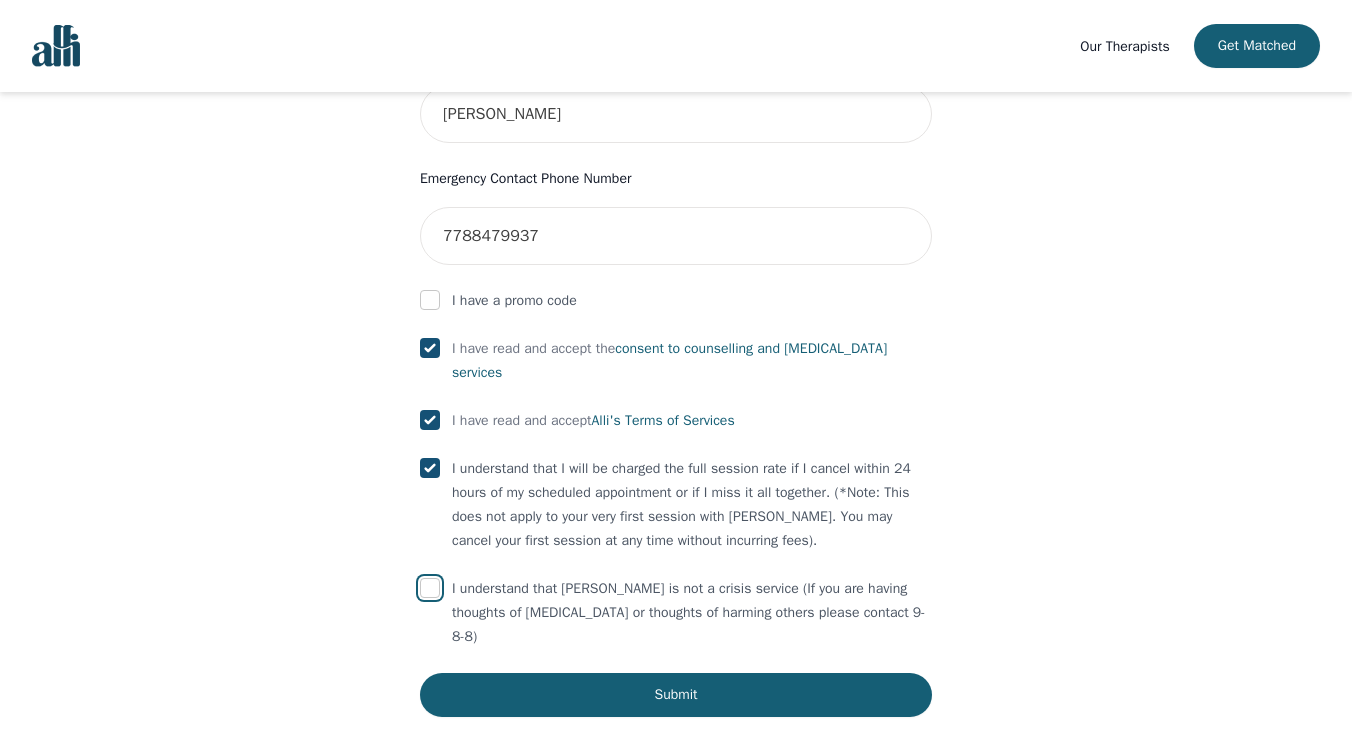 click at bounding box center (430, 588) 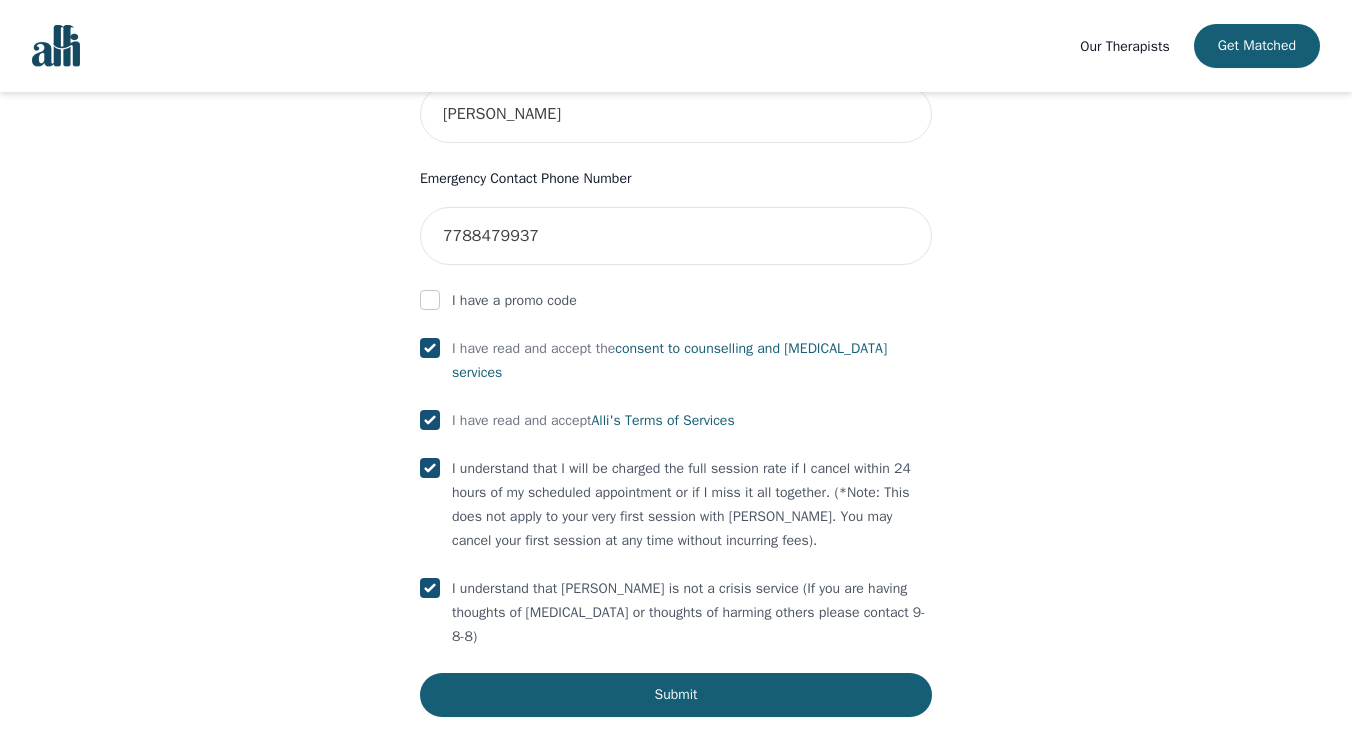 checkbox on "true" 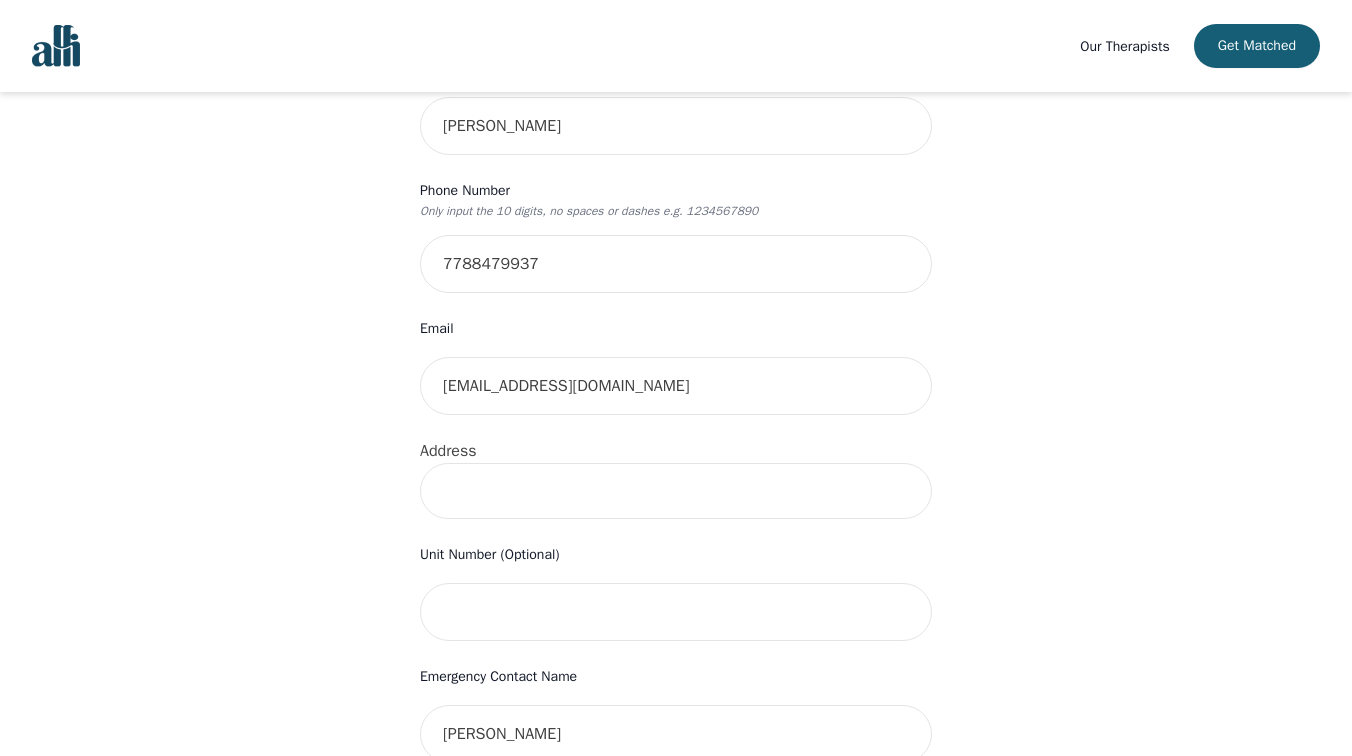 scroll, scrollTop: 427, scrollLeft: 0, axis: vertical 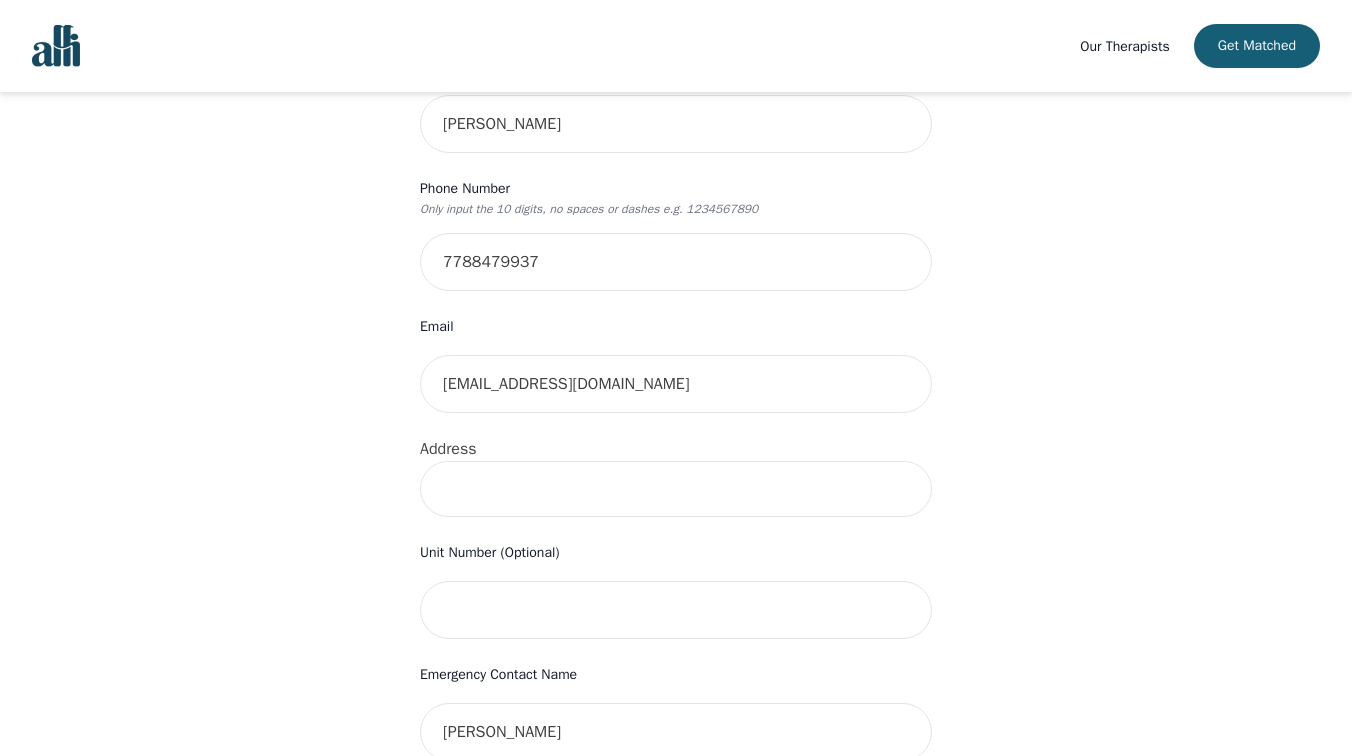 click at bounding box center (676, 489) 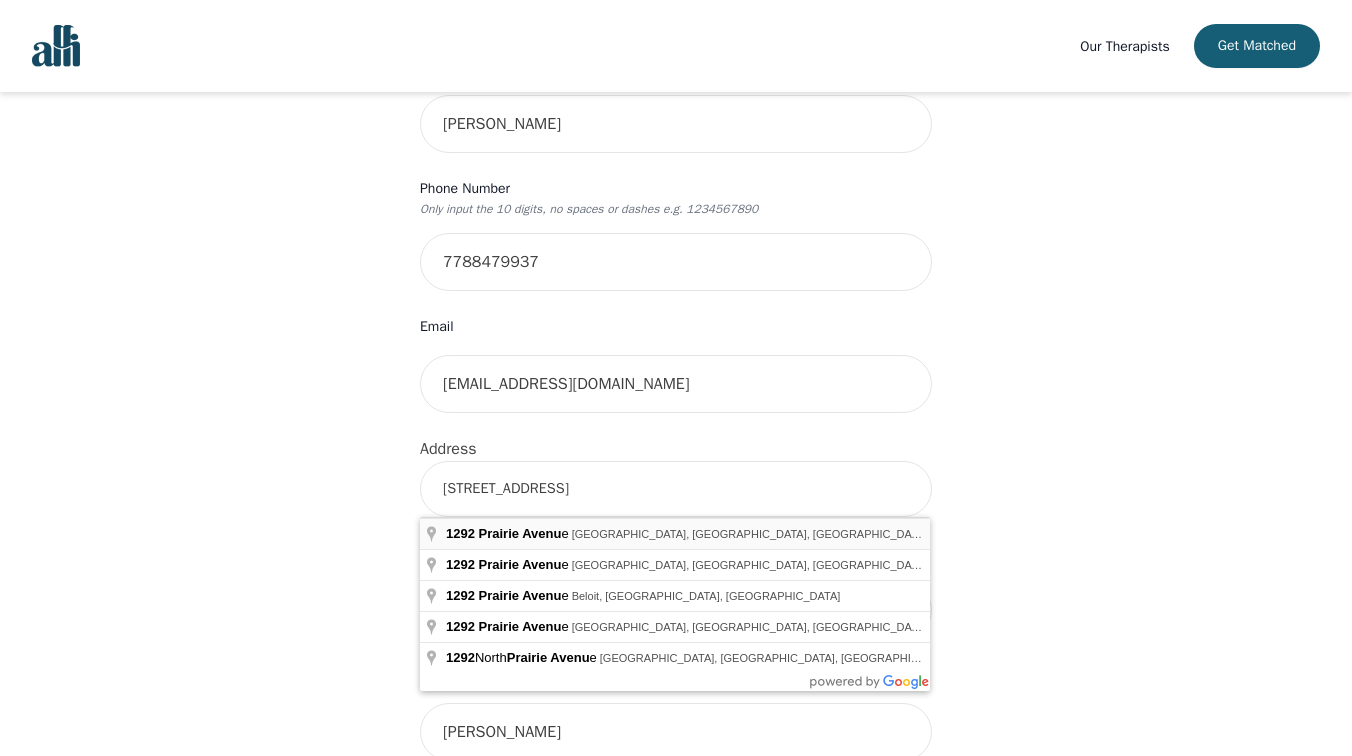 type on "[STREET_ADDRESS]" 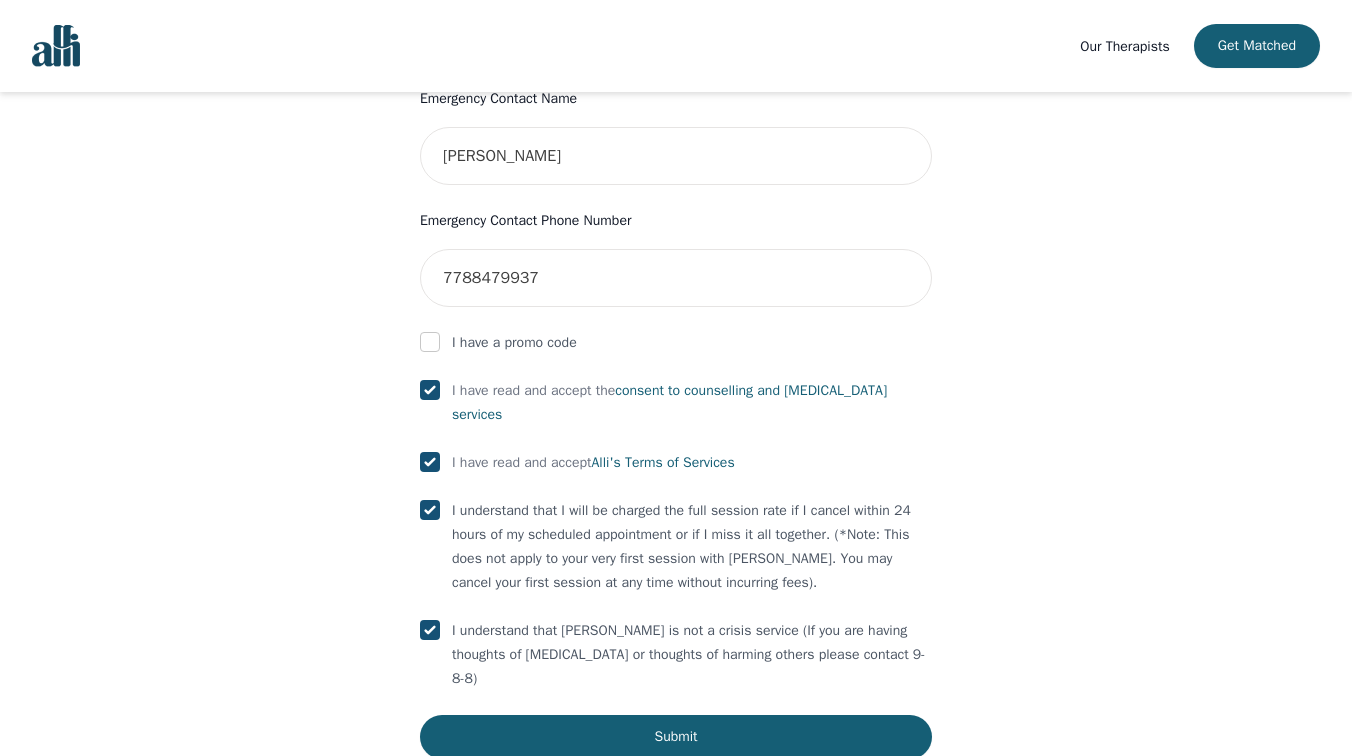 scroll, scrollTop: 1045, scrollLeft: 0, axis: vertical 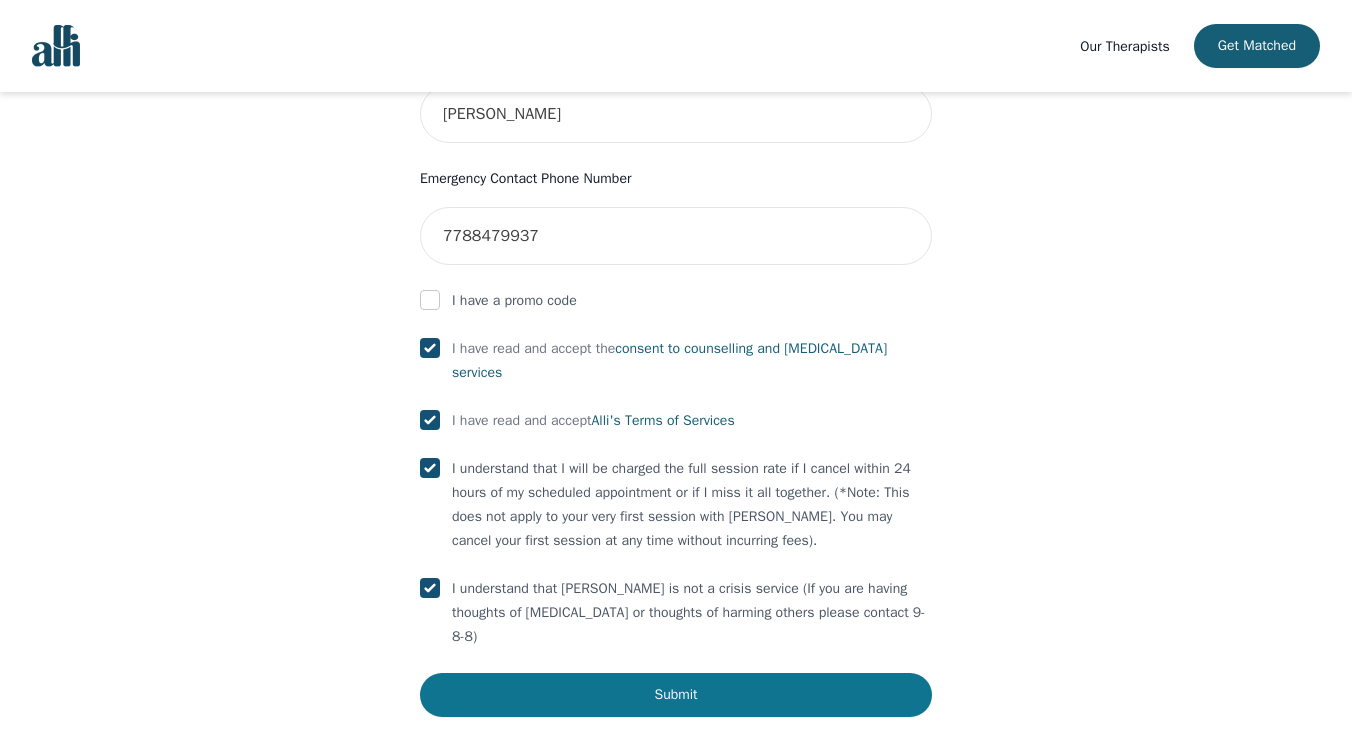 click on "Submit" at bounding box center [676, 695] 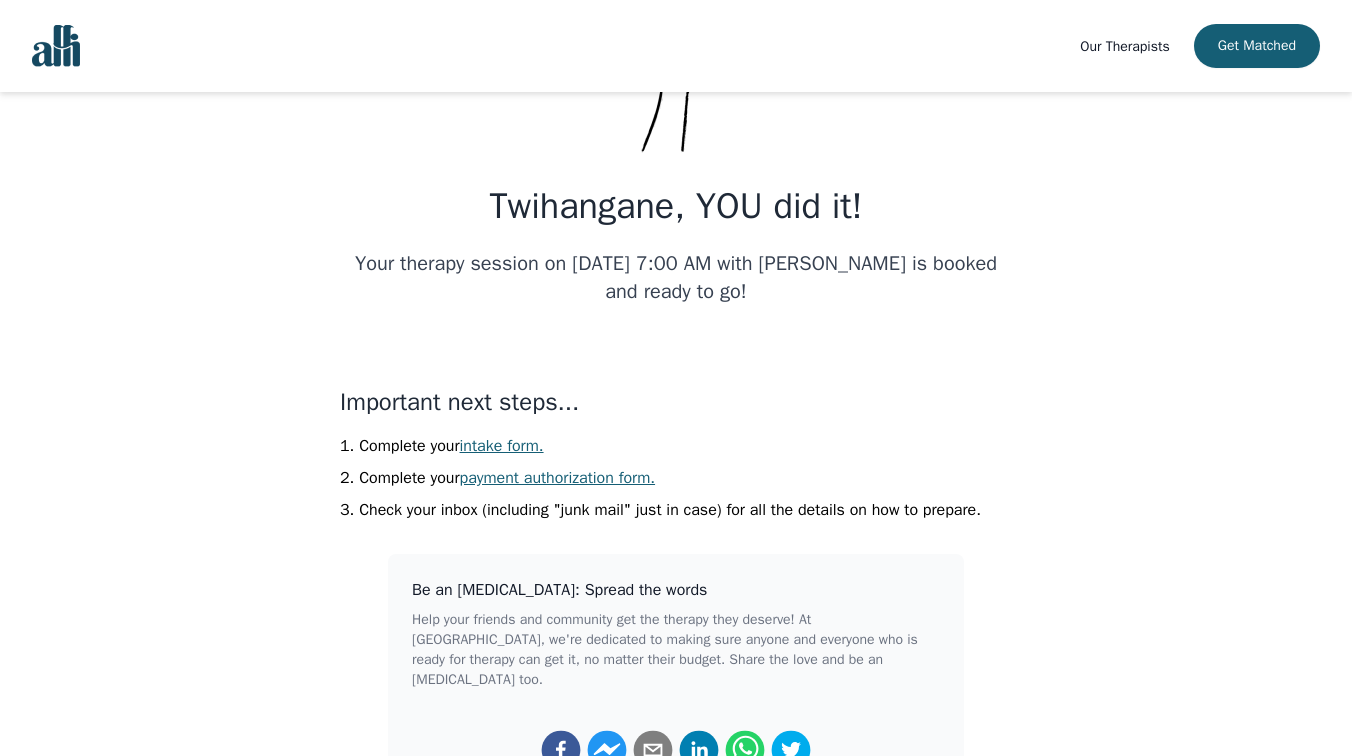 scroll, scrollTop: 208, scrollLeft: 0, axis: vertical 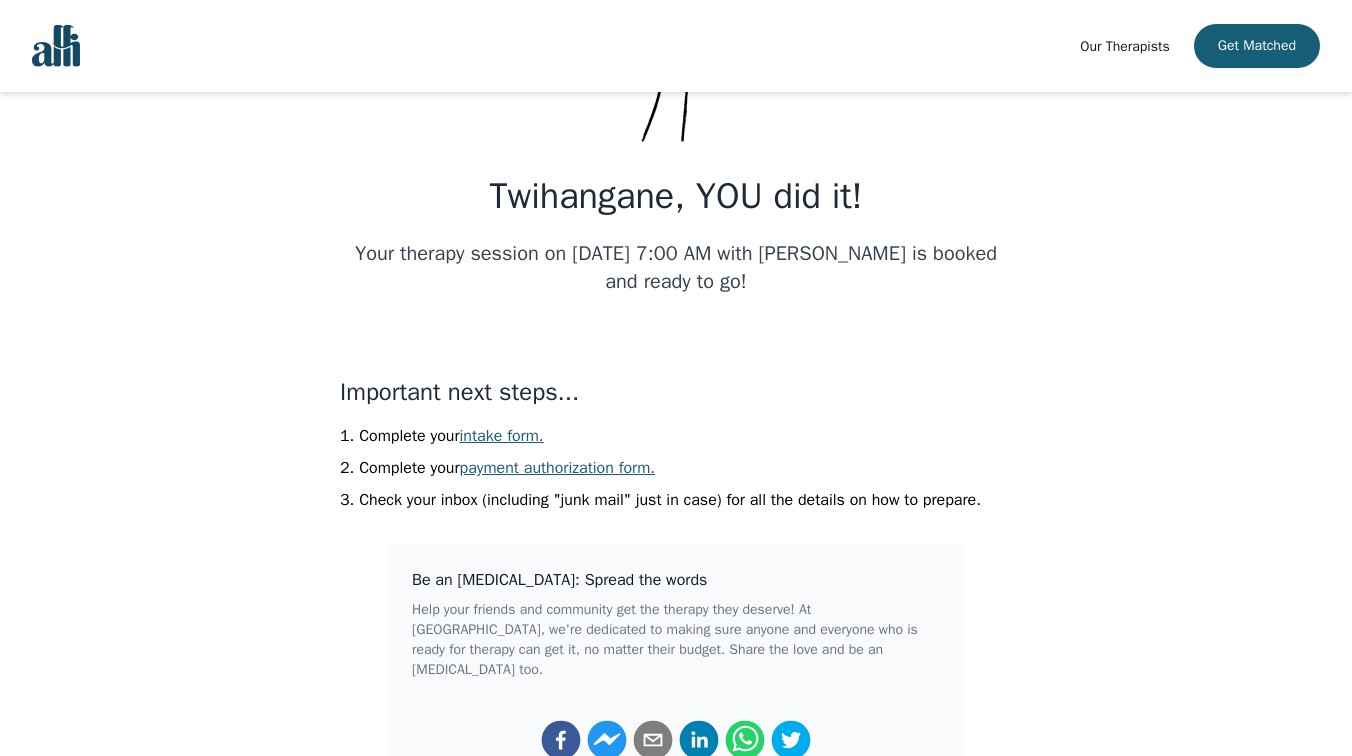 click on "intake form." at bounding box center (502, 436) 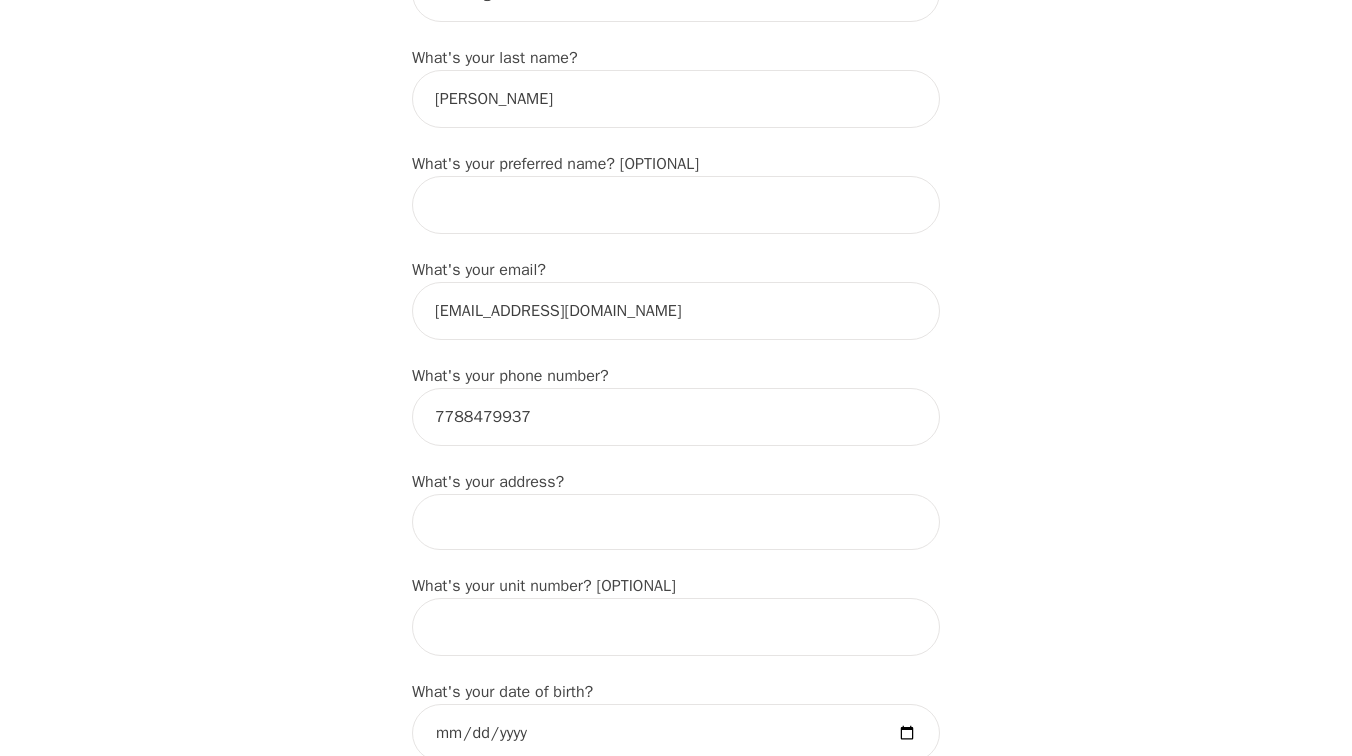 scroll, scrollTop: 425, scrollLeft: 0, axis: vertical 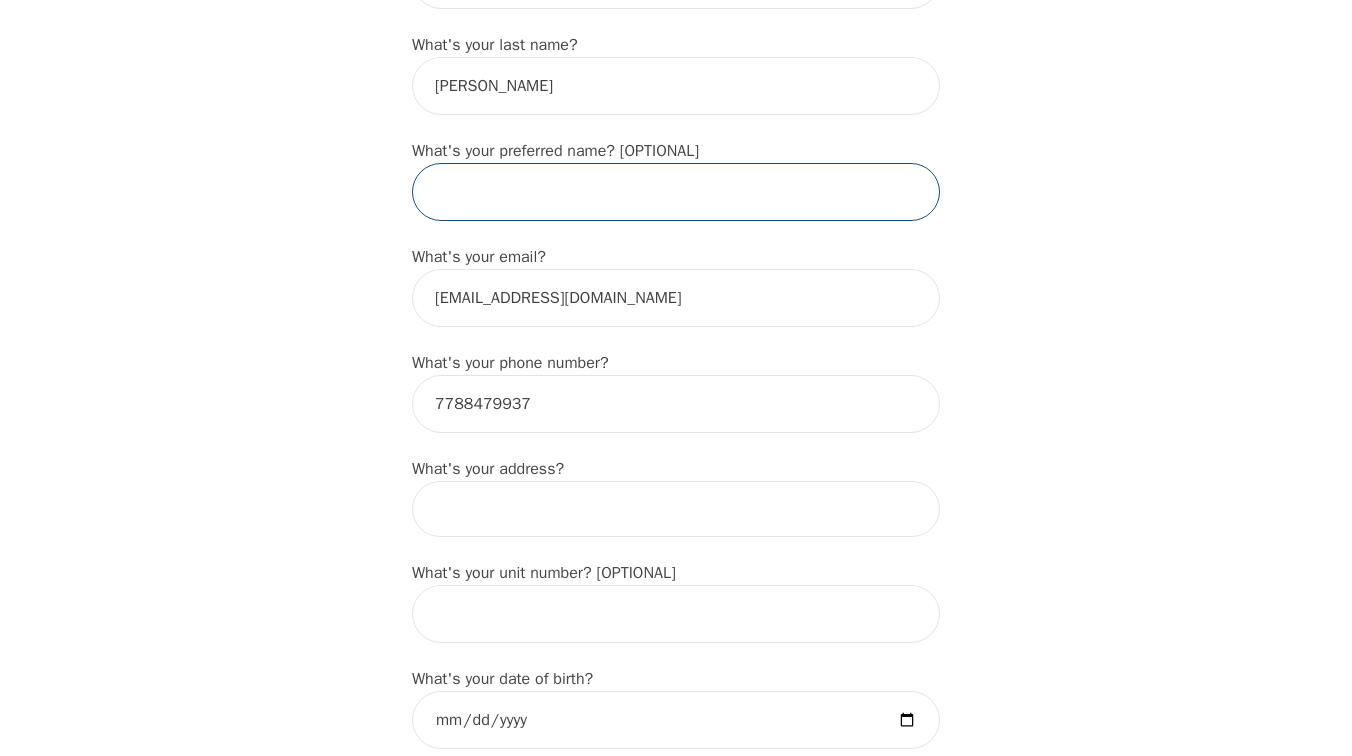 click at bounding box center (676, 192) 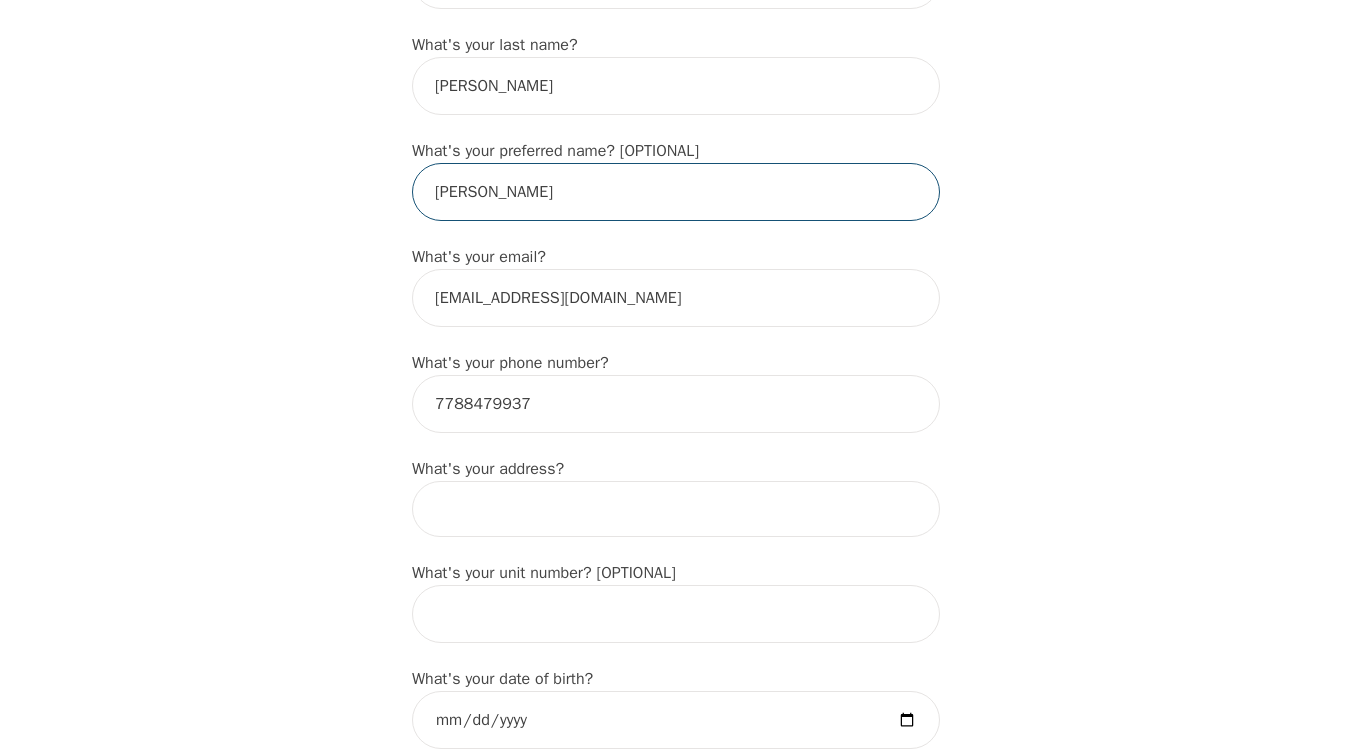 type on "[PERSON_NAME]" 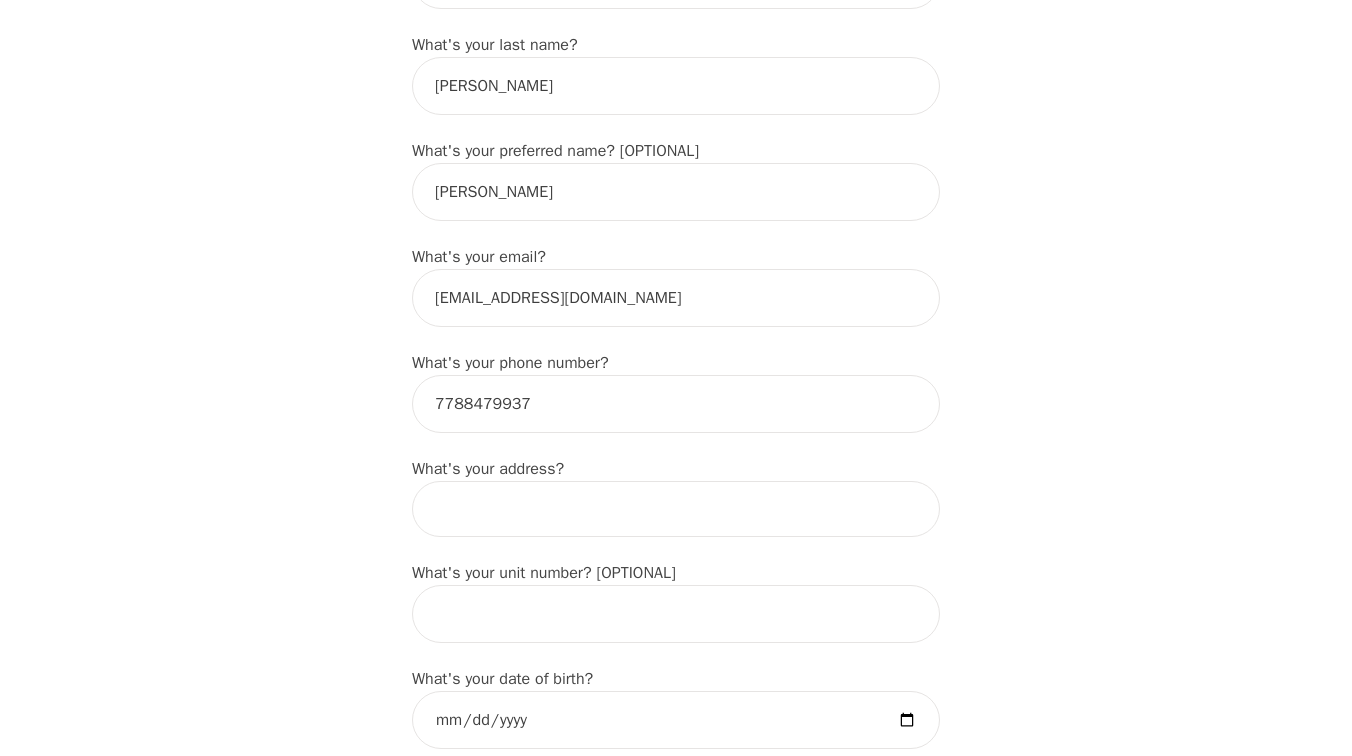 click at bounding box center [676, 509] 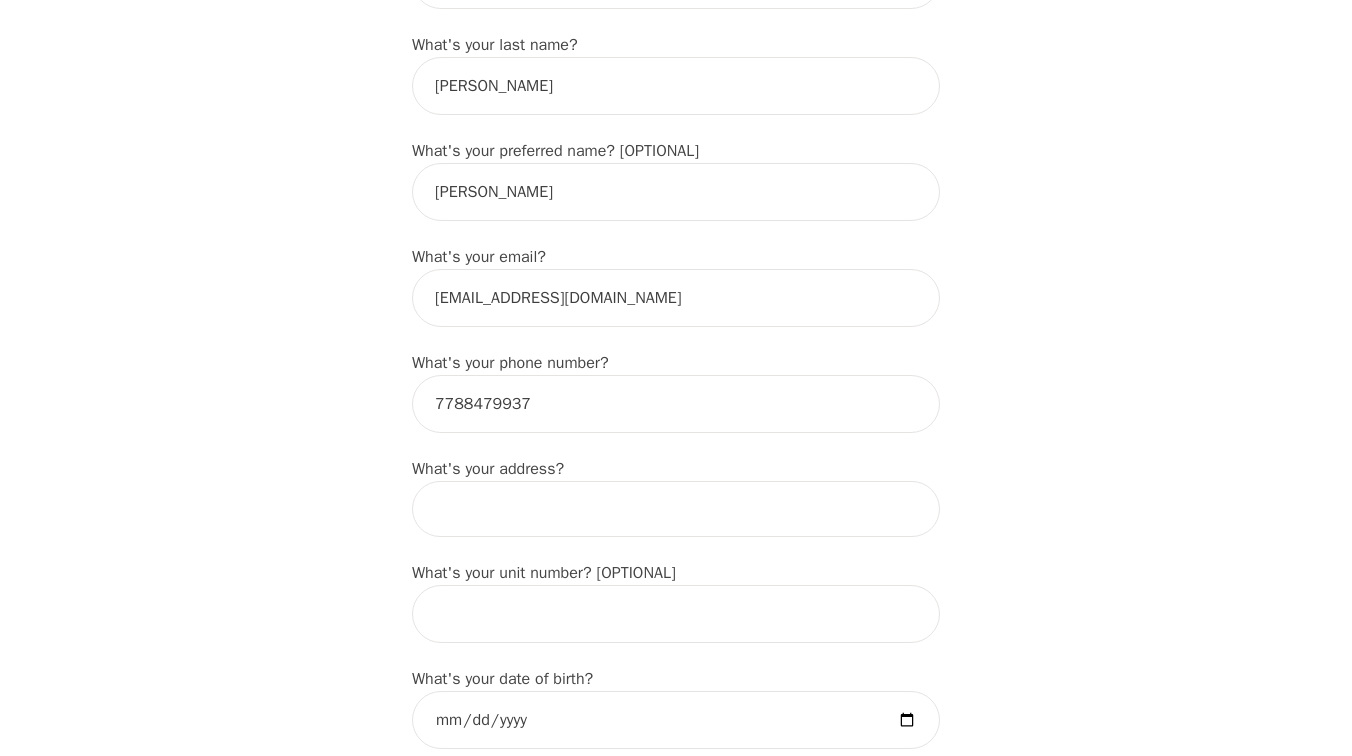 click at bounding box center (676, 509) 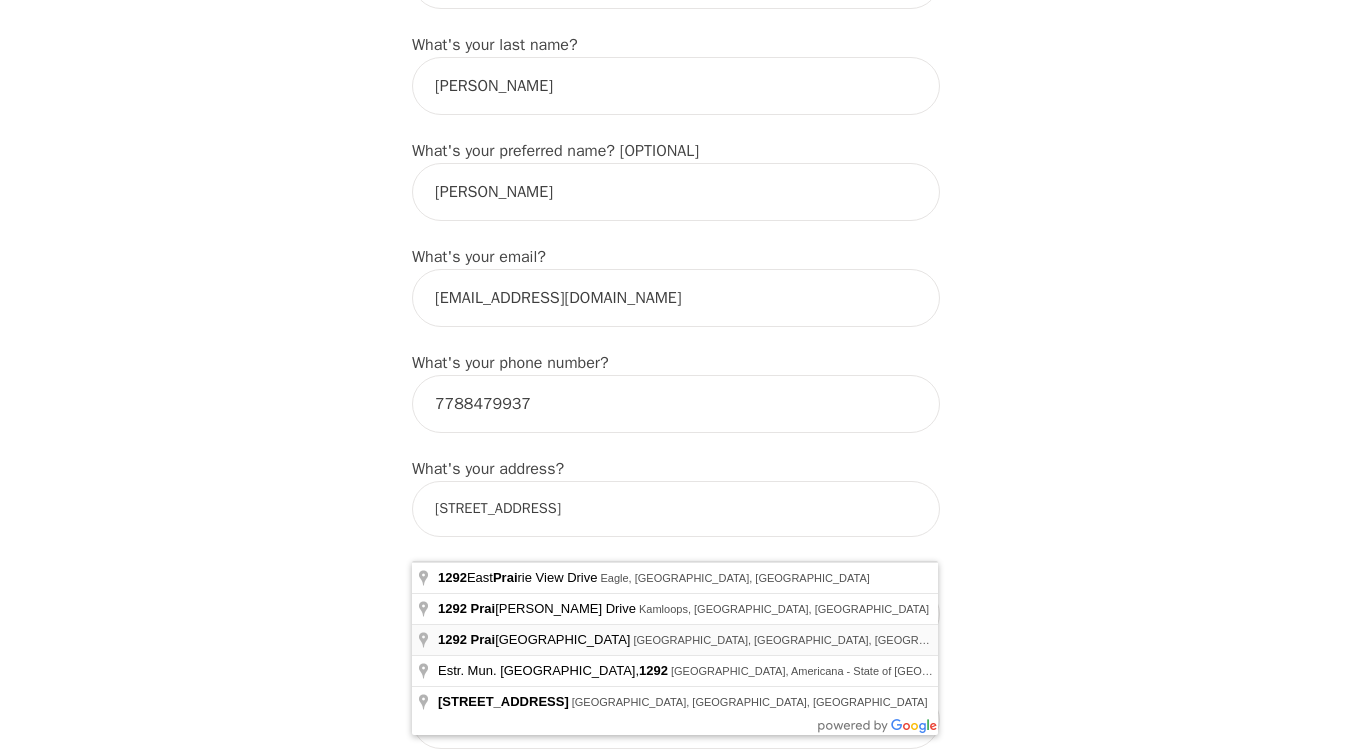 type on "[STREET_ADDRESS]" 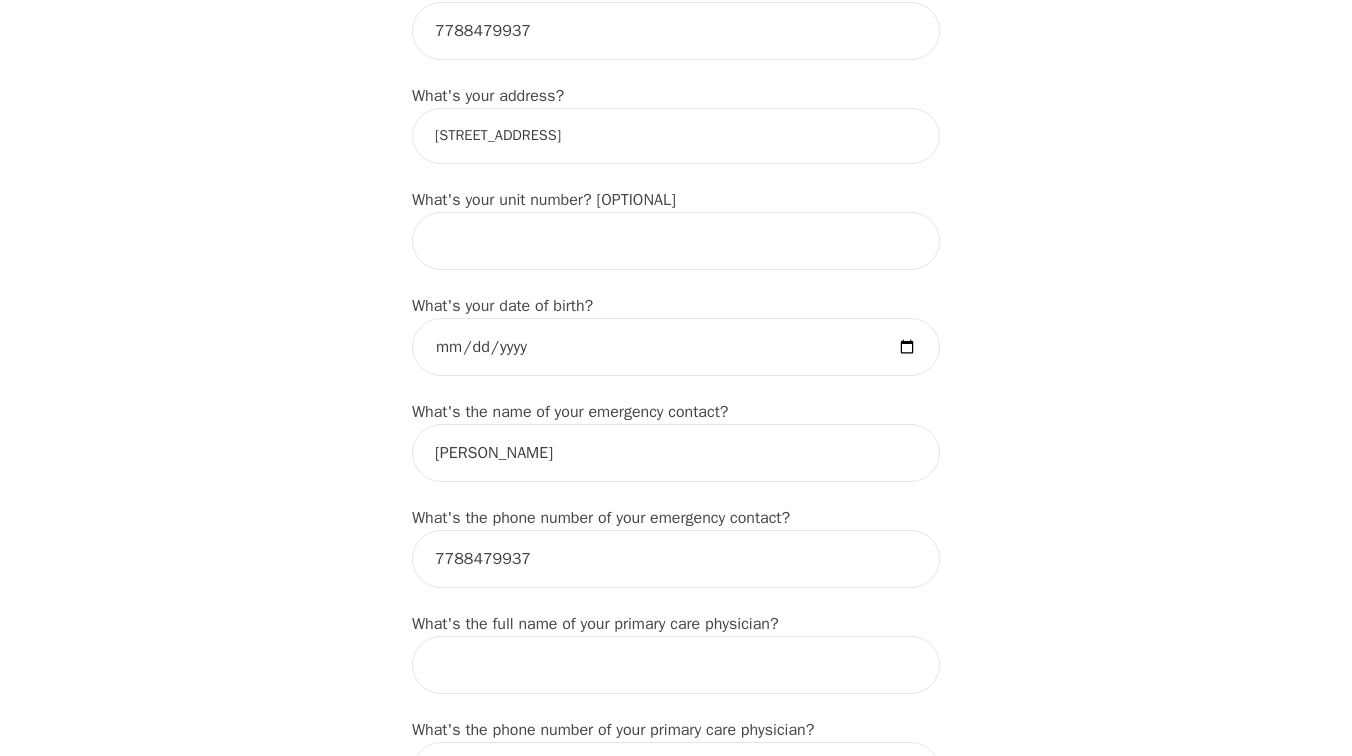 scroll, scrollTop: 882, scrollLeft: 0, axis: vertical 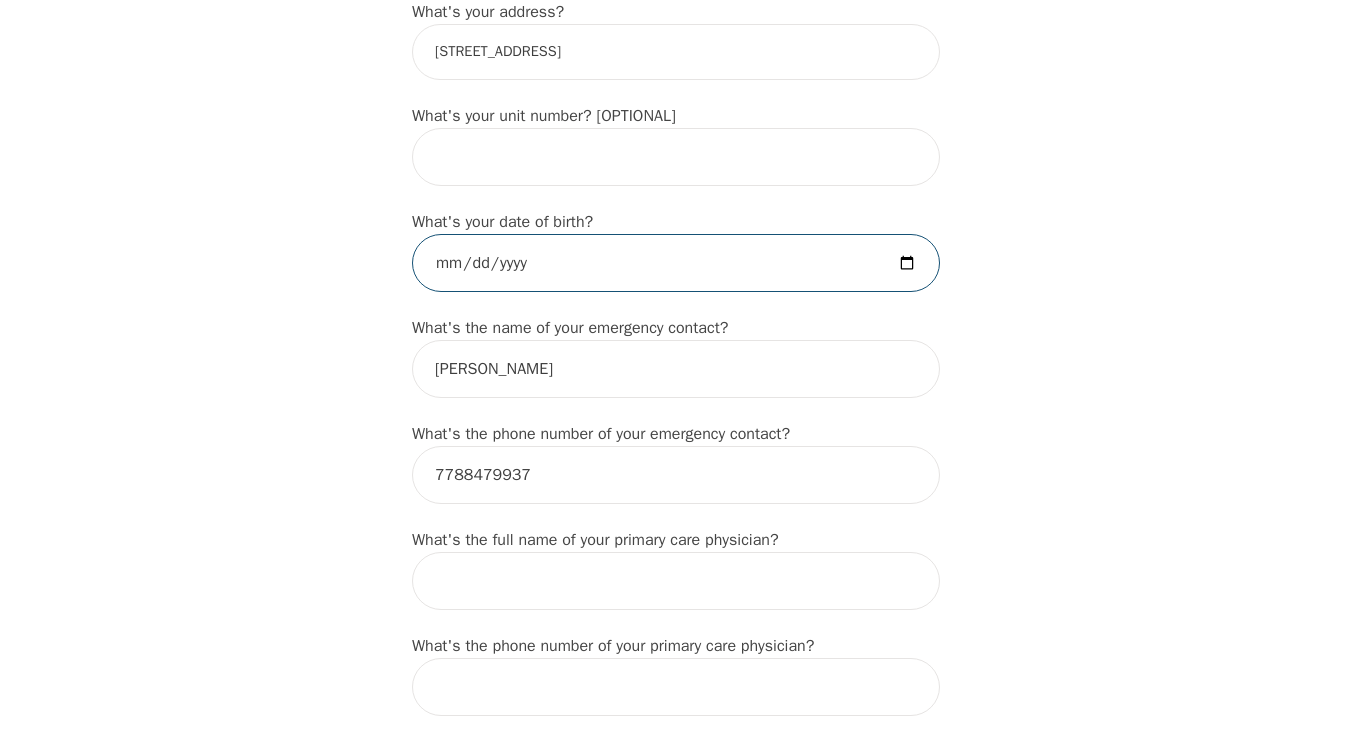 click at bounding box center (676, 263) 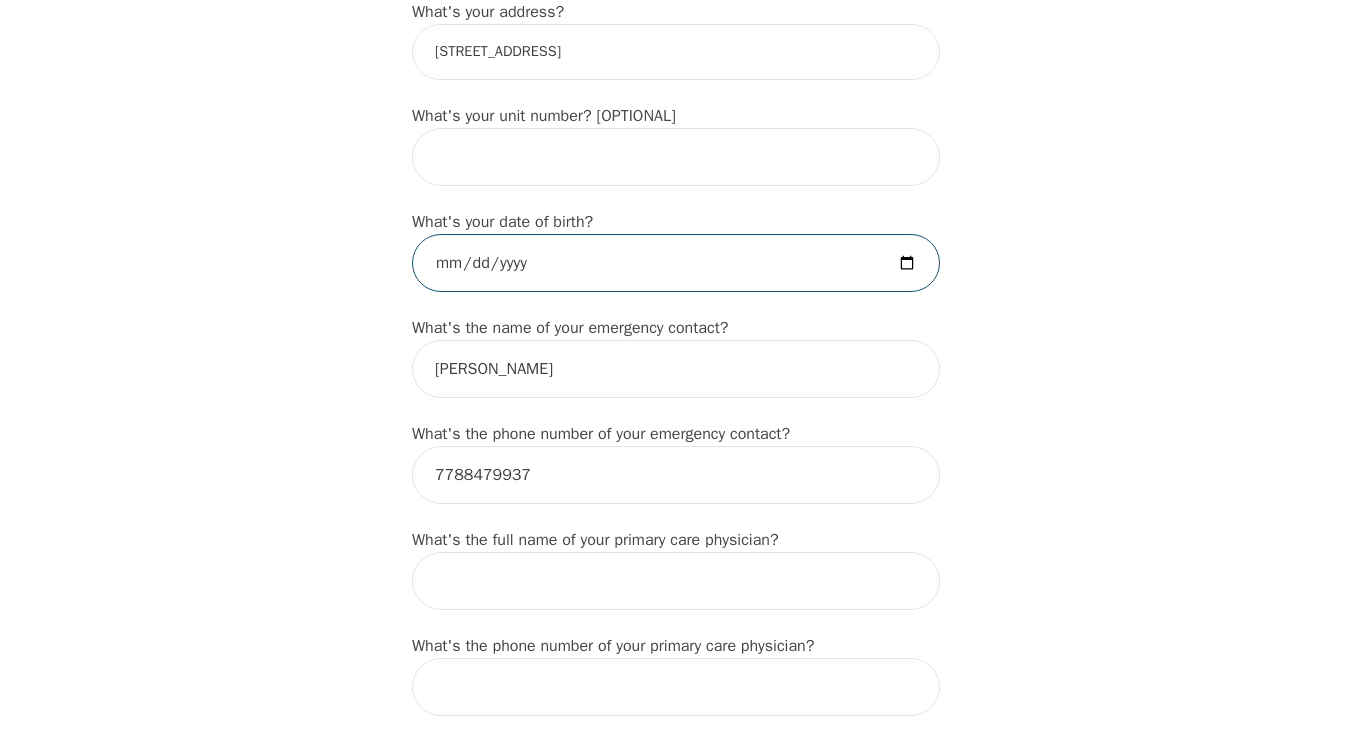 type on "[DATE]" 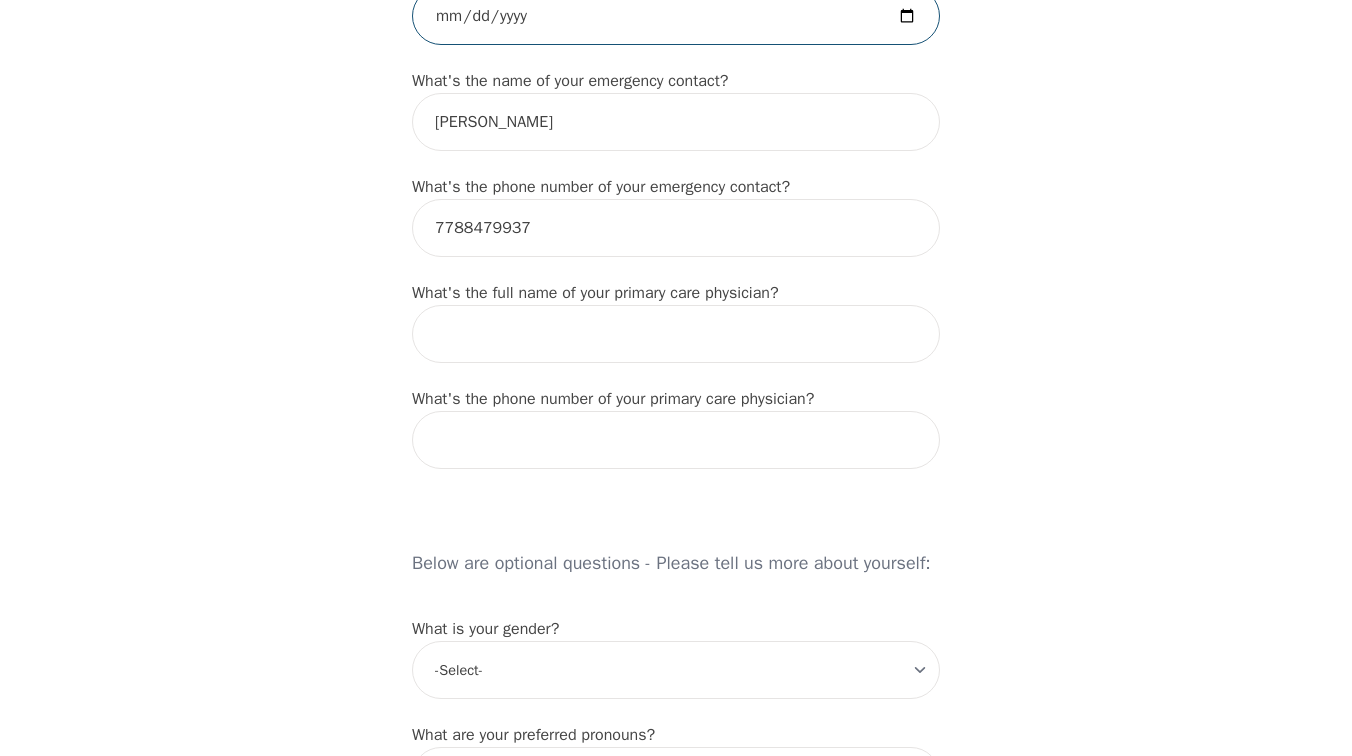 scroll, scrollTop: 1138, scrollLeft: 0, axis: vertical 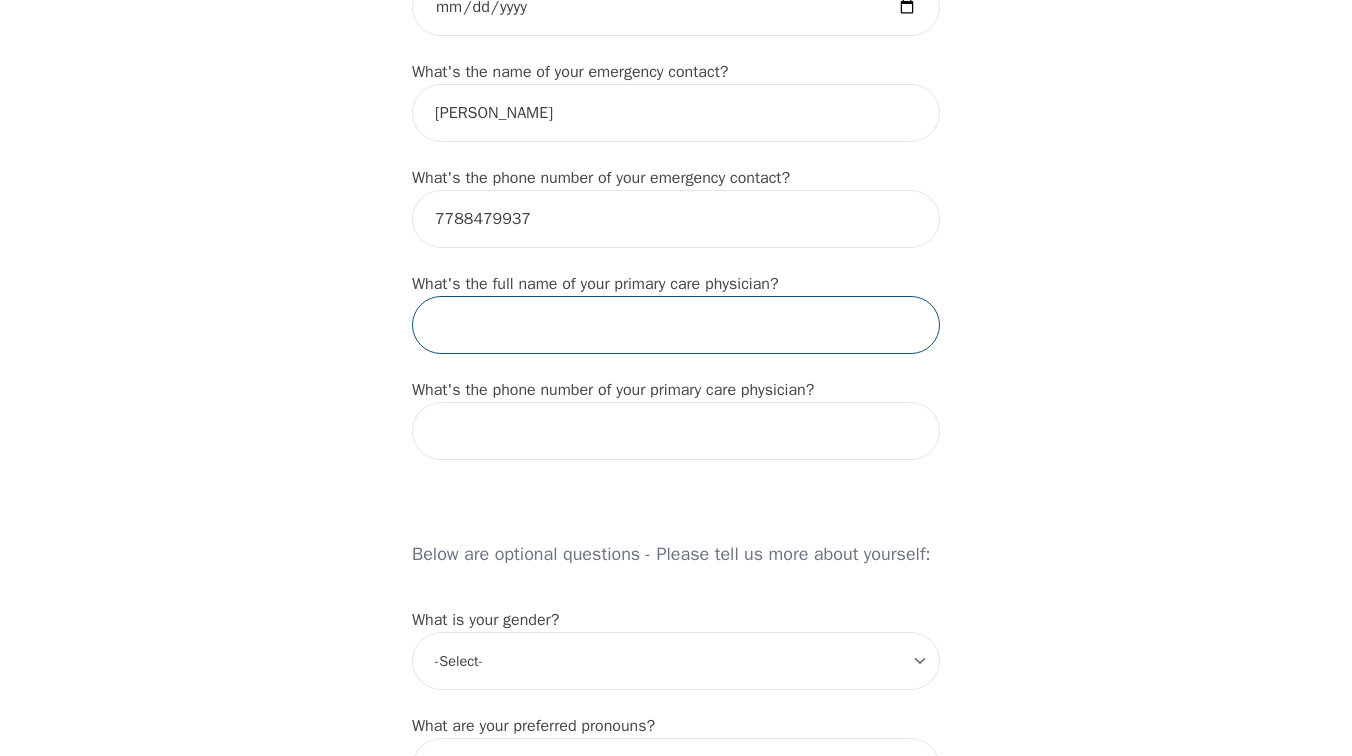 click at bounding box center [676, 325] 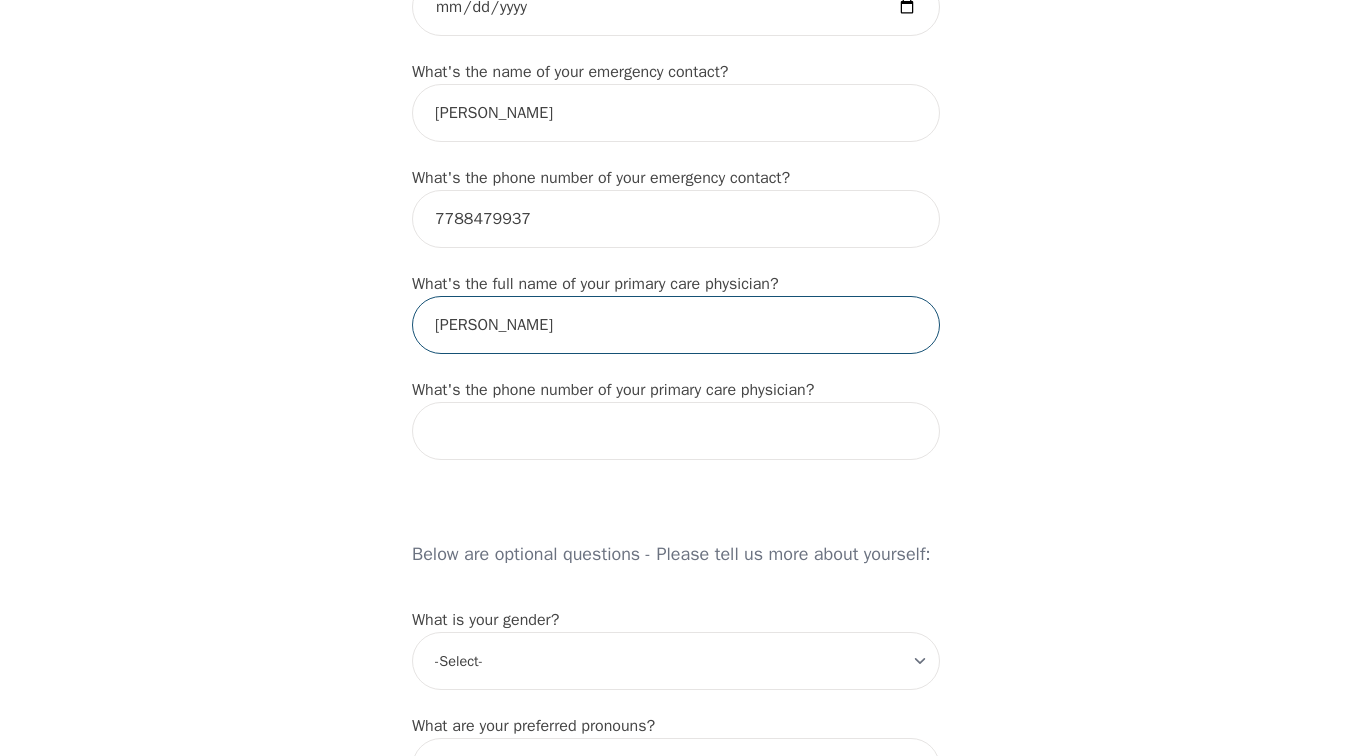 click on "[PERSON_NAME]" at bounding box center [676, 325] 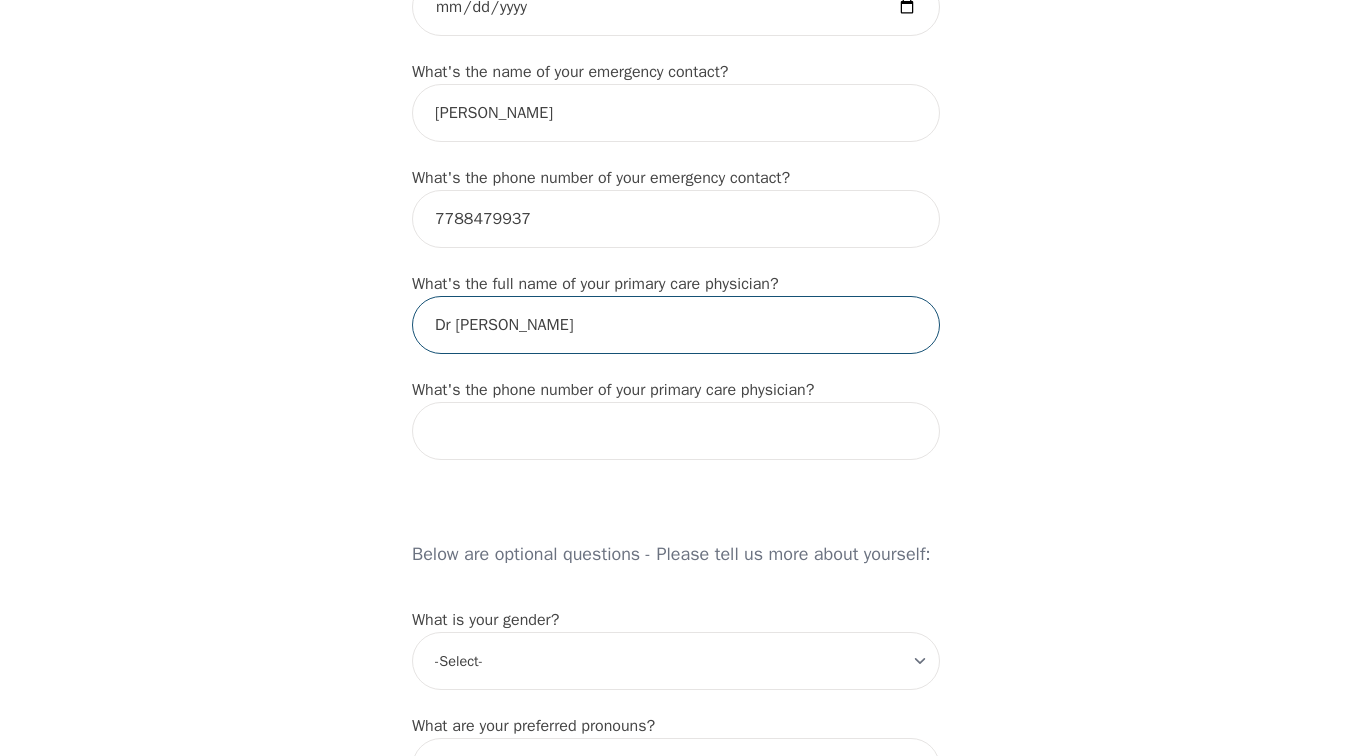 type on "Dr [PERSON_NAME]" 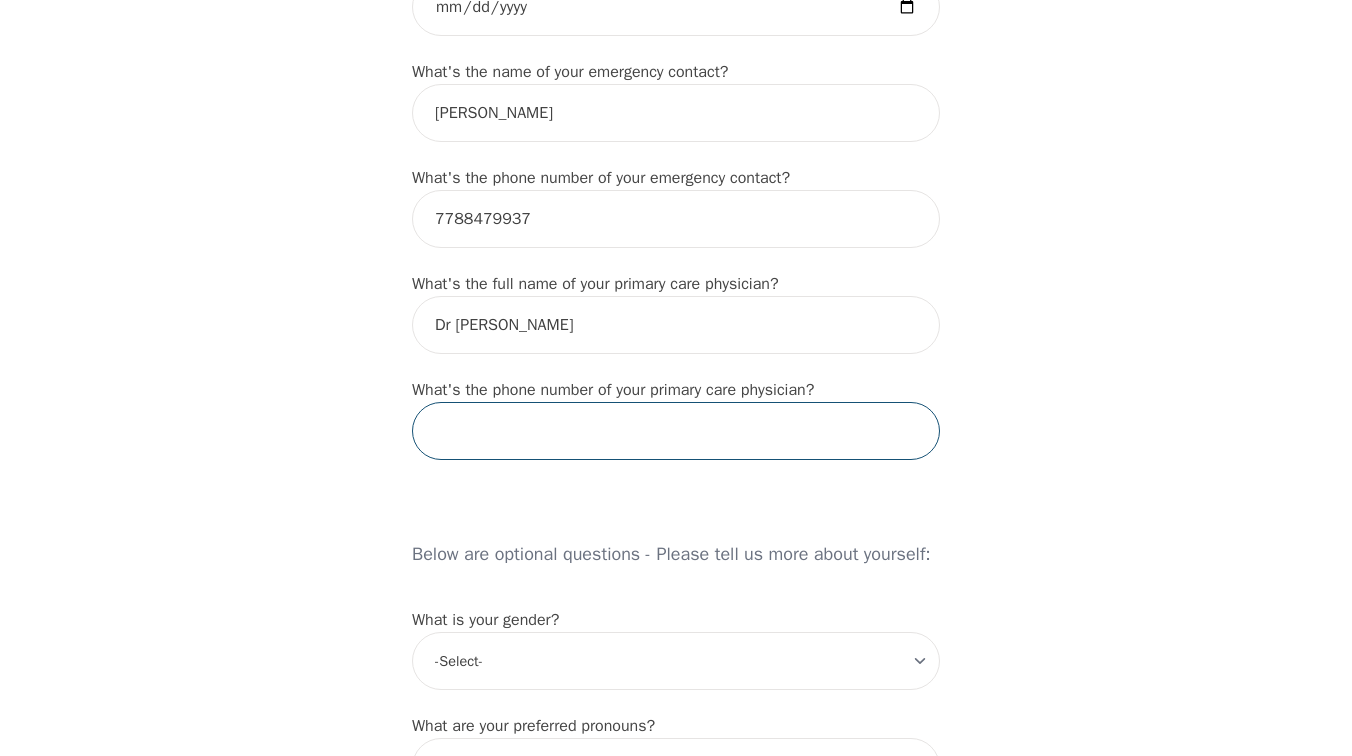 click at bounding box center [676, 431] 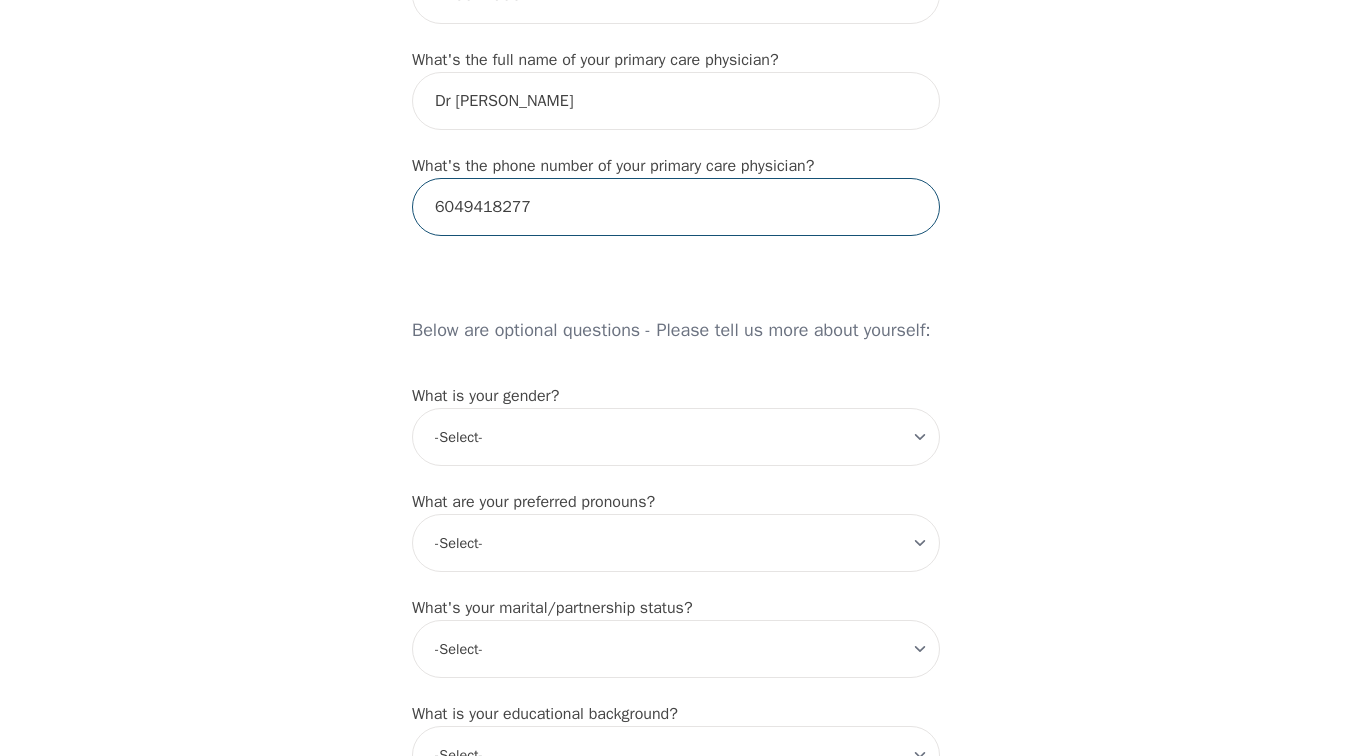 scroll, scrollTop: 1426, scrollLeft: 0, axis: vertical 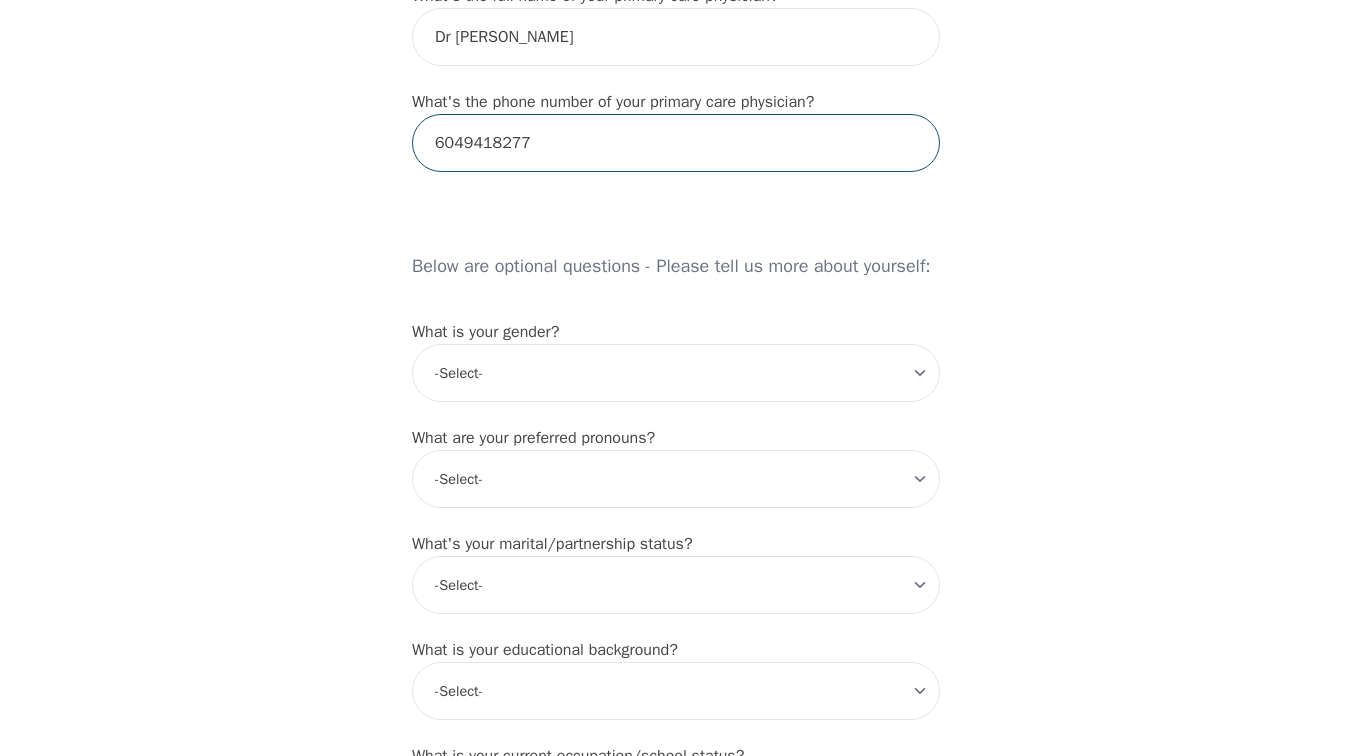 type on "6049418277" 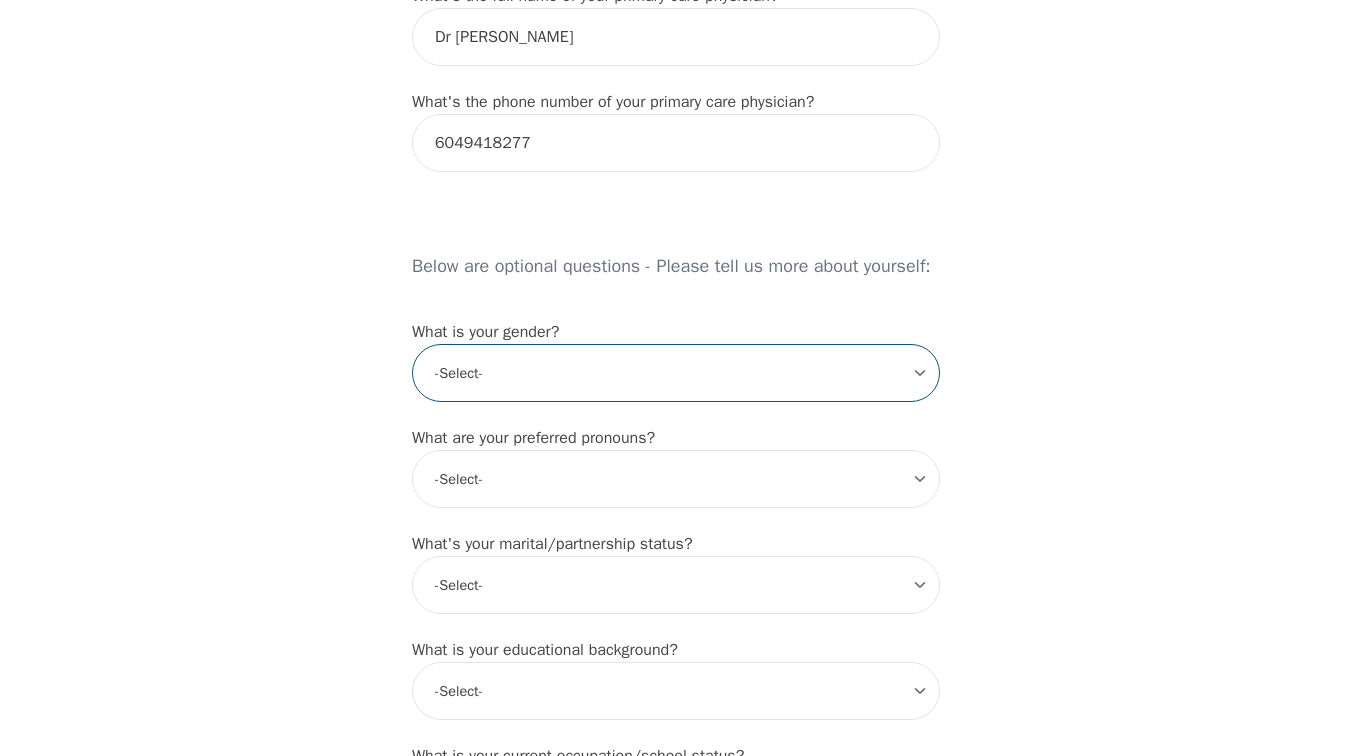 click on "-Select- [DEMOGRAPHIC_DATA] [DEMOGRAPHIC_DATA] [DEMOGRAPHIC_DATA] [DEMOGRAPHIC_DATA] [DEMOGRAPHIC_DATA] prefer_not_to_say" at bounding box center (676, 373) 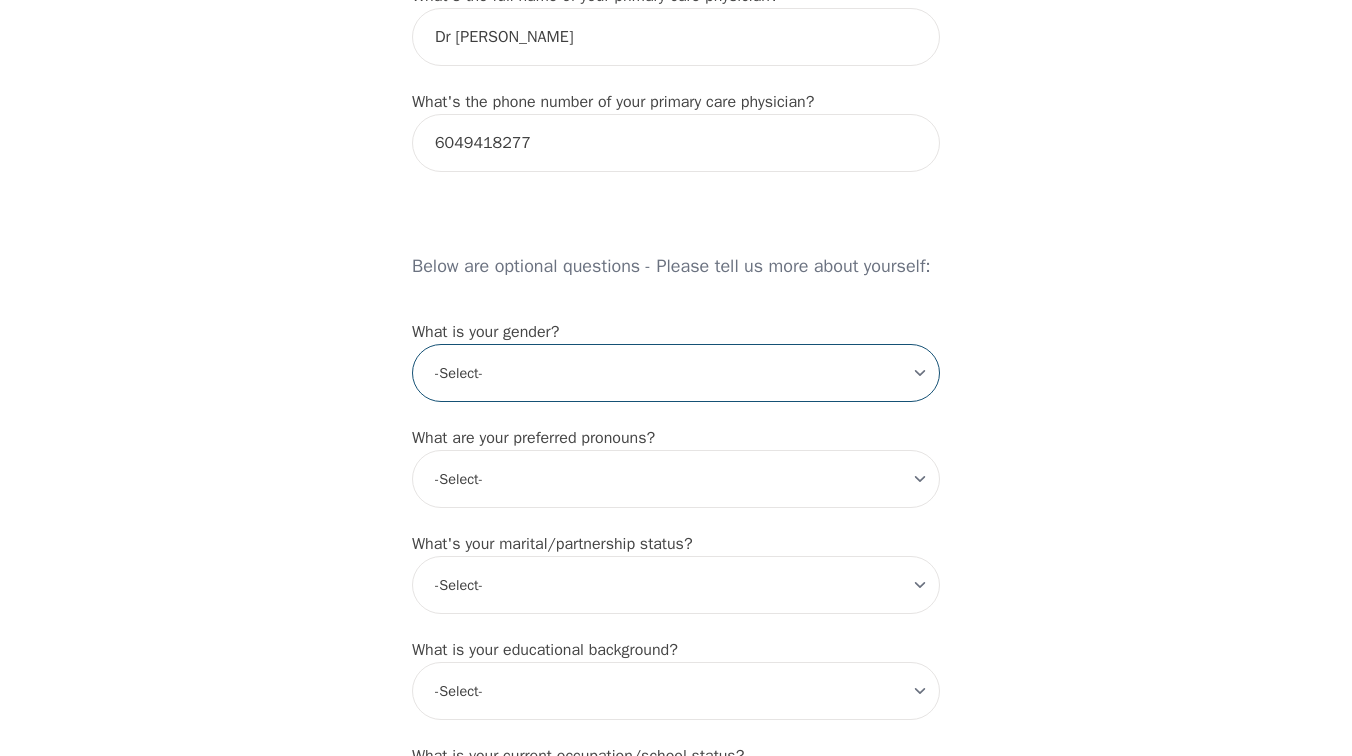 select on "[DEMOGRAPHIC_DATA]" 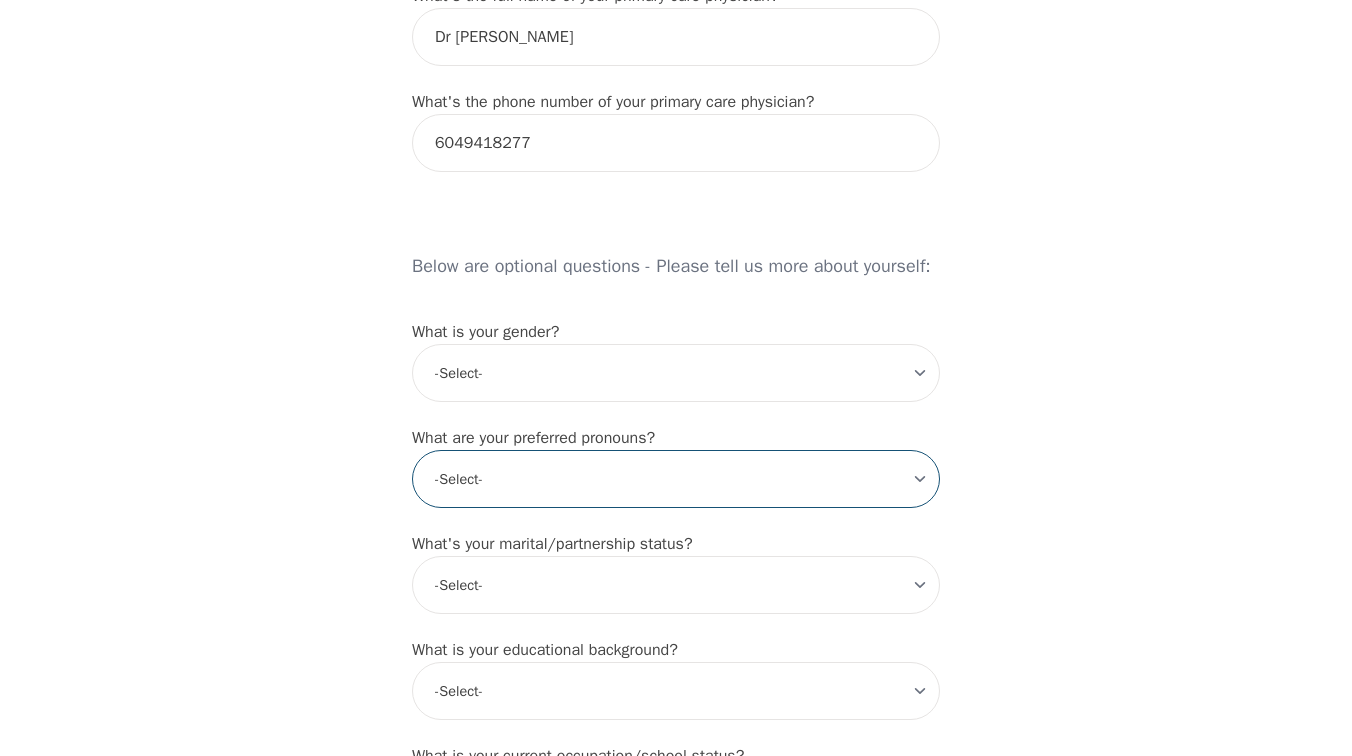 click on "-Select- he/him she/her they/them ze/zir xe/xem ey/em ve/ver tey/ter e/e per/per prefer_not_to_say" at bounding box center [676, 479] 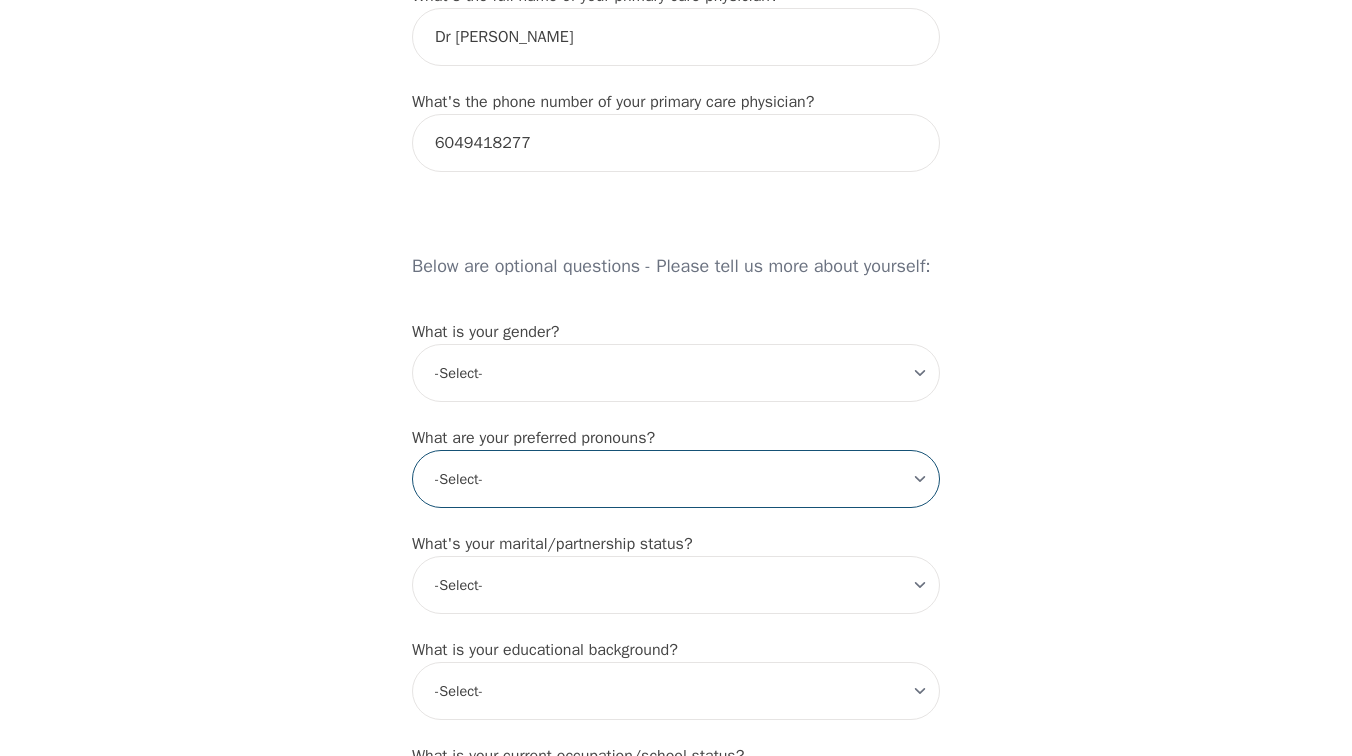 select on "he/him" 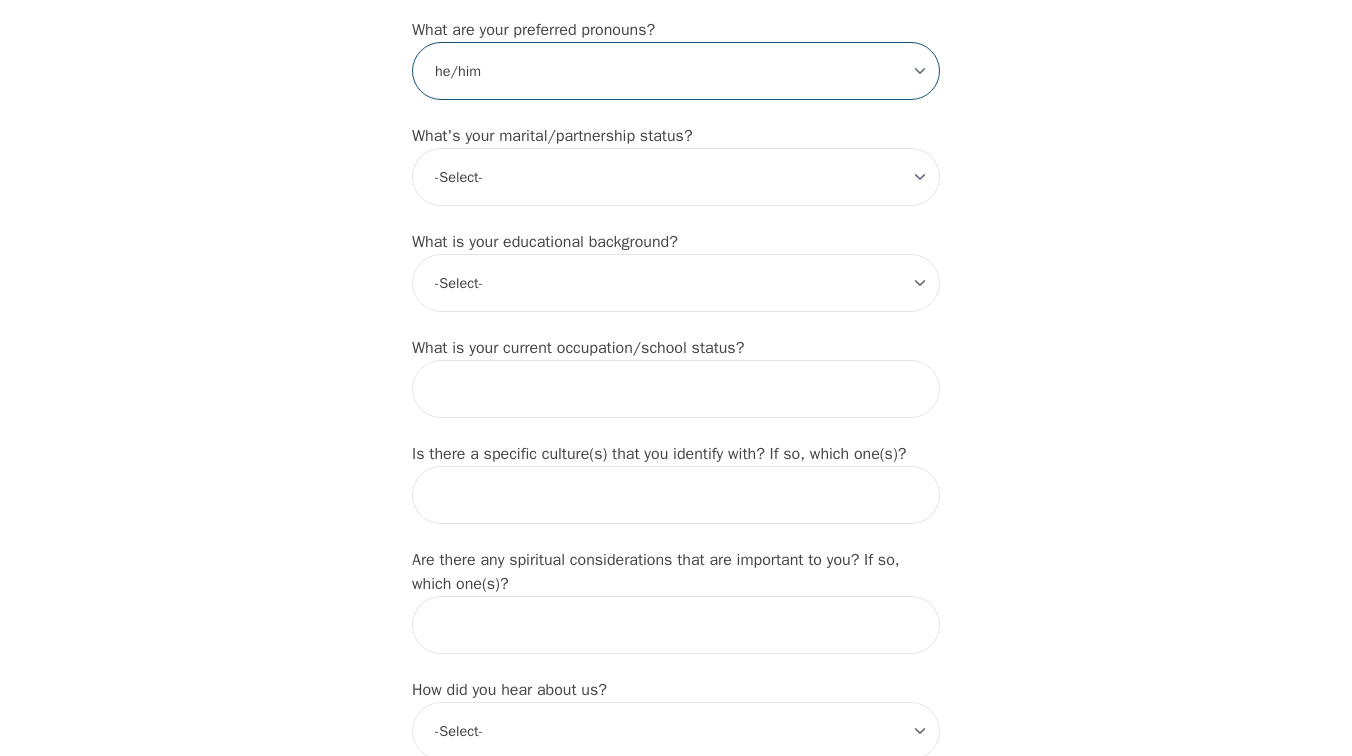 scroll, scrollTop: 1820, scrollLeft: 0, axis: vertical 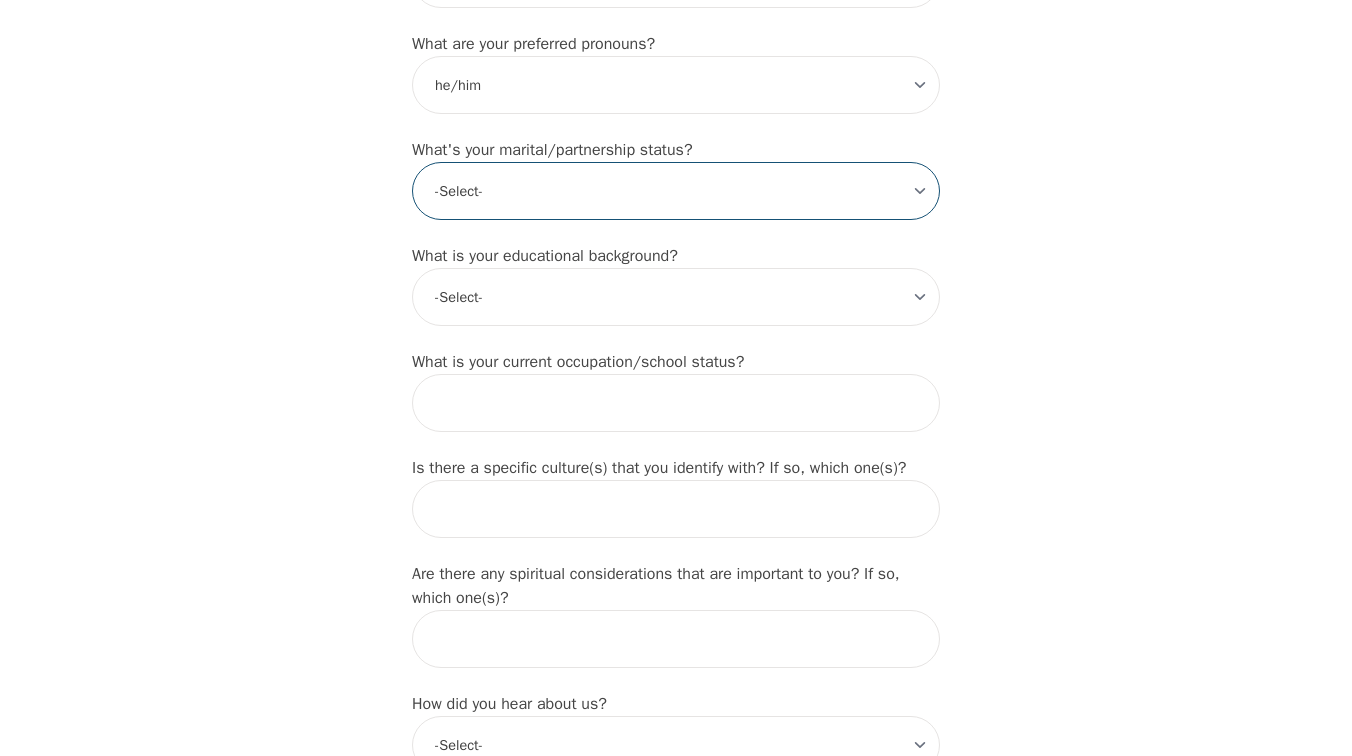 click on "-Select- Single Partnered Married Common Law Widowed Separated Divorced" at bounding box center (676, 191) 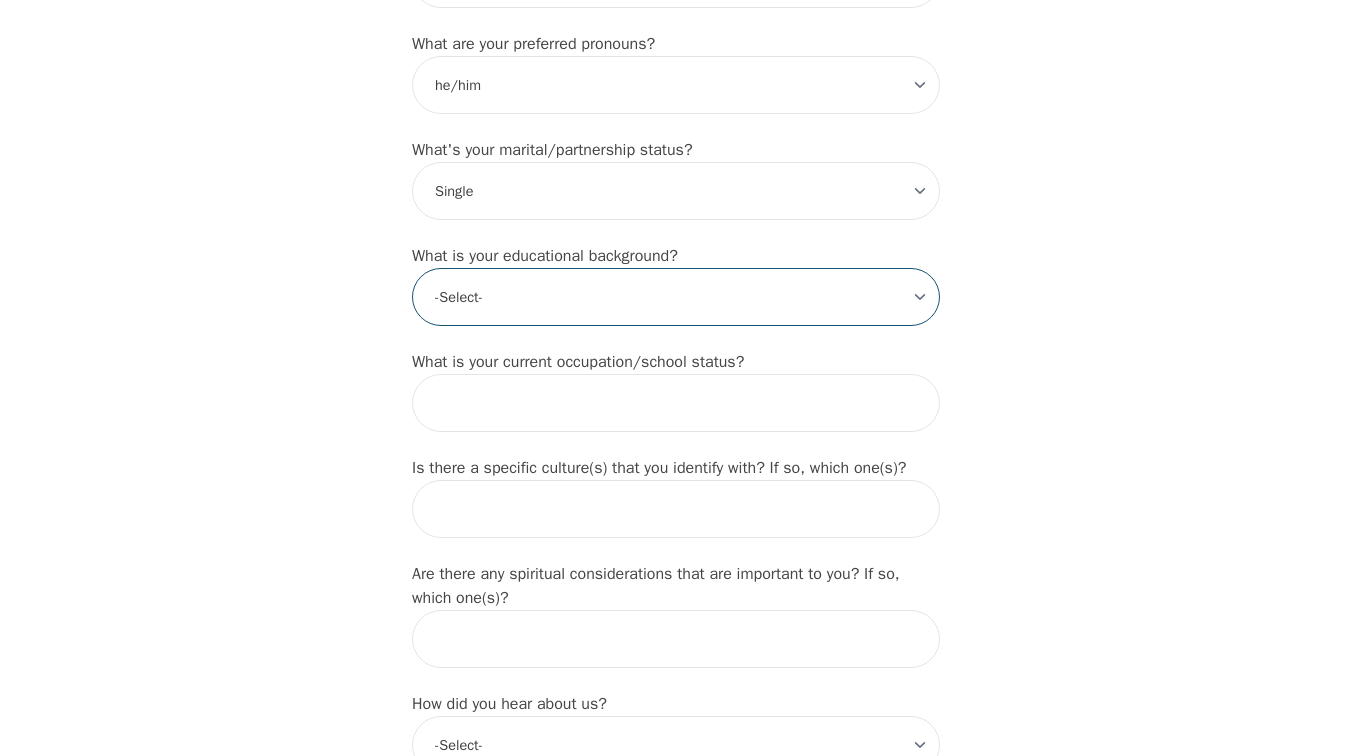 click on "-Select- Less than high school High school Associate degree Bachelor degree Master's degree Professional degree Doctorial degree" at bounding box center [676, 297] 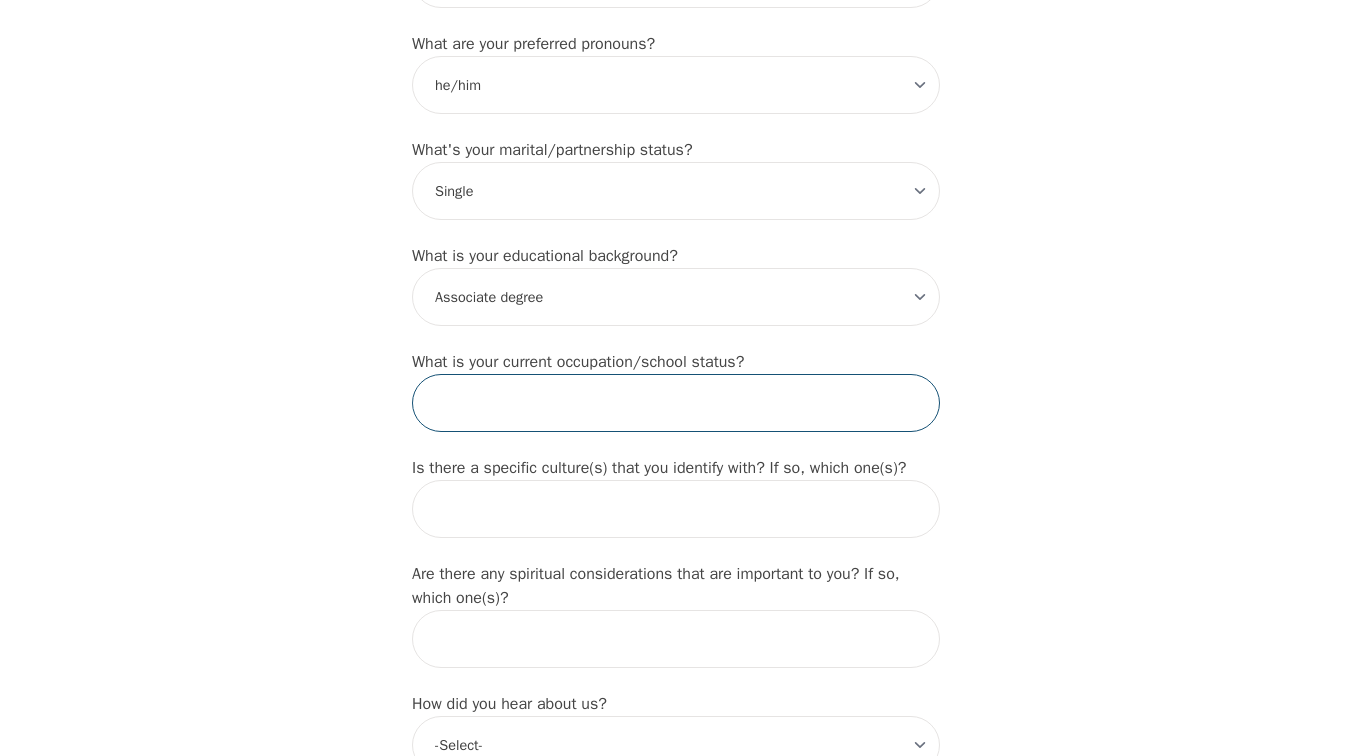 click at bounding box center [676, 403] 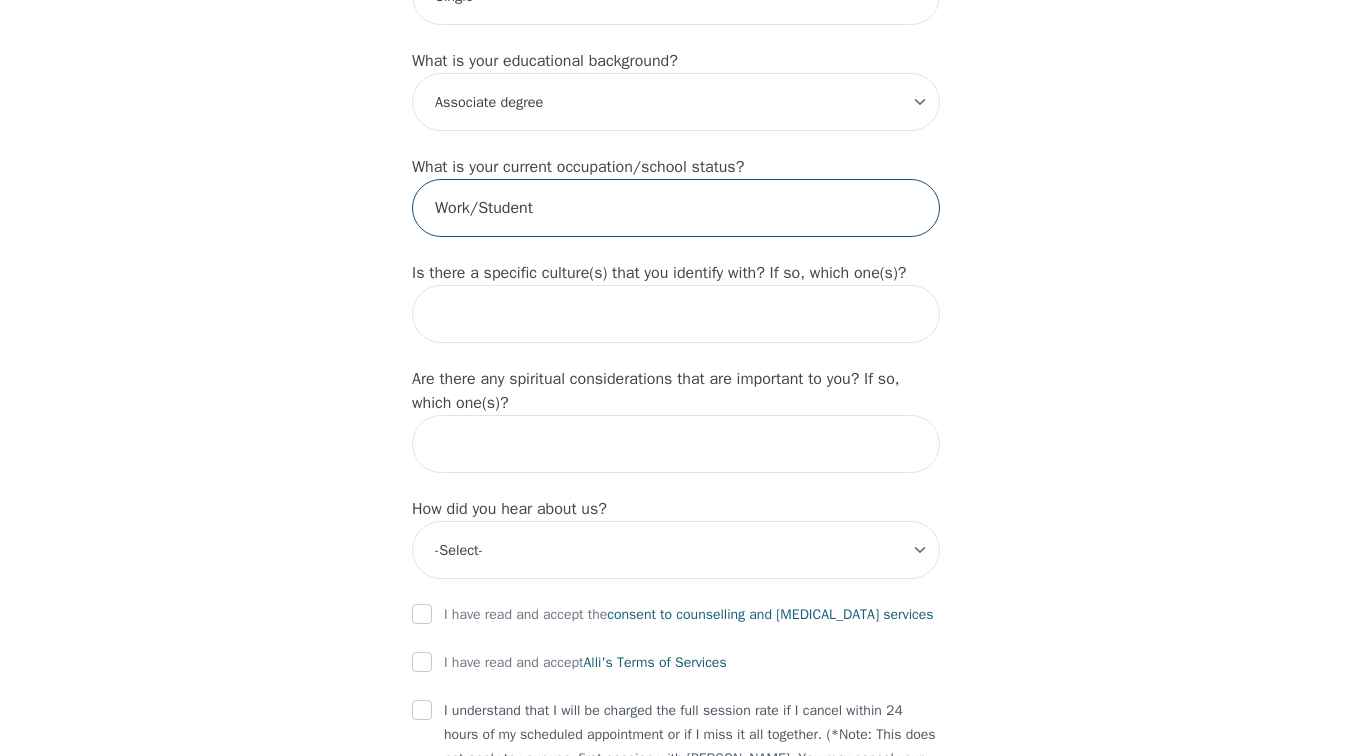 scroll, scrollTop: 2035, scrollLeft: 0, axis: vertical 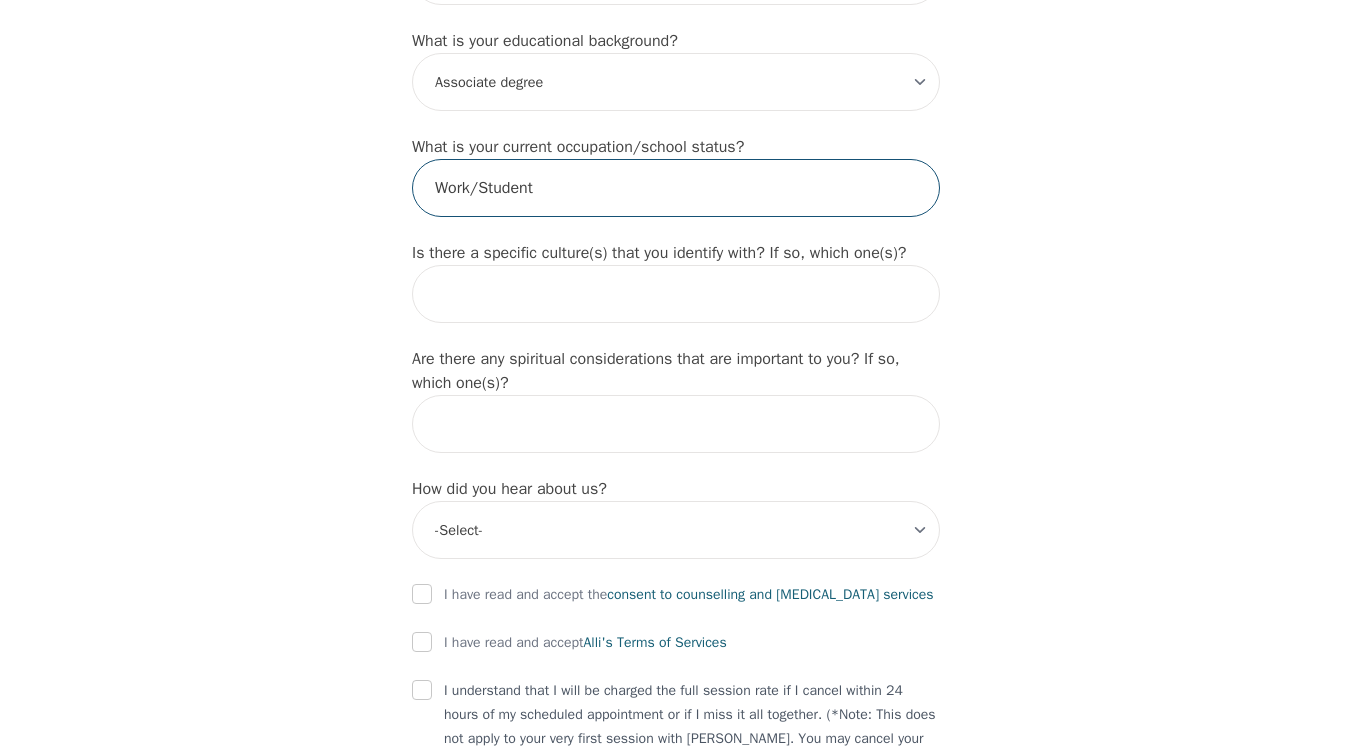 type on "Work/Student" 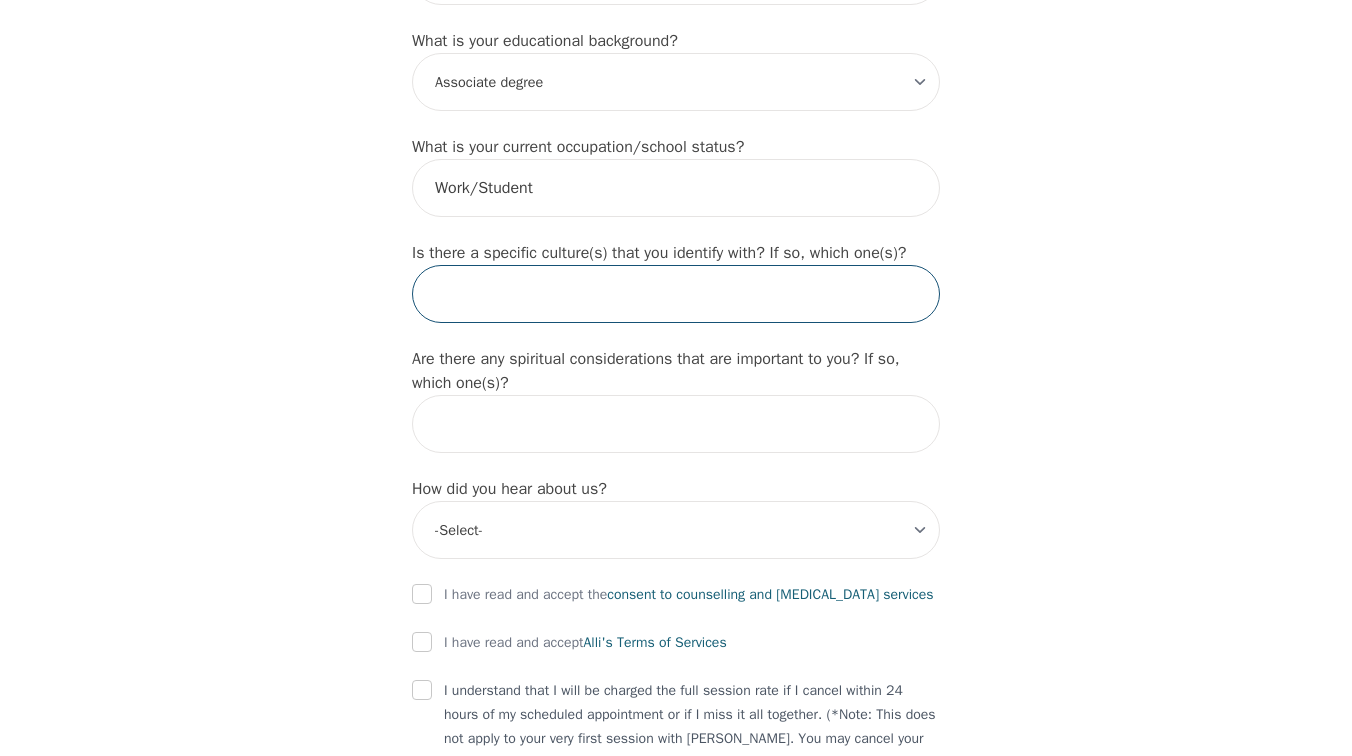 click at bounding box center [676, 294] 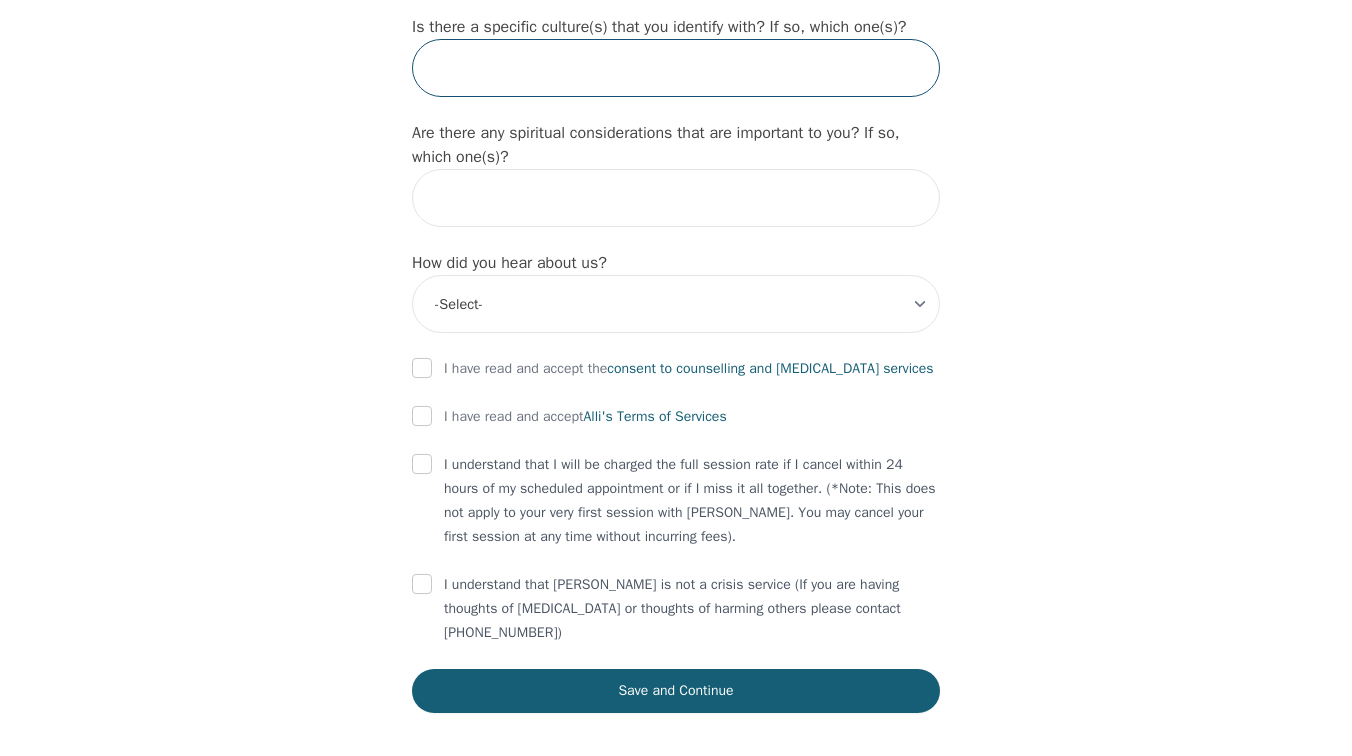 scroll, scrollTop: 2268, scrollLeft: 0, axis: vertical 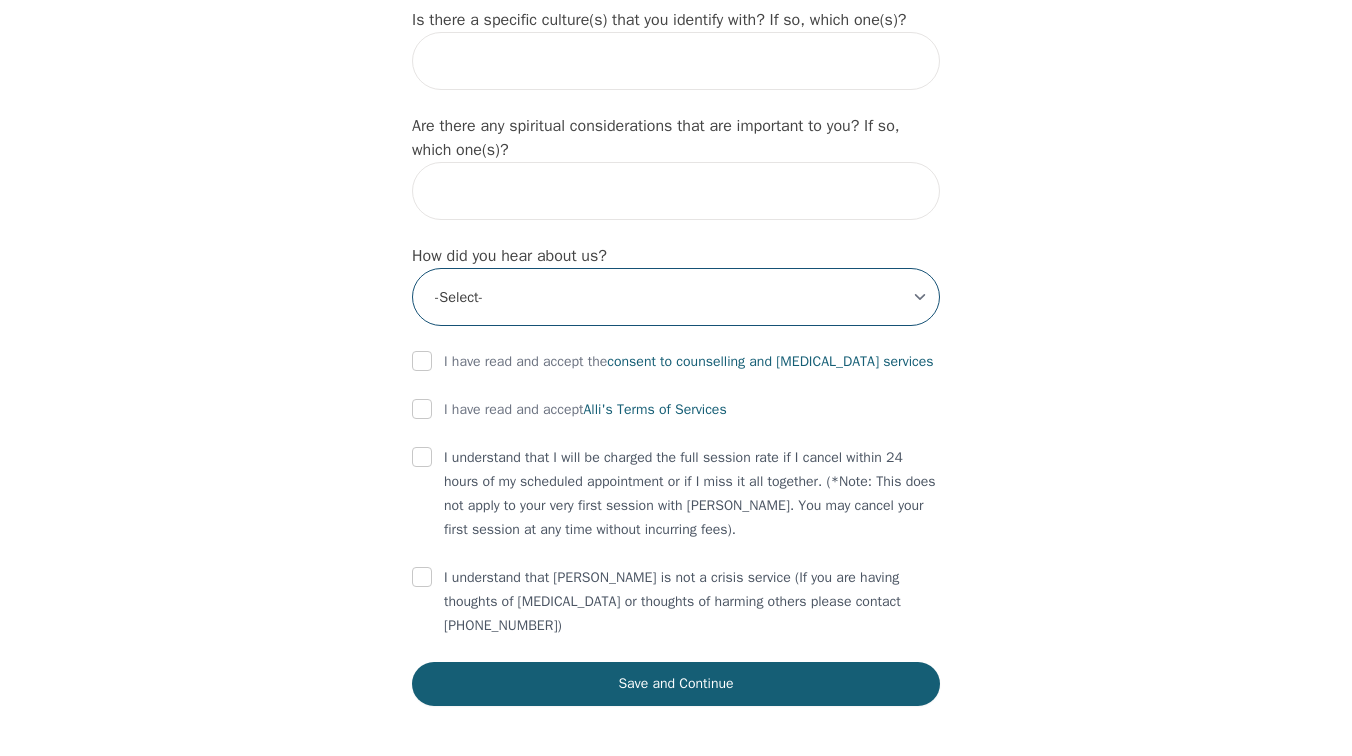 click on "-Select- Physician/Specialist Friend Facebook Instagram Google Search Google Ads Facebook/Instagram Ads Other" at bounding box center (676, 297) 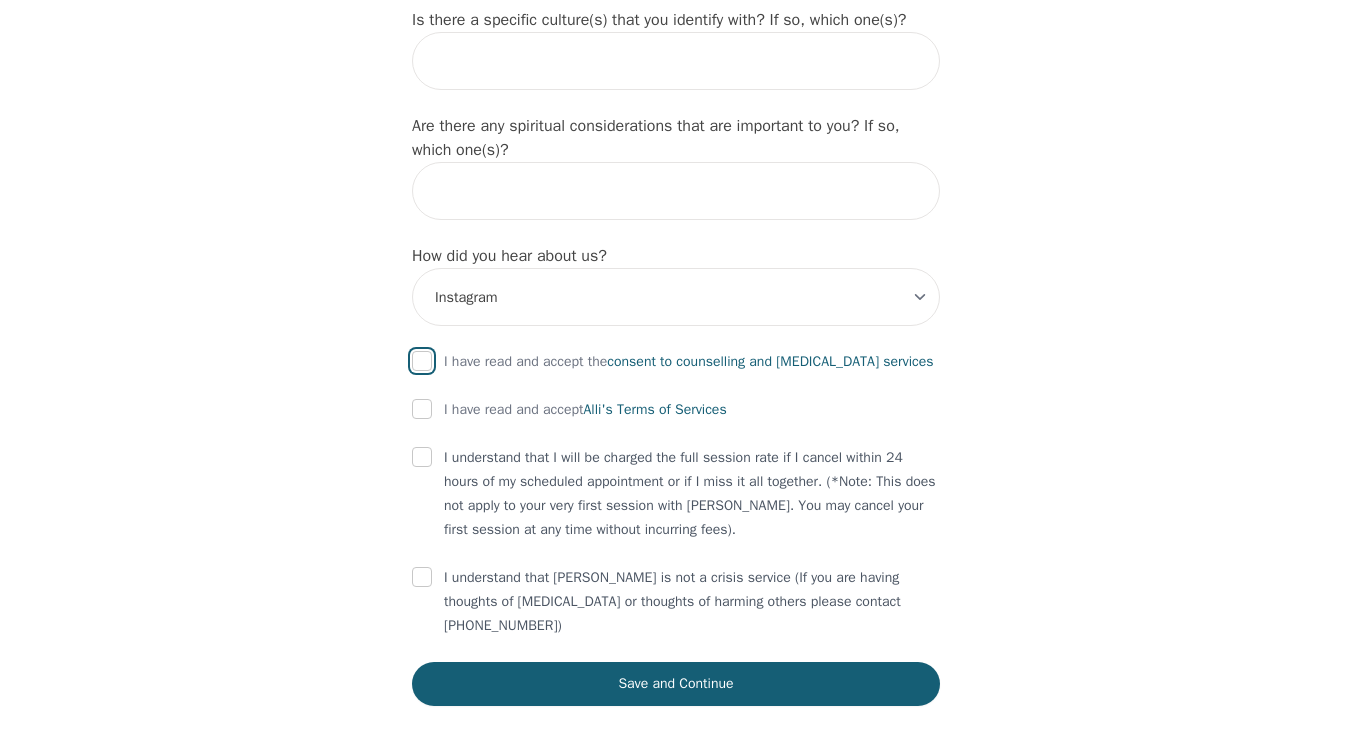 click at bounding box center (422, 361) 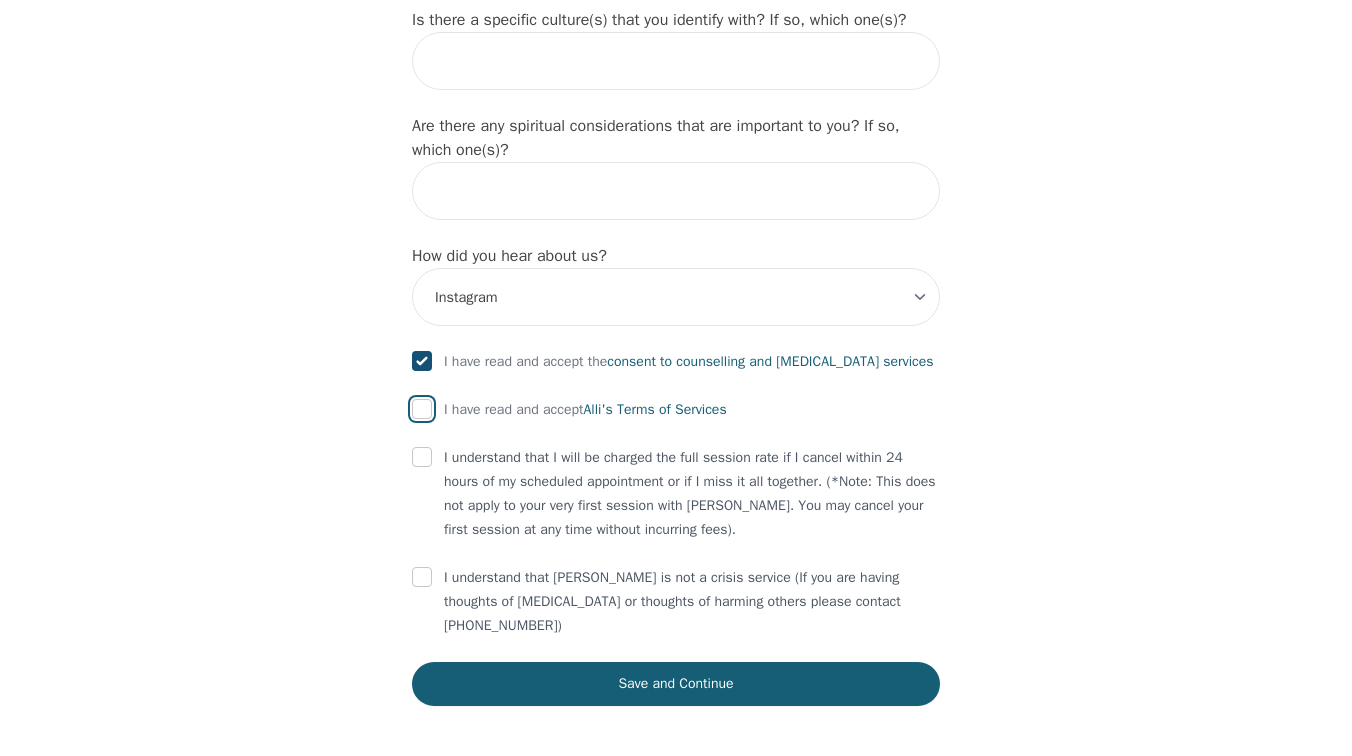 click at bounding box center (422, 409) 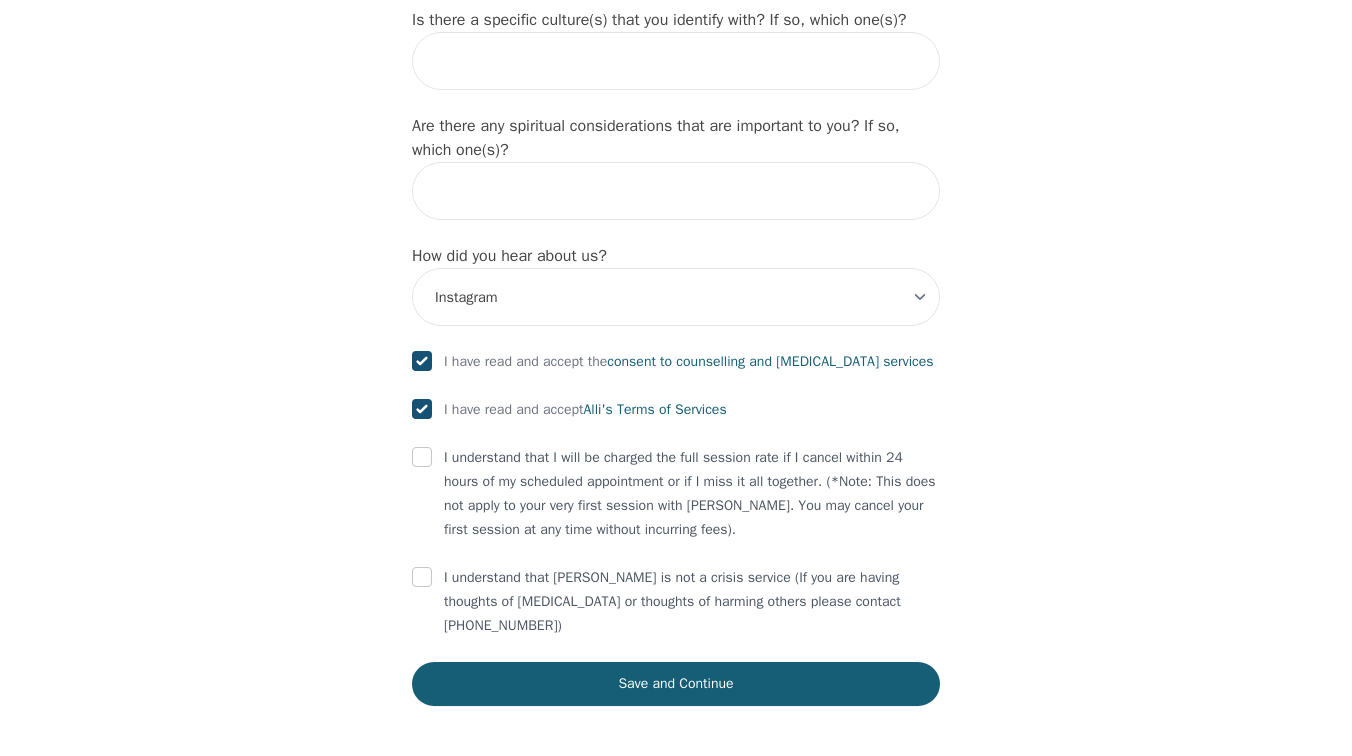 checkbox on "true" 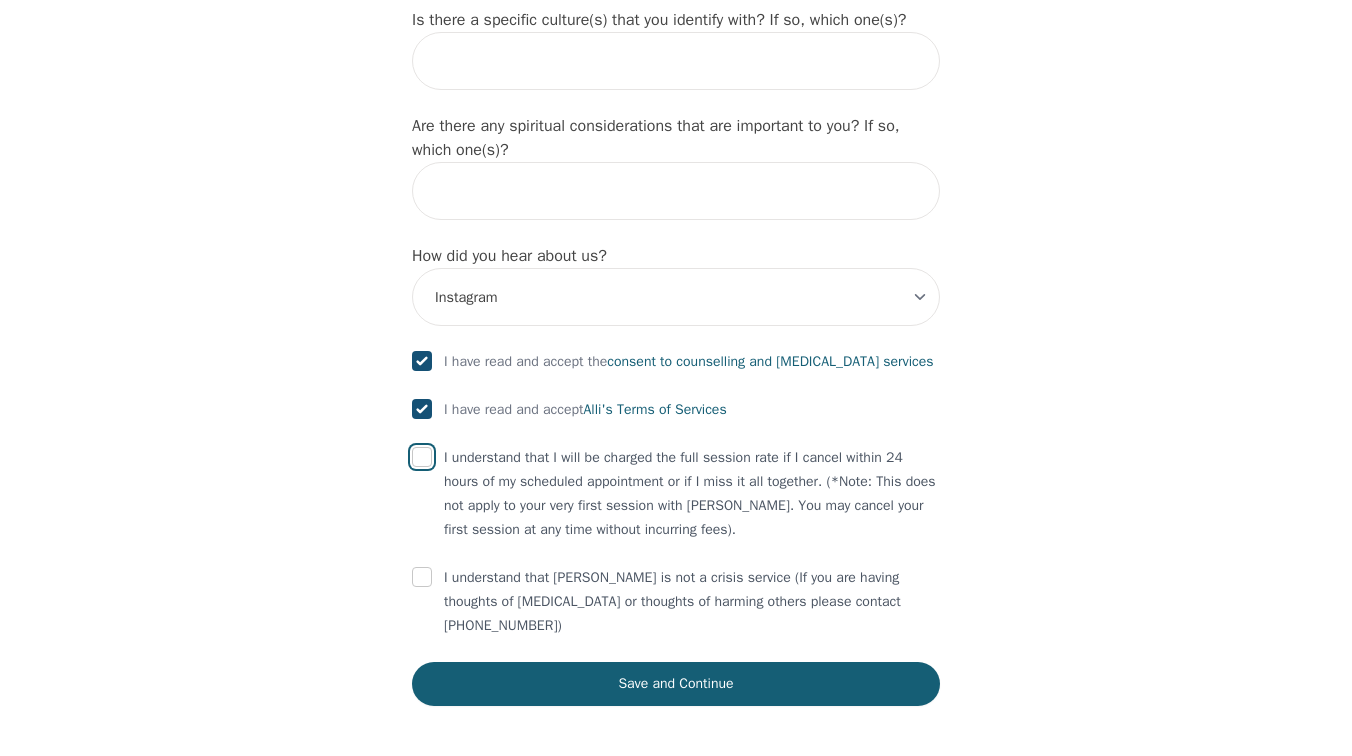 click at bounding box center (422, 457) 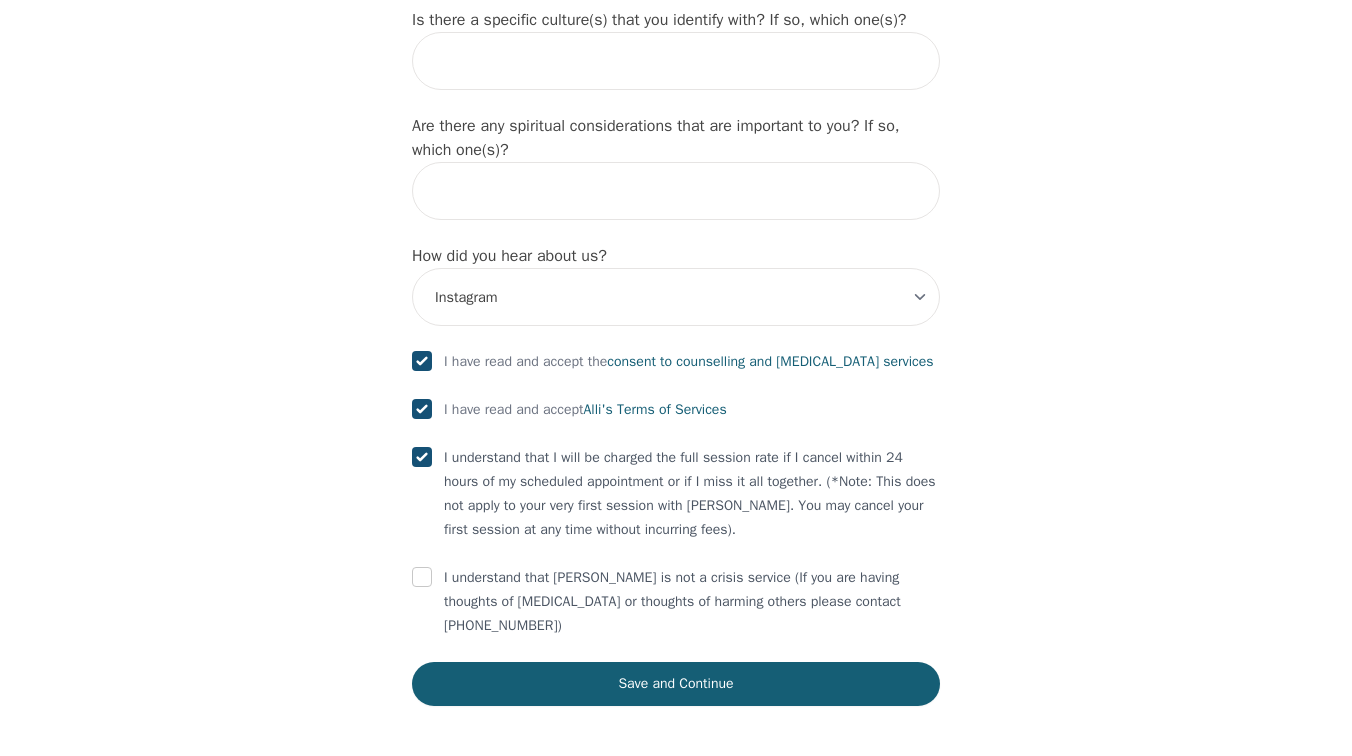 checkbox on "true" 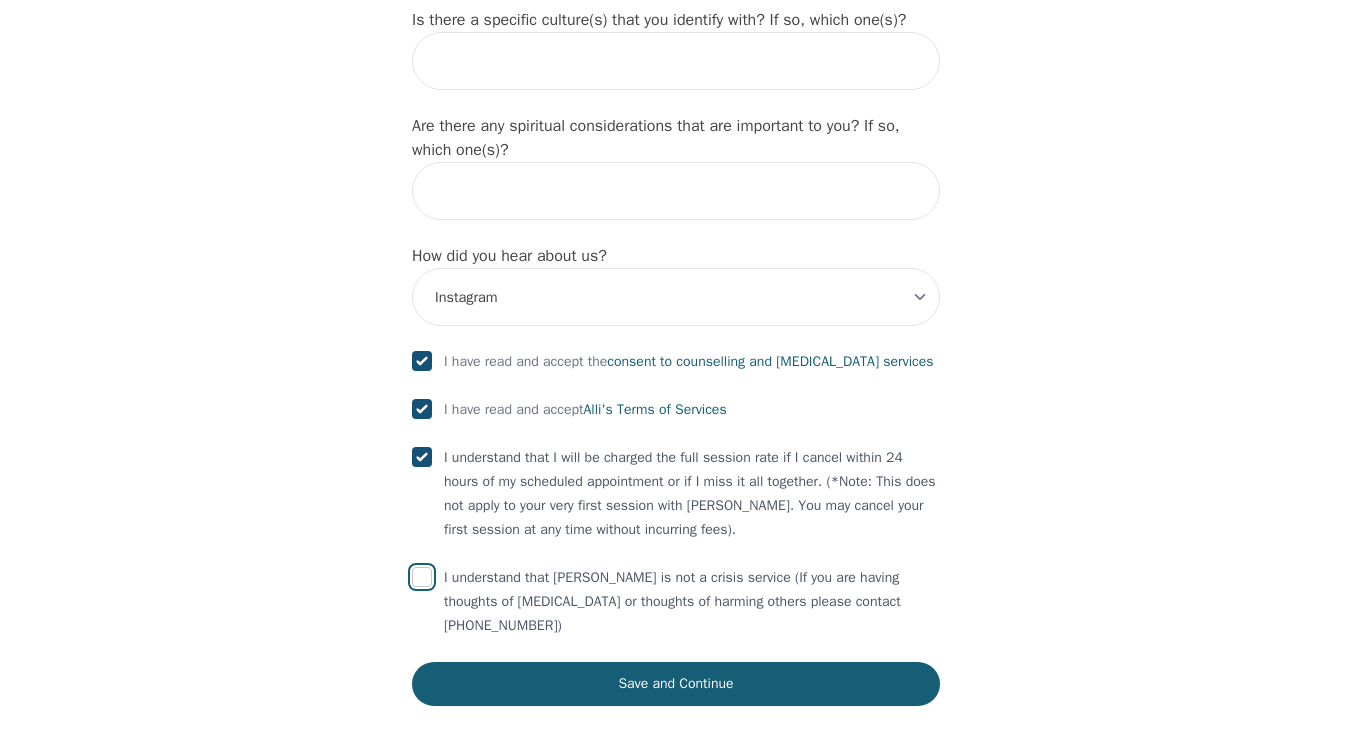click at bounding box center [422, 577] 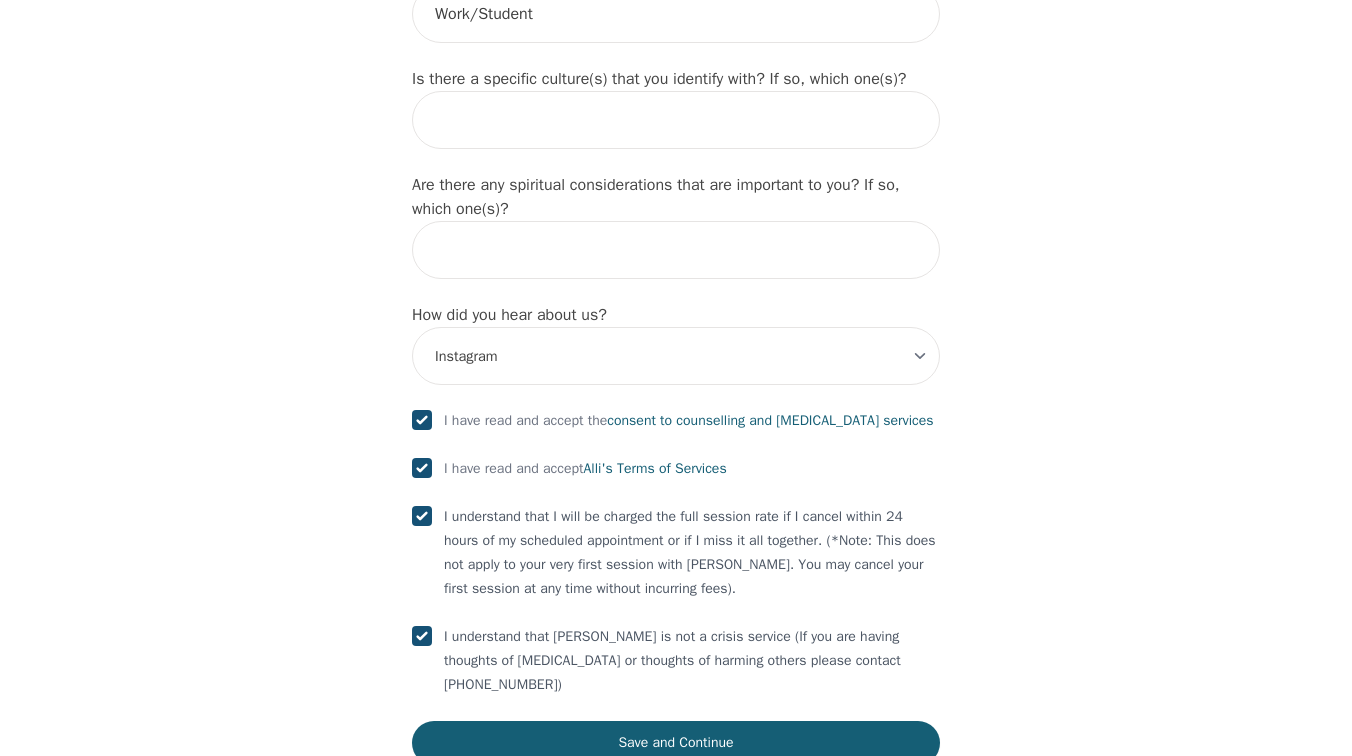 scroll, scrollTop: 2200, scrollLeft: 0, axis: vertical 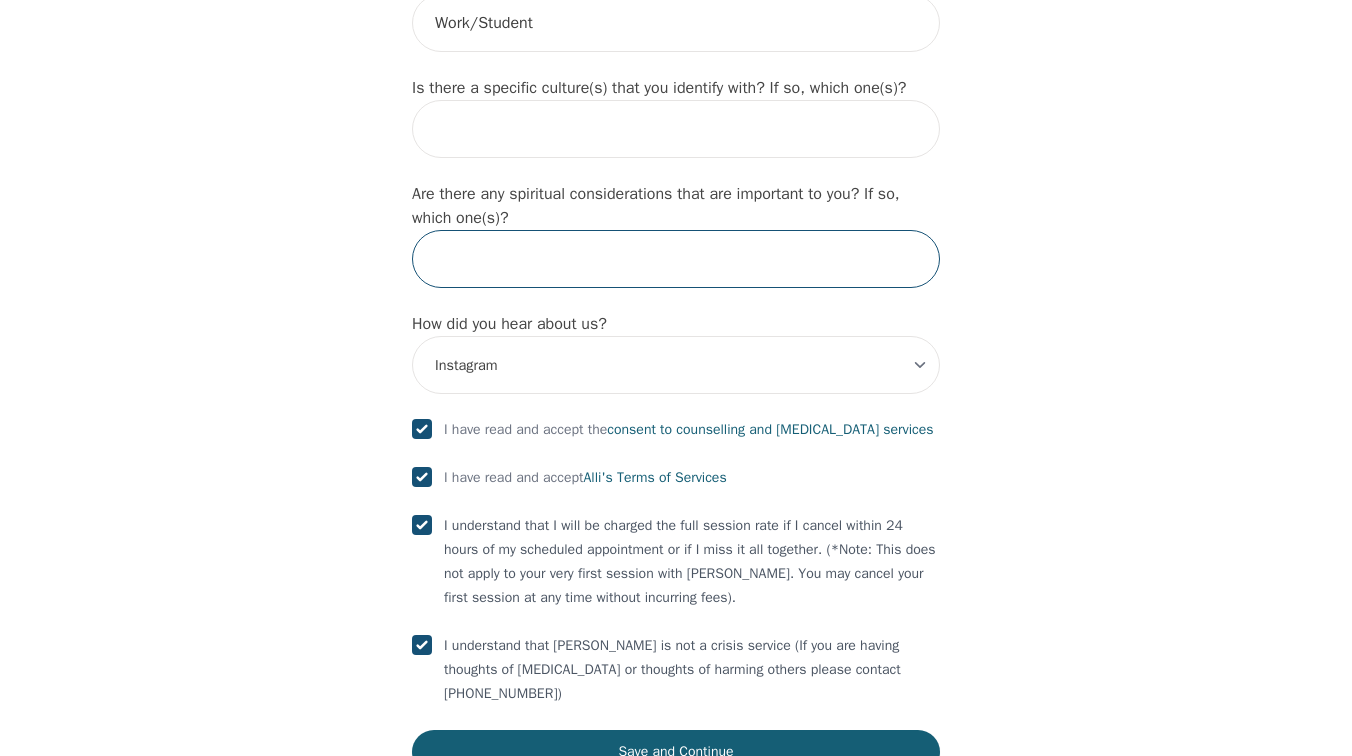 click at bounding box center [676, 259] 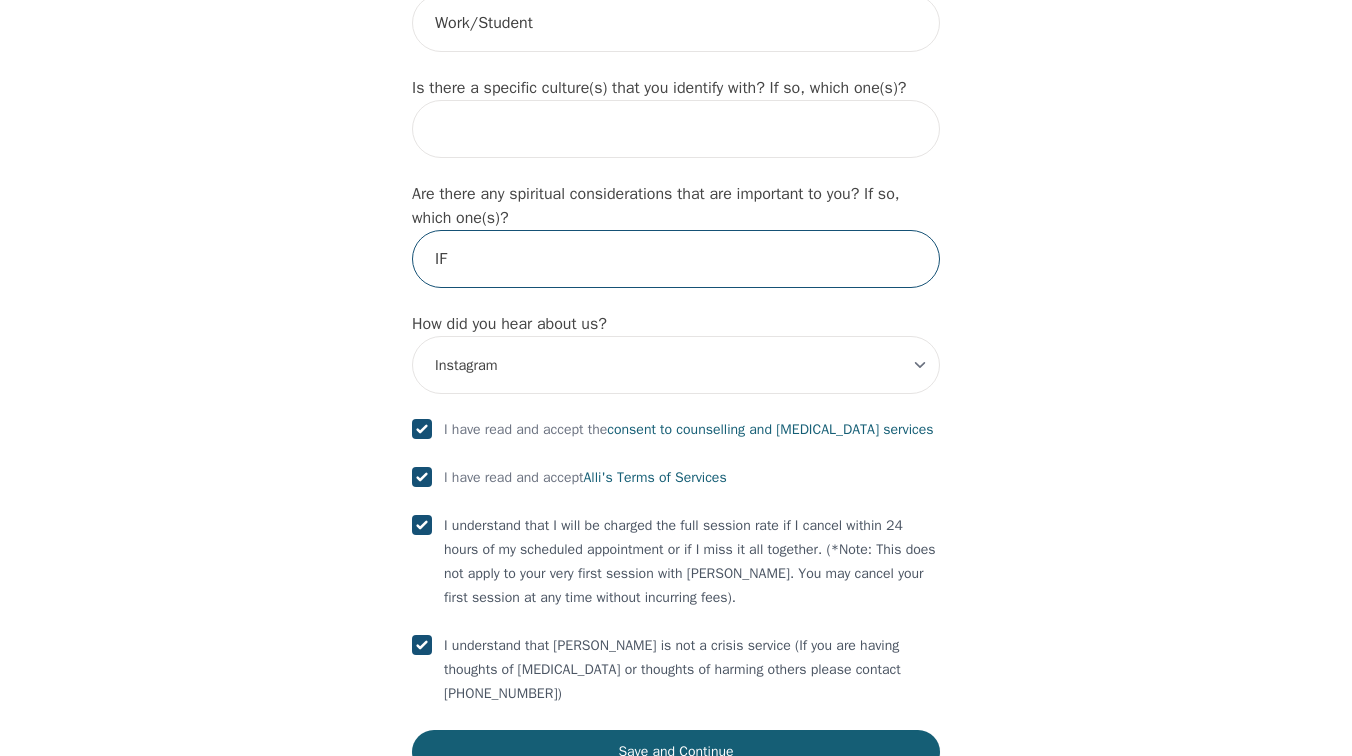 type on "I" 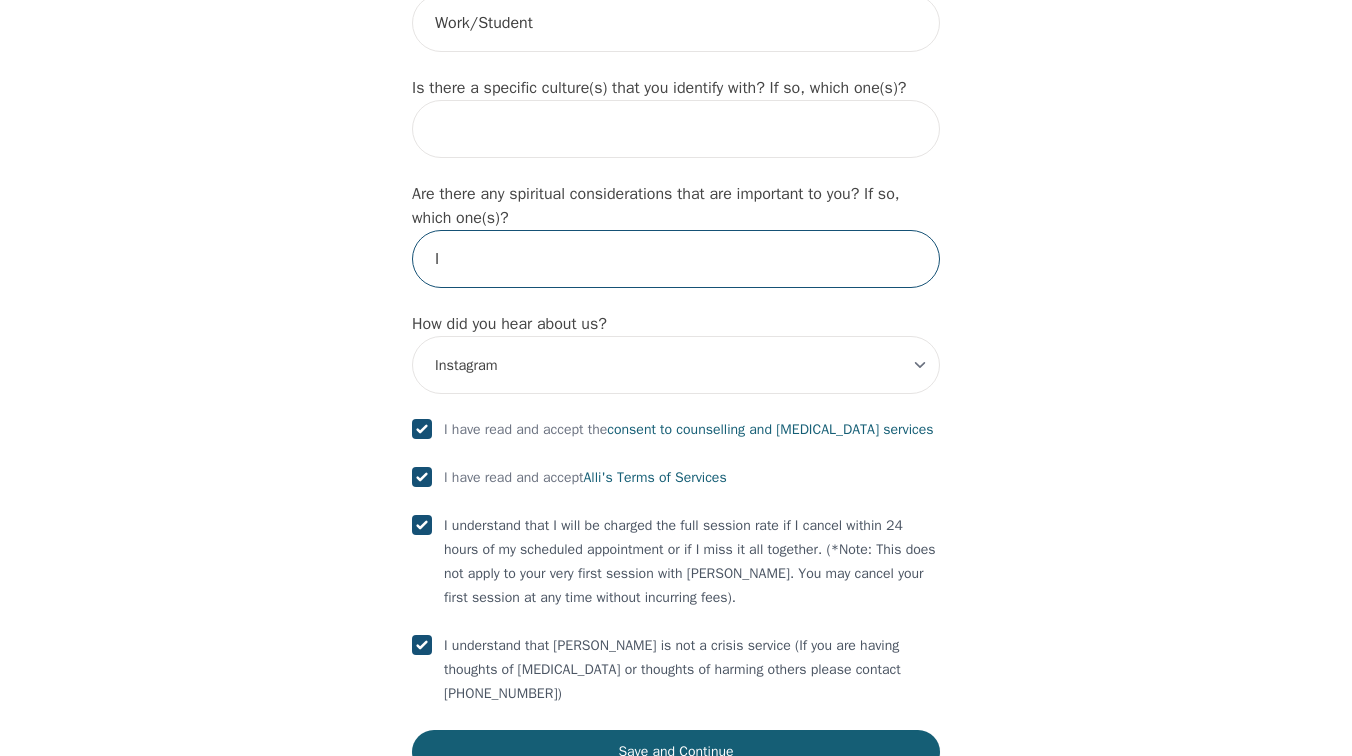 type 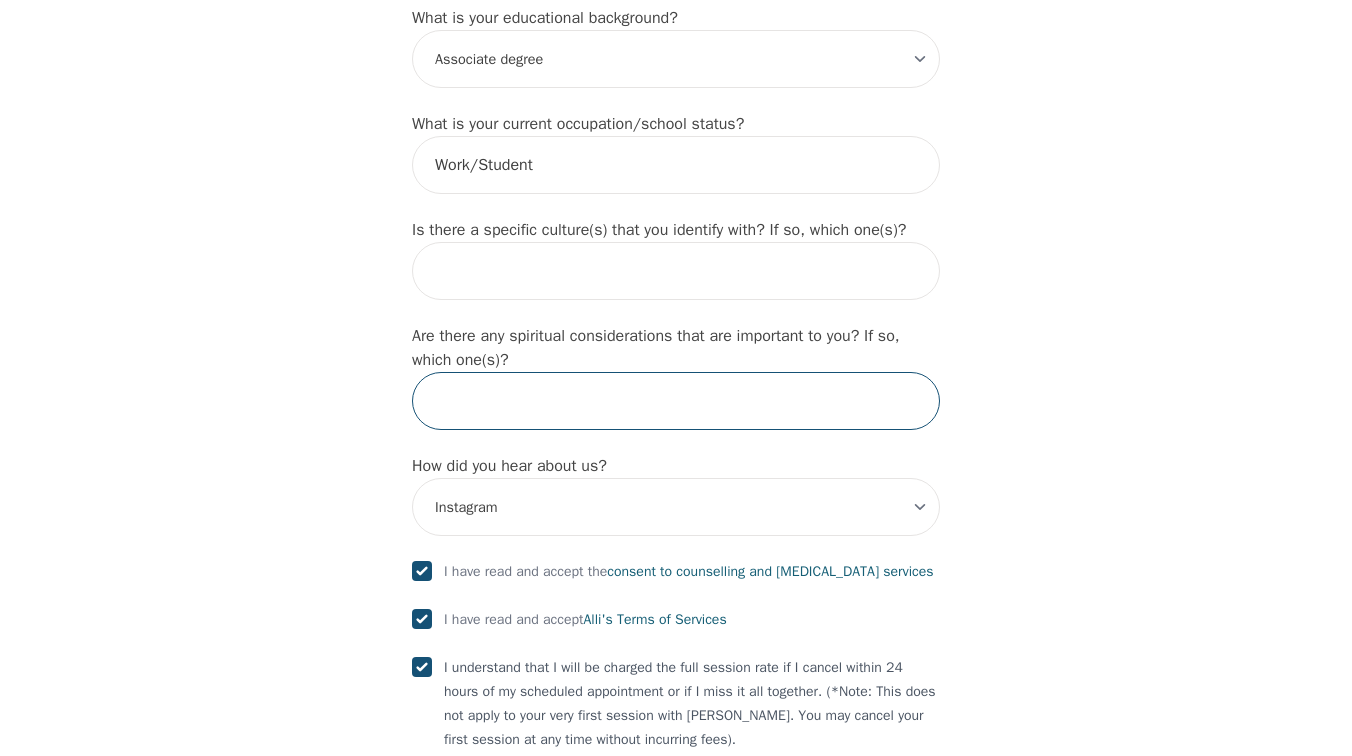 scroll, scrollTop: 2055, scrollLeft: 0, axis: vertical 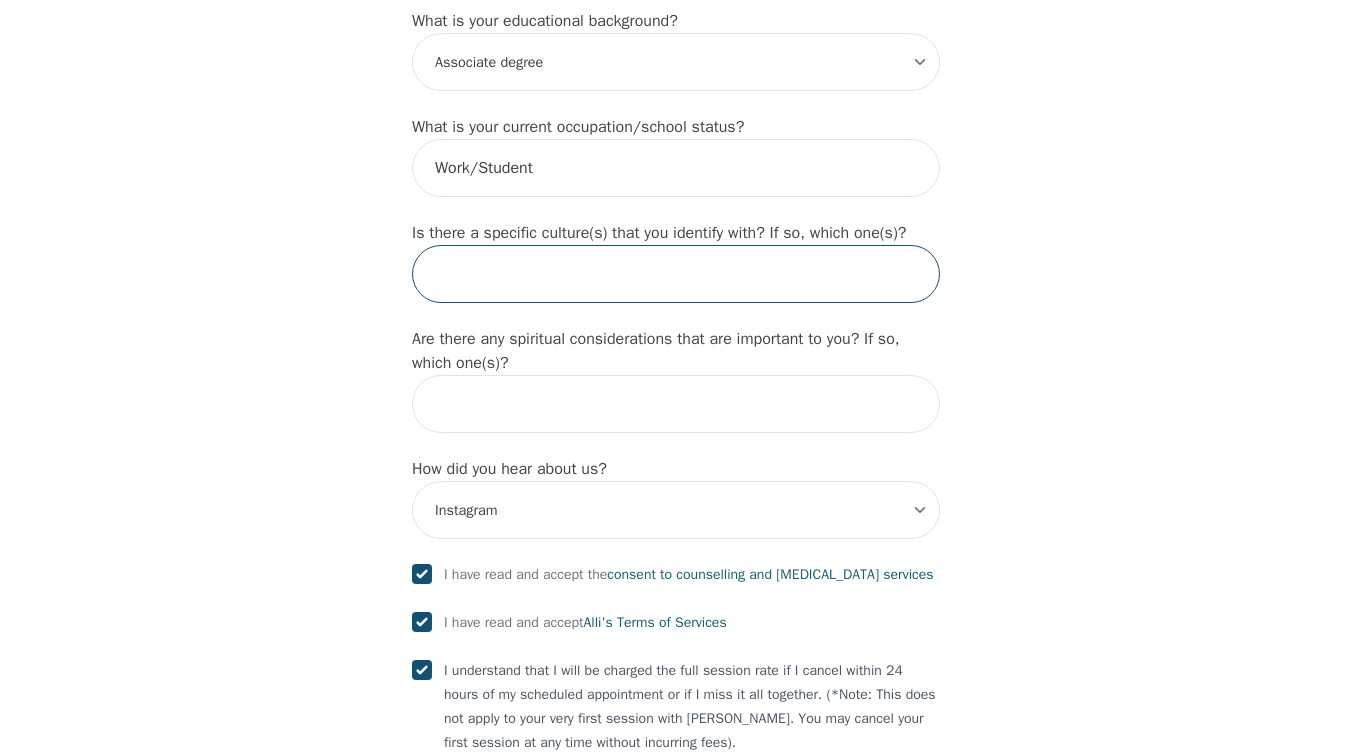 click at bounding box center [676, 274] 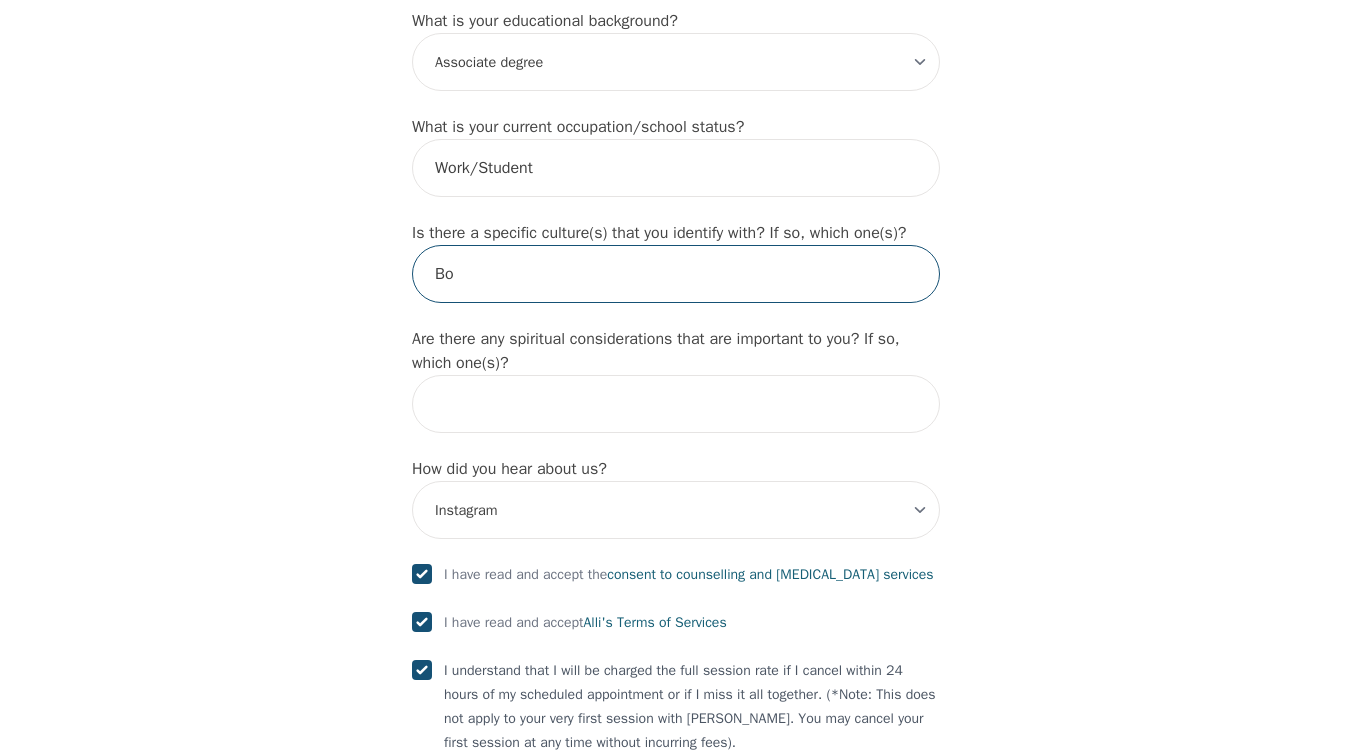type on "B" 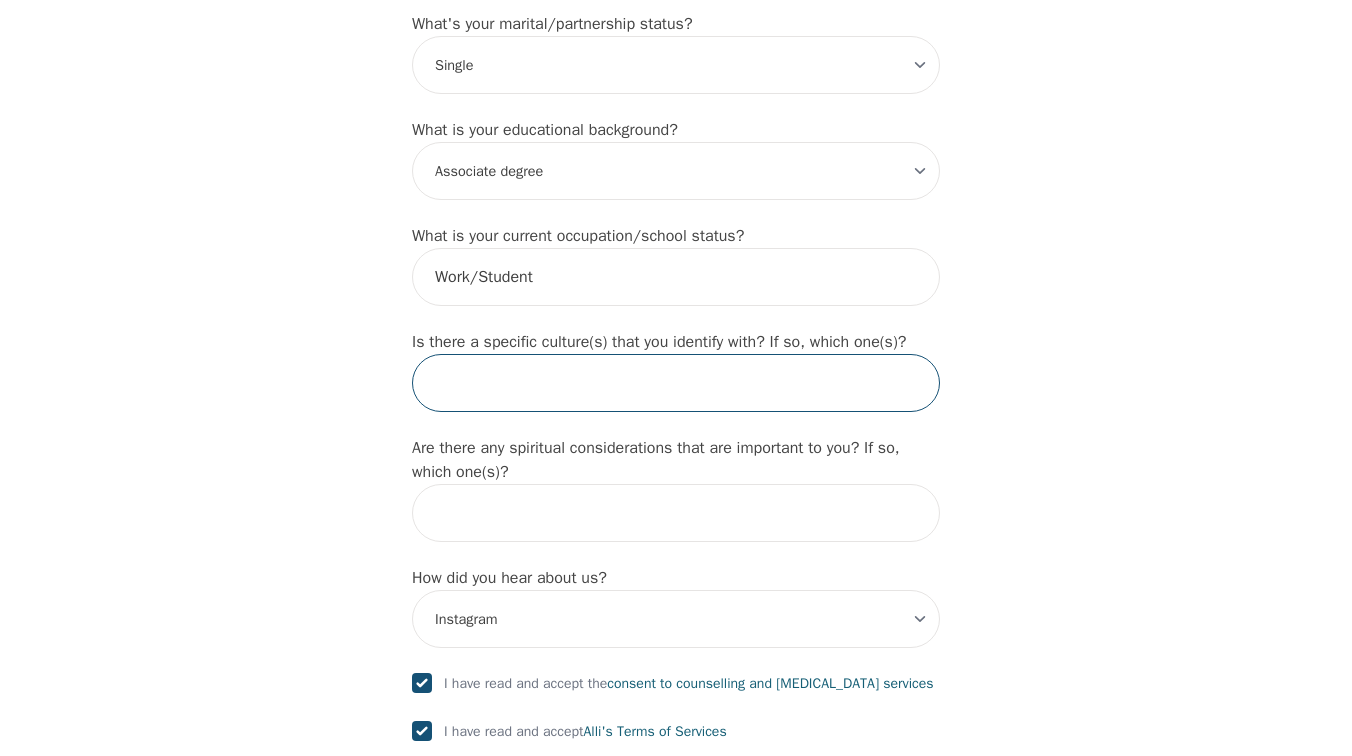 scroll, scrollTop: 1944, scrollLeft: 0, axis: vertical 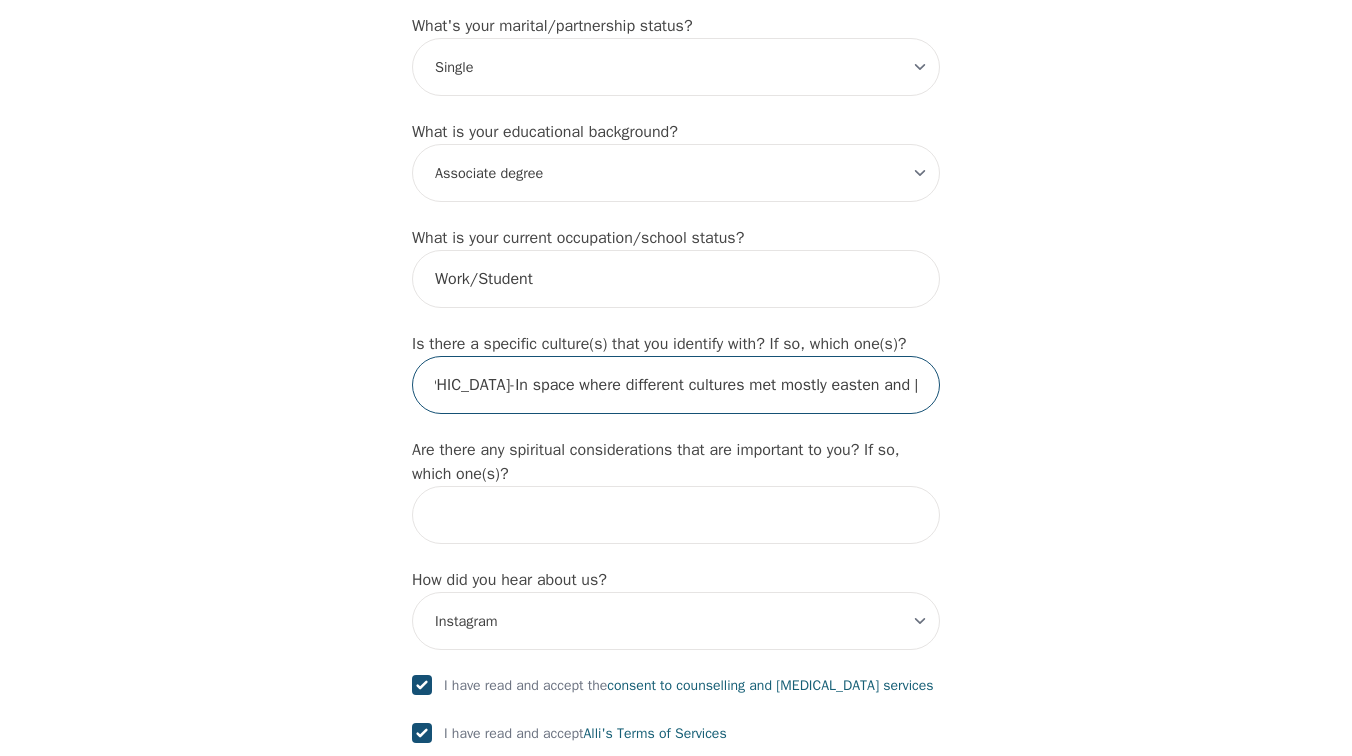 type on "Born and spend most of my life in [GEOGRAPHIC_DATA]-In space where different cultures met mostly easten and [GEOGRAPHIC_DATA]" 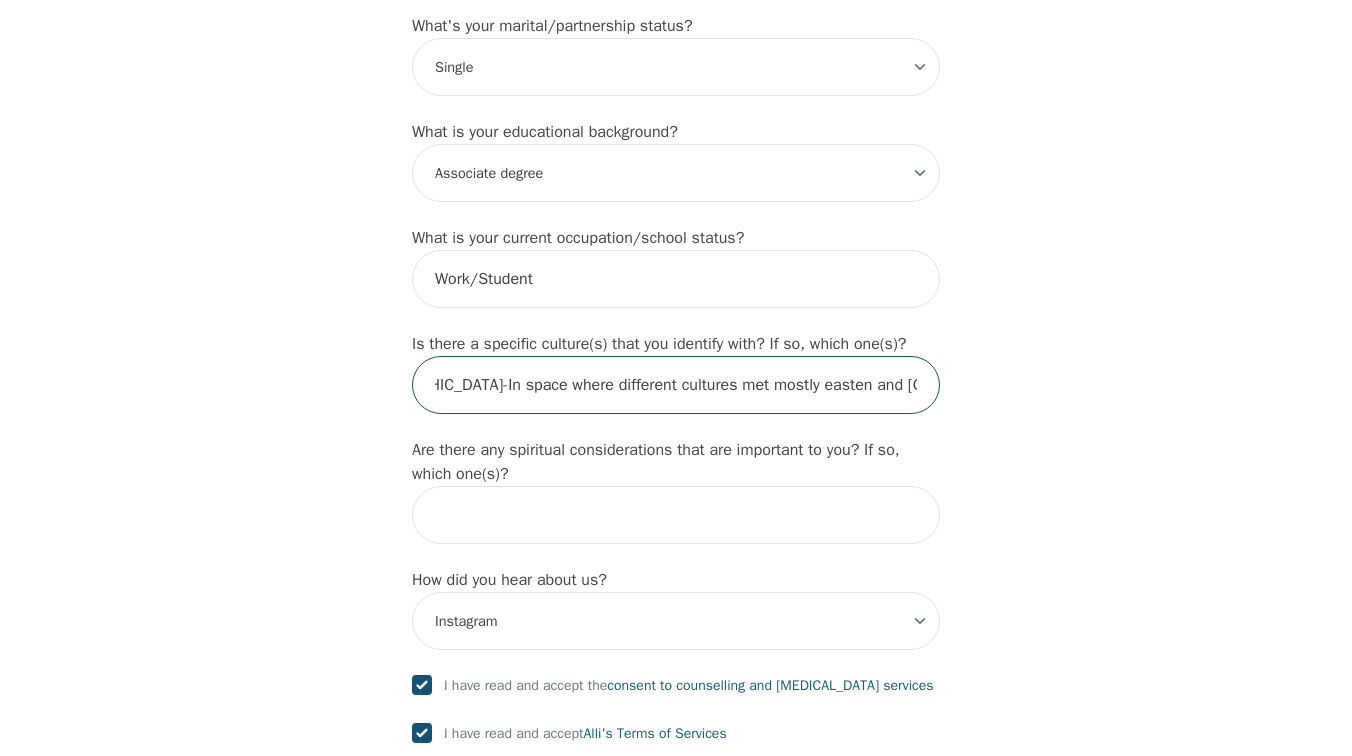 type 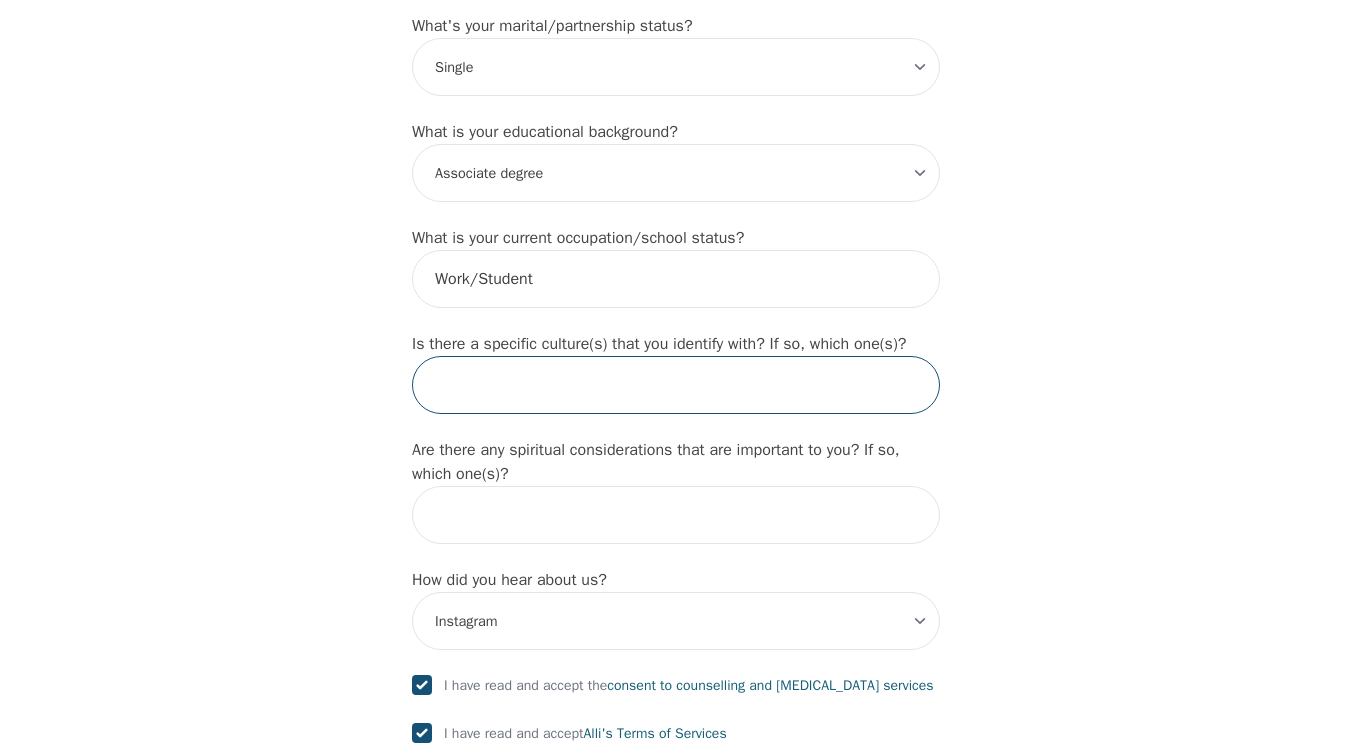 scroll, scrollTop: 0, scrollLeft: 0, axis: both 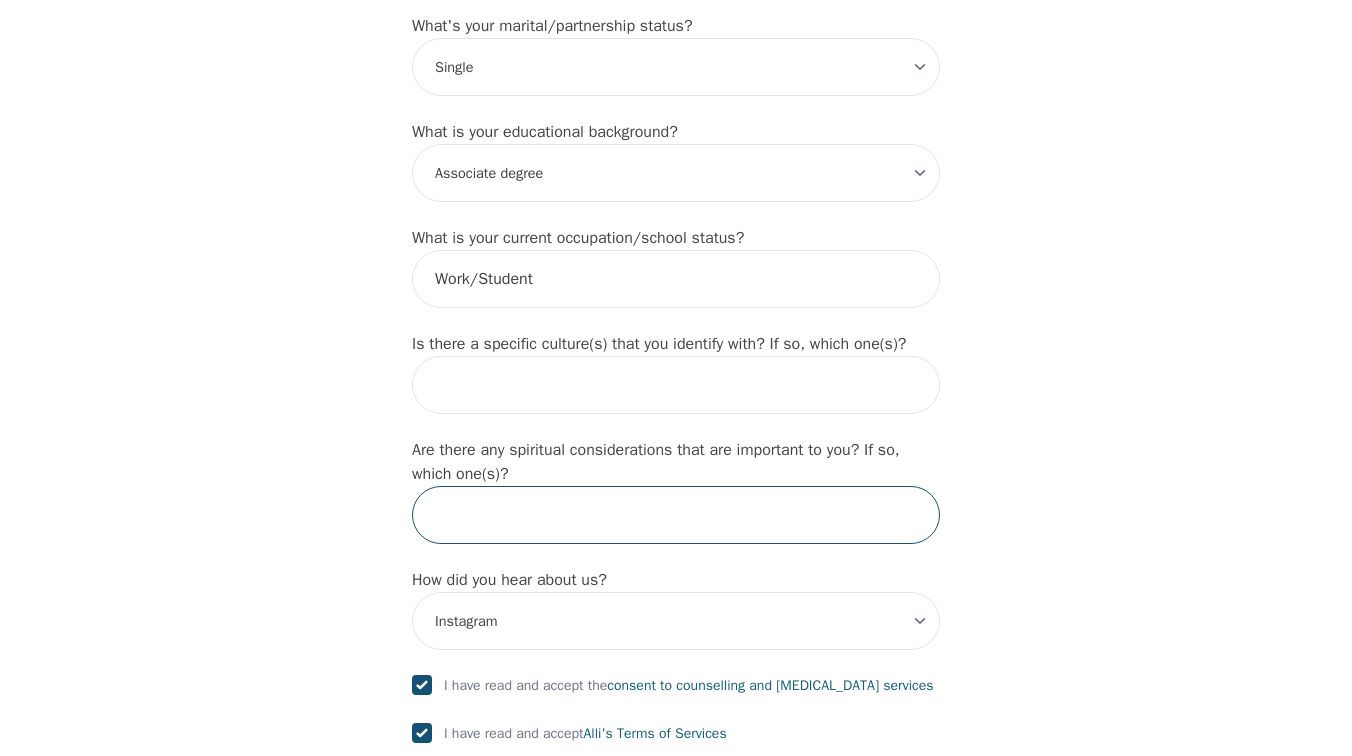 click at bounding box center [676, 515] 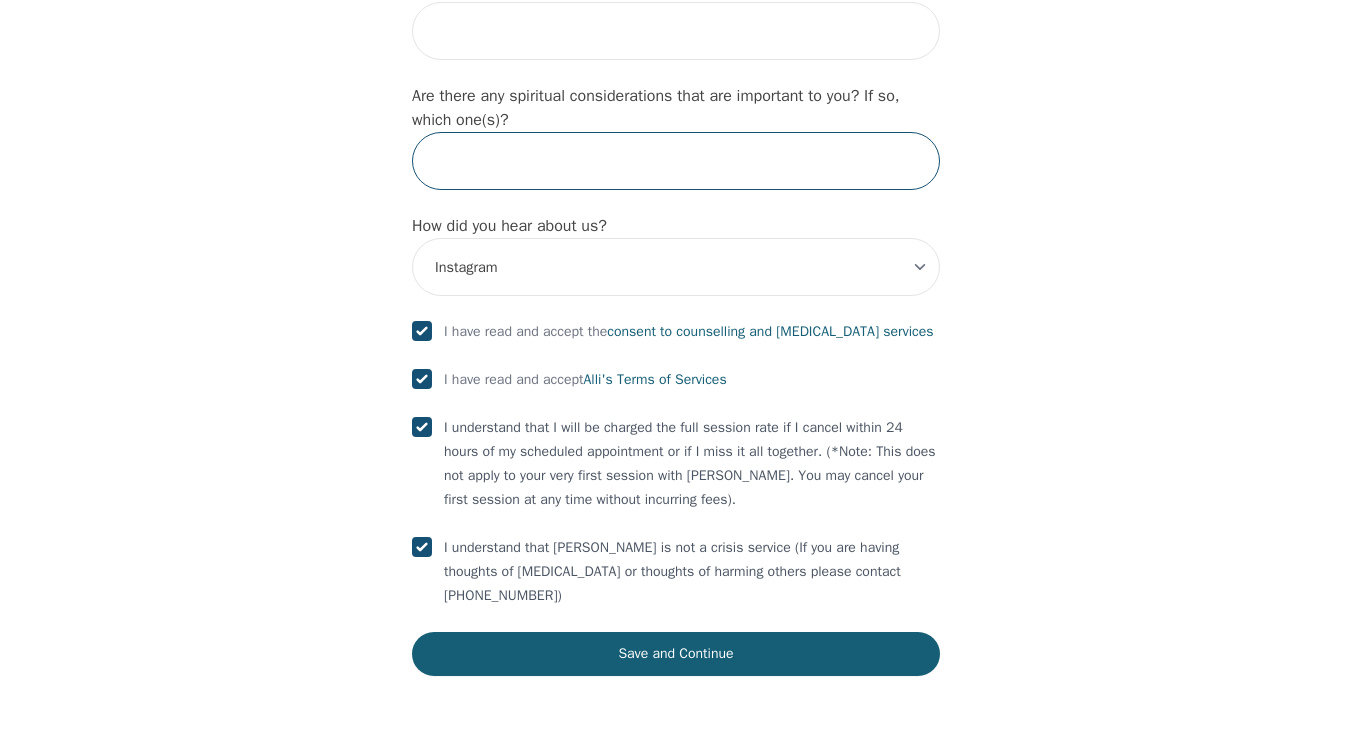 scroll, scrollTop: 2321, scrollLeft: 0, axis: vertical 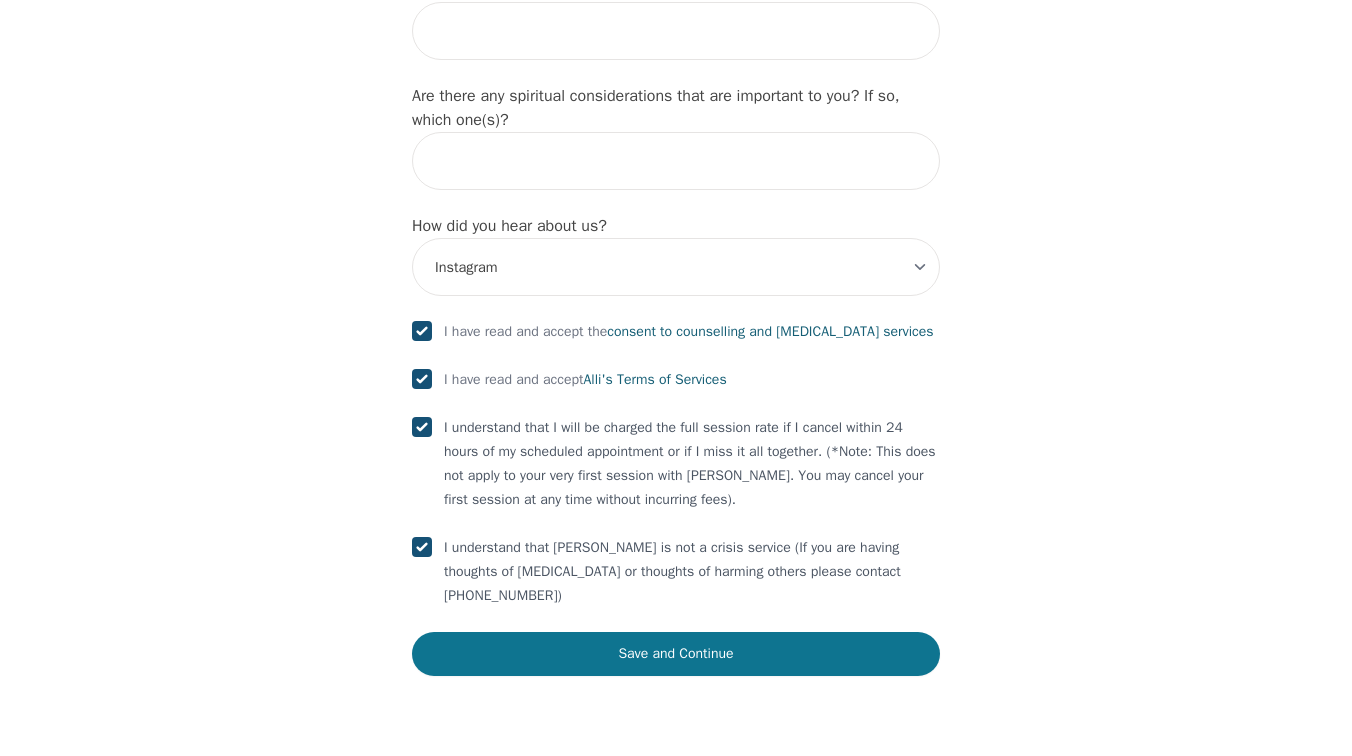 click on "Save and Continue" at bounding box center [676, 654] 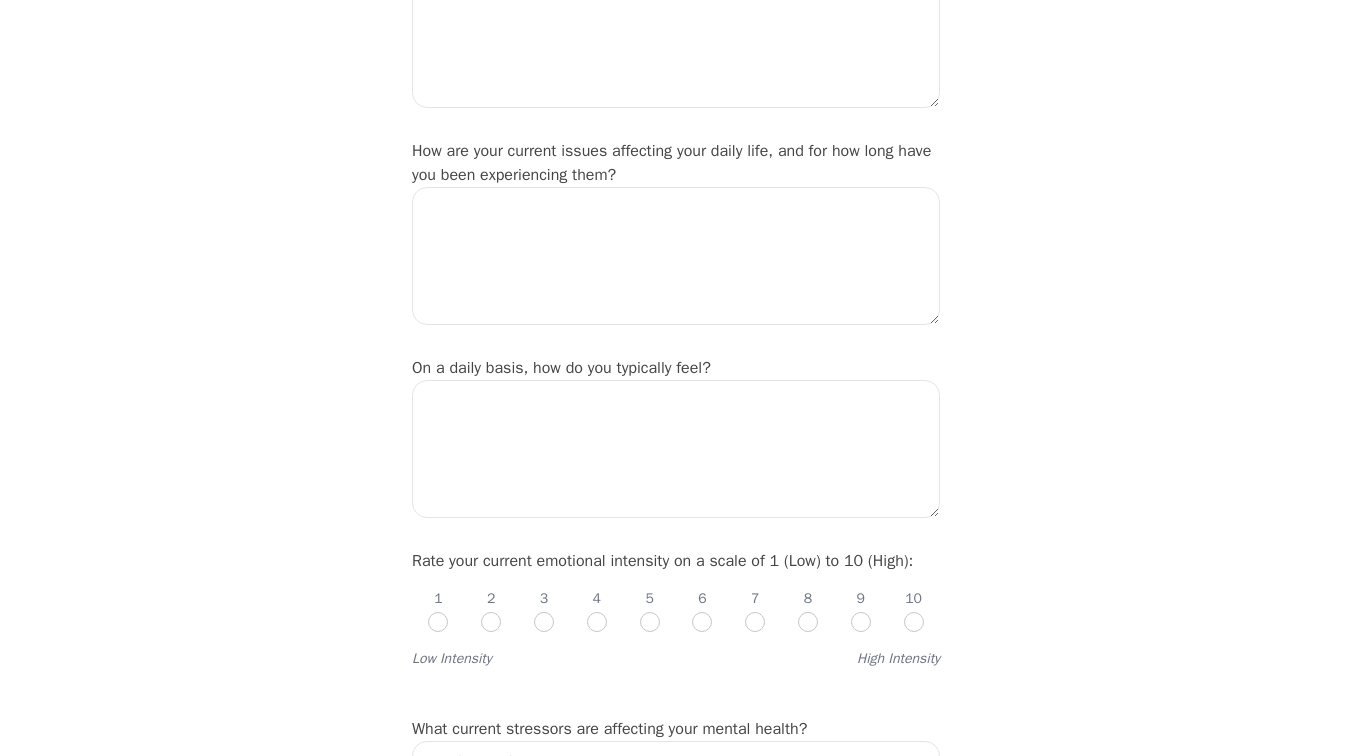 scroll, scrollTop: 0, scrollLeft: 0, axis: both 